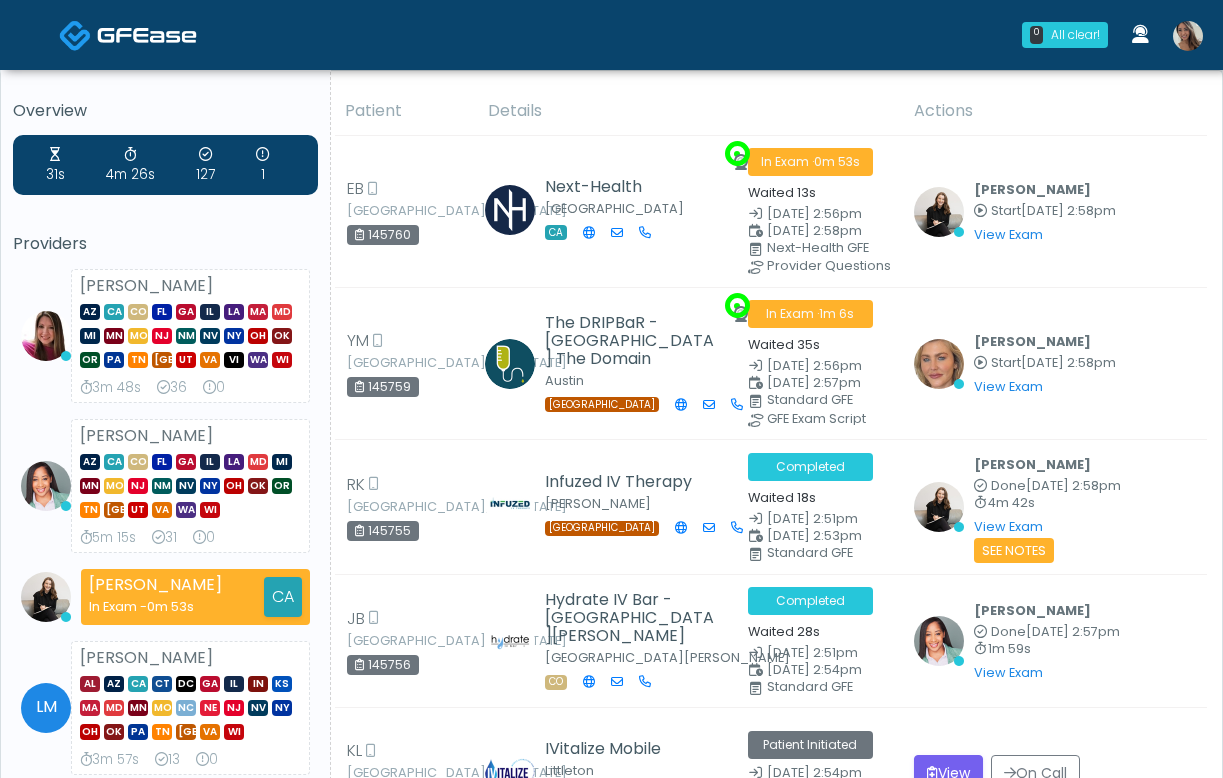 scroll, scrollTop: 0, scrollLeft: 0, axis: both 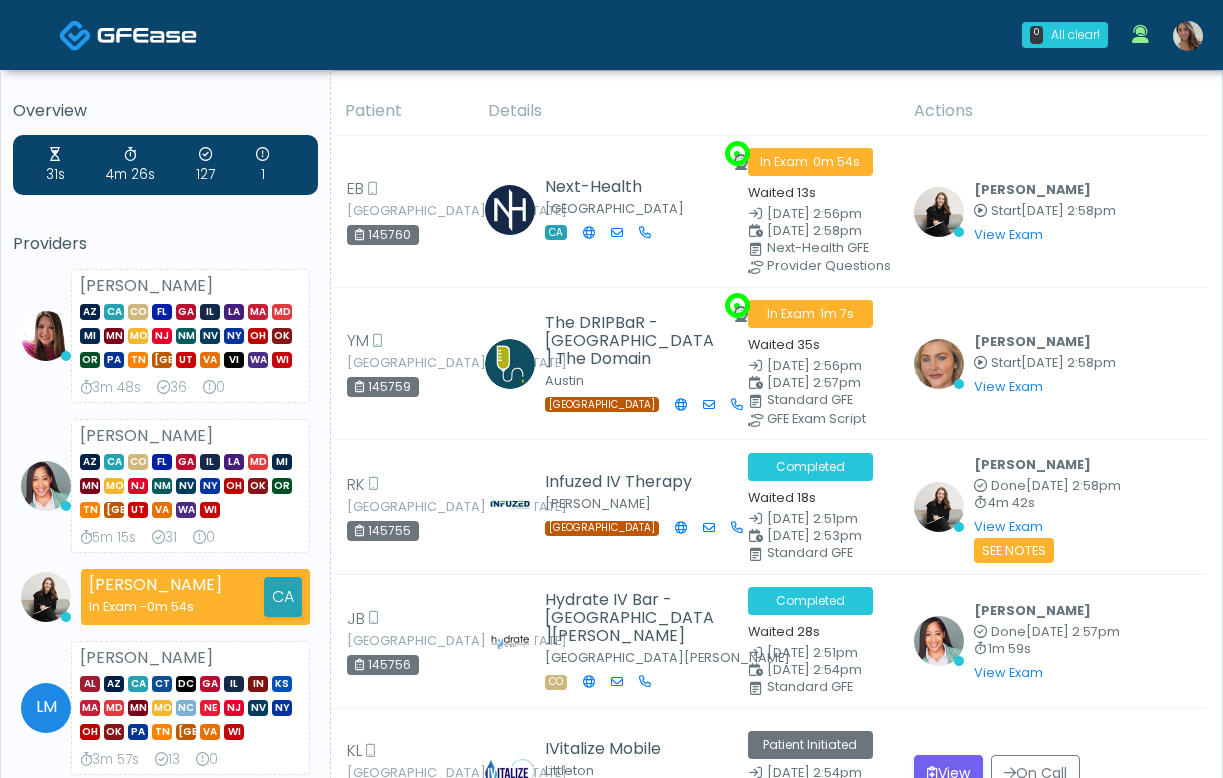 click at bounding box center [1188, 36] 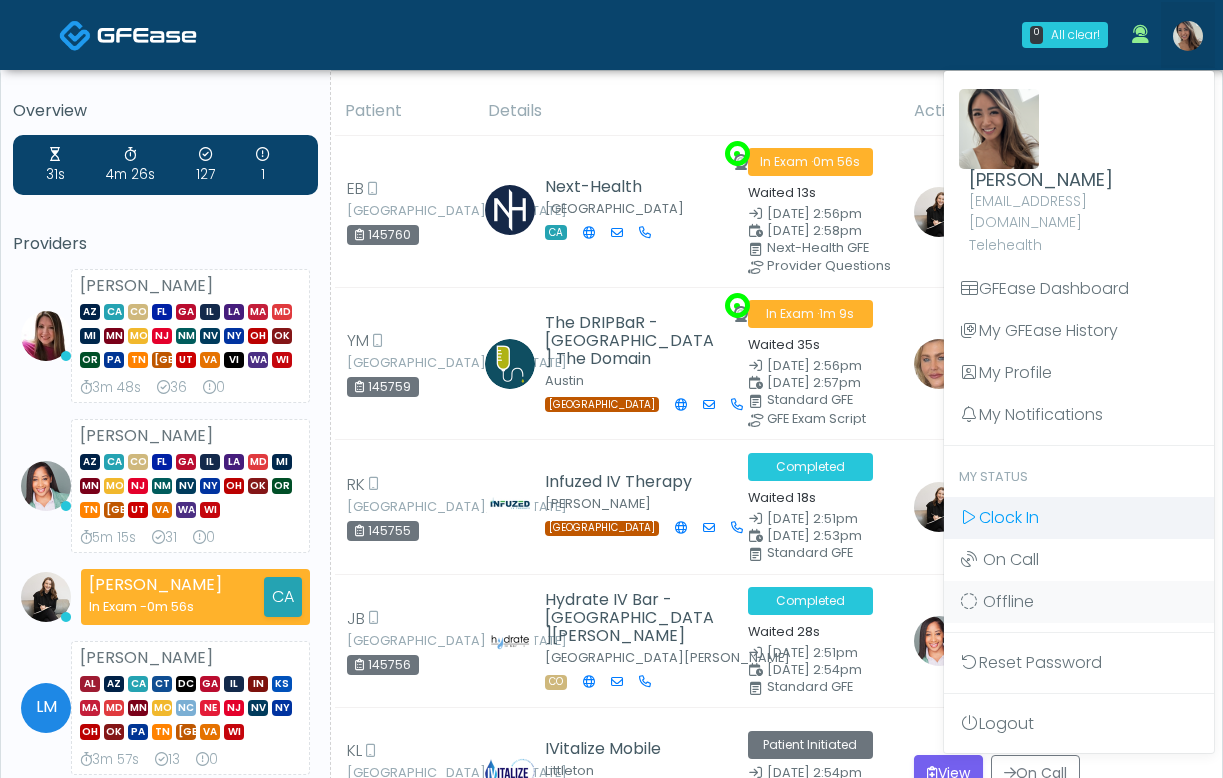 click on "Clock In" at bounding box center (1009, 517) 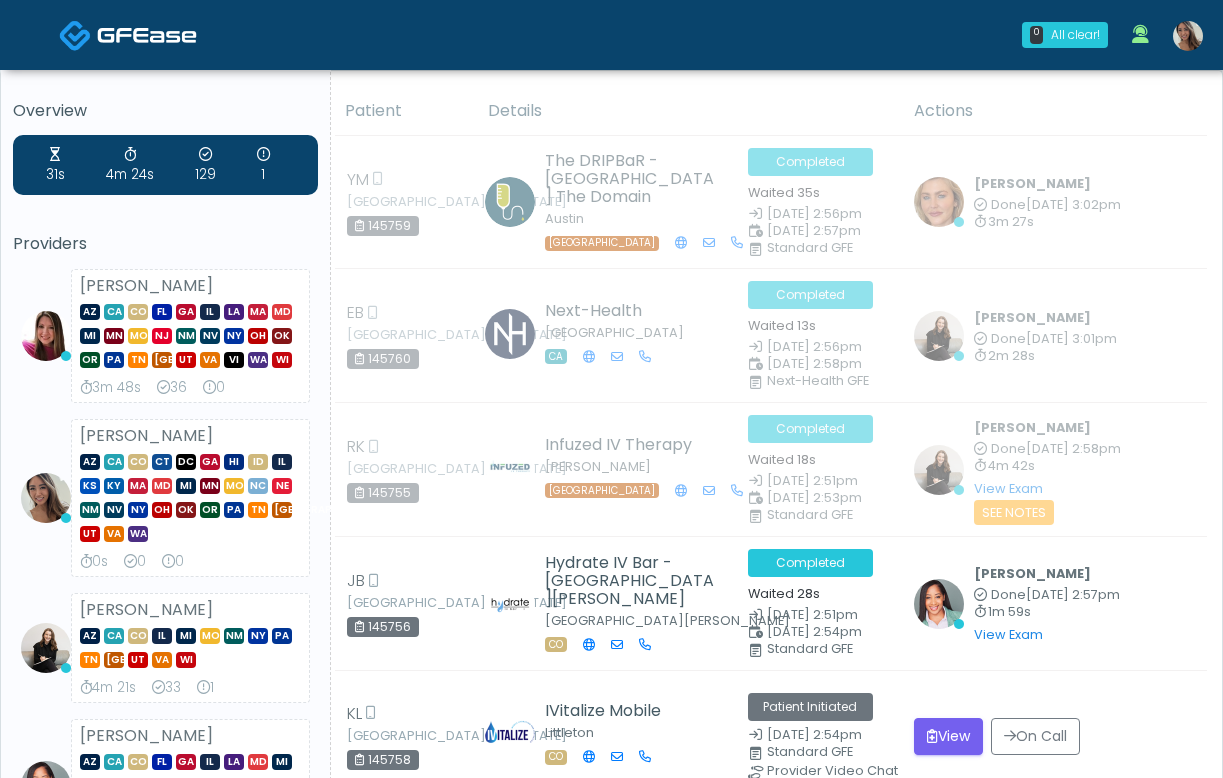 scroll, scrollTop: 0, scrollLeft: 0, axis: both 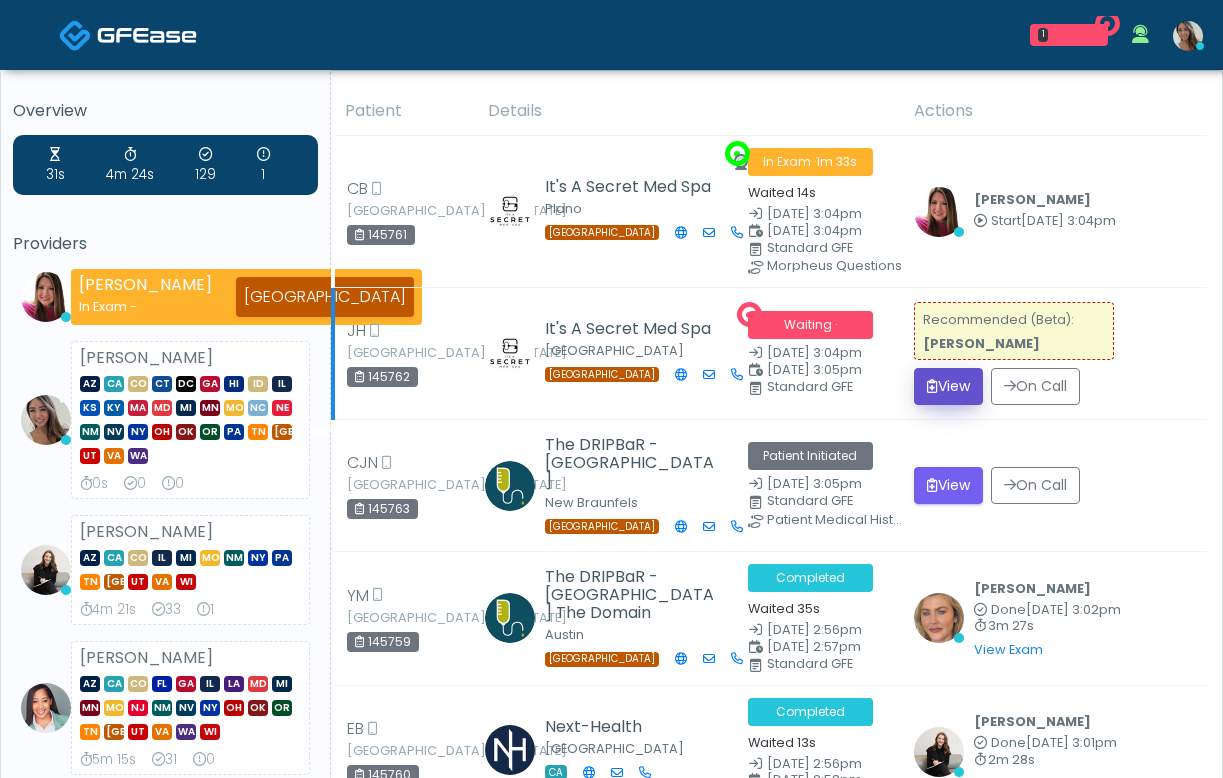 click on "View" at bounding box center (948, 386) 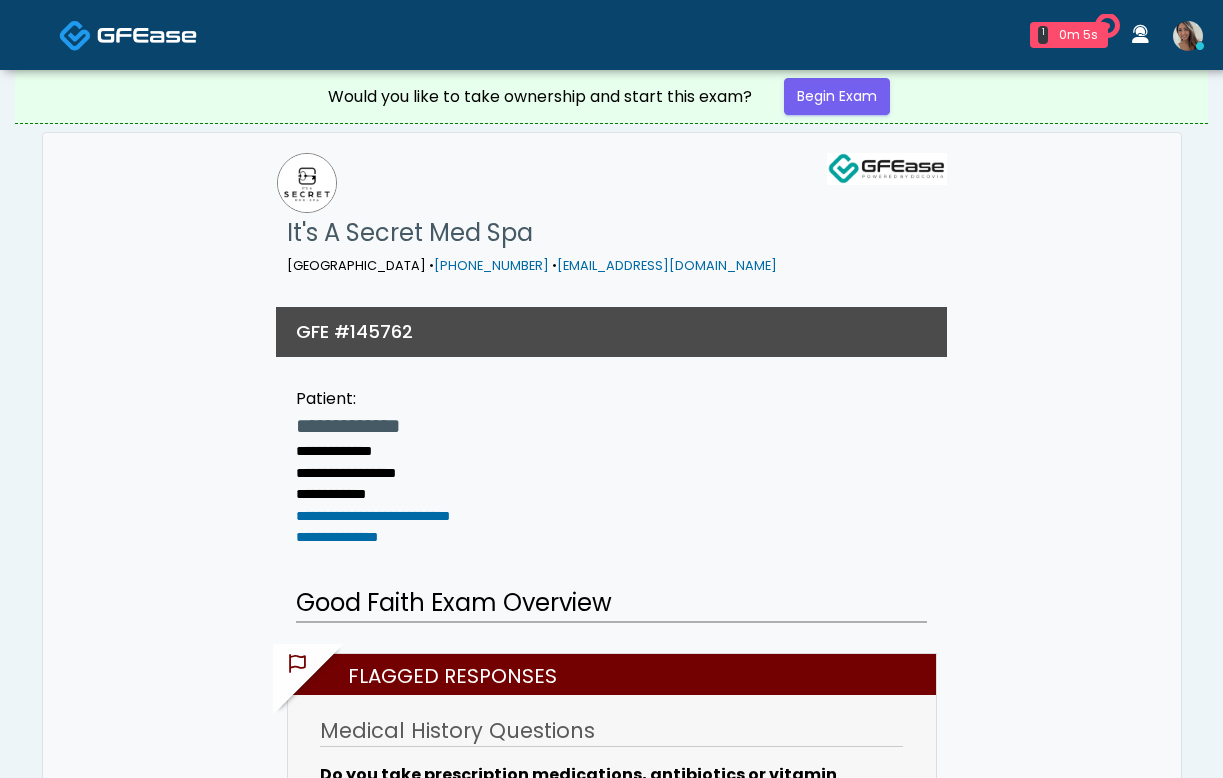 scroll, scrollTop: 0, scrollLeft: 0, axis: both 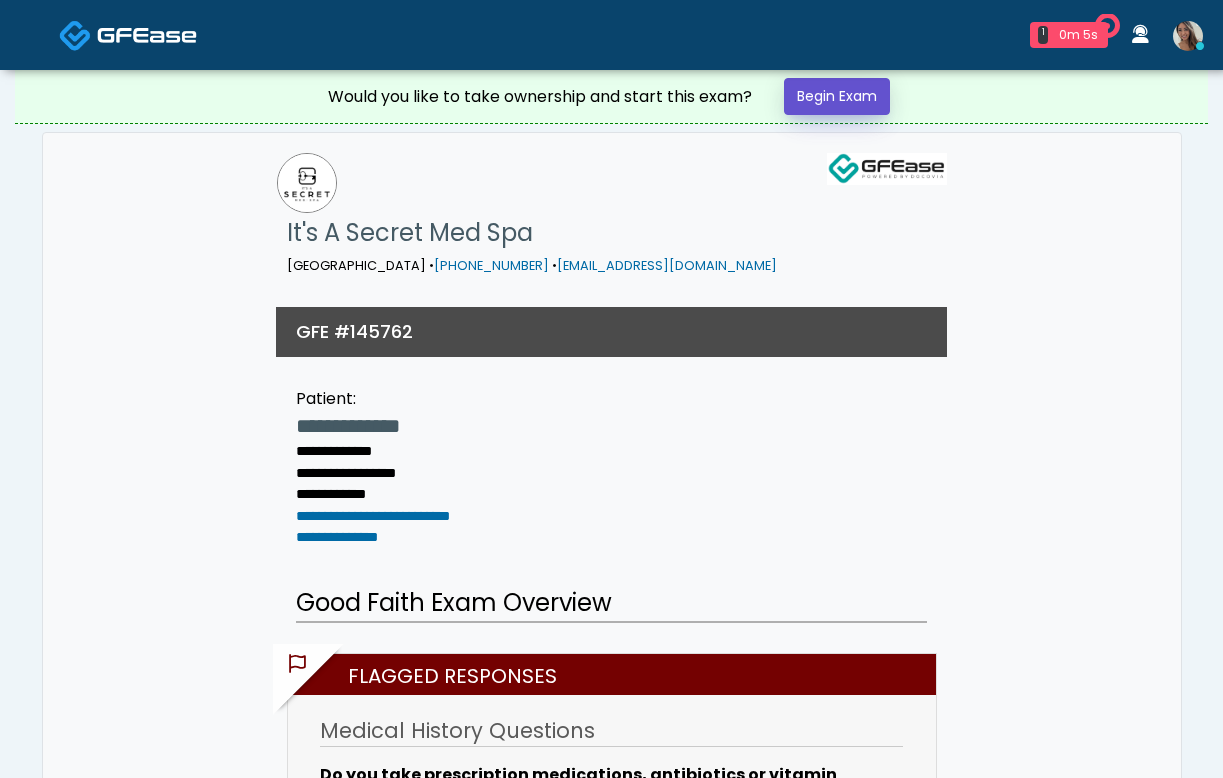 click on "Begin Exam" at bounding box center [837, 96] 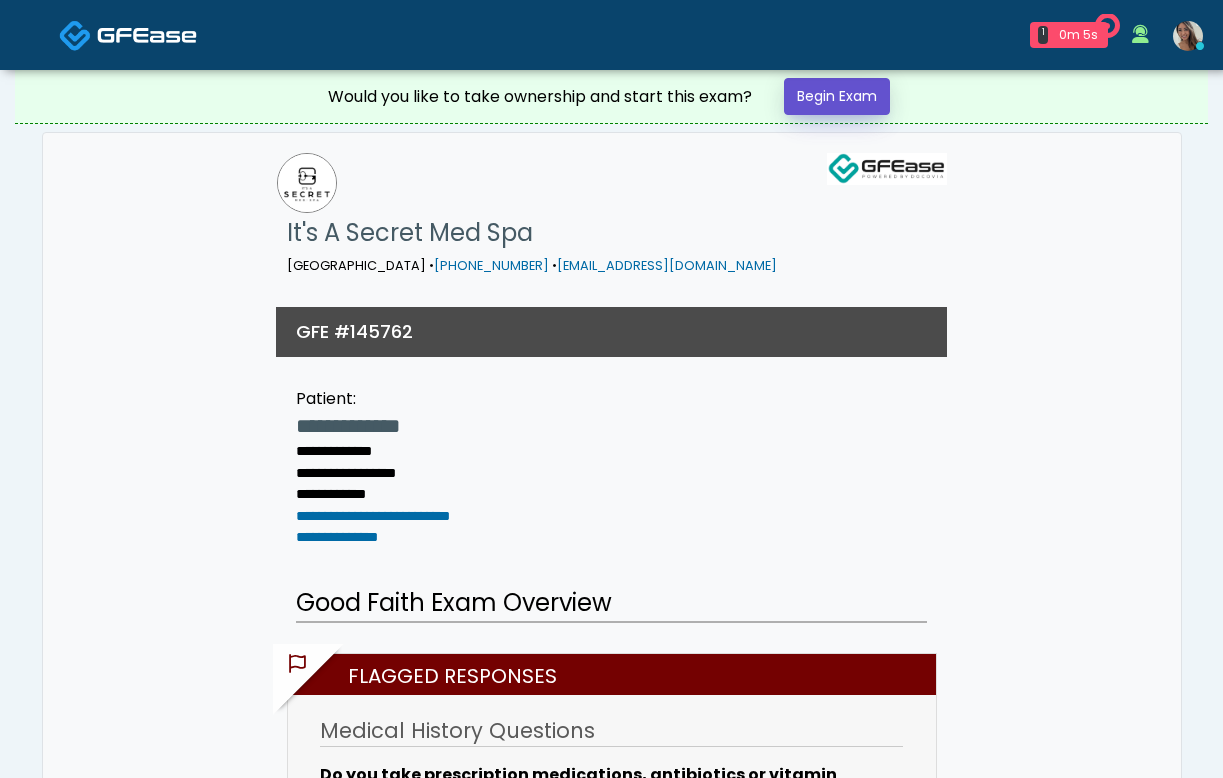 scroll, scrollTop: 0, scrollLeft: 0, axis: both 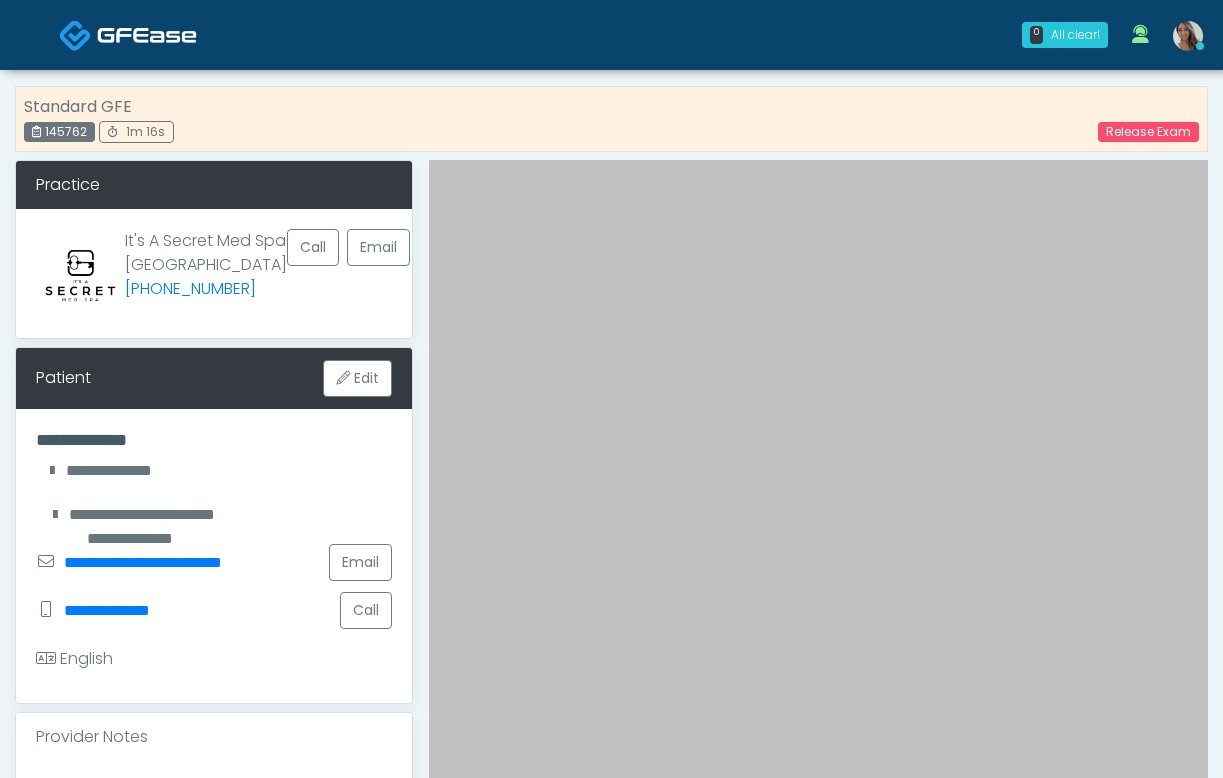 click at bounding box center (147, 35) 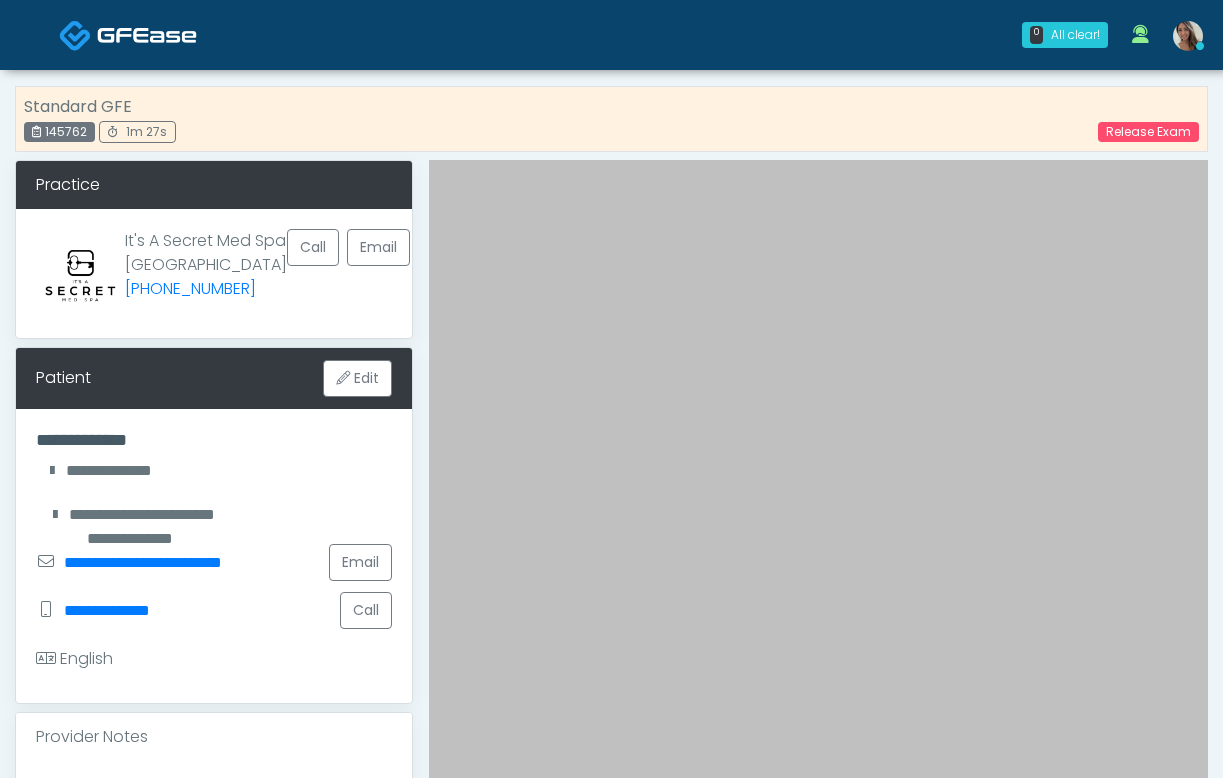 click at bounding box center [147, 34] 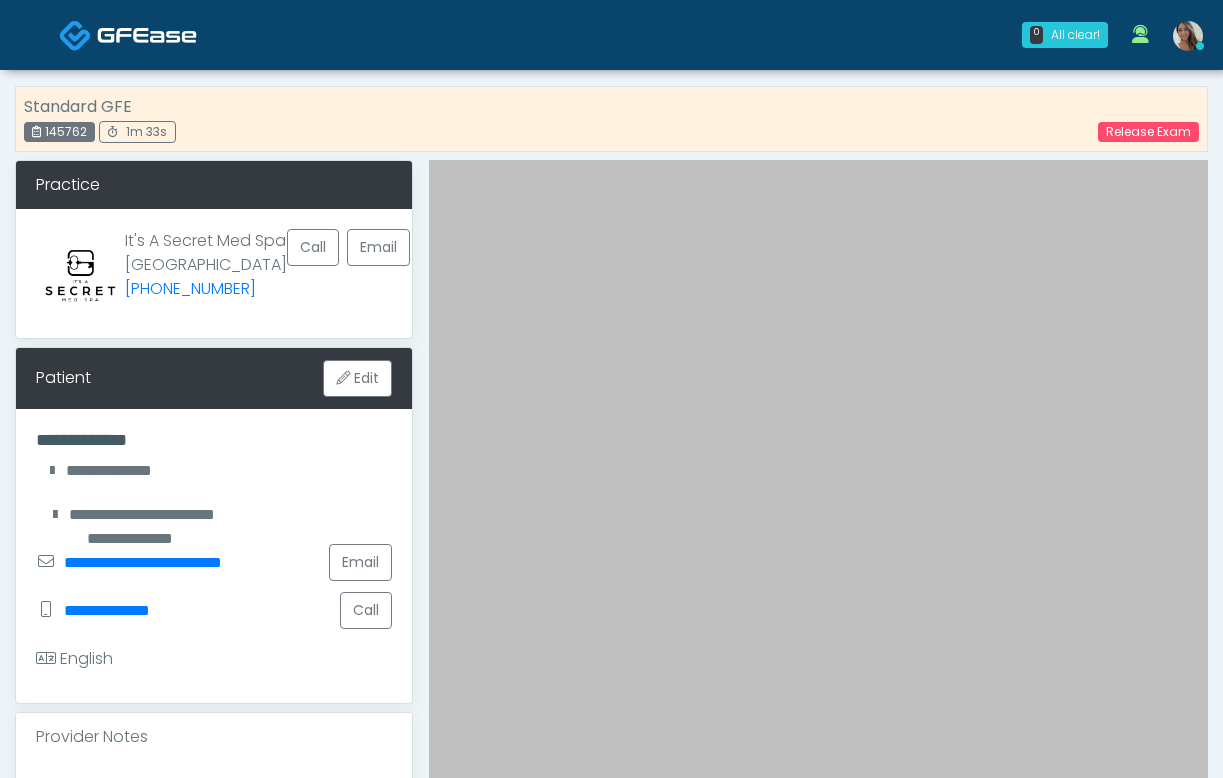 click at bounding box center (147, 35) 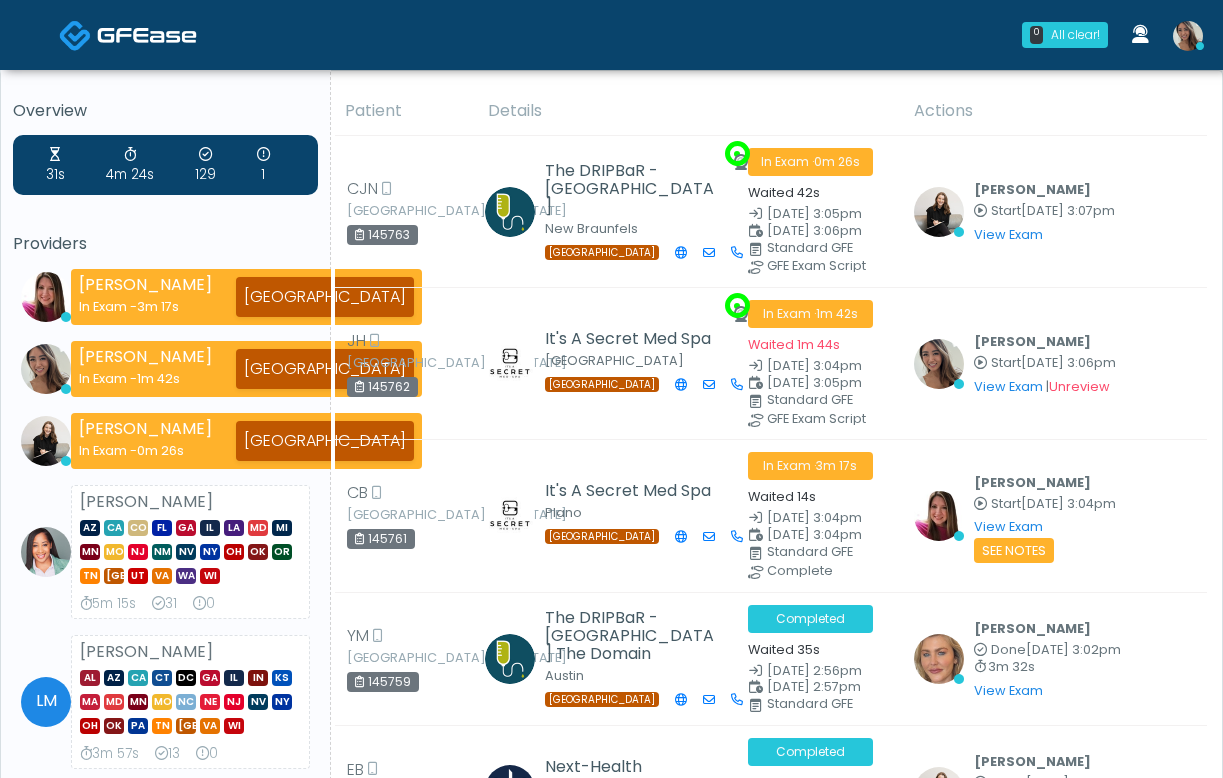 scroll, scrollTop: 0, scrollLeft: 0, axis: both 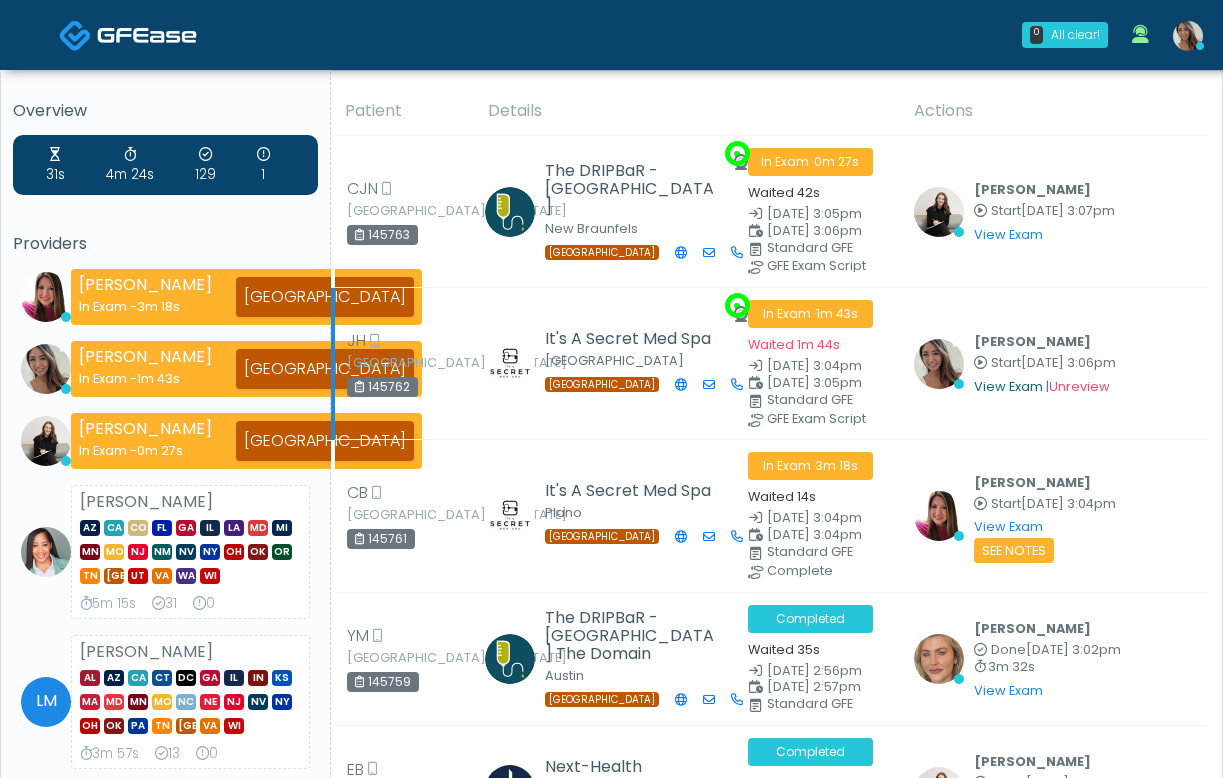 click on "View Exam" at bounding box center [1008, 386] 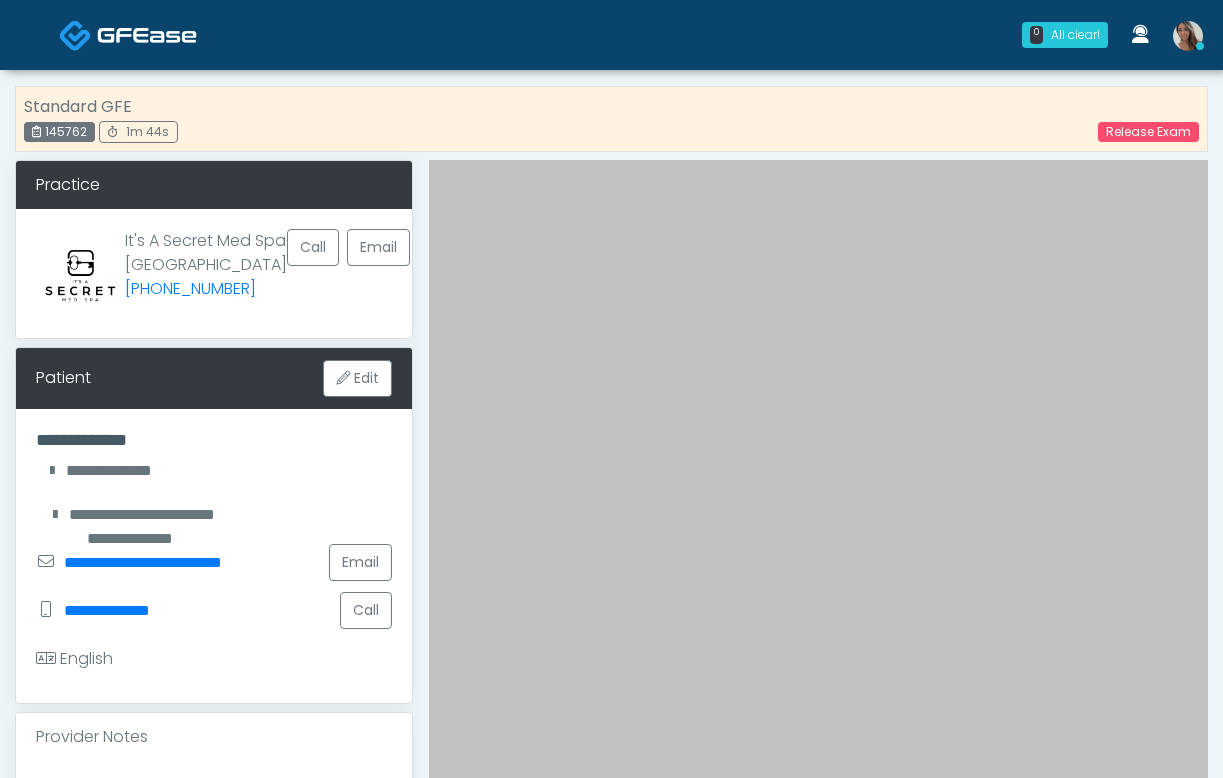 scroll, scrollTop: 0, scrollLeft: 0, axis: both 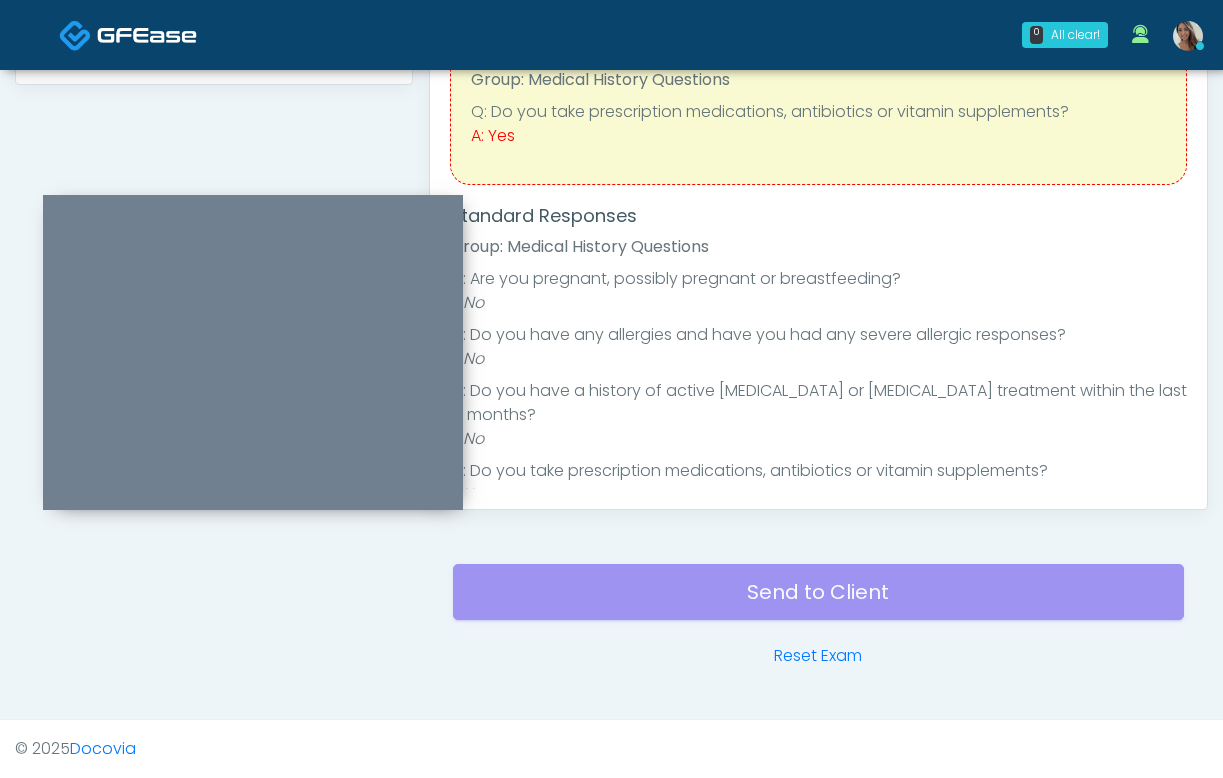 drag, startPoint x: 919, startPoint y: 170, endPoint x: 556, endPoint y: 236, distance: 368.9512 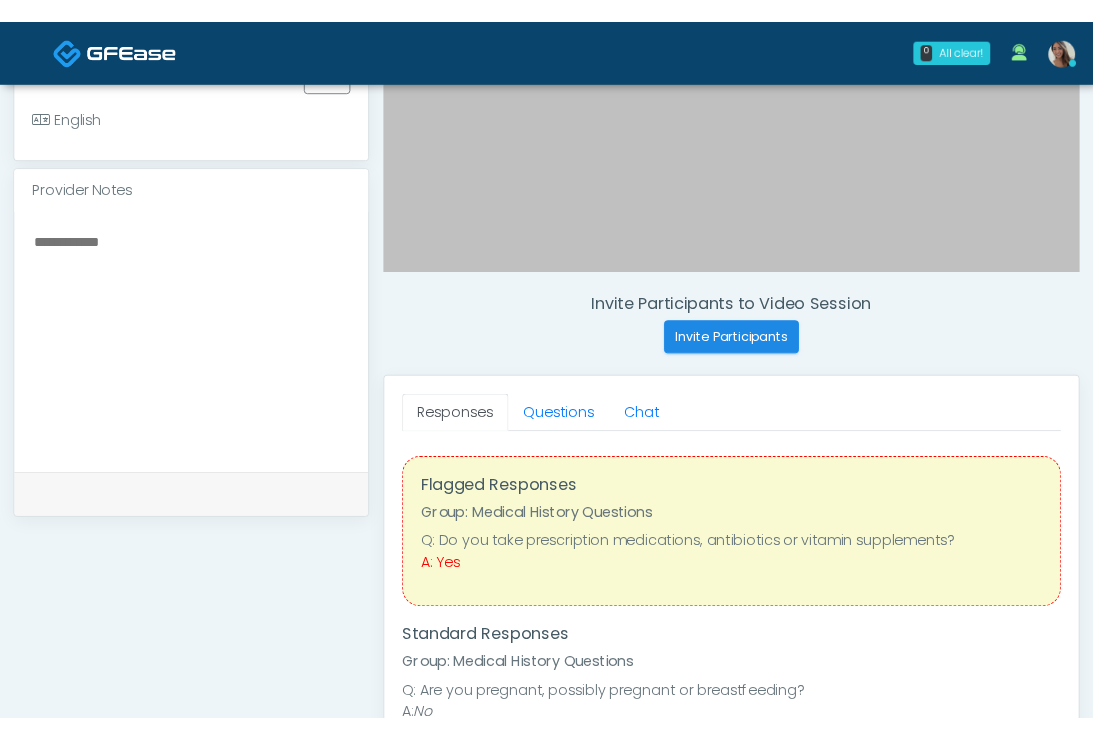 scroll, scrollTop: 671, scrollLeft: 0, axis: vertical 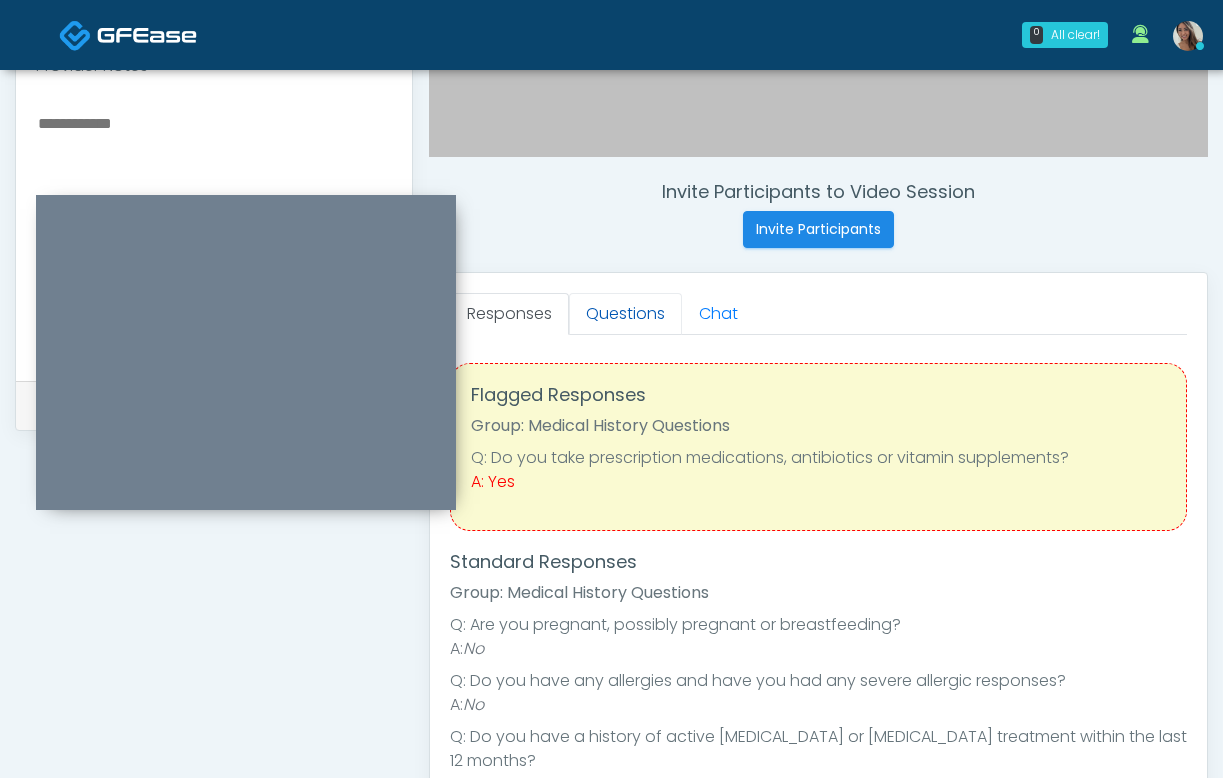 click on "Questions" at bounding box center (625, 314) 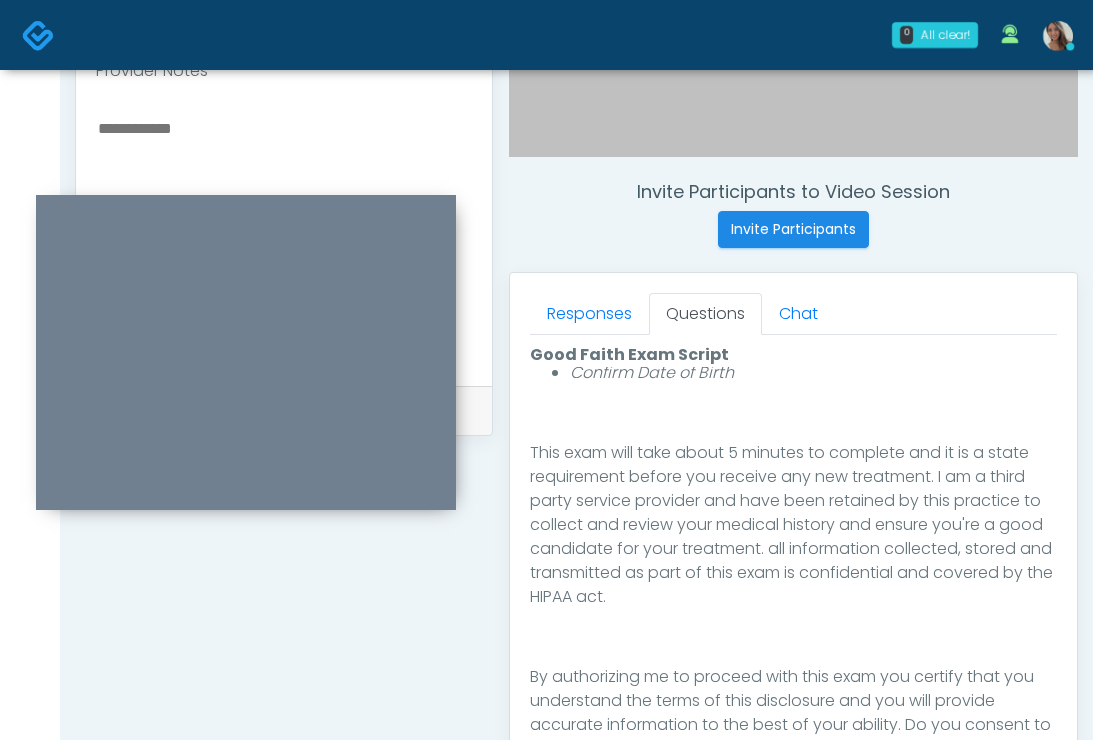scroll, scrollTop: 328, scrollLeft: 0, axis: vertical 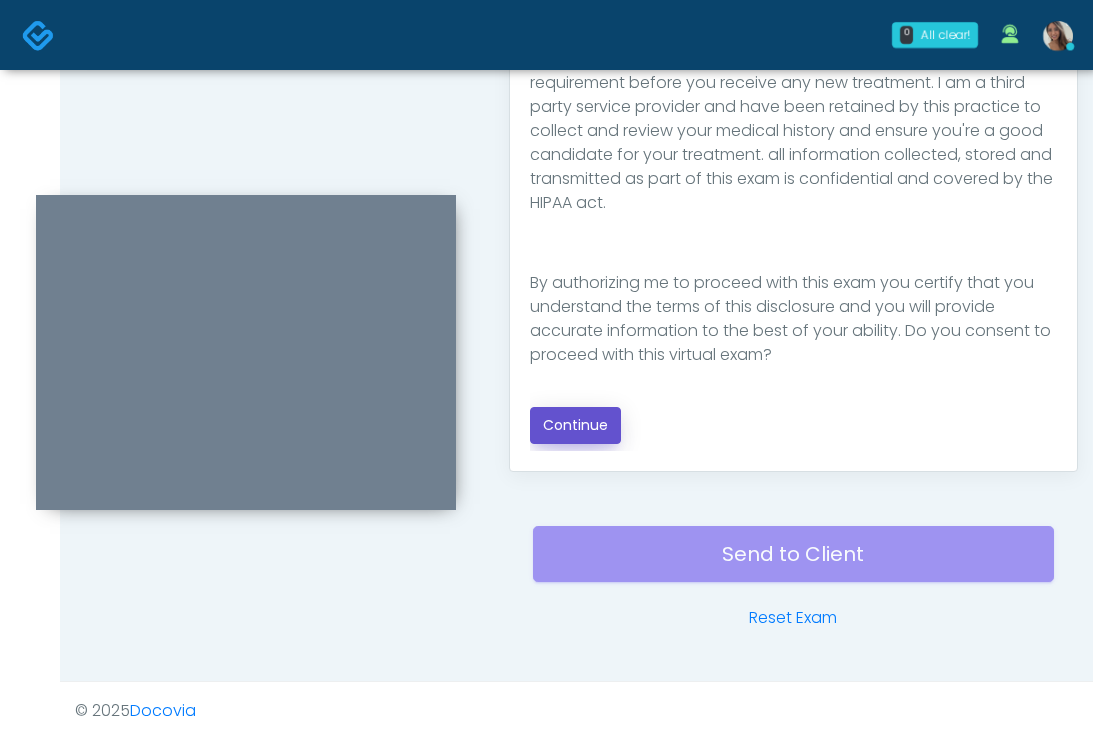 click on "Continue" at bounding box center (575, 425) 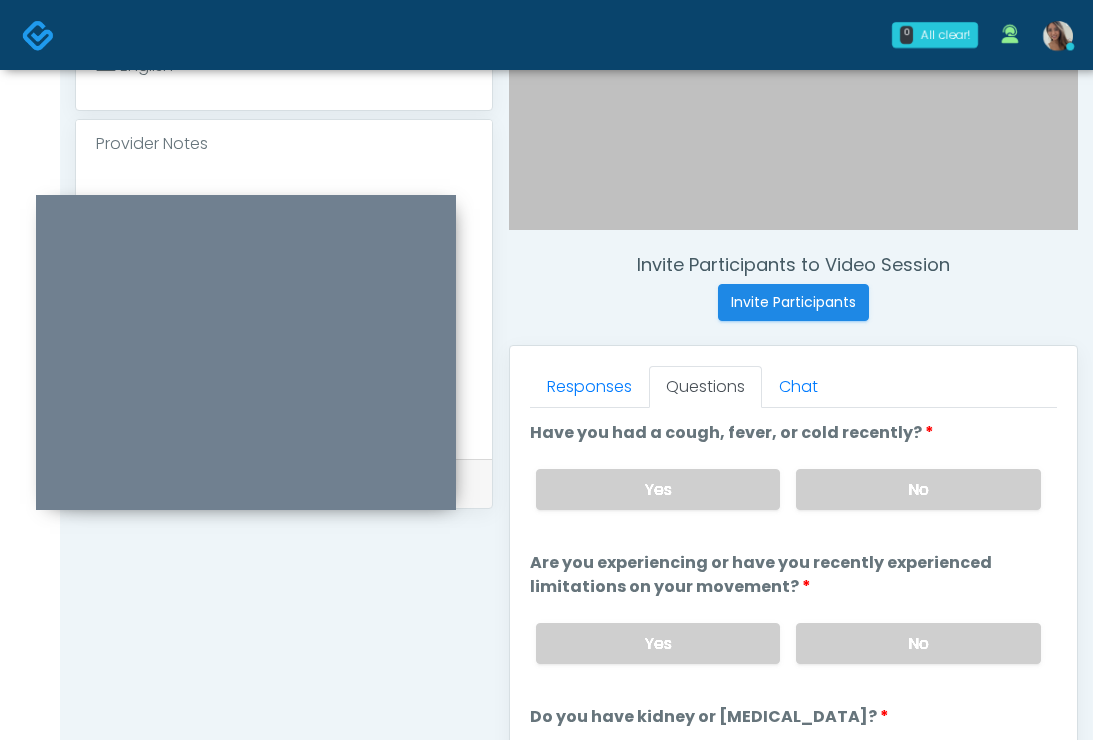 scroll, scrollTop: 742, scrollLeft: 0, axis: vertical 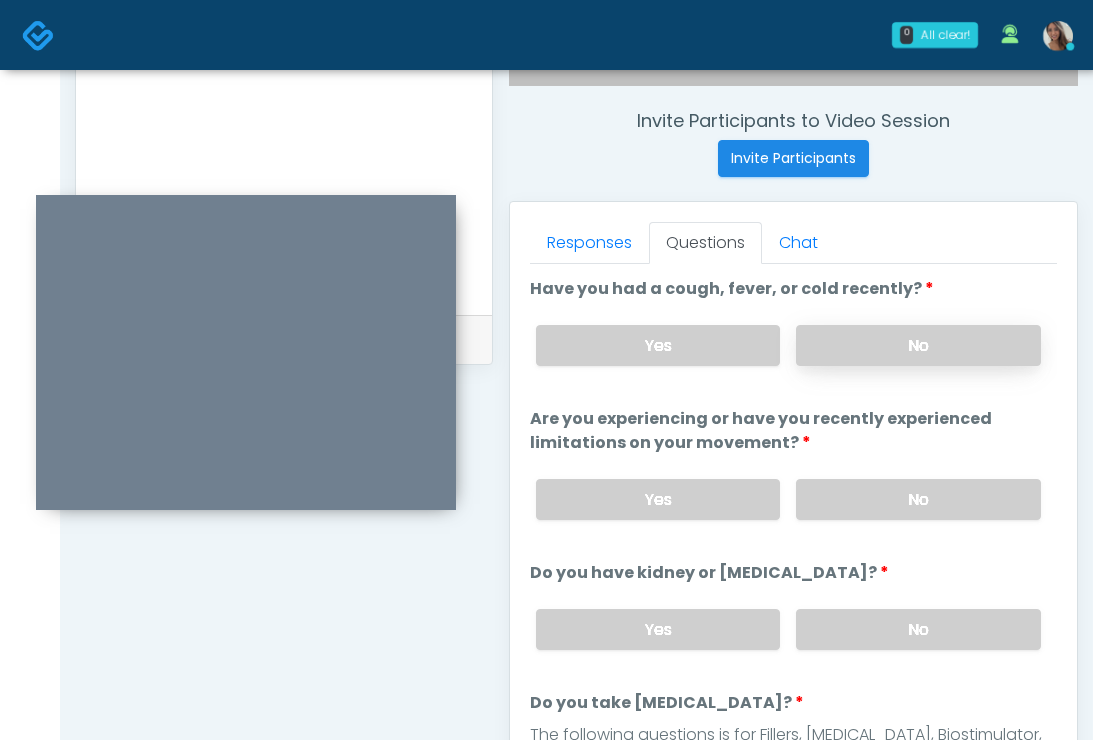 click on "No" at bounding box center [918, 345] 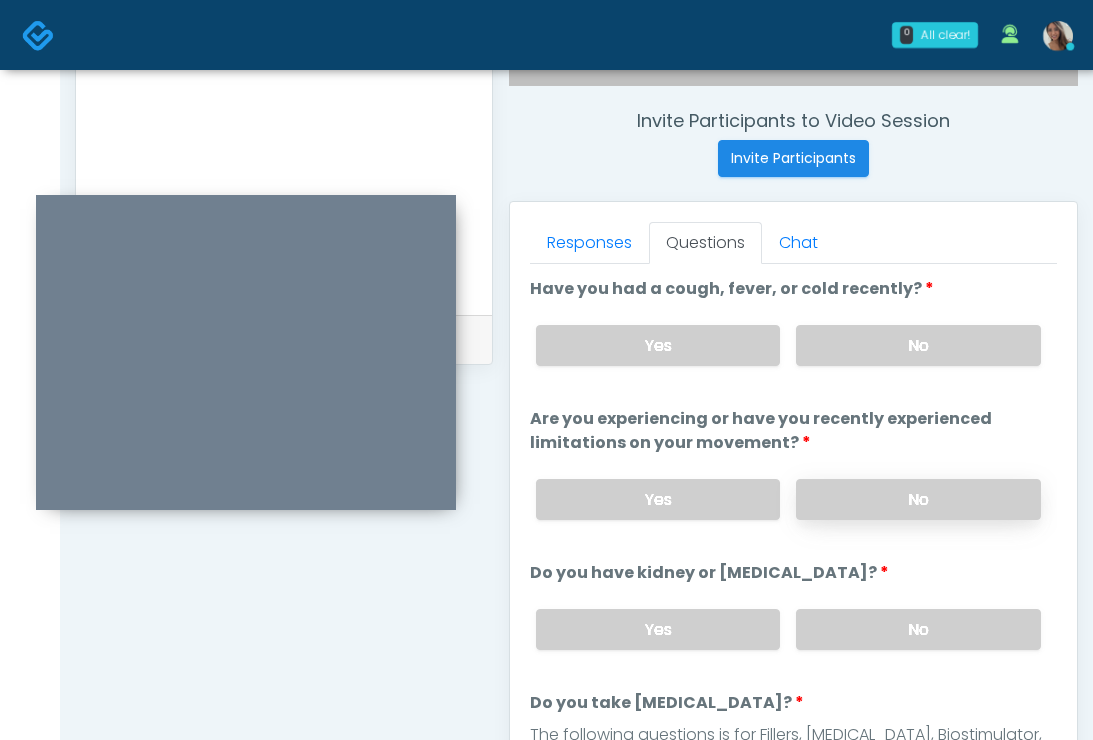 click on "No" at bounding box center [918, 499] 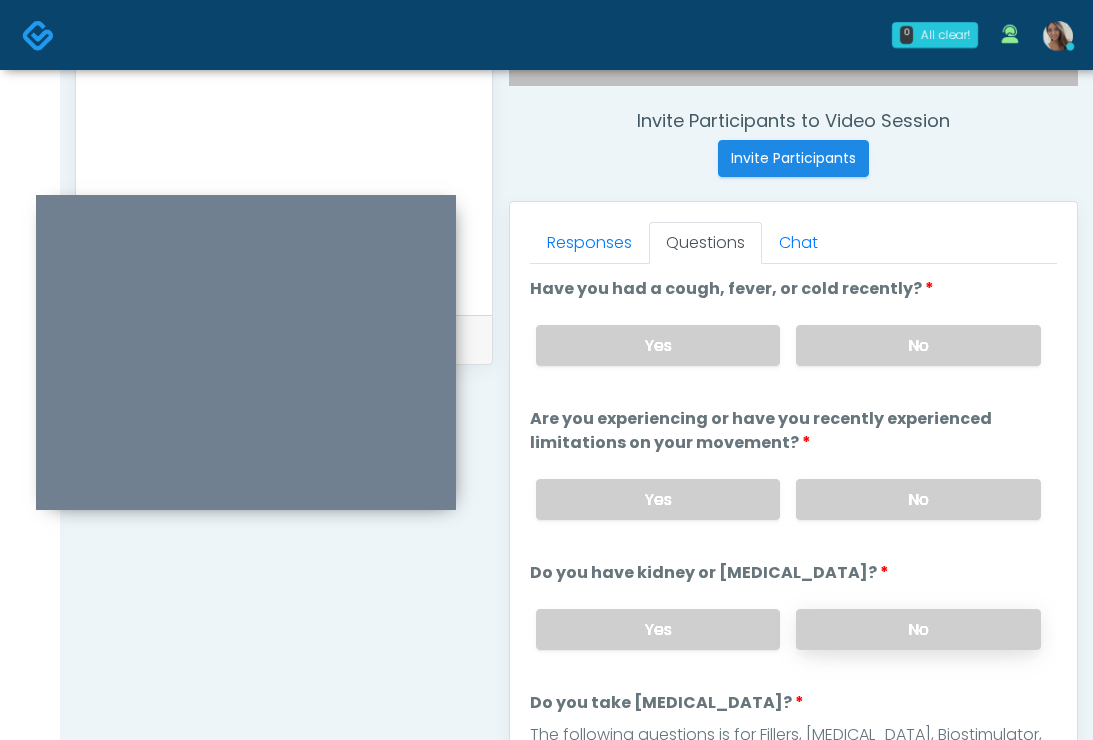 click on "No" at bounding box center (918, 629) 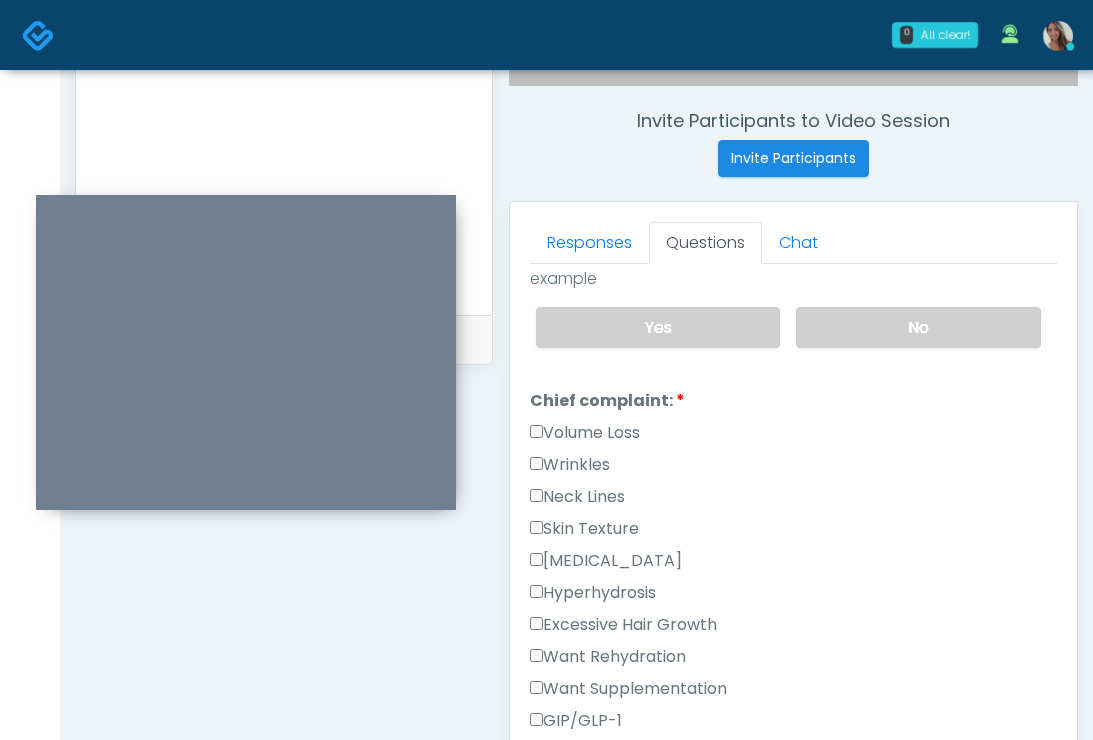 scroll, scrollTop: 478, scrollLeft: 0, axis: vertical 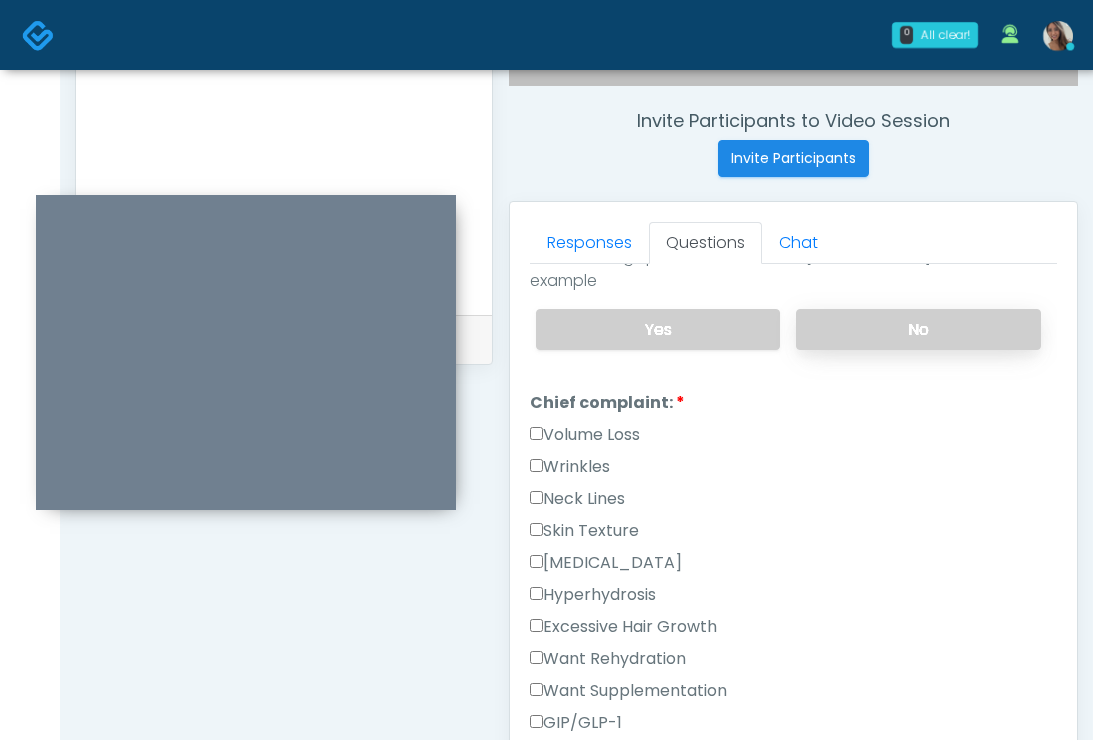 click on "No" at bounding box center [918, 329] 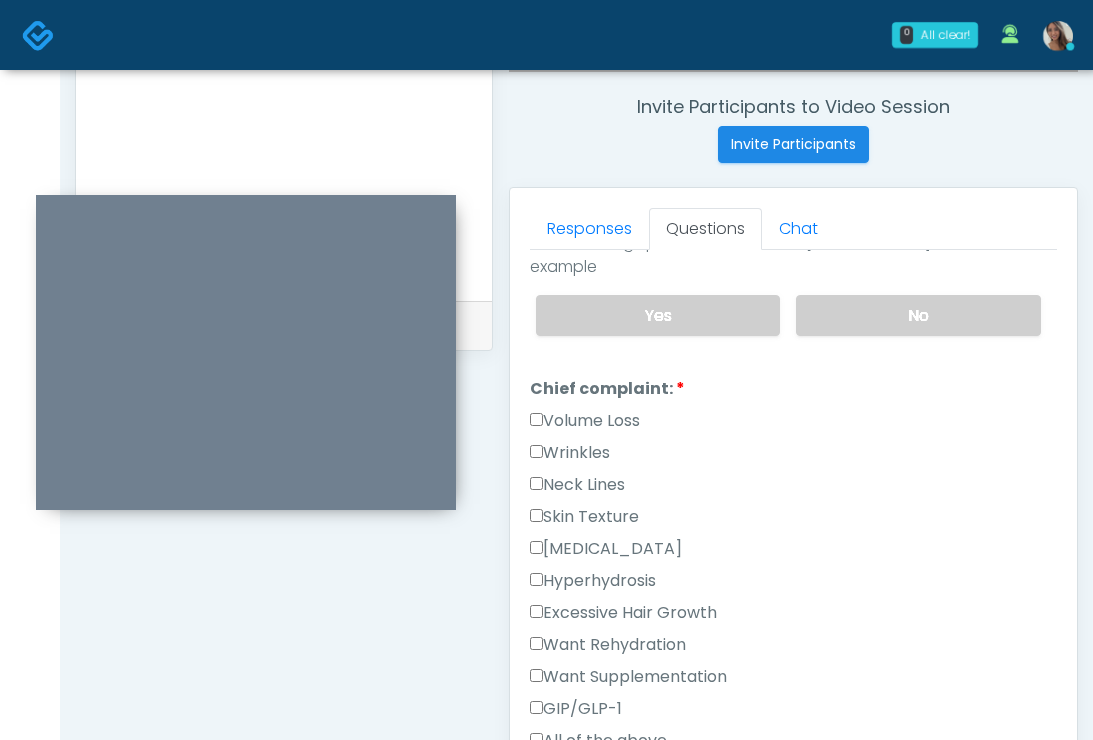scroll, scrollTop: 783, scrollLeft: 0, axis: vertical 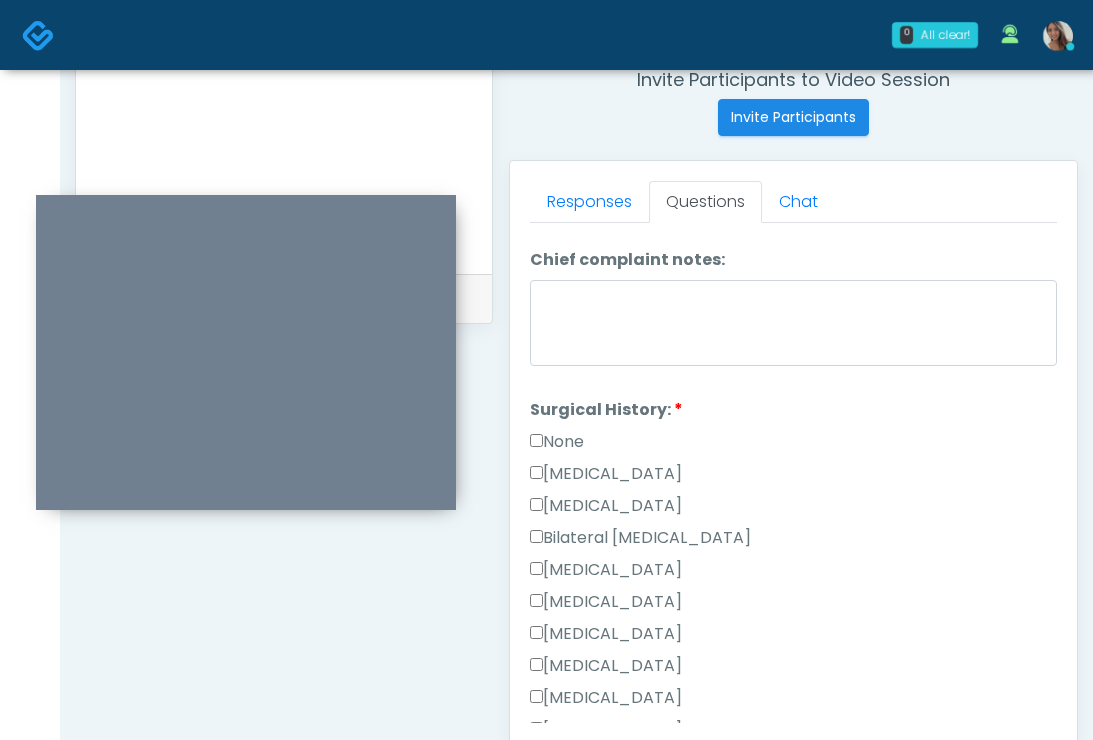 click on "None" at bounding box center (557, 442) 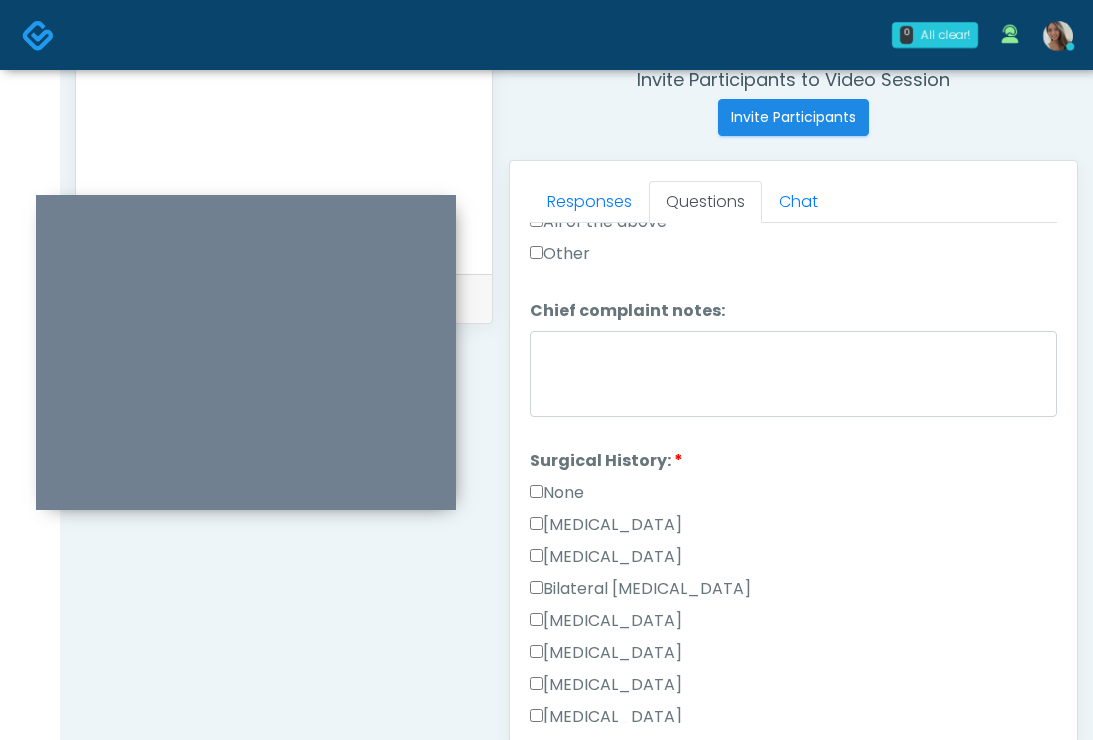 scroll, scrollTop: 805, scrollLeft: 0, axis: vertical 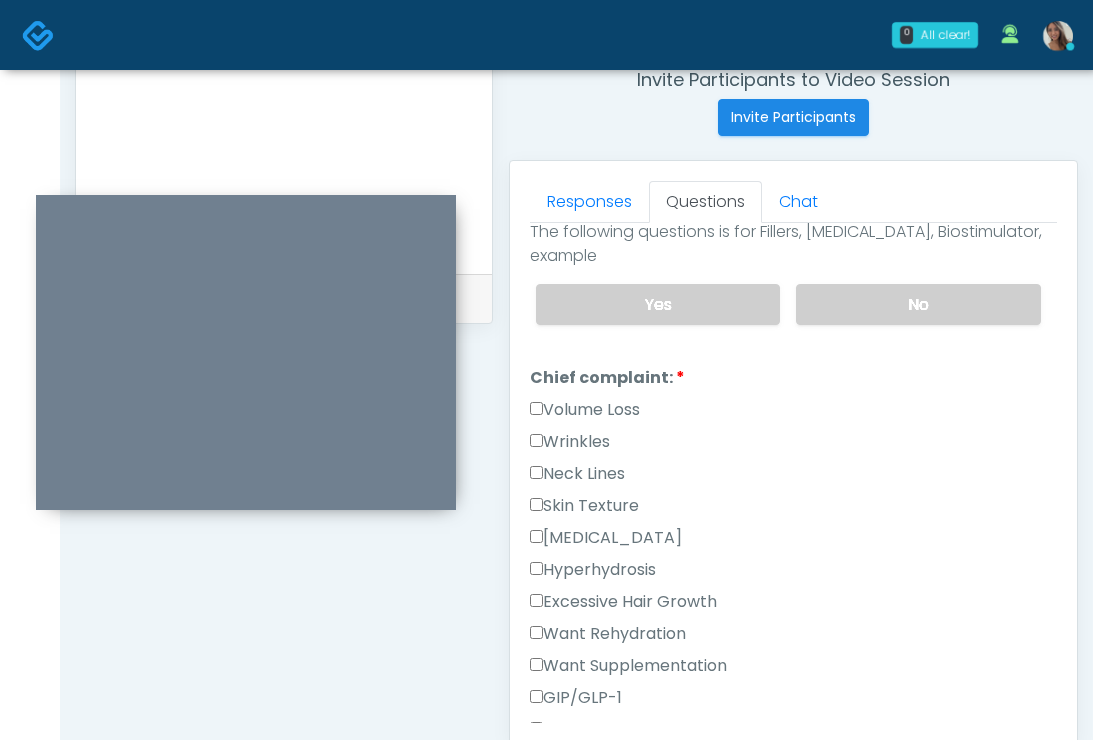click on "Volume Loss" at bounding box center (585, 410) 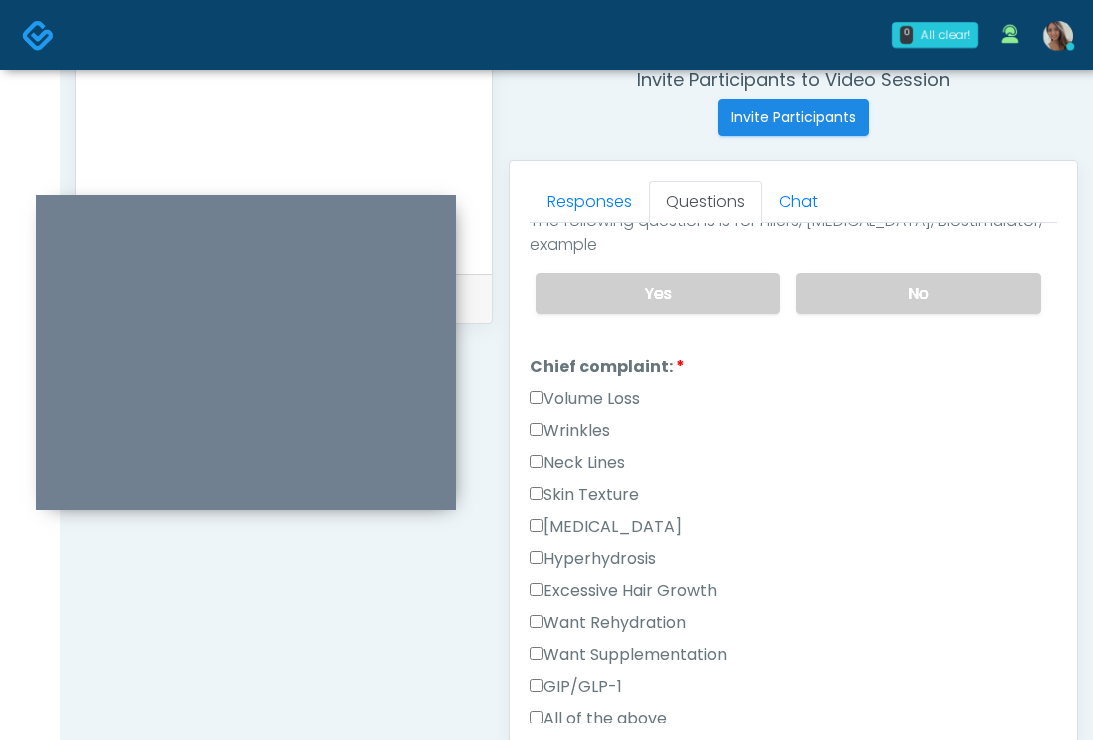 scroll, scrollTop: 491, scrollLeft: 0, axis: vertical 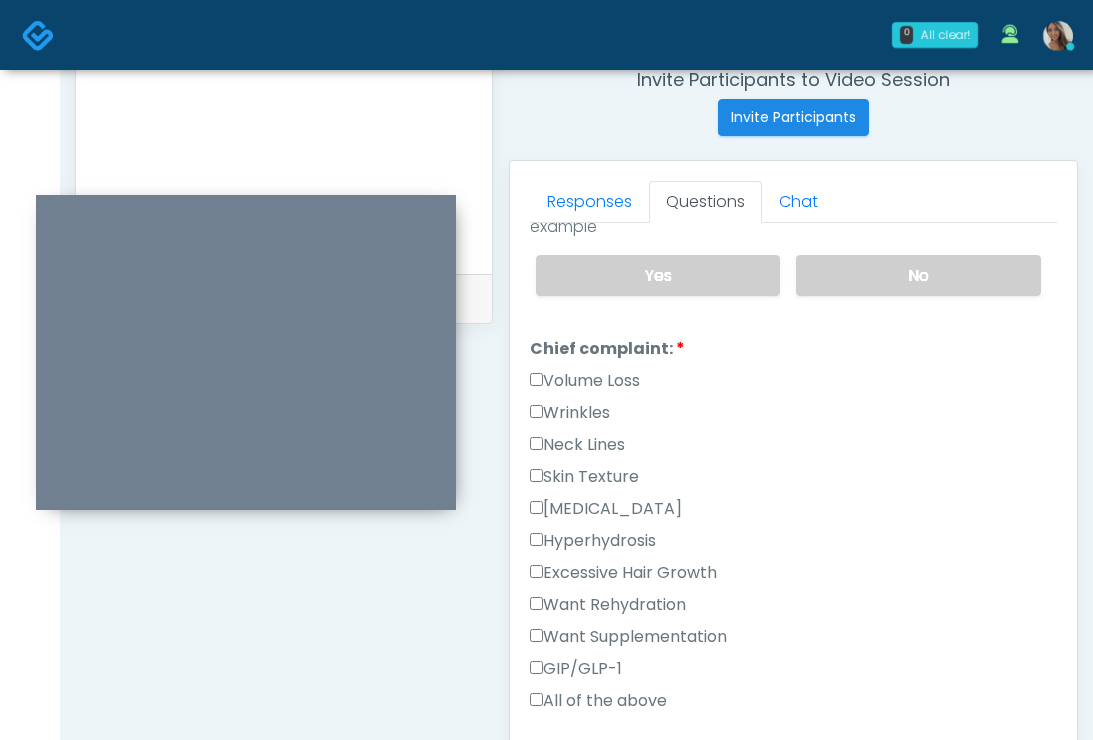 click on "Excessive Hair Growth" at bounding box center [623, 573] 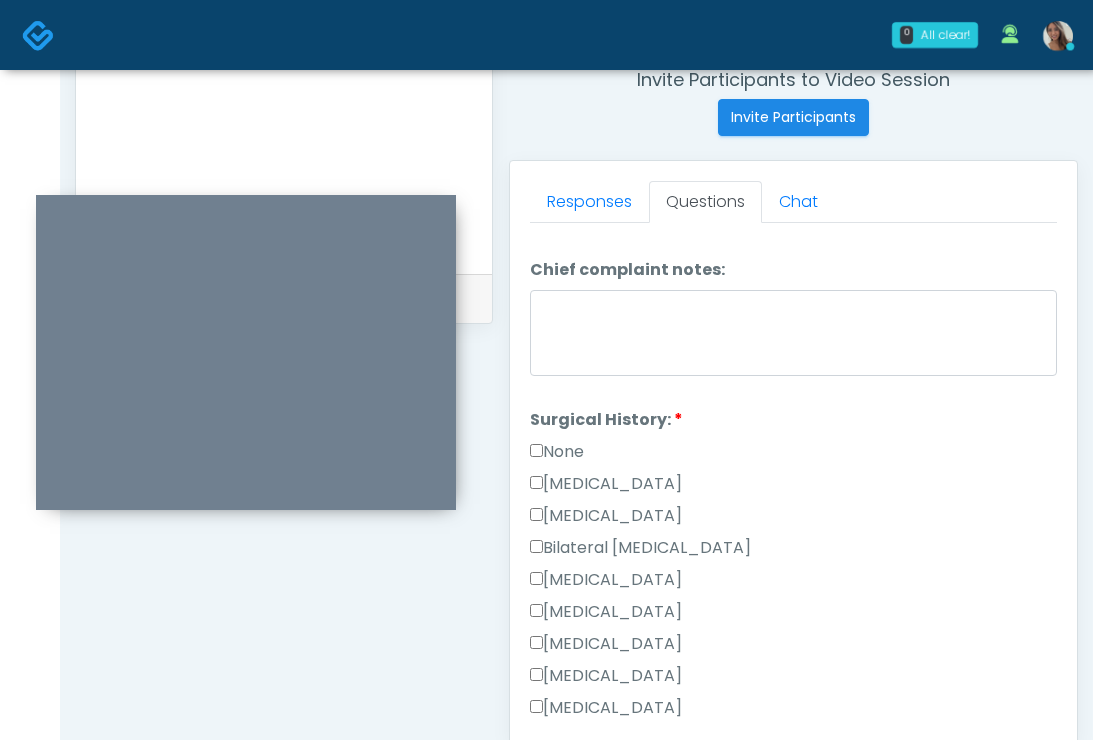 scroll, scrollTop: 1332, scrollLeft: 0, axis: vertical 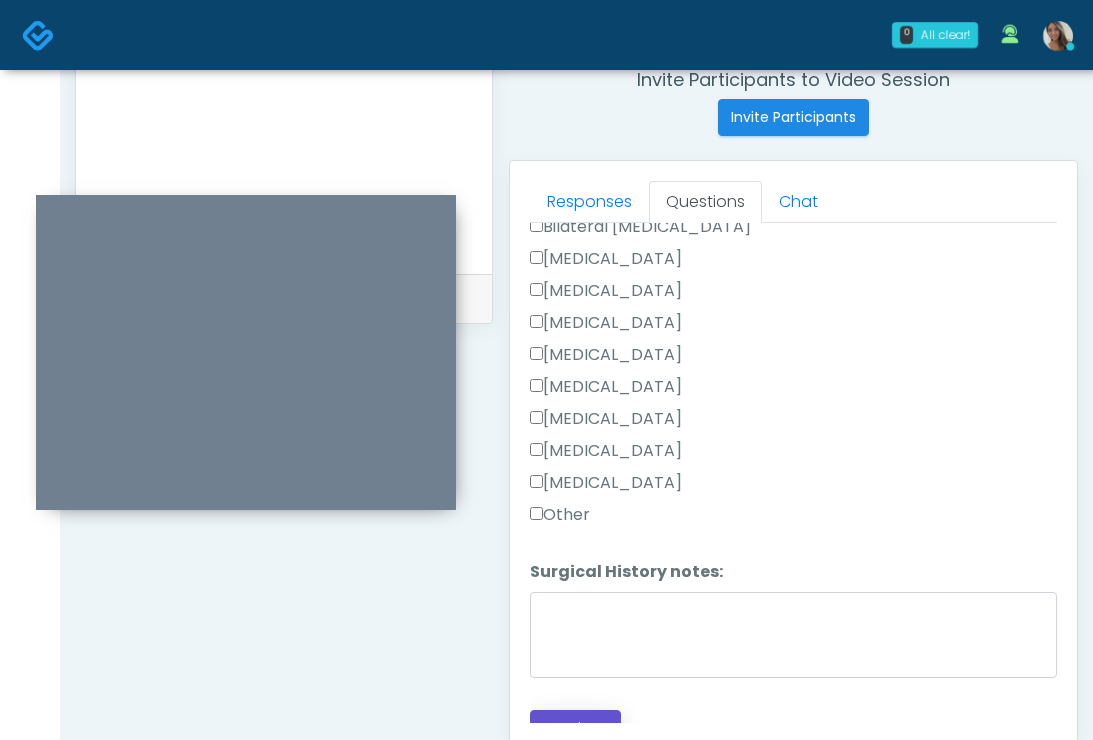 click on "Continue" at bounding box center [575, 728] 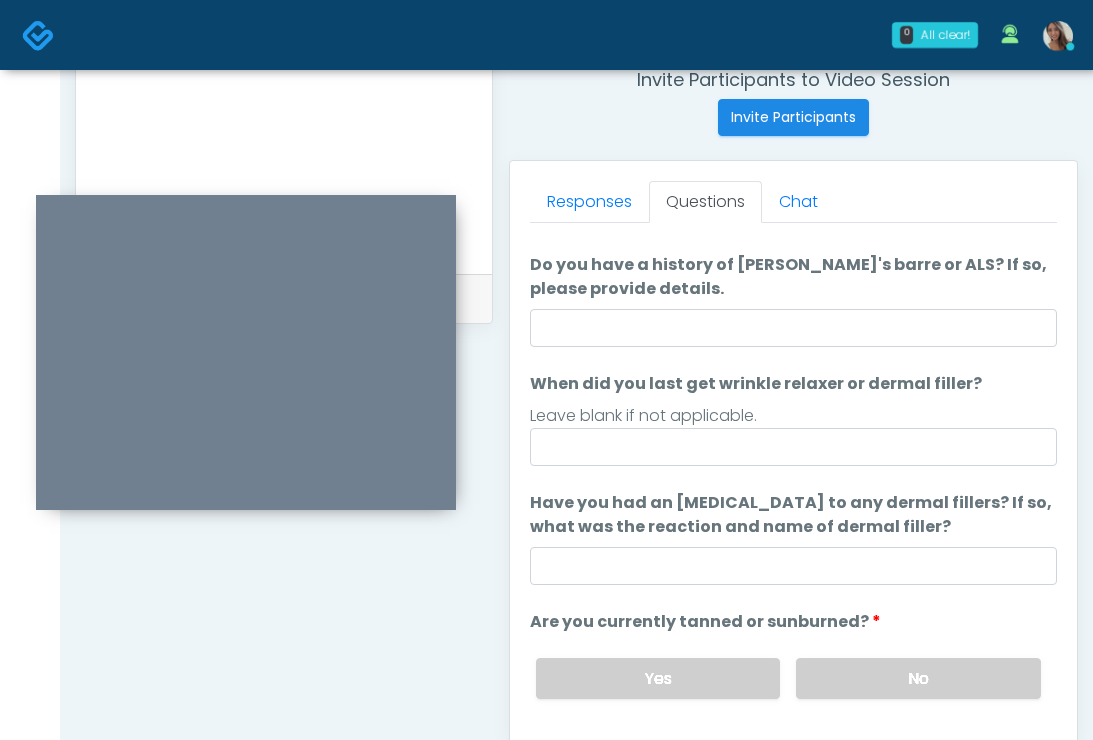 scroll, scrollTop: 43, scrollLeft: 0, axis: vertical 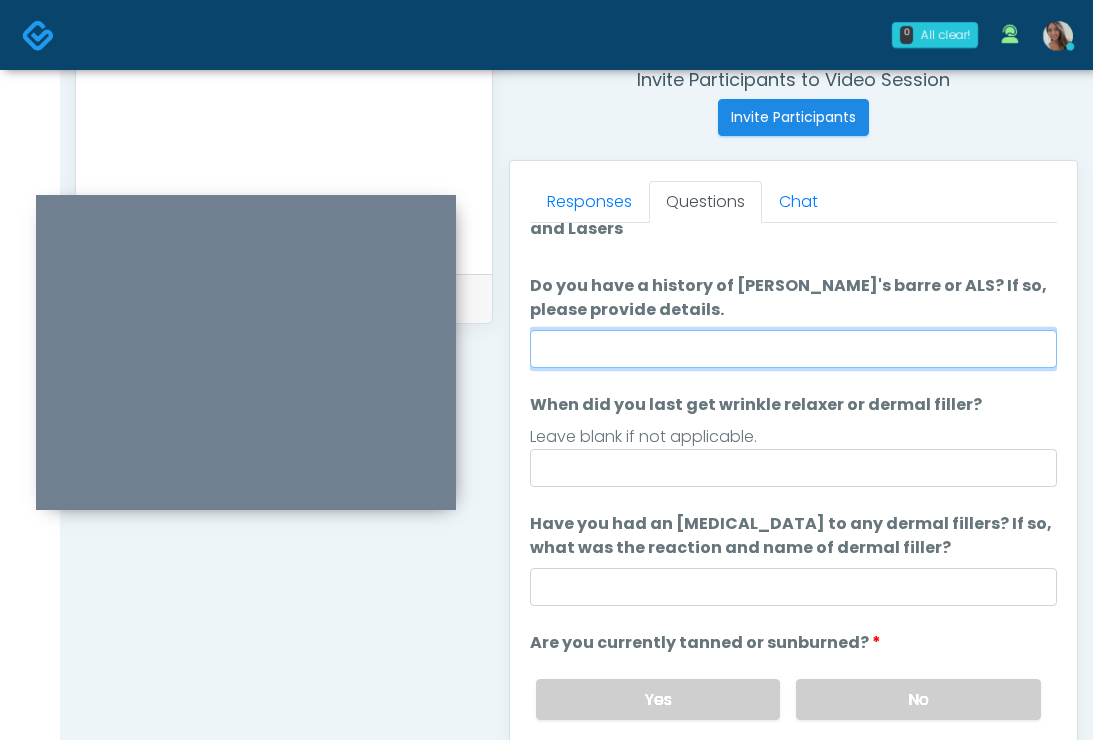 click on "Do you have a history of Guillain's barre or ALS? If so, please provide details." at bounding box center [793, 349] 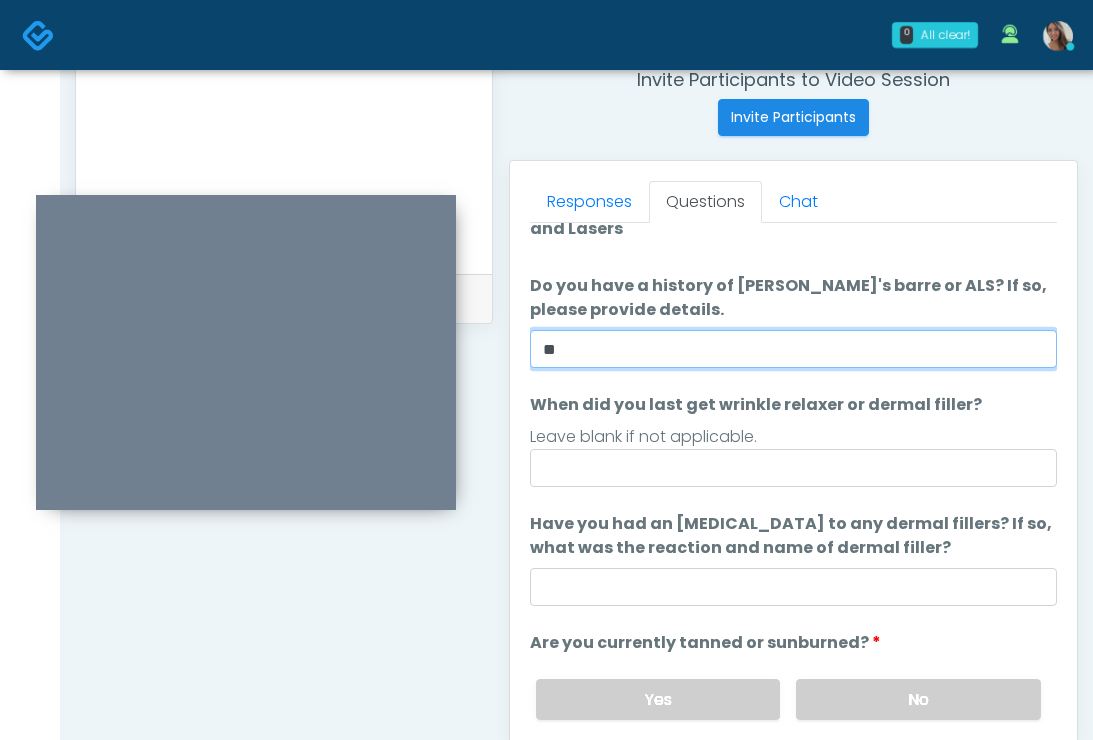 type on "**" 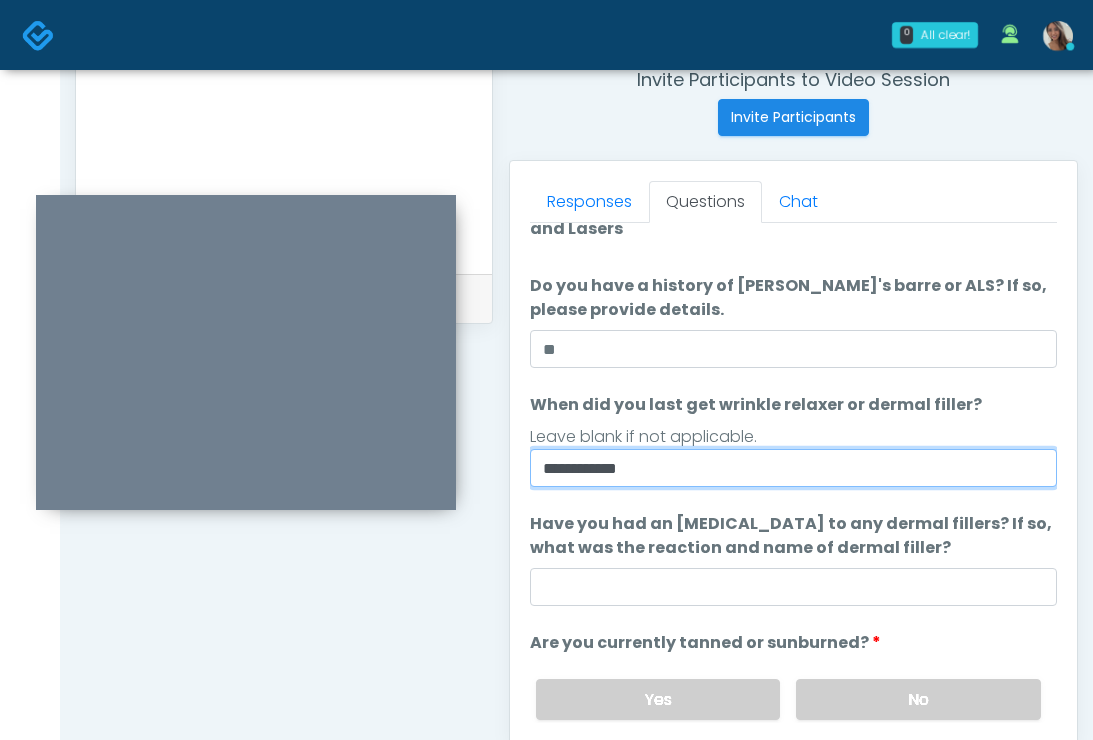 type on "**********" 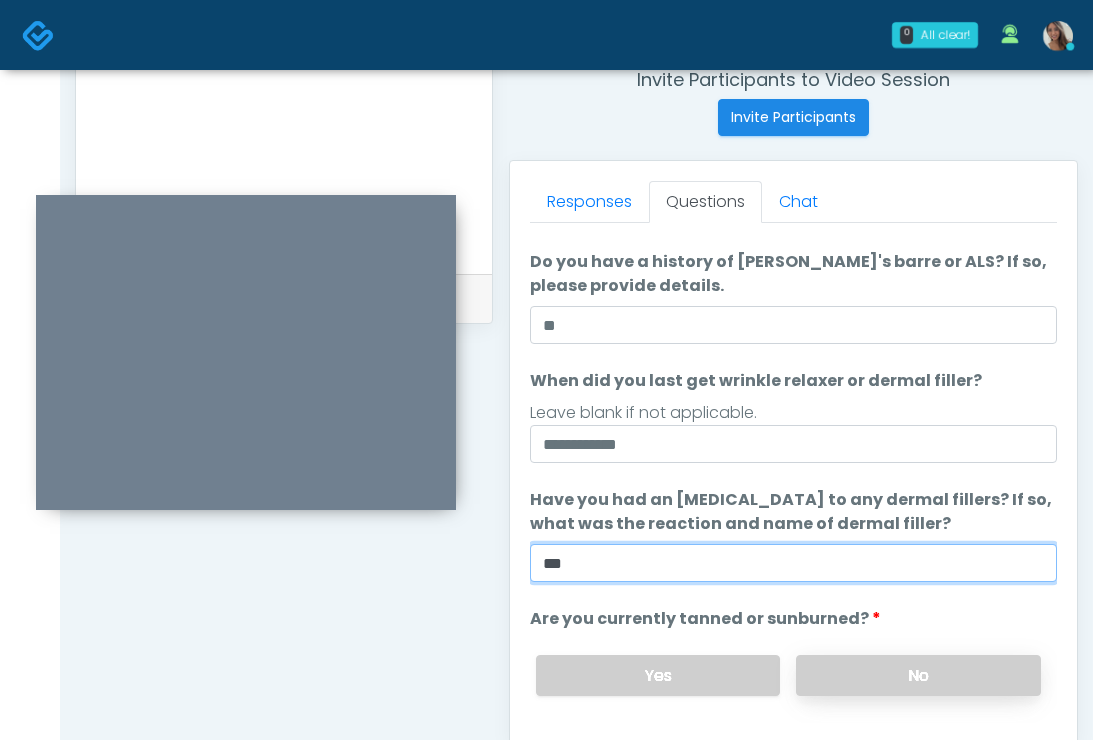 type on "**" 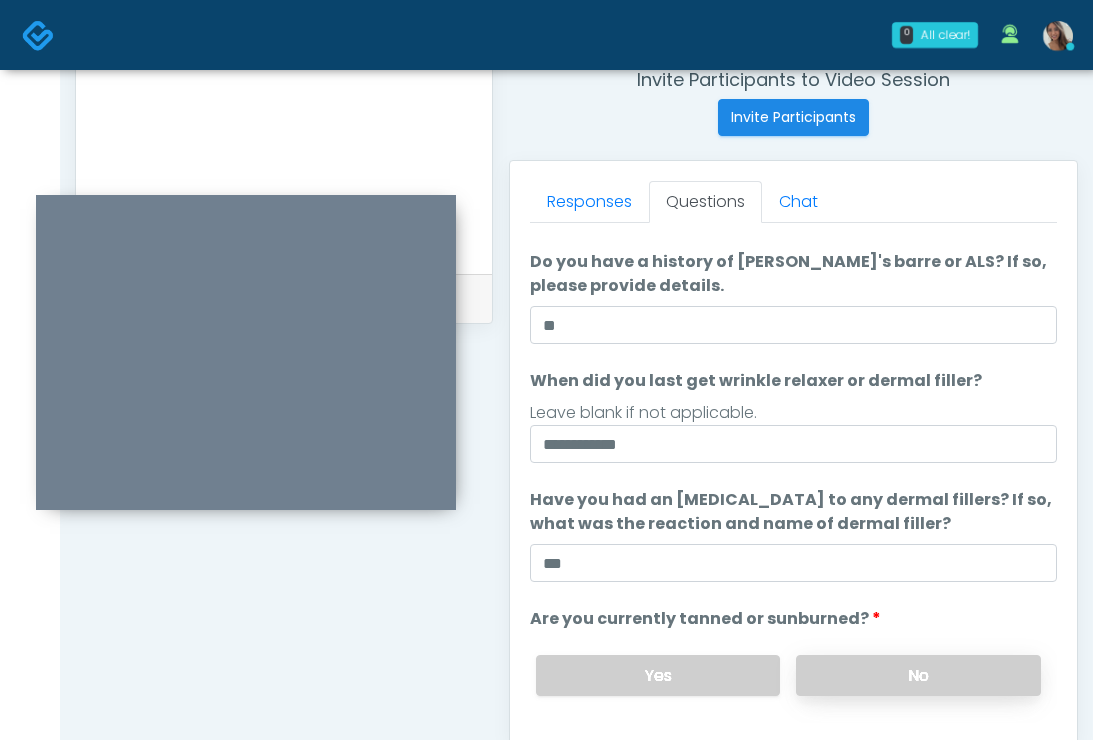 click on "No" at bounding box center (918, 675) 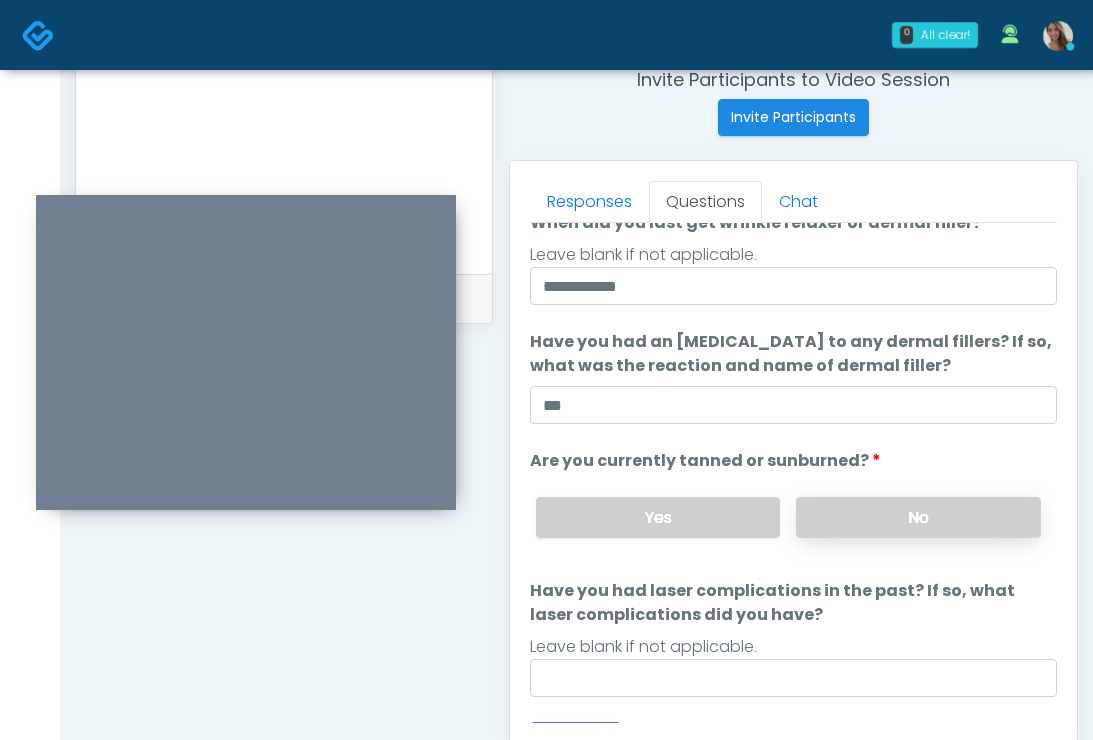 scroll, scrollTop: 261, scrollLeft: 0, axis: vertical 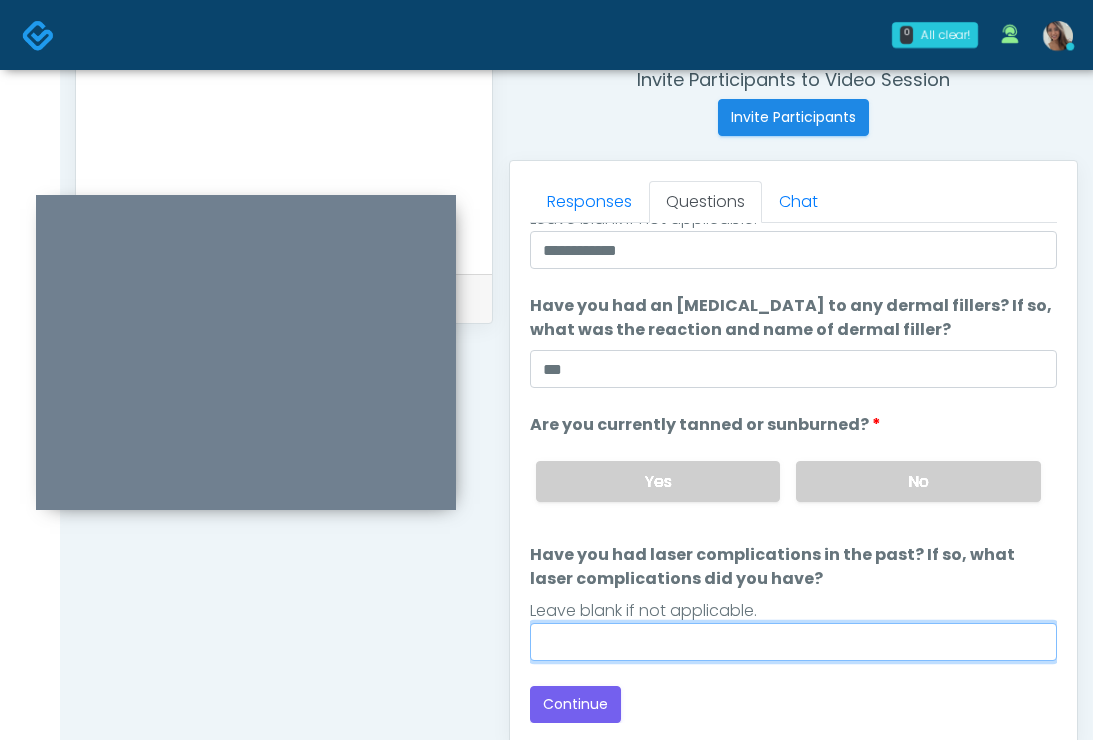 drag, startPoint x: 732, startPoint y: 651, endPoint x: 557, endPoint y: 584, distance: 187.3873 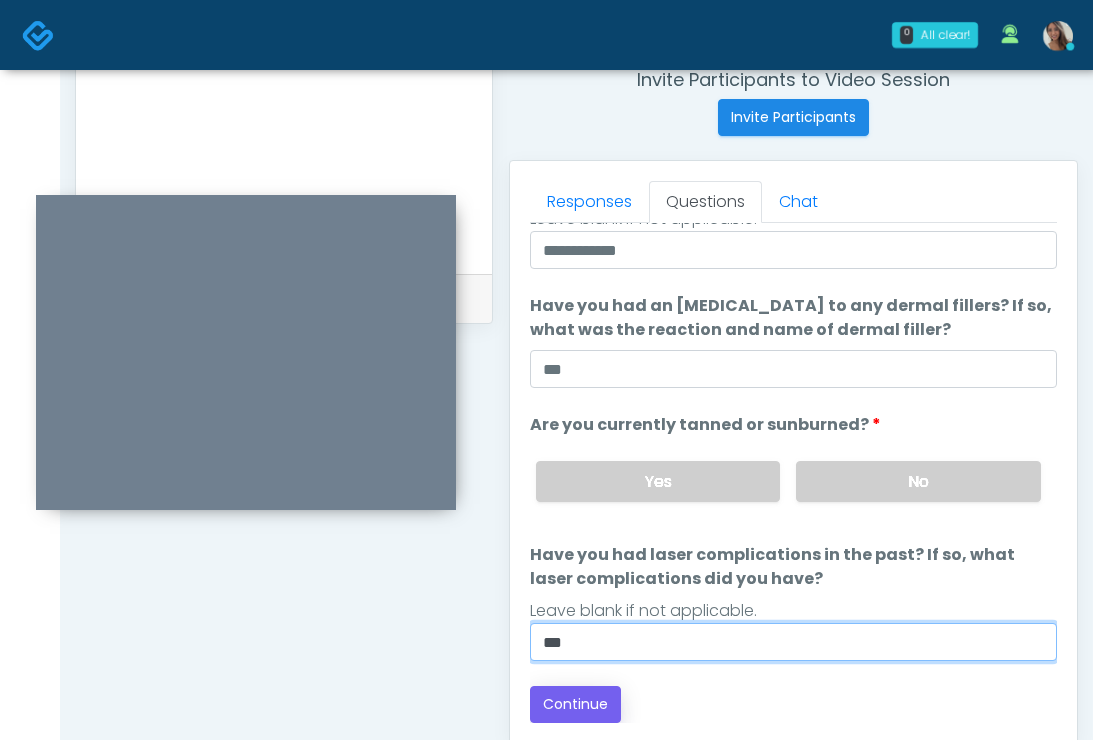 type on "**" 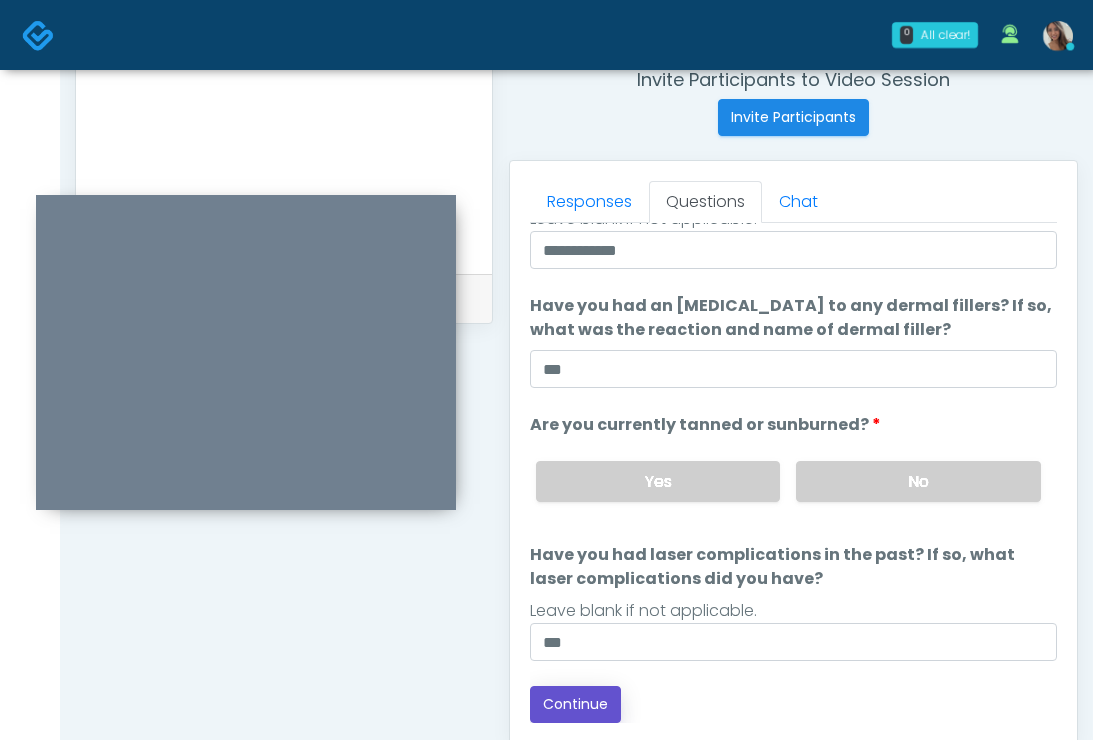 drag, startPoint x: 589, startPoint y: 711, endPoint x: 283, endPoint y: 586, distance: 330.5465 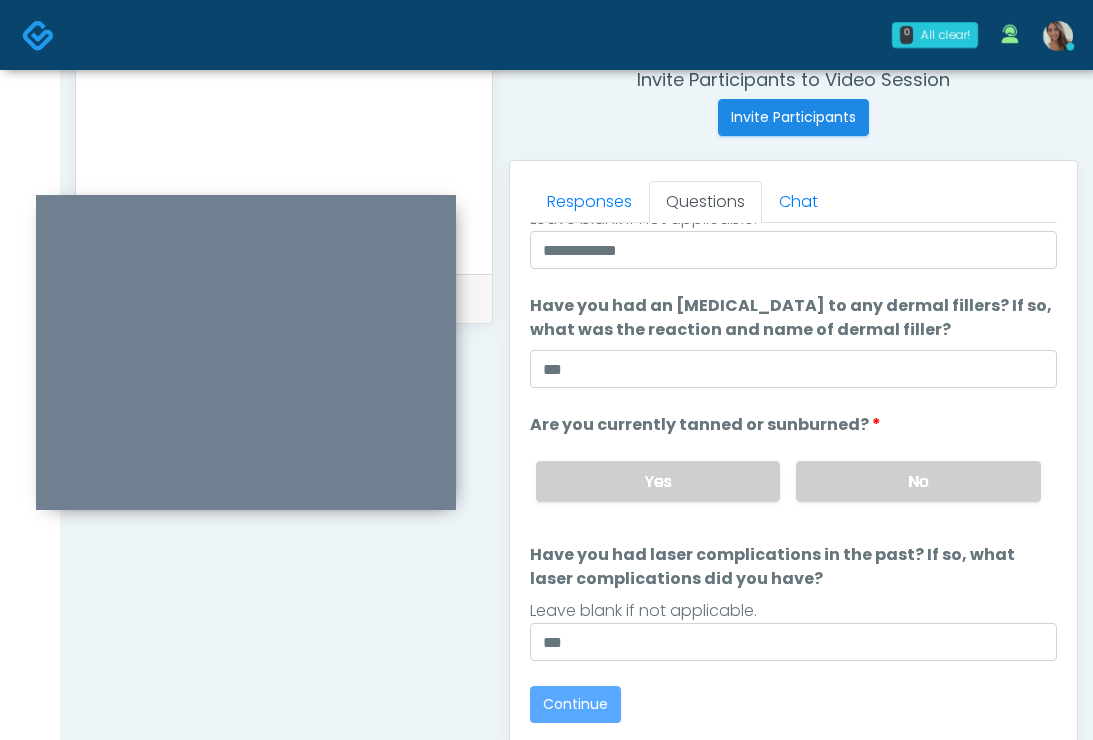 scroll, scrollTop: 0, scrollLeft: 0, axis: both 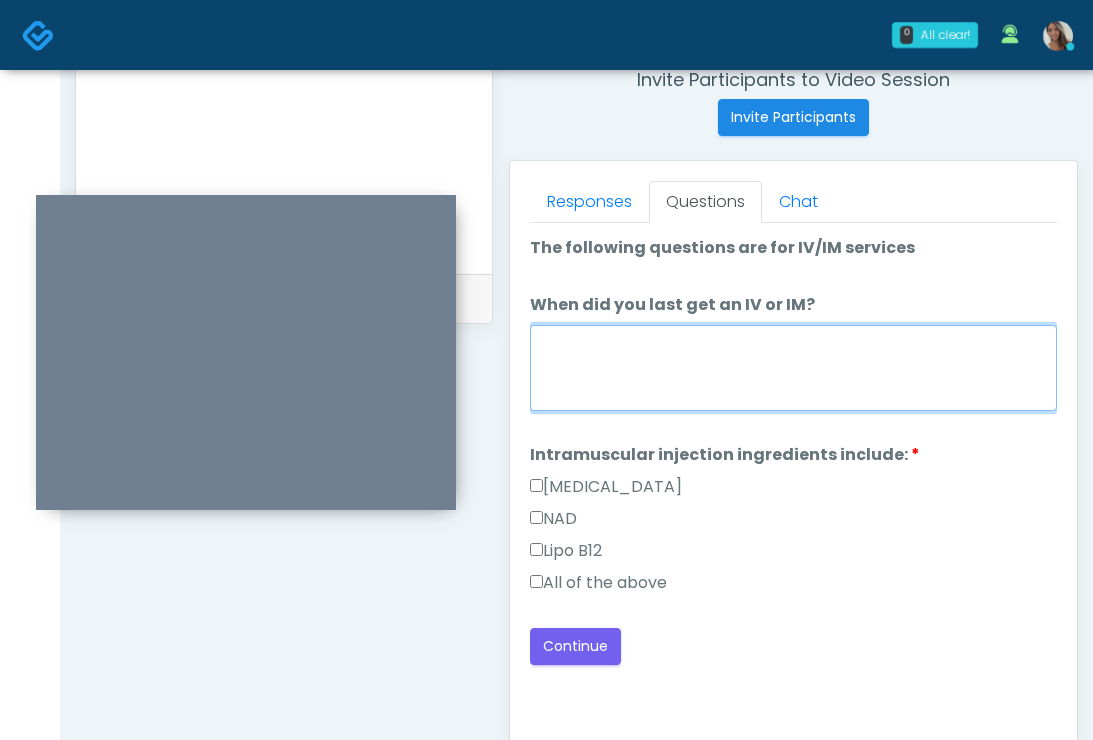 click on "When did you last get an IV or IM?" at bounding box center (793, 368) 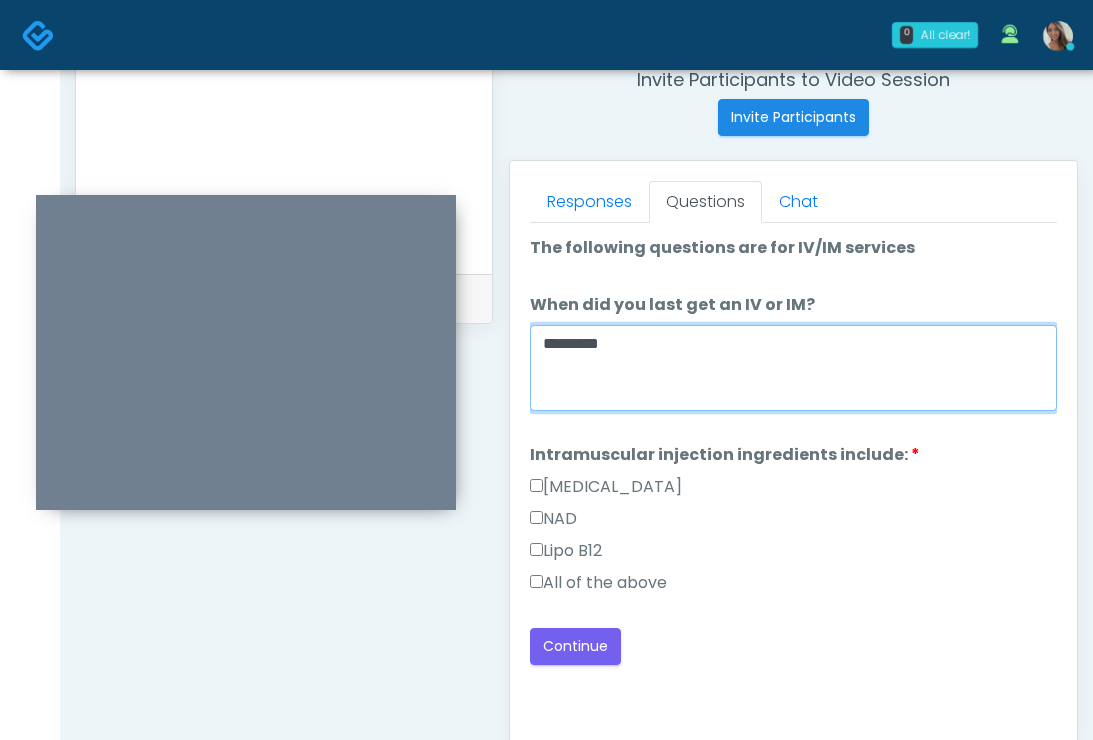type on "*********" 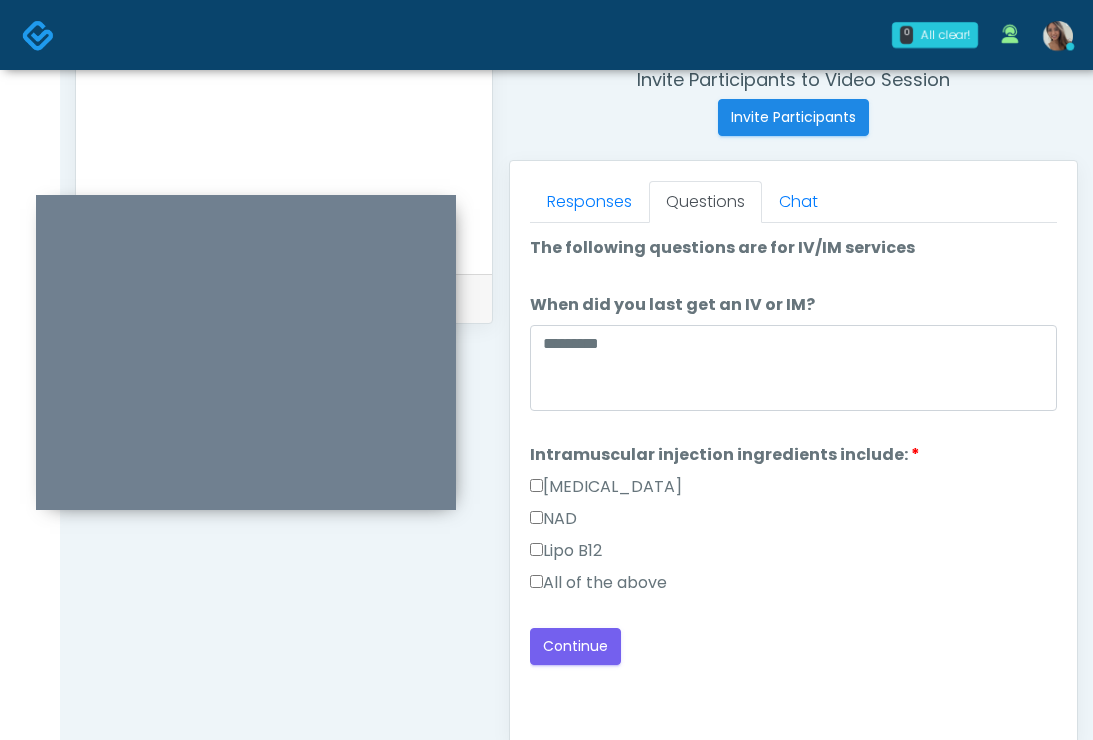 drag, startPoint x: 618, startPoint y: 593, endPoint x: 594, endPoint y: 619, distance: 35.383614 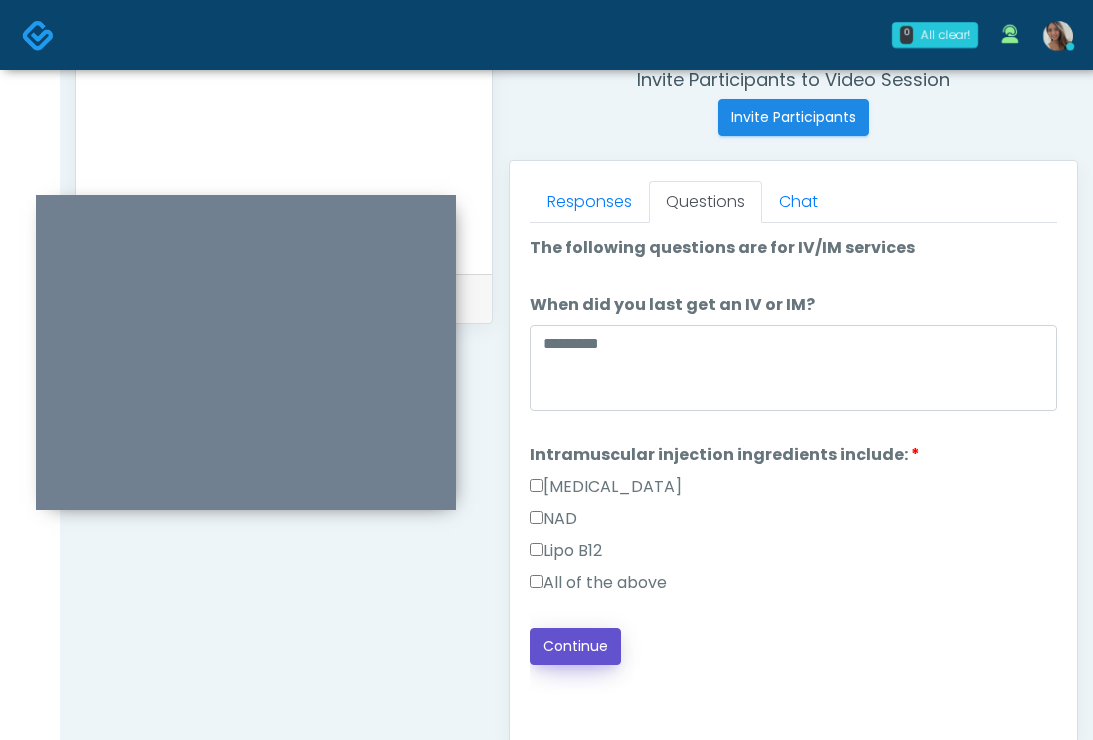 click on "Continue" at bounding box center [575, 646] 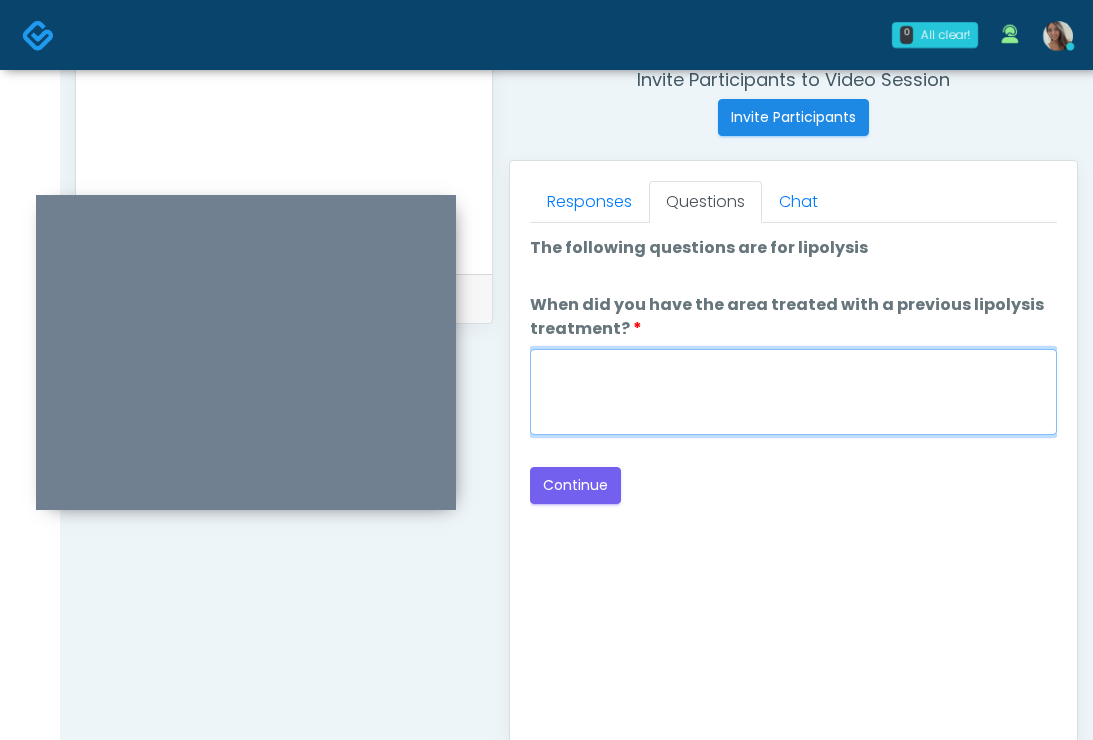 click on "When did you have the area treated with a previous lipolysis treatment?" at bounding box center [793, 392] 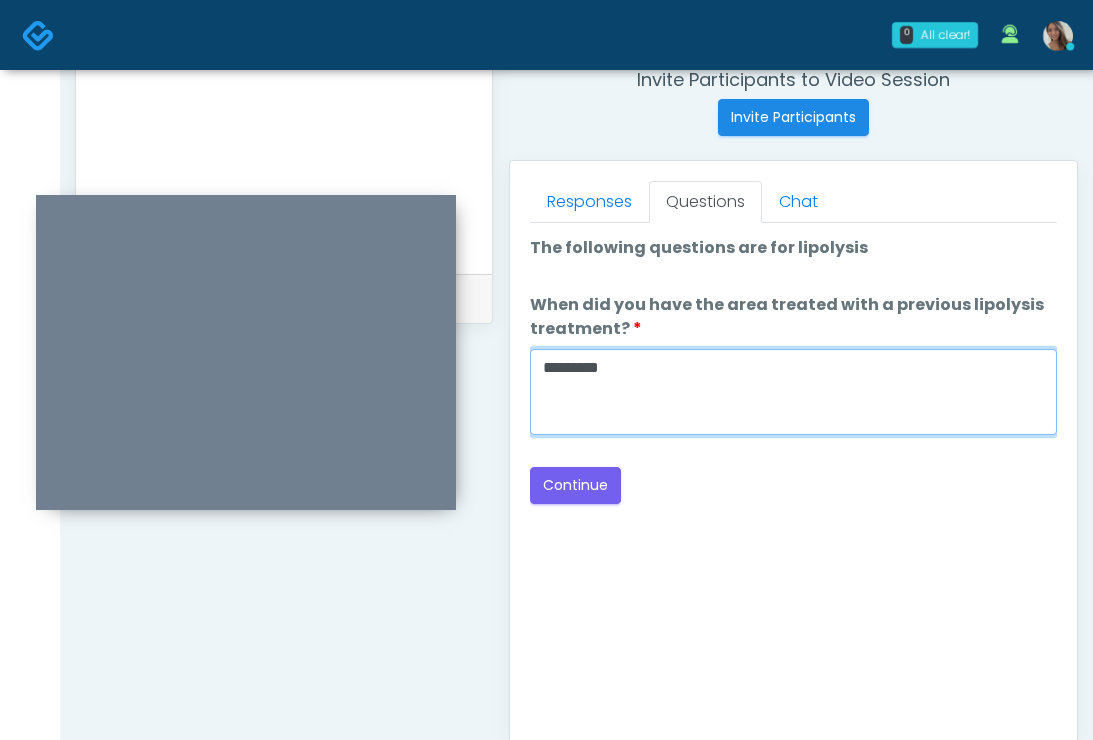 type on "*********" 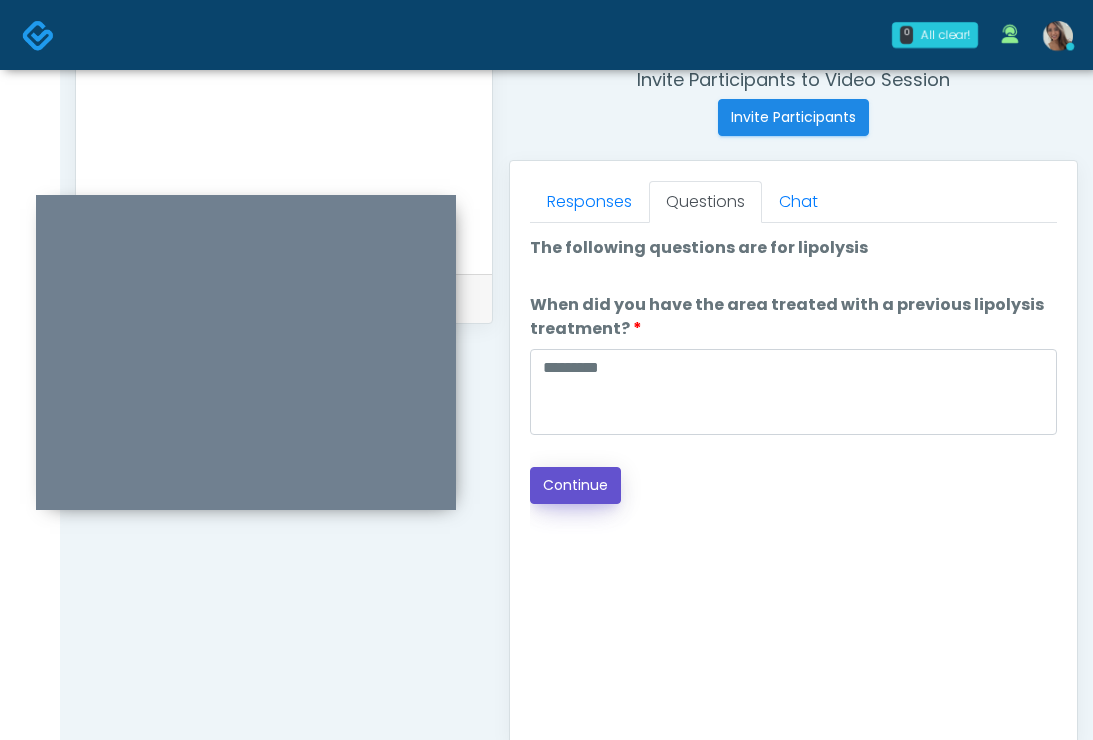 click on "Continue" at bounding box center (575, 485) 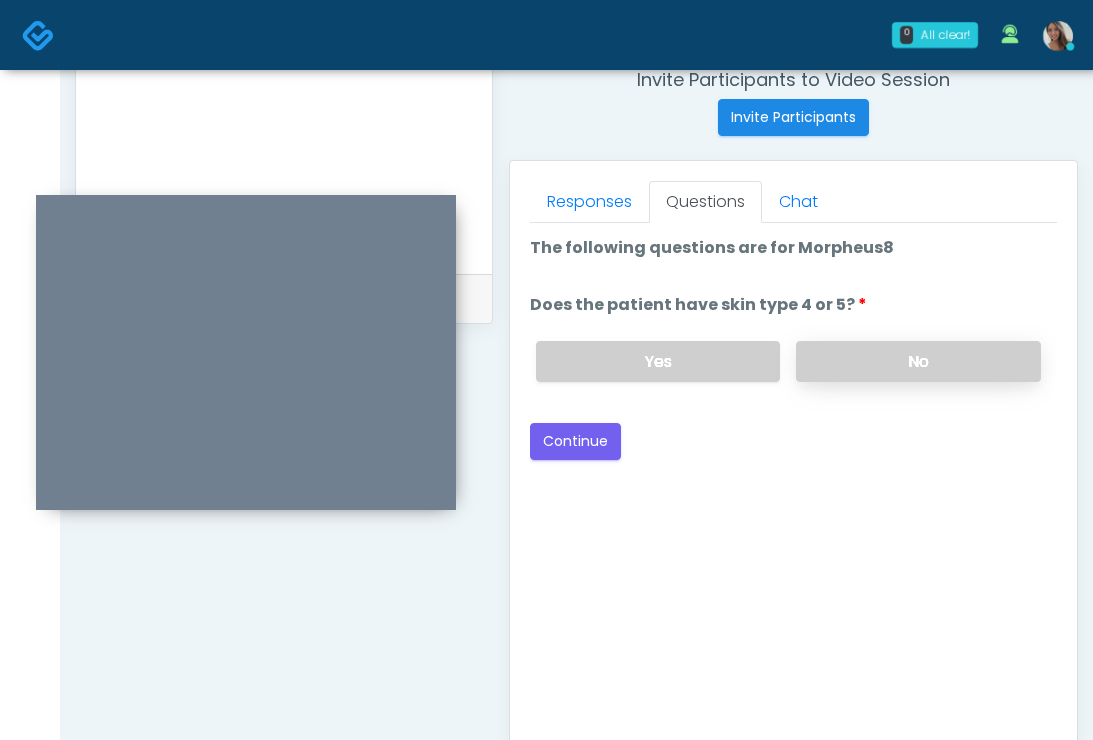 drag, startPoint x: 896, startPoint y: 366, endPoint x: 872, endPoint y: 364, distance: 24.083189 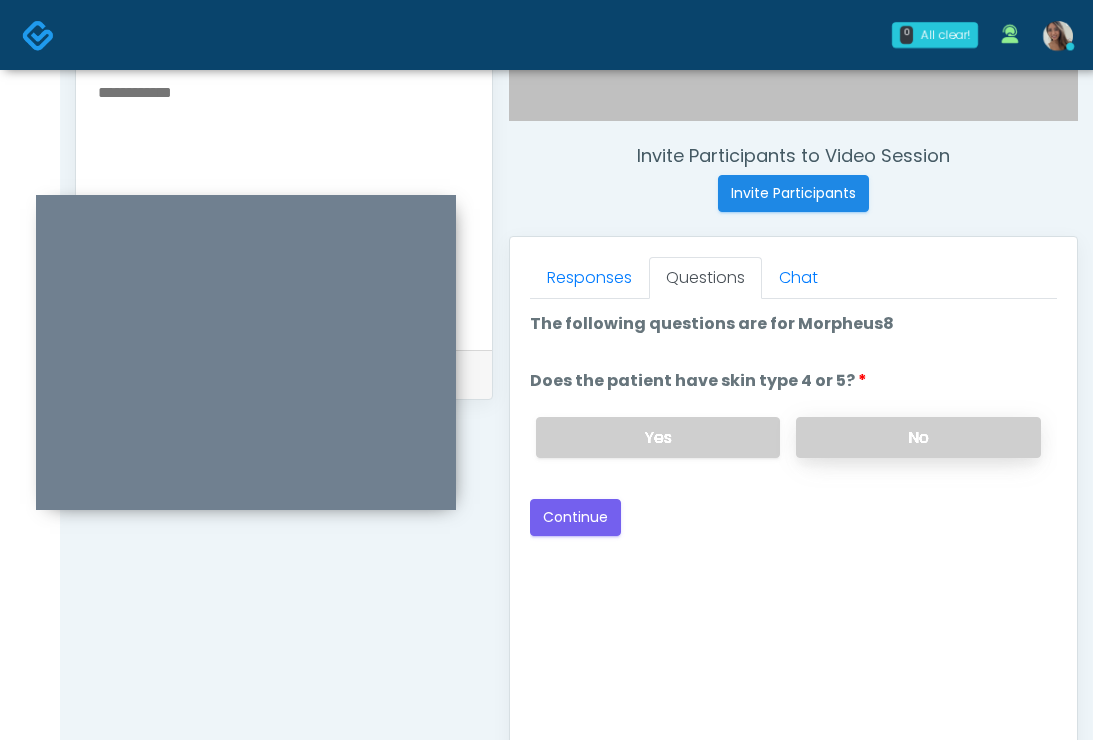 scroll, scrollTop: 613, scrollLeft: 0, axis: vertical 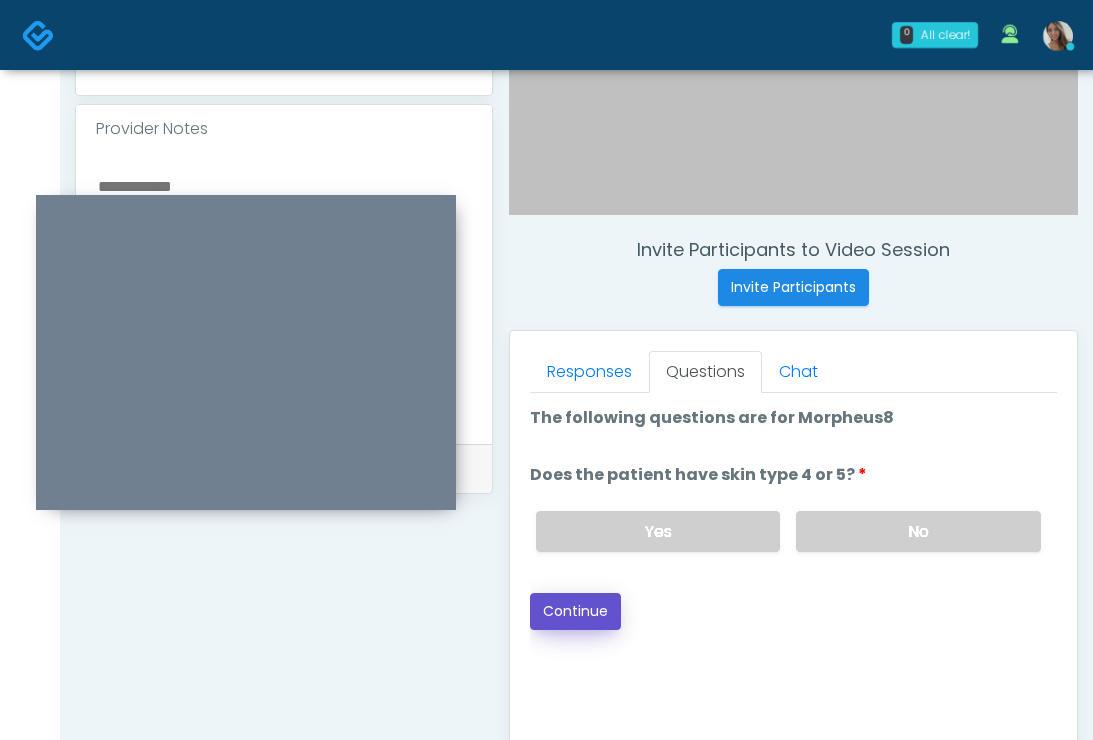 click on "Continue" at bounding box center (575, 611) 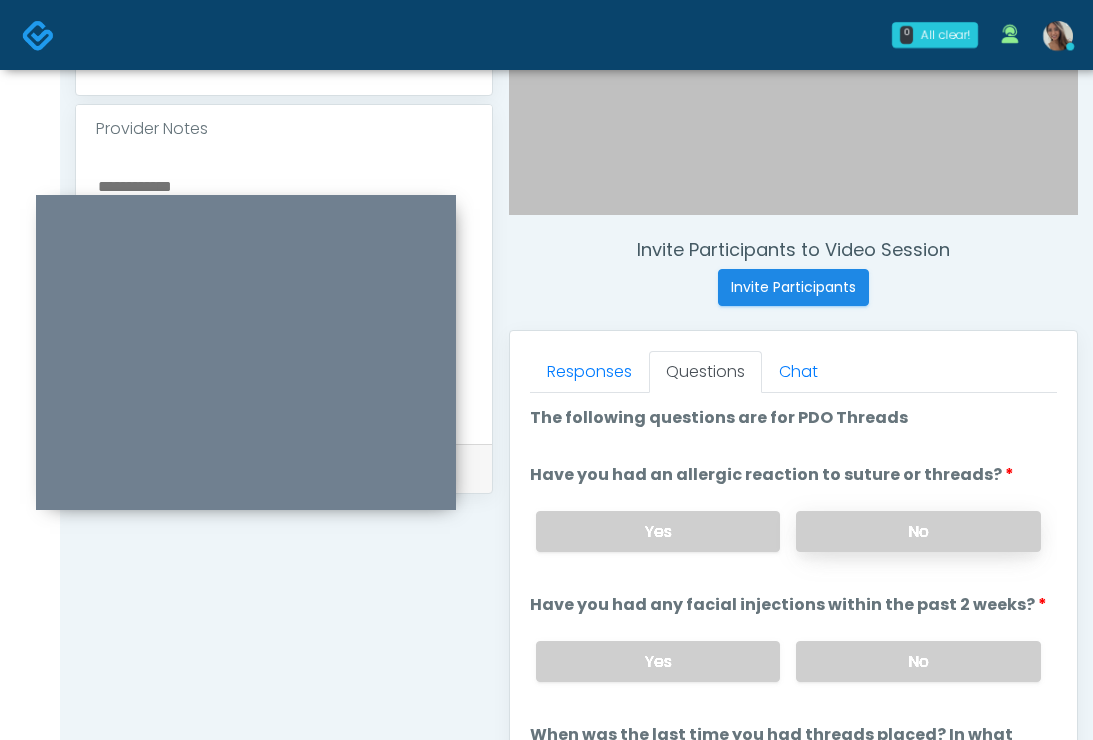 click on "No" at bounding box center [918, 531] 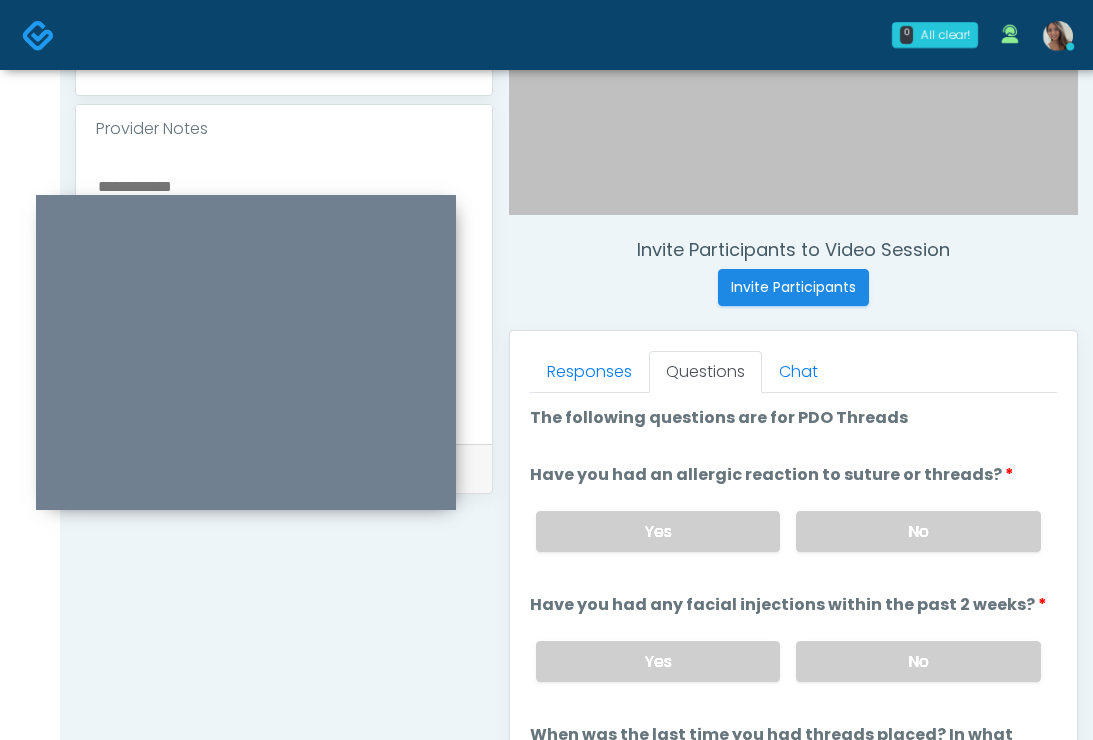 drag, startPoint x: 885, startPoint y: 653, endPoint x: 863, endPoint y: 601, distance: 56.462376 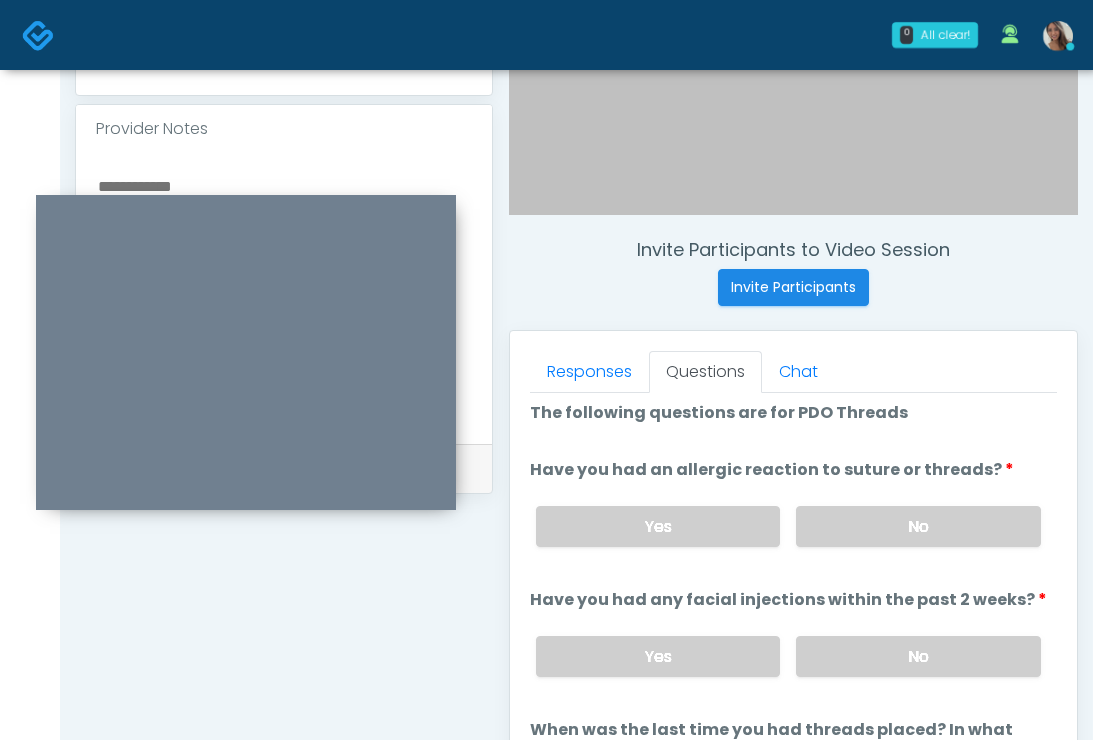 scroll, scrollTop: 10, scrollLeft: 0, axis: vertical 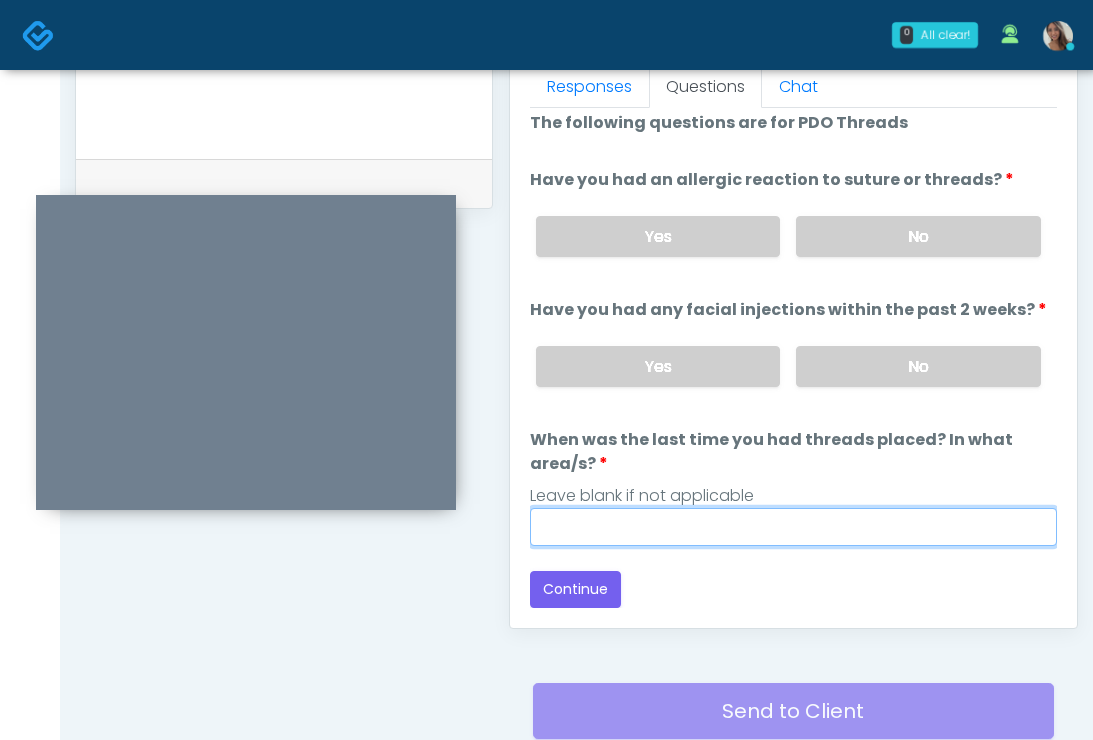 drag, startPoint x: 782, startPoint y: 530, endPoint x: 702, endPoint y: 542, distance: 80.895 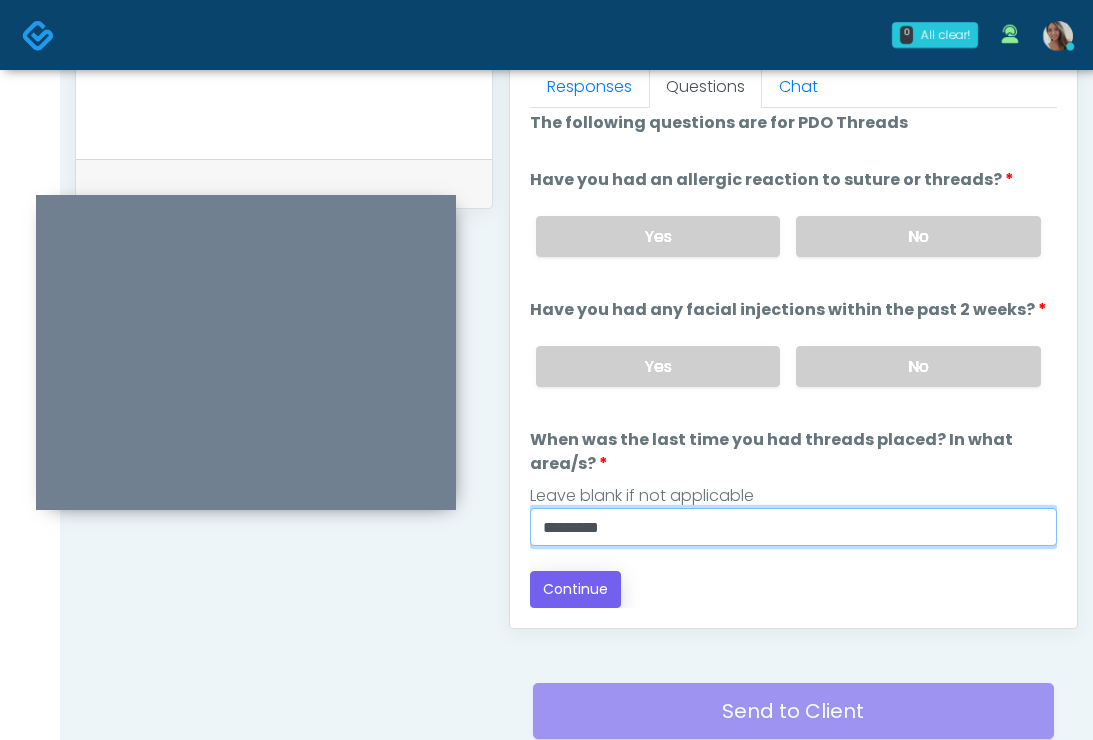 type on "*********" 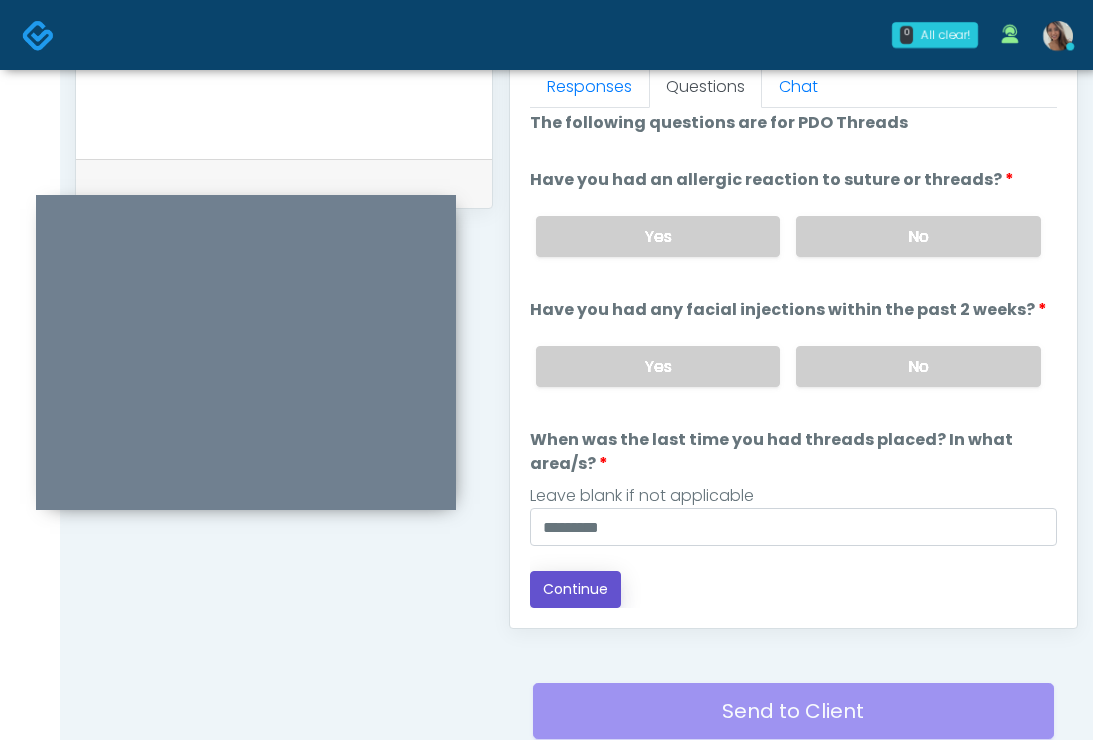 click on "Continue" at bounding box center (575, 589) 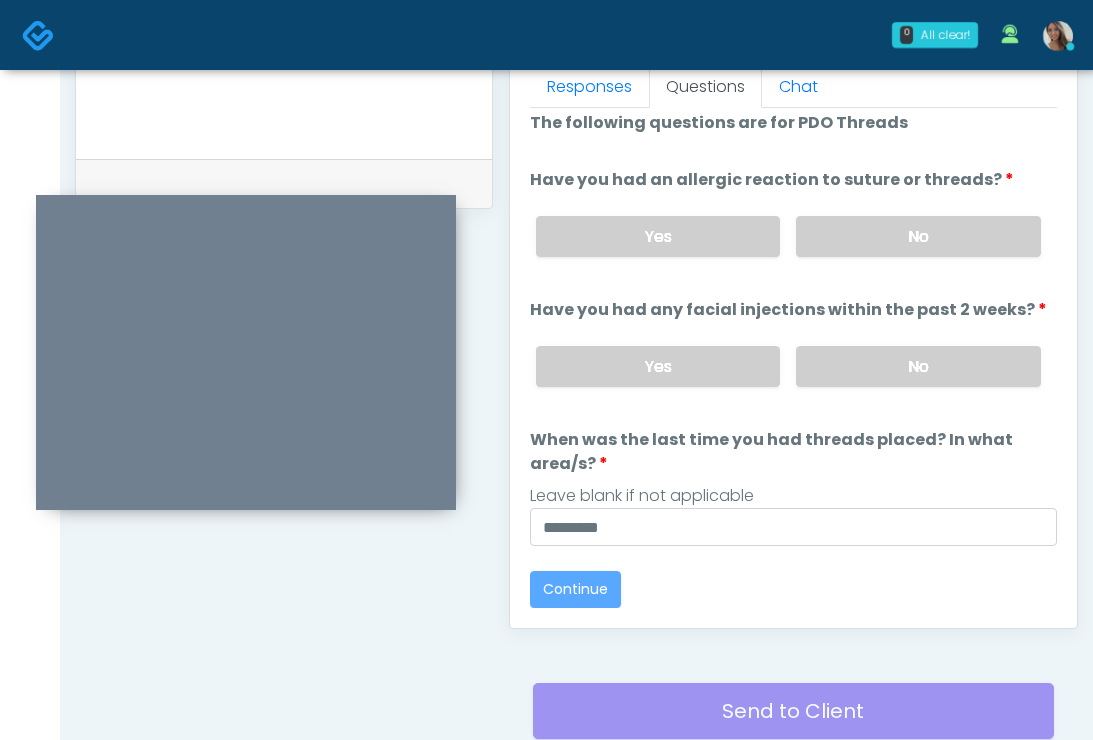 scroll, scrollTop: 0, scrollLeft: 0, axis: both 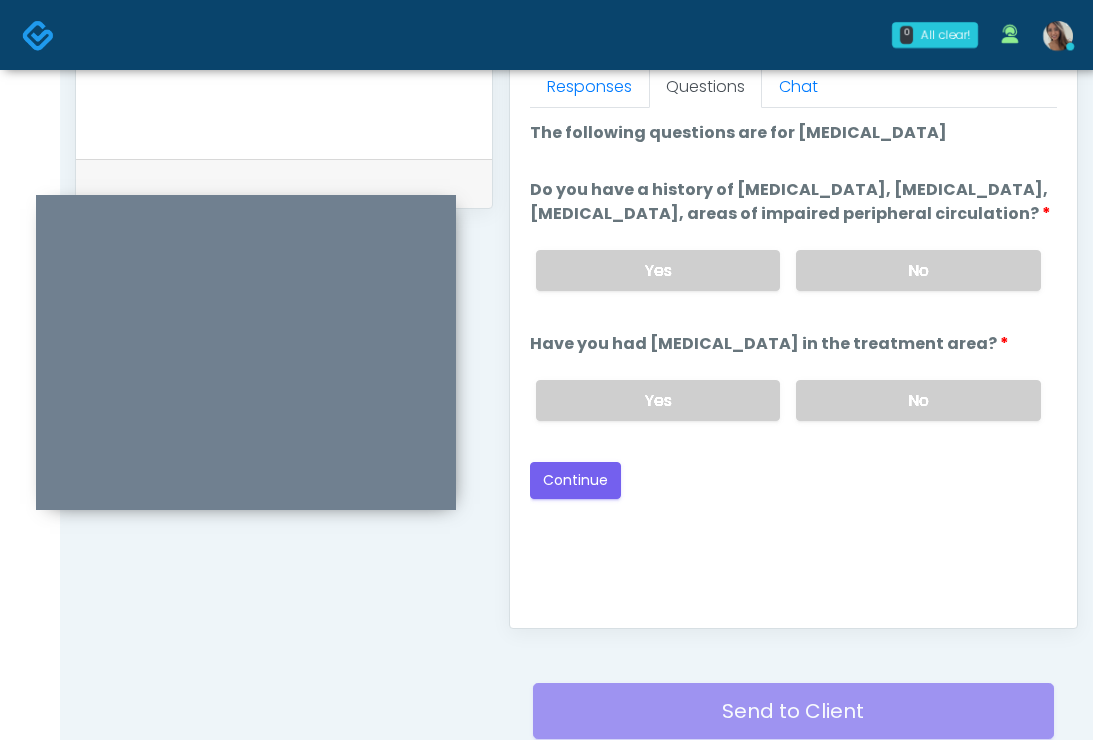 drag, startPoint x: 848, startPoint y: 276, endPoint x: 849, endPoint y: 341, distance: 65.00769 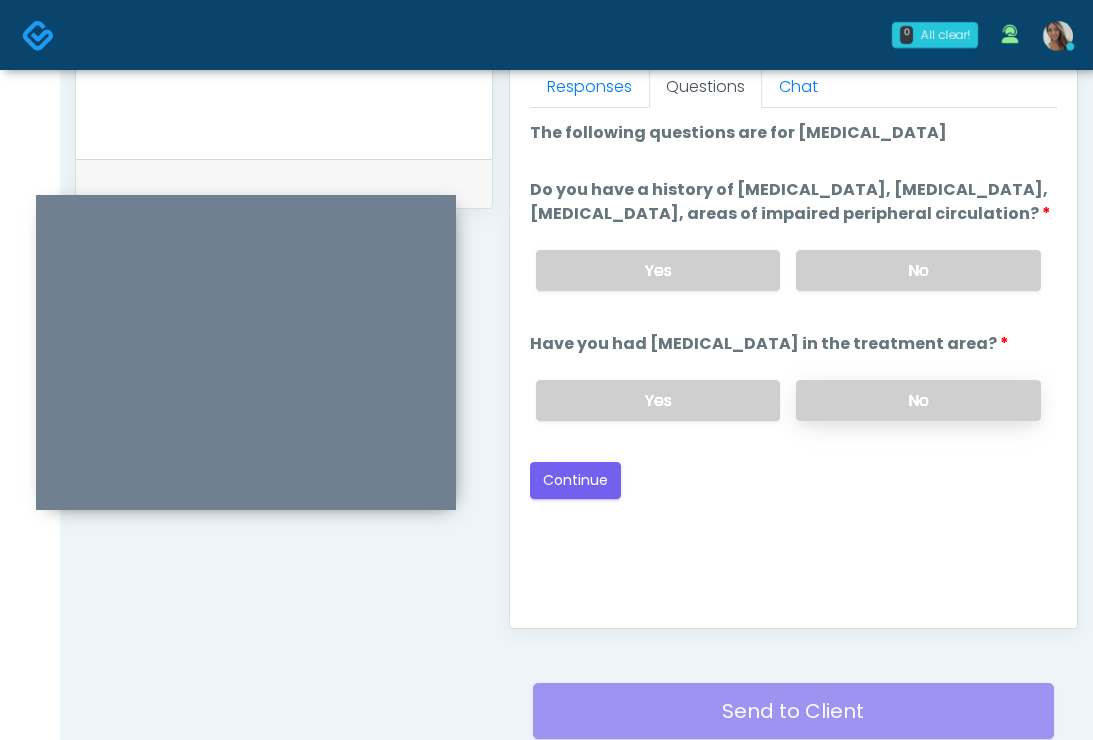click on "No" at bounding box center (918, 400) 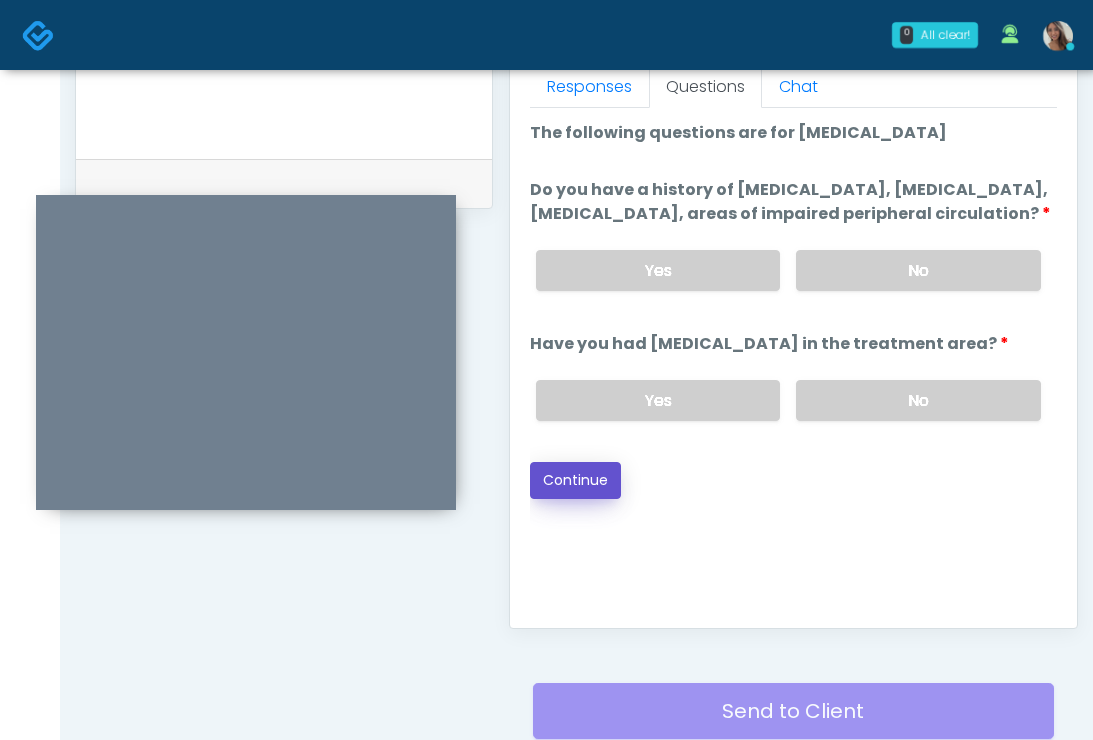 click on "Continue" at bounding box center (575, 480) 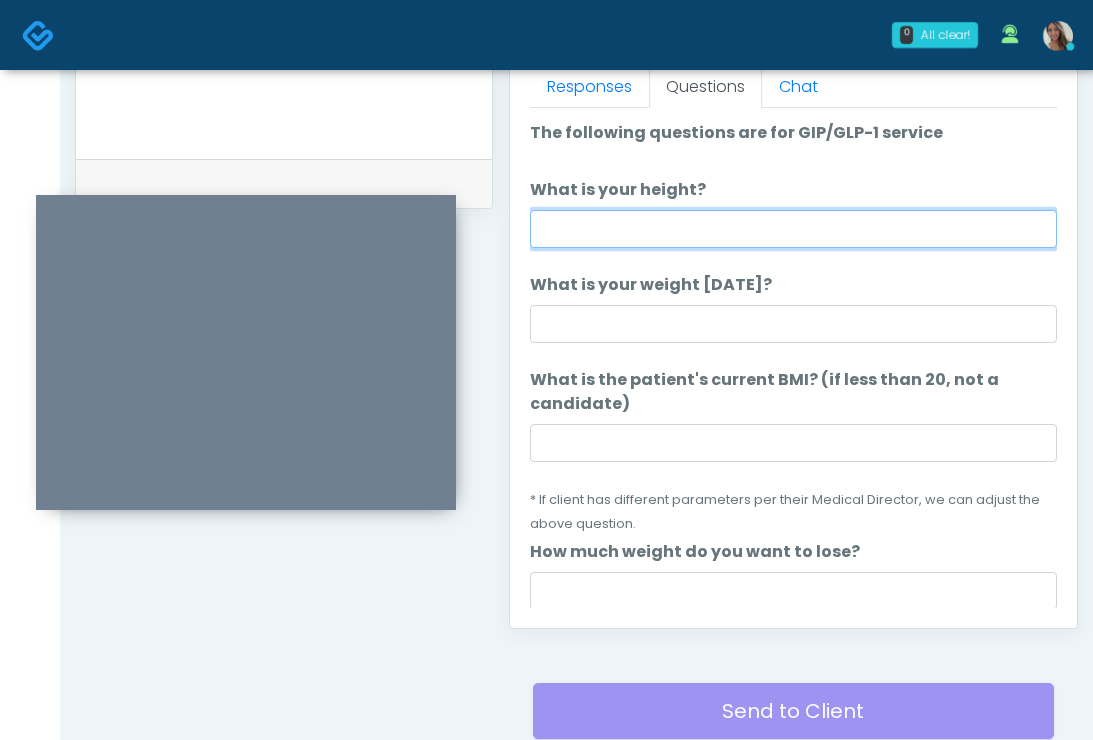 click on "What is your height?" at bounding box center (793, 229) 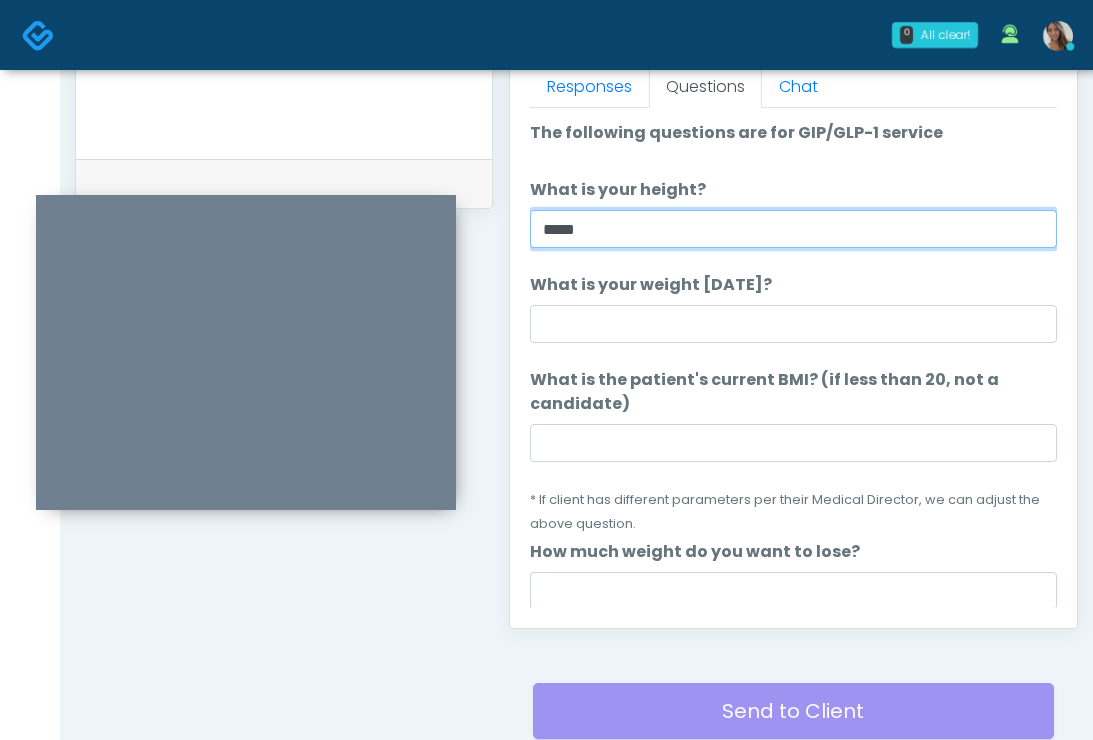 type on "*****" 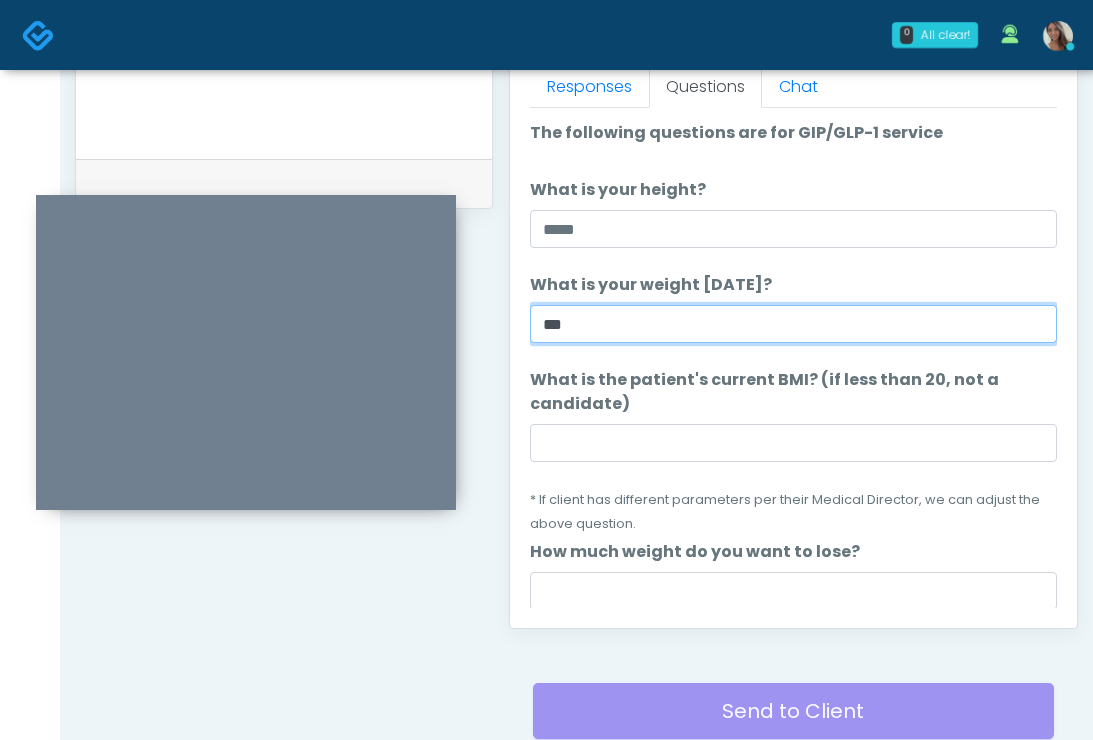 type on "***" 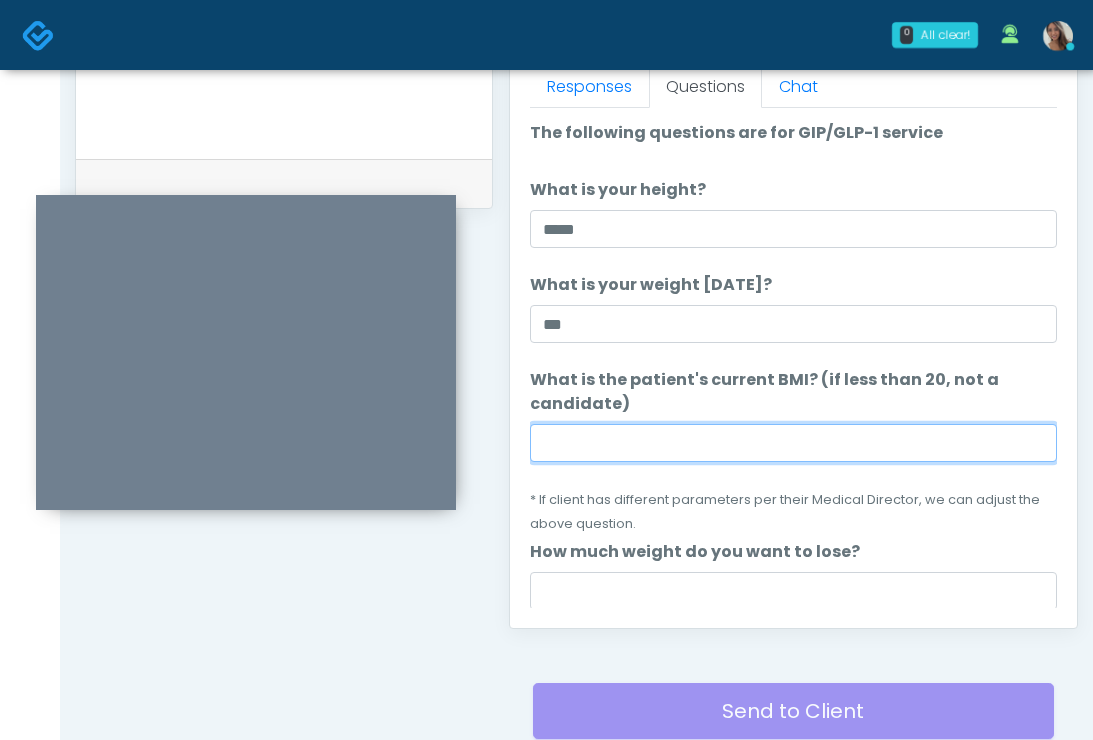 click on "What is the patient's current BMI? (if less than 20, not a candidate)" at bounding box center [793, 443] 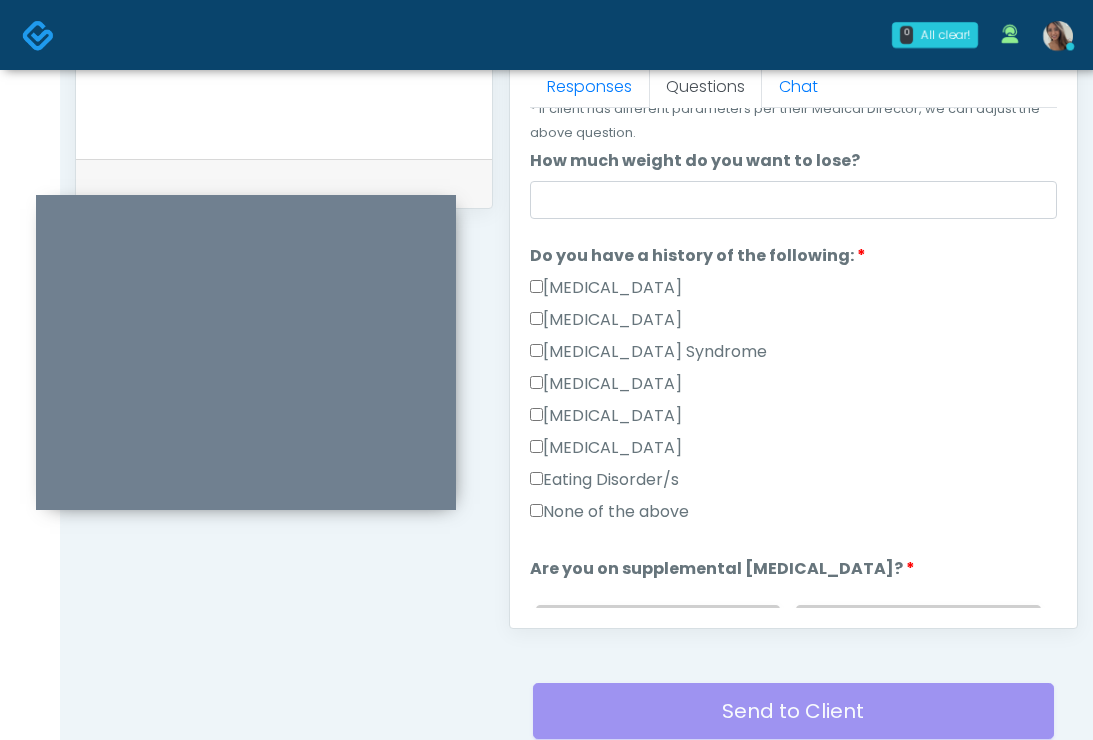 scroll, scrollTop: 588, scrollLeft: 0, axis: vertical 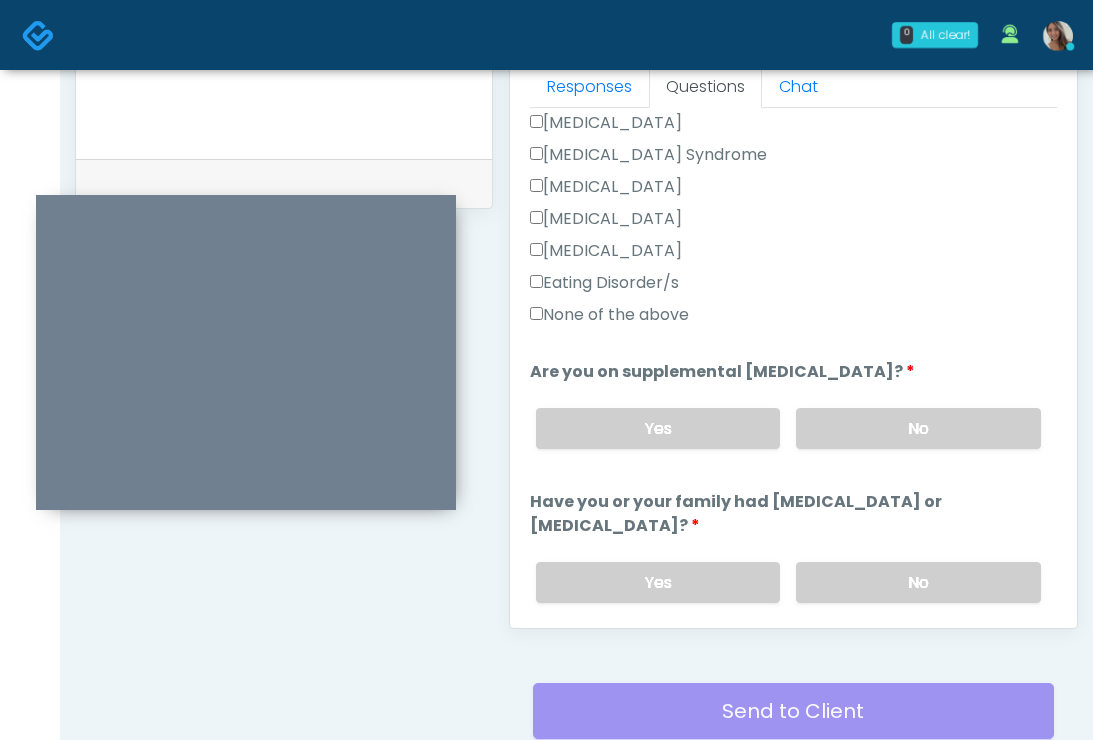 type on "****" 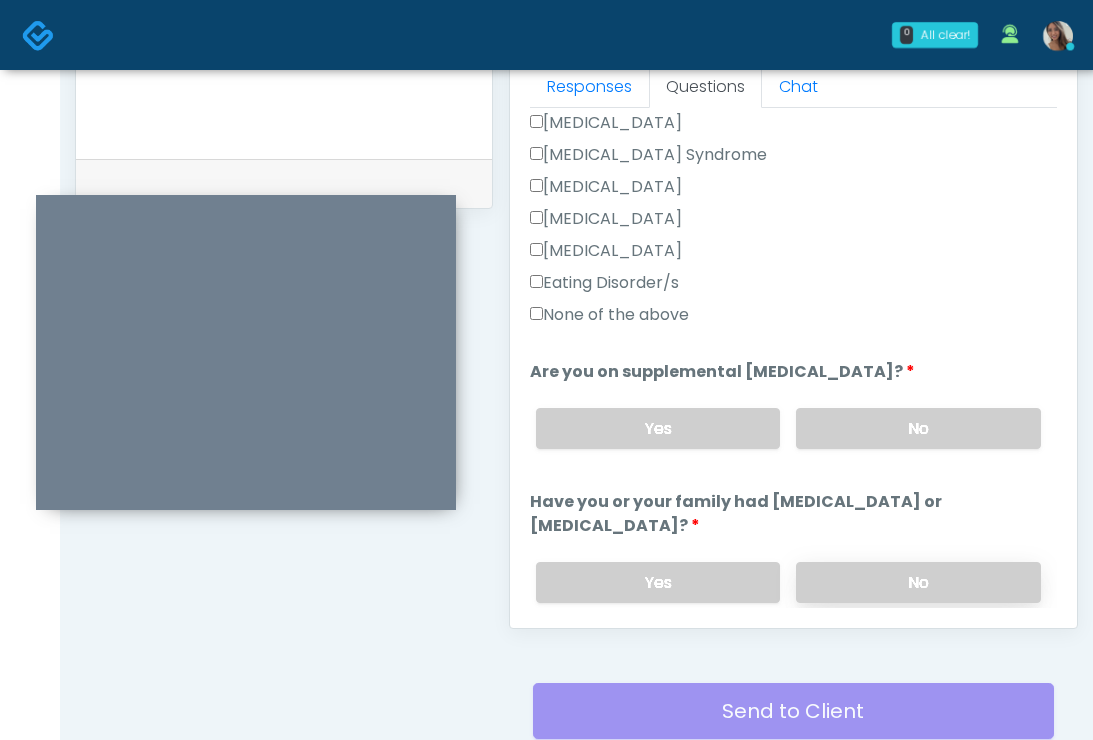 click on "No" at bounding box center (918, 582) 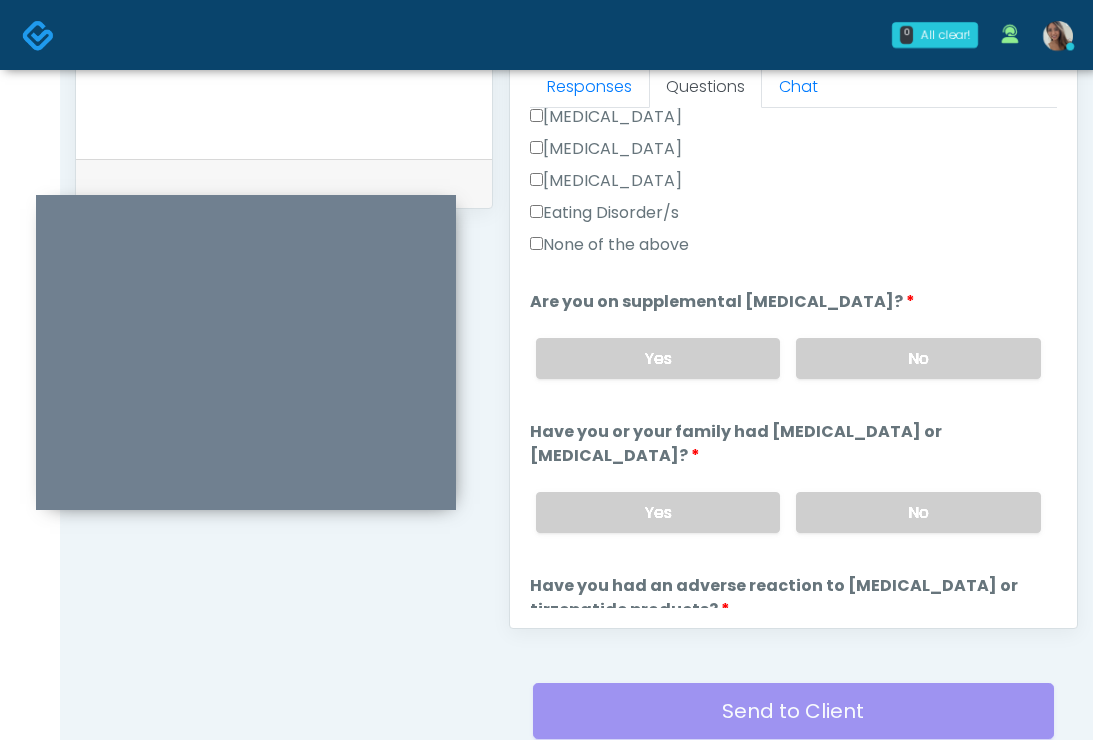 scroll, scrollTop: 823, scrollLeft: 0, axis: vertical 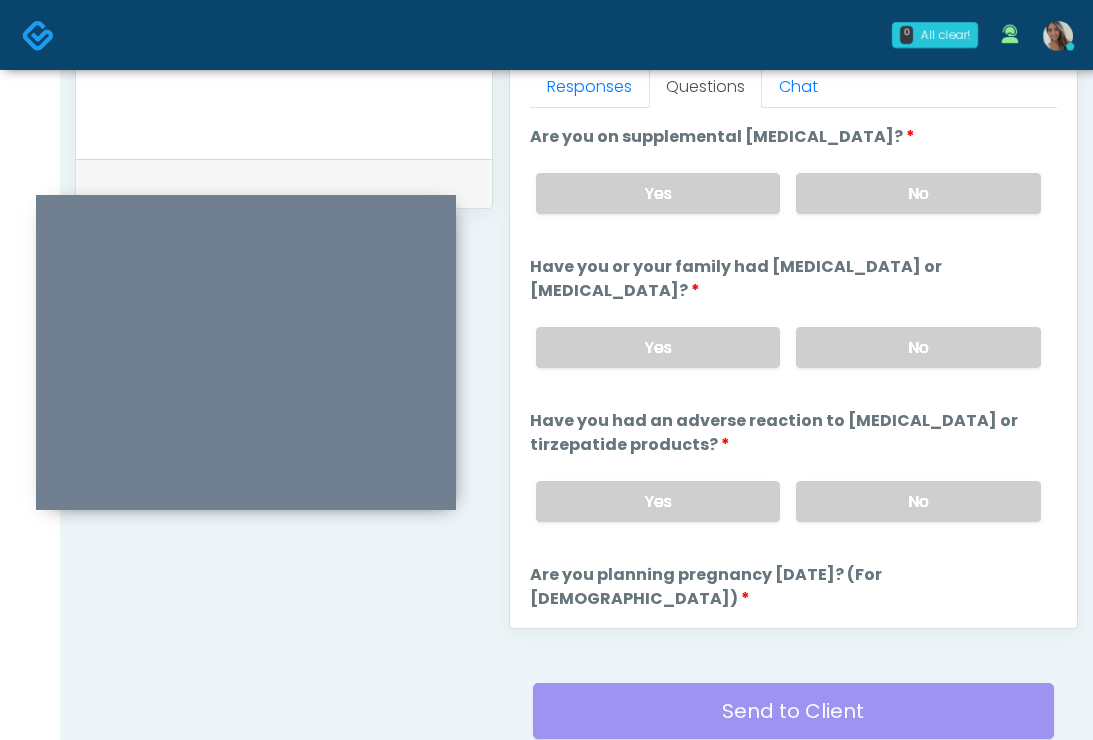 drag, startPoint x: 878, startPoint y: 504, endPoint x: 442, endPoint y: 427, distance: 442.7471 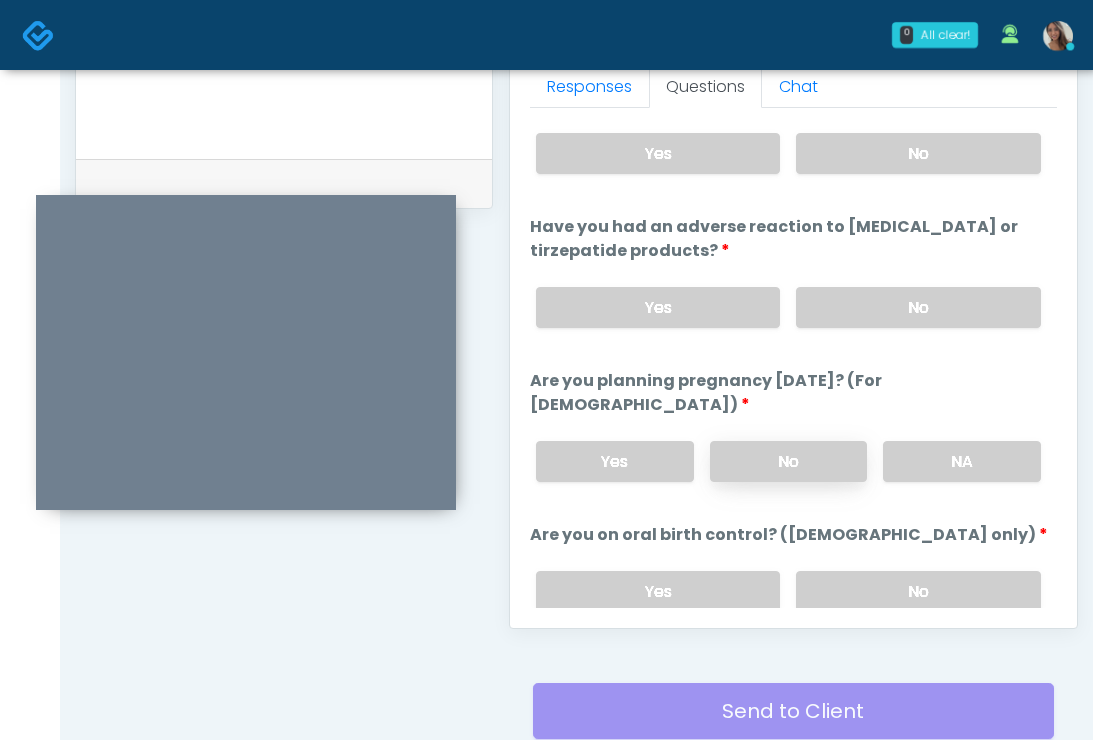scroll, scrollTop: 1049, scrollLeft: 0, axis: vertical 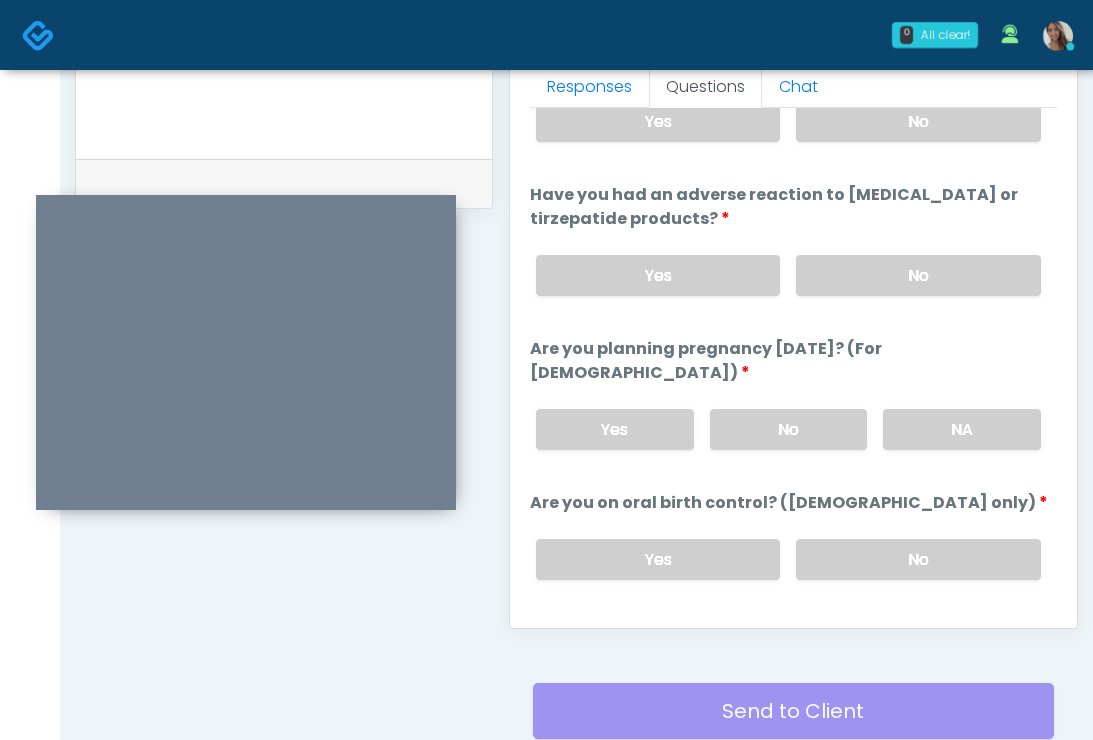 drag, startPoint x: 915, startPoint y: 407, endPoint x: 902, endPoint y: 436, distance: 31.780497 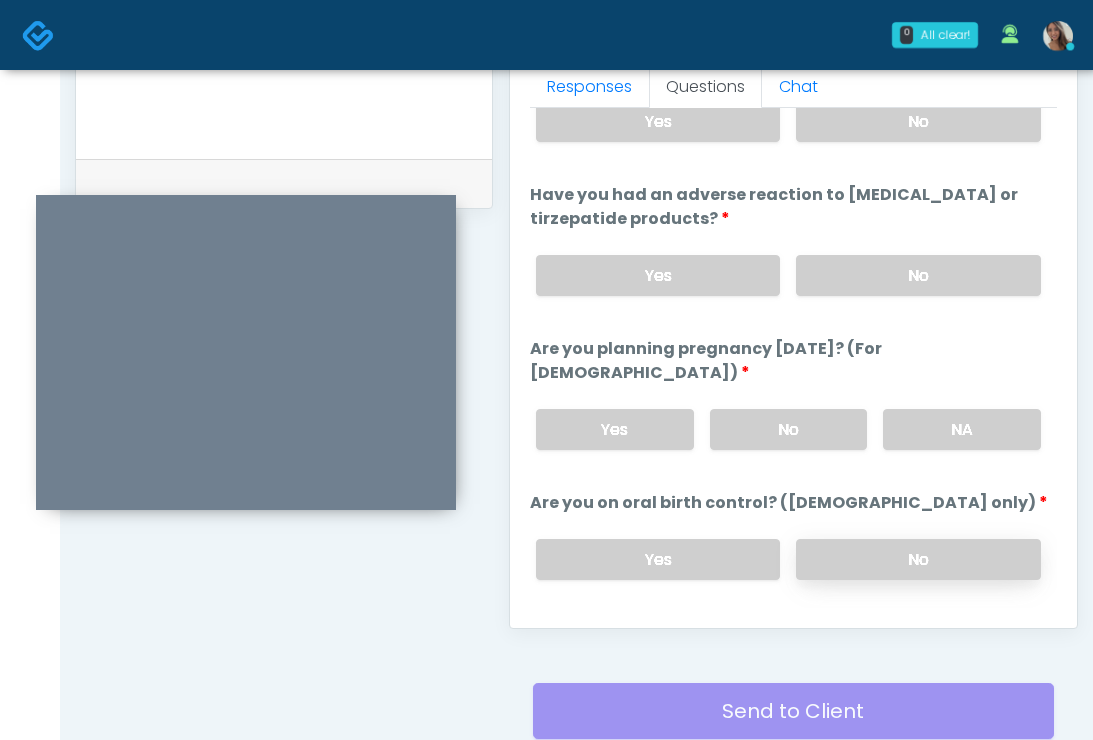 drag, startPoint x: 876, startPoint y: 540, endPoint x: 847, endPoint y: 518, distance: 36.40055 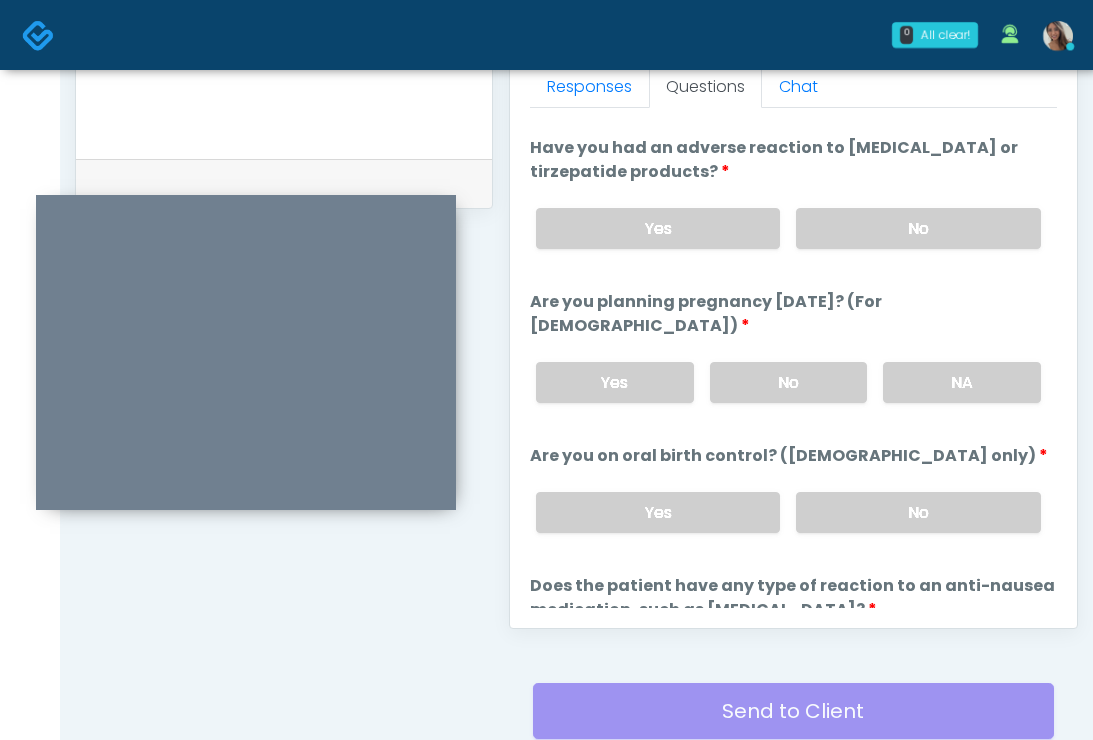 scroll, scrollTop: 1229, scrollLeft: 0, axis: vertical 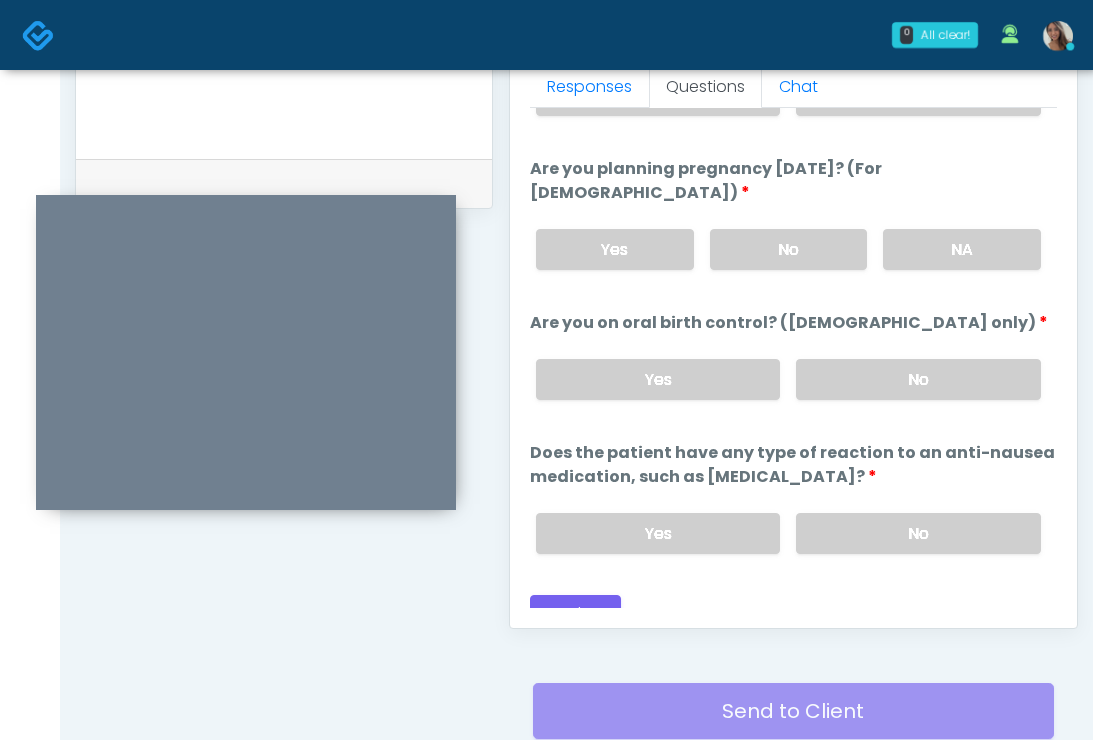 click on "Are you on oral birth control? (females only)" at bounding box center (789, 323) 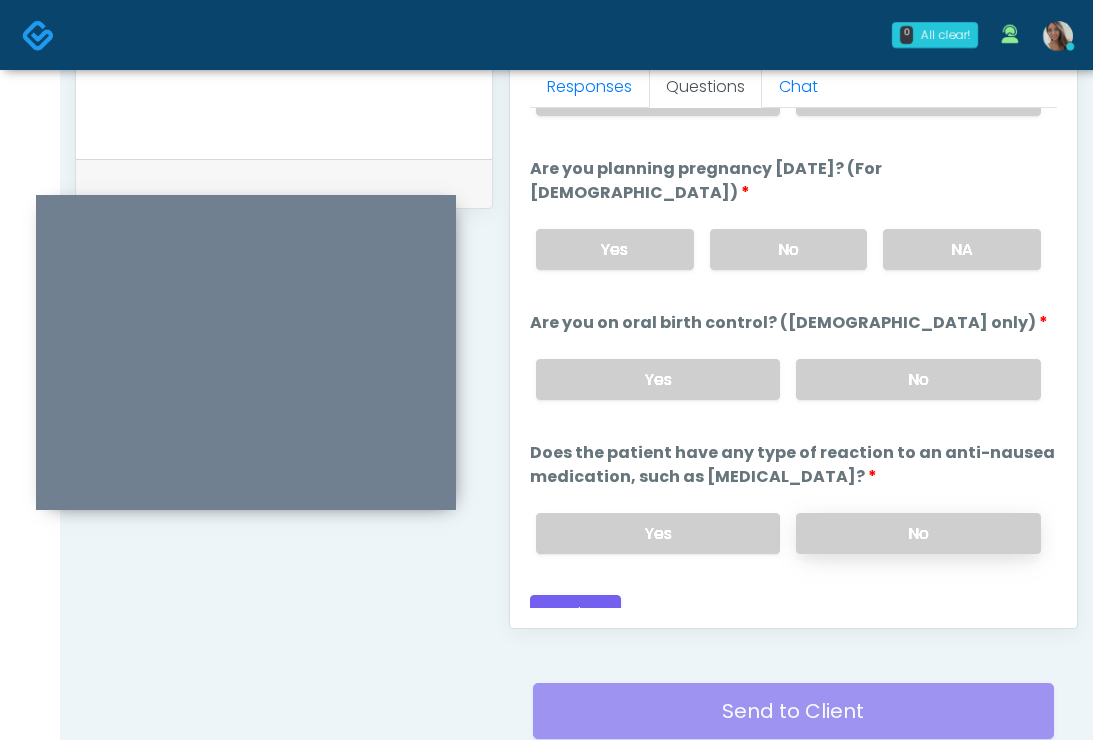 click on "No" at bounding box center [918, 533] 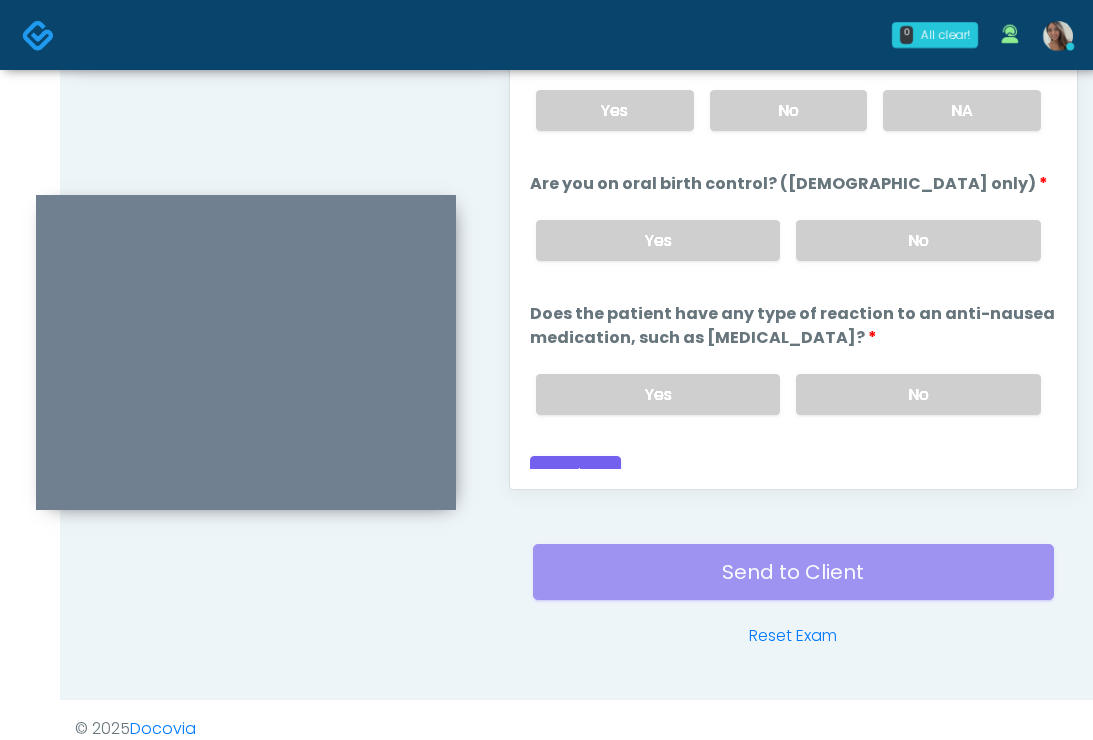 scroll, scrollTop: 1055, scrollLeft: 0, axis: vertical 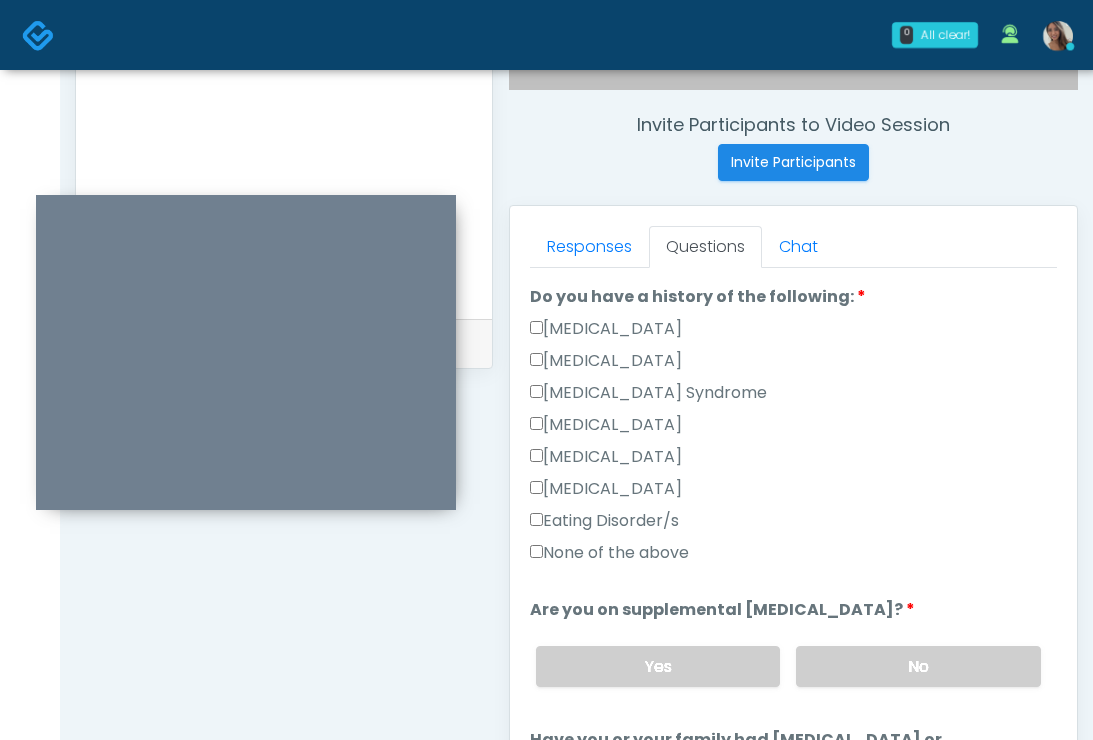 click at bounding box center (284, 170) 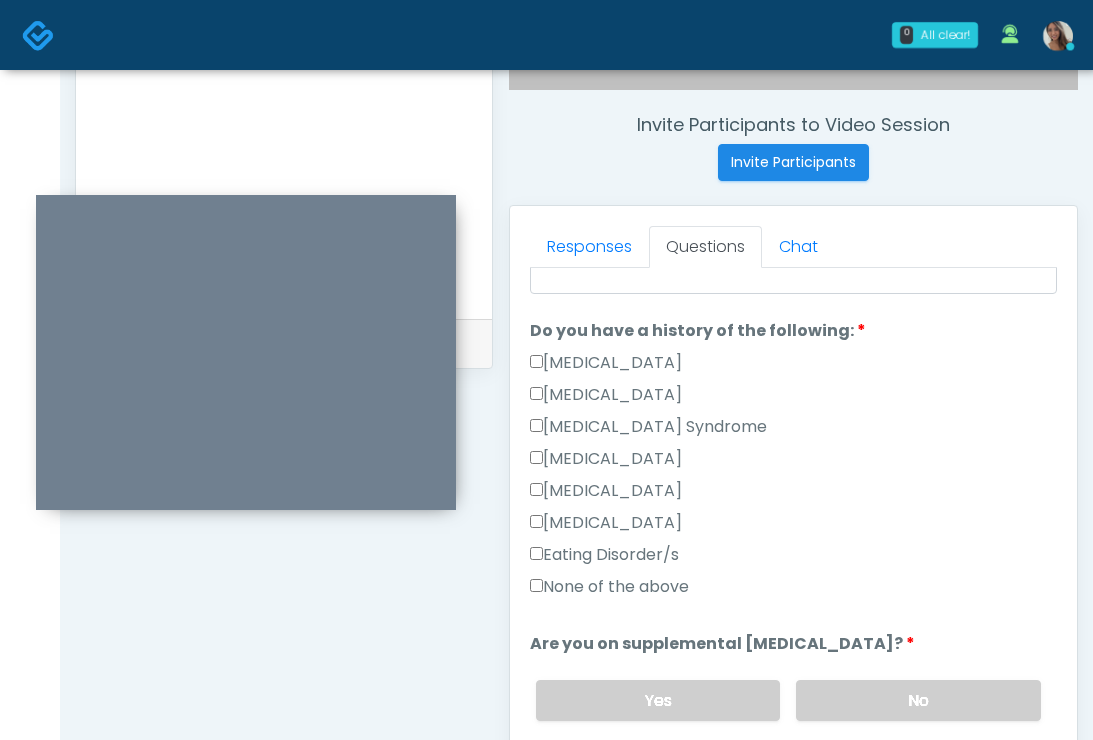 scroll, scrollTop: 1229, scrollLeft: 0, axis: vertical 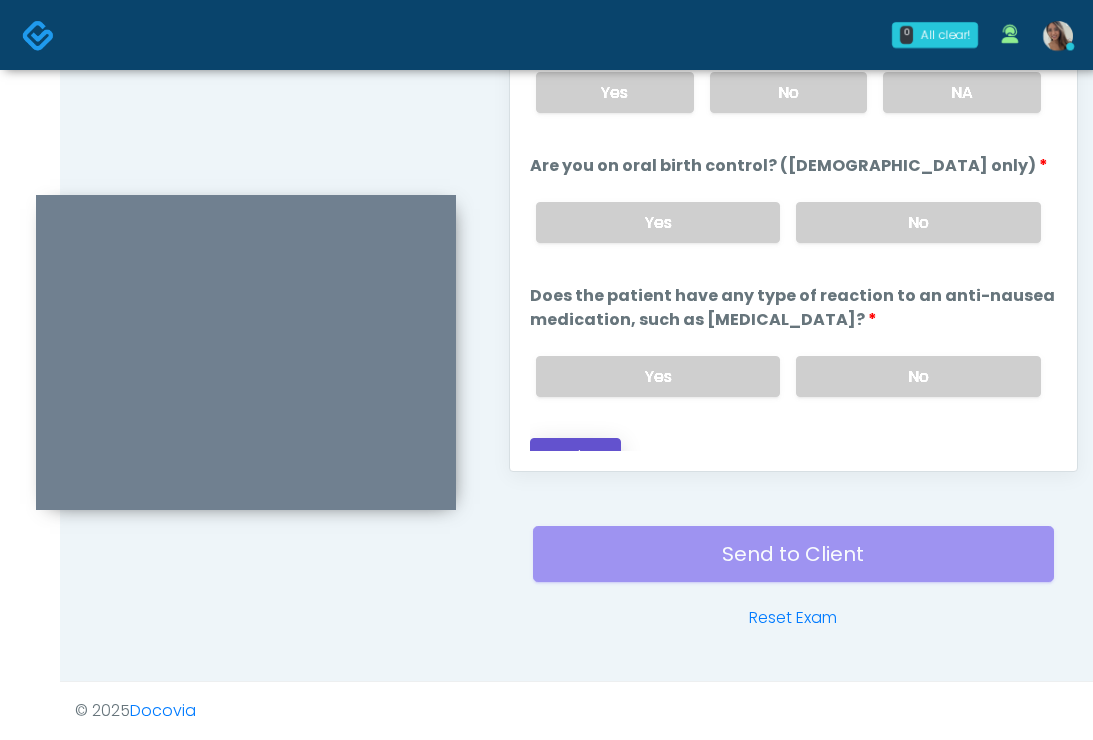 click on "Continue" at bounding box center (575, 456) 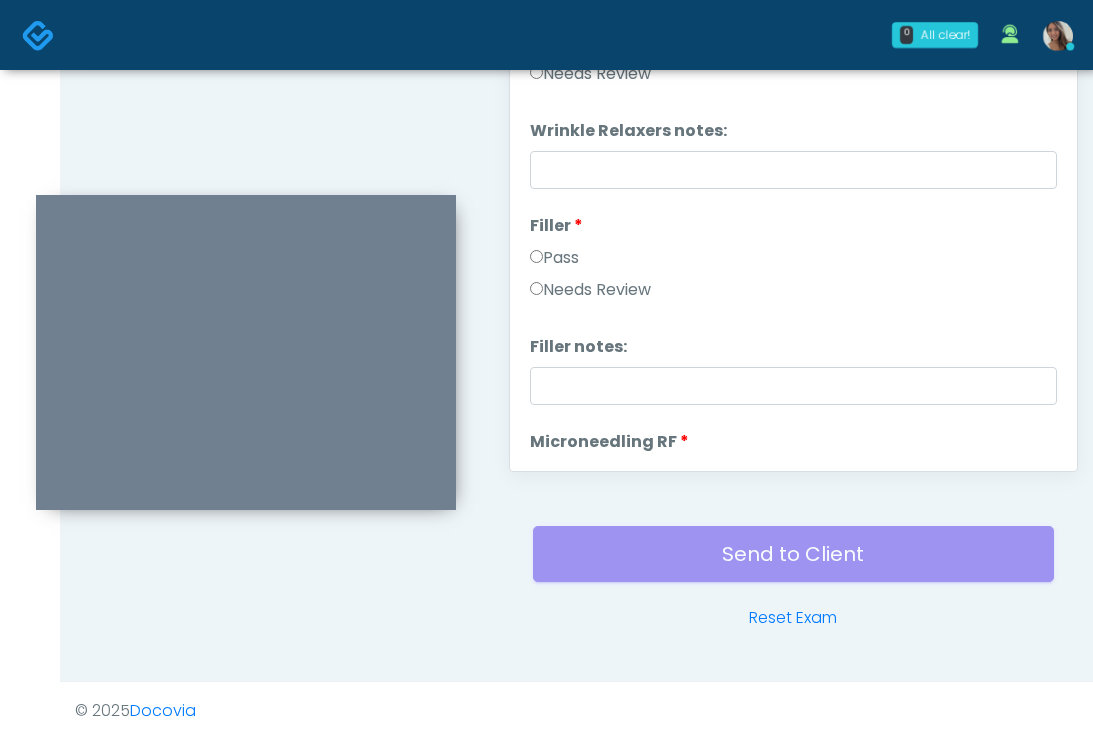 scroll, scrollTop: 0, scrollLeft: 0, axis: both 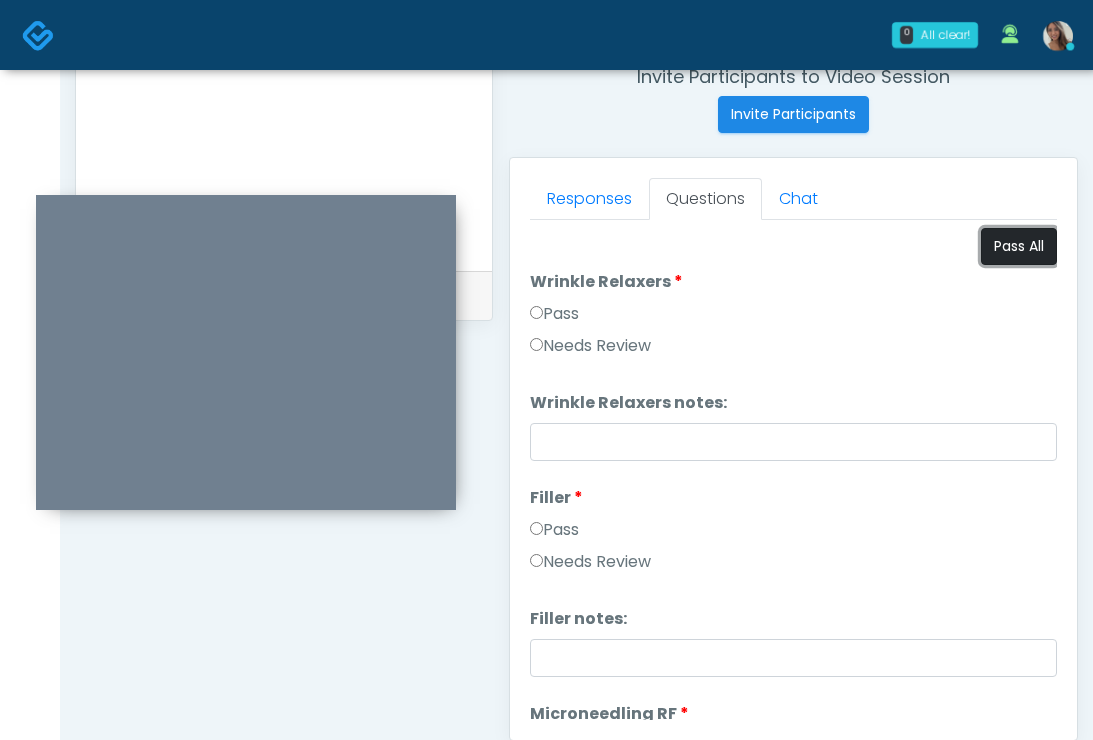click on "Pass All" at bounding box center (1019, 246) 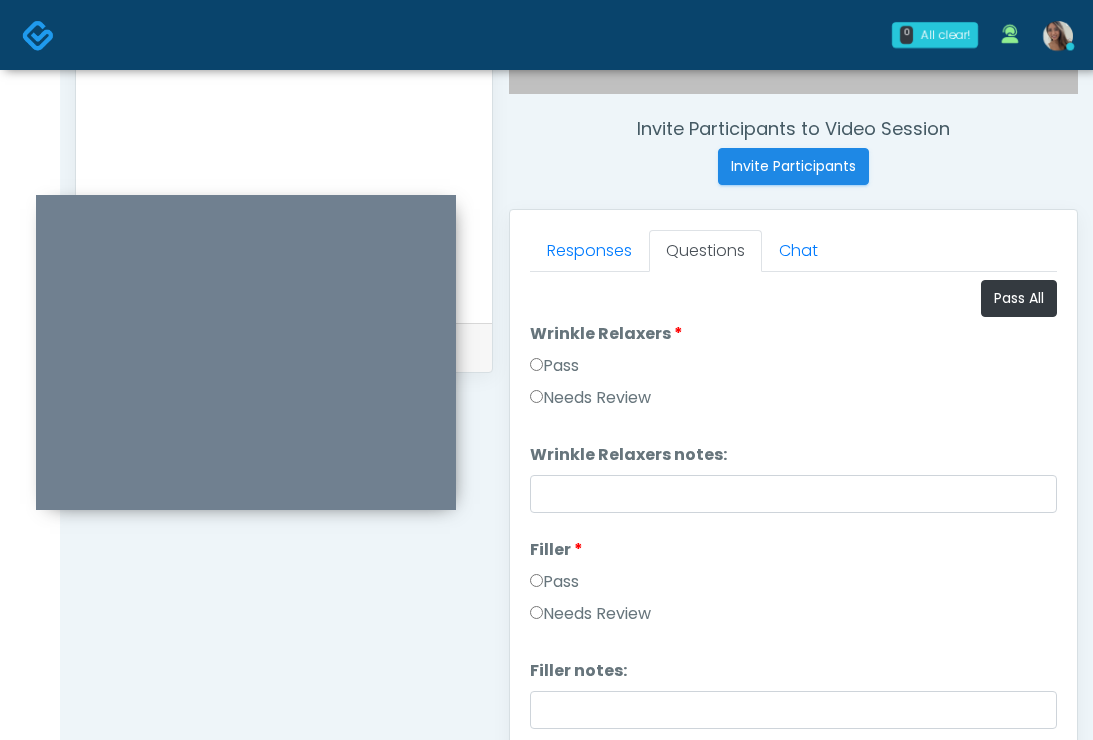 scroll, scrollTop: 733, scrollLeft: 0, axis: vertical 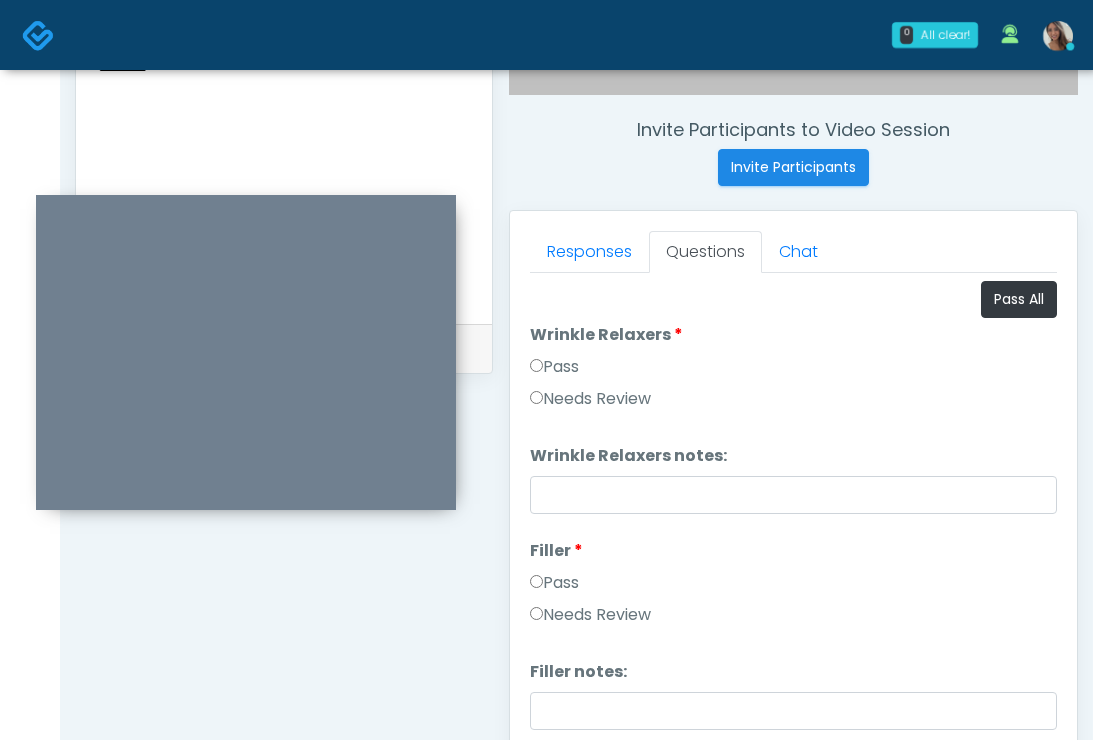 click on "********" at bounding box center [284, 175] 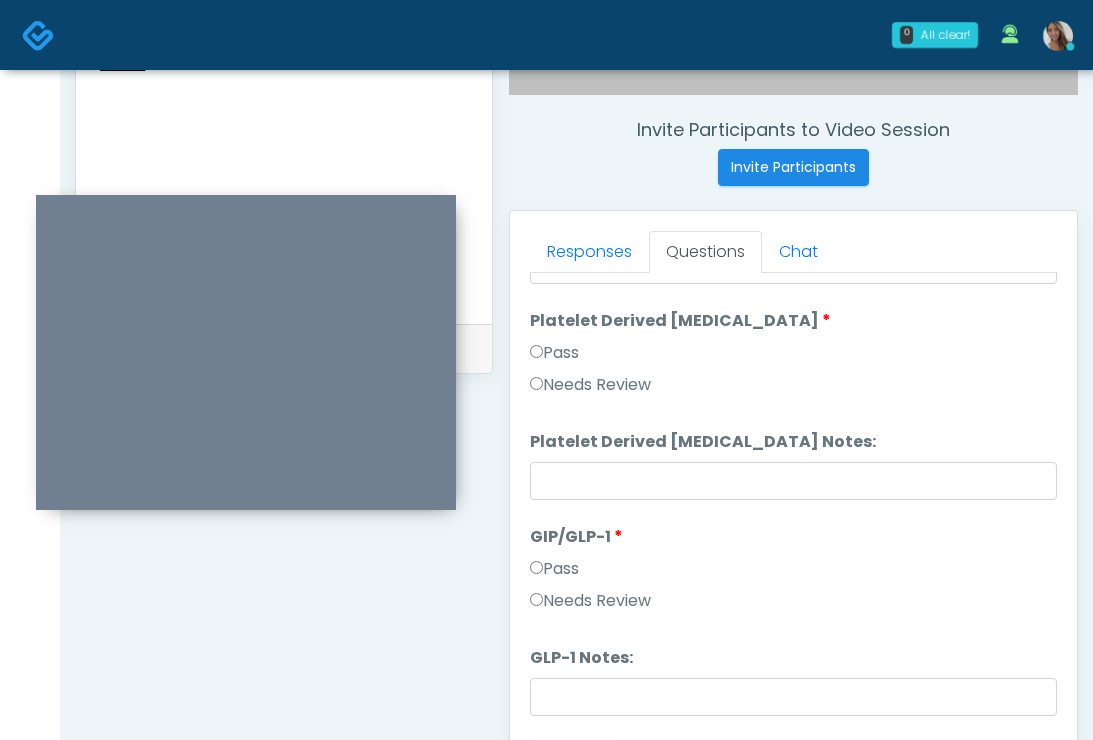 scroll, scrollTop: 3691, scrollLeft: 0, axis: vertical 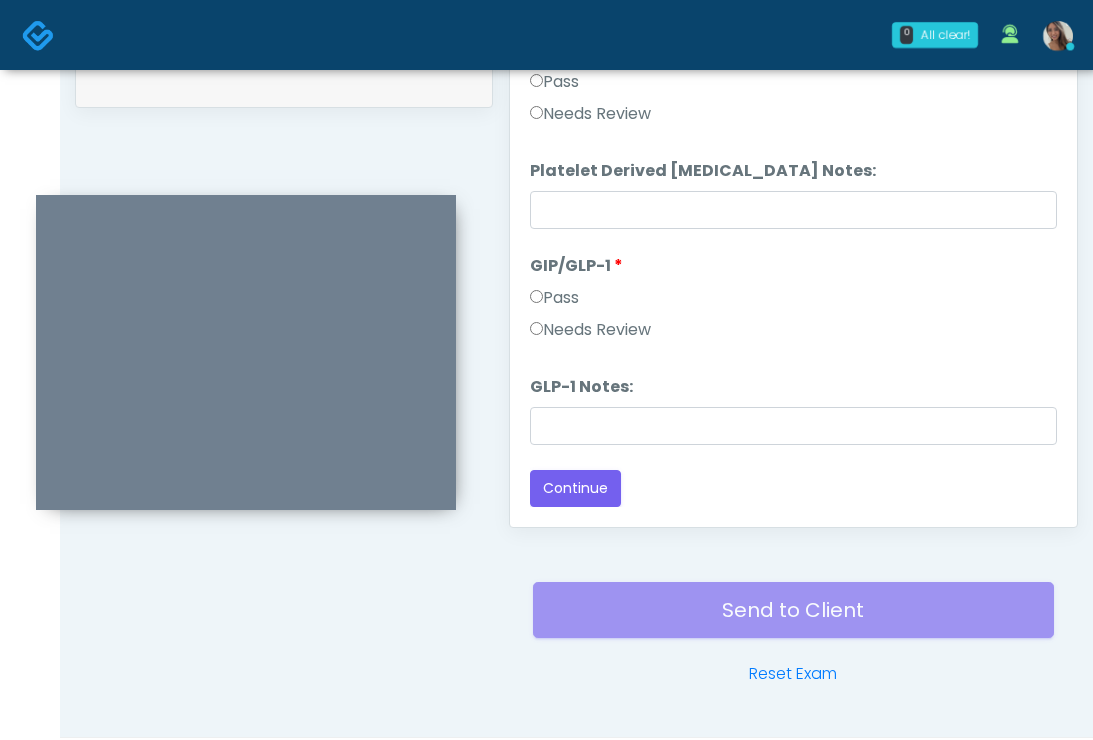 click on "Needs Review" at bounding box center (793, 334) 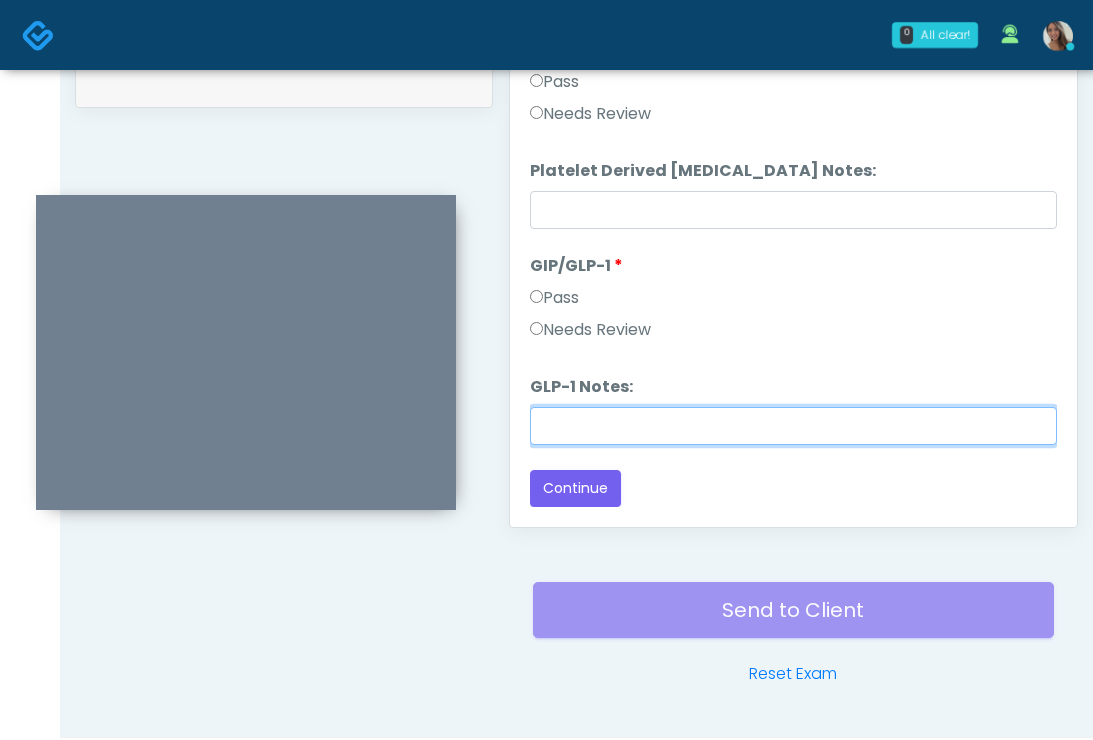 click on "GLP-1 Notes:" at bounding box center [793, 426] 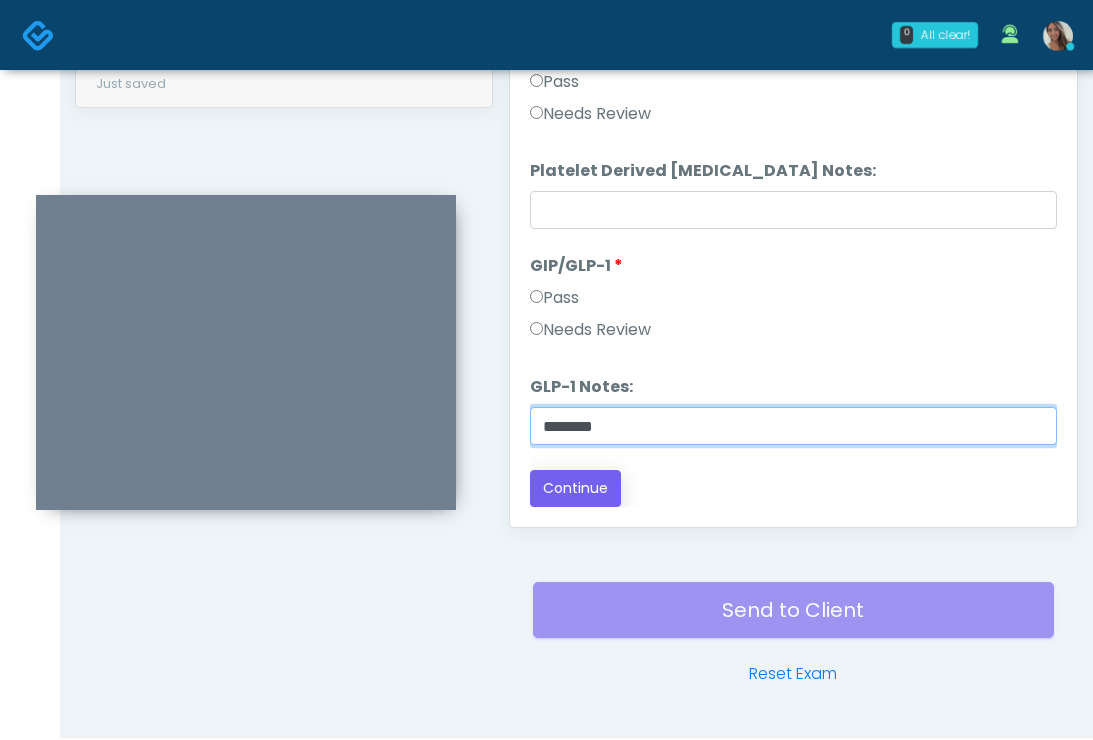 type on "********" 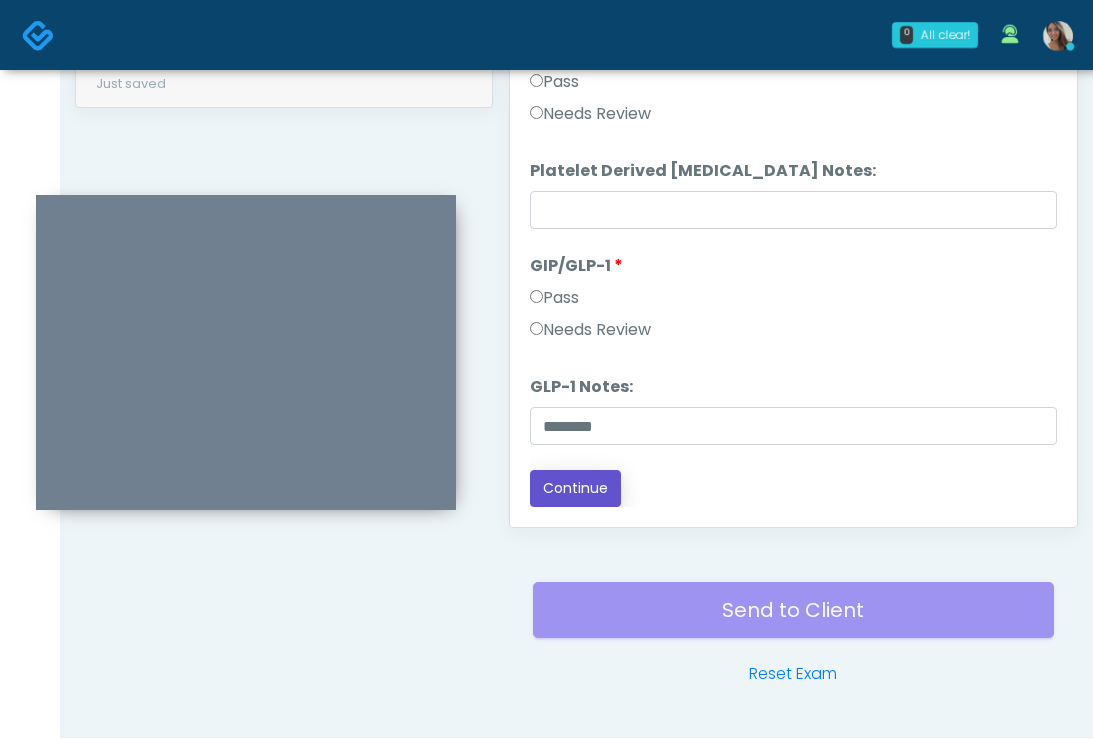 click on "Continue" at bounding box center [575, 488] 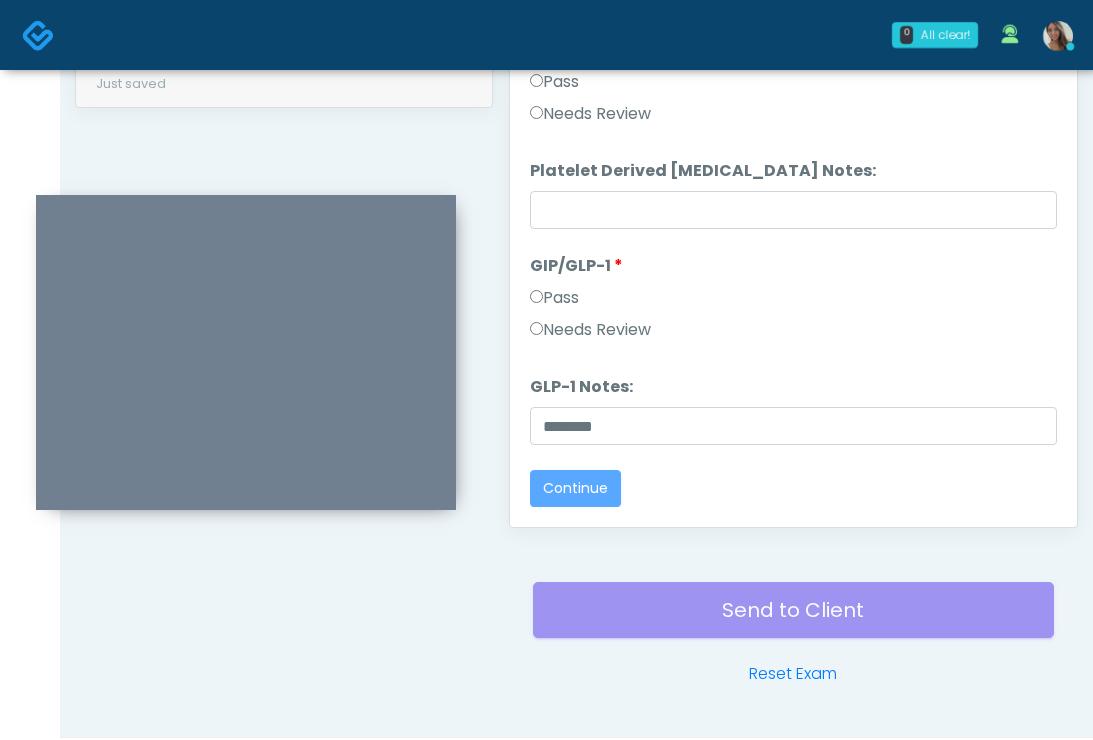 scroll, scrollTop: 0, scrollLeft: 0, axis: both 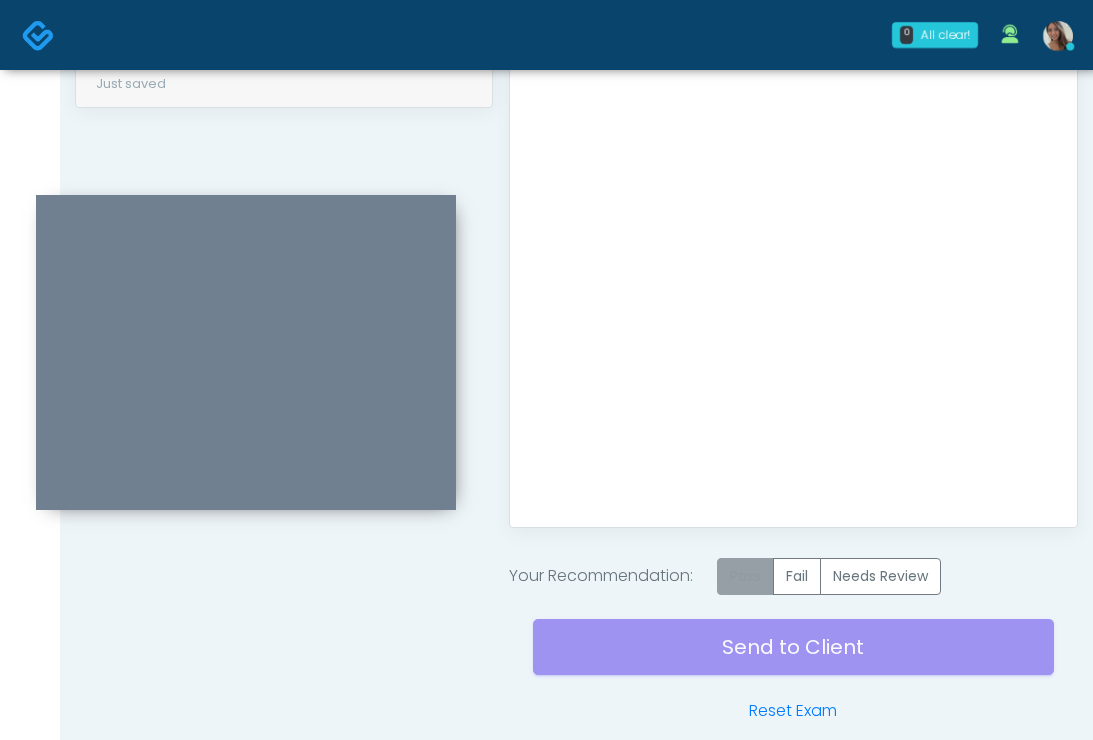 click on "Pass" at bounding box center (745, 576) 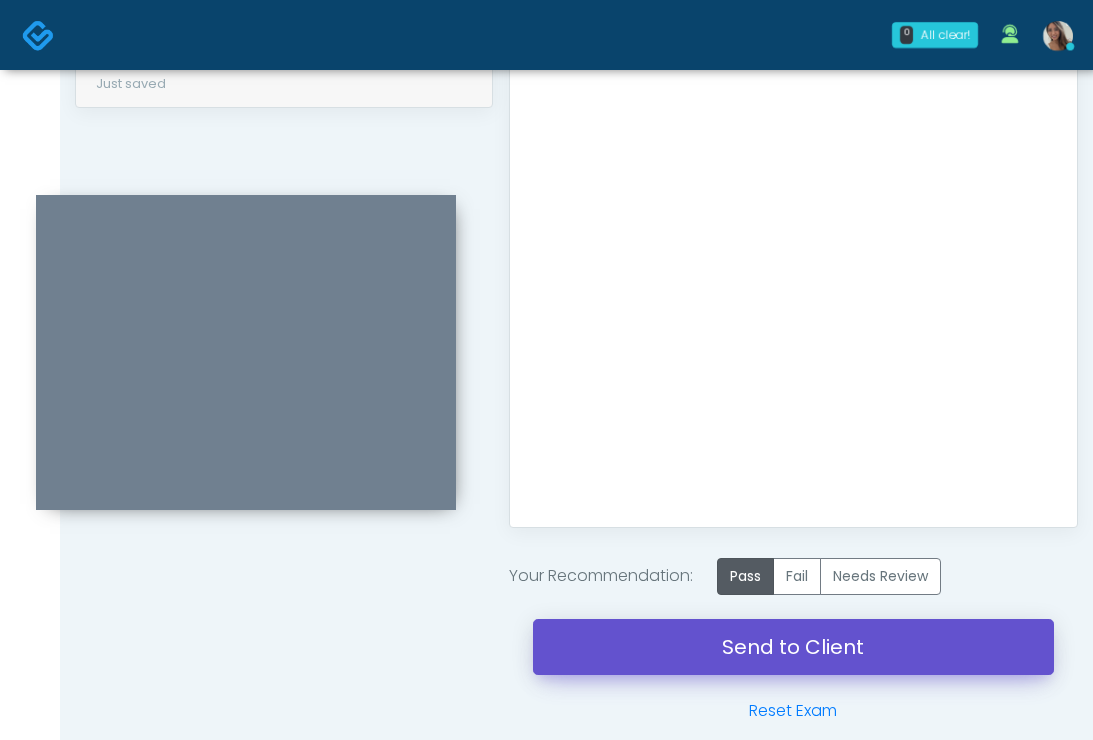 click on "Send to Client" at bounding box center (793, 647) 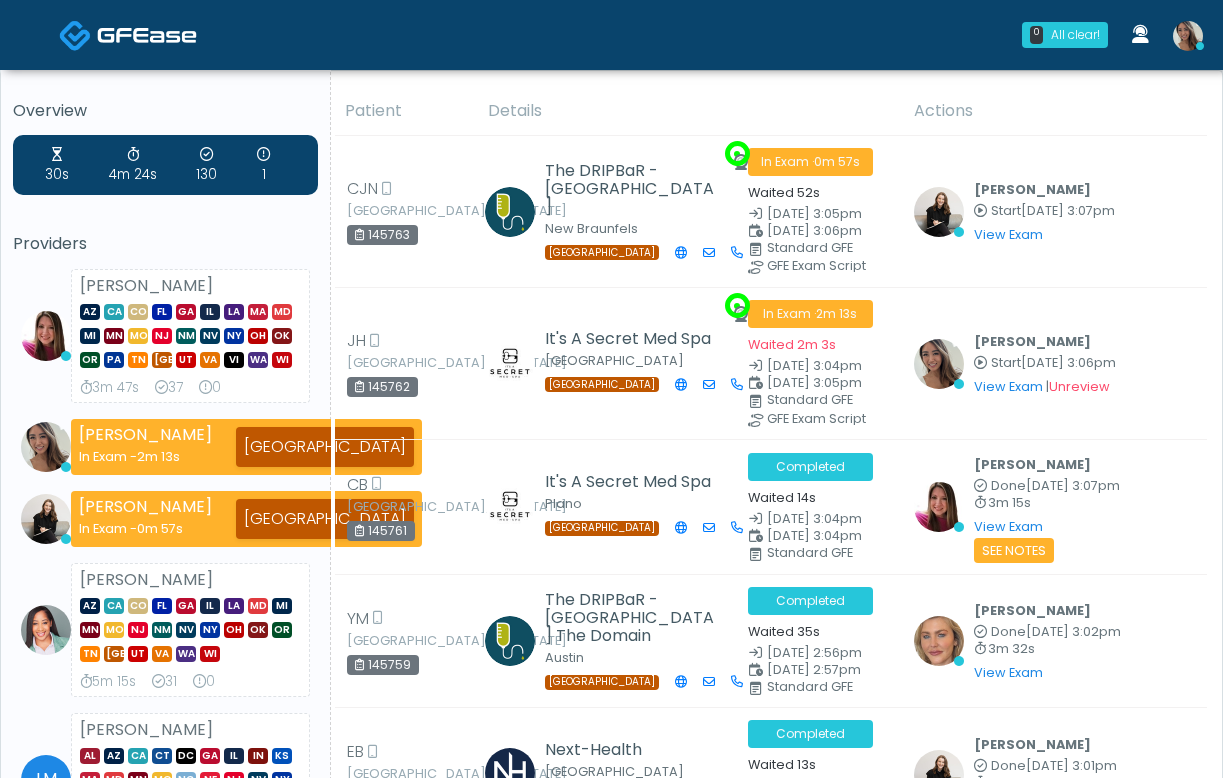 scroll, scrollTop: 0, scrollLeft: 0, axis: both 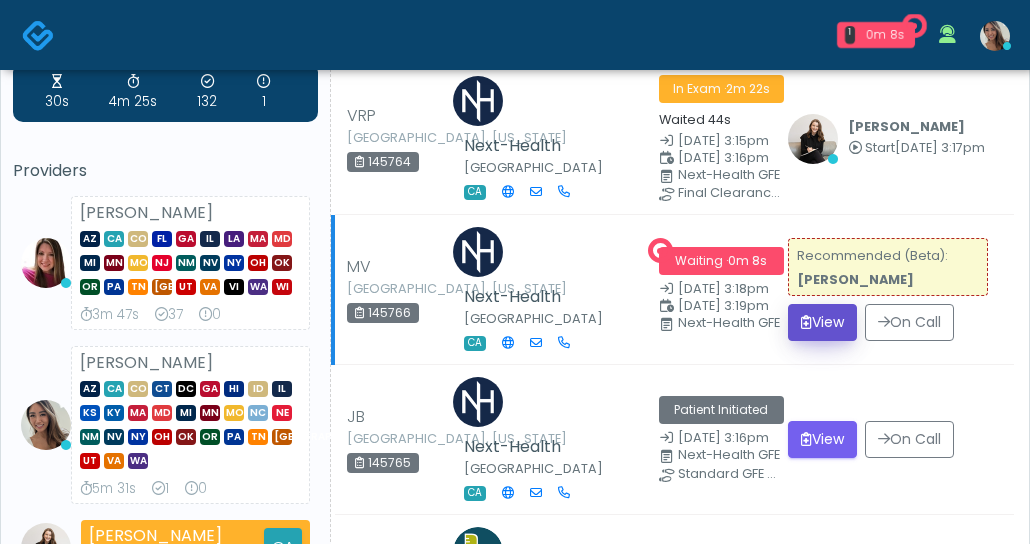 click on "View" at bounding box center [822, 322] 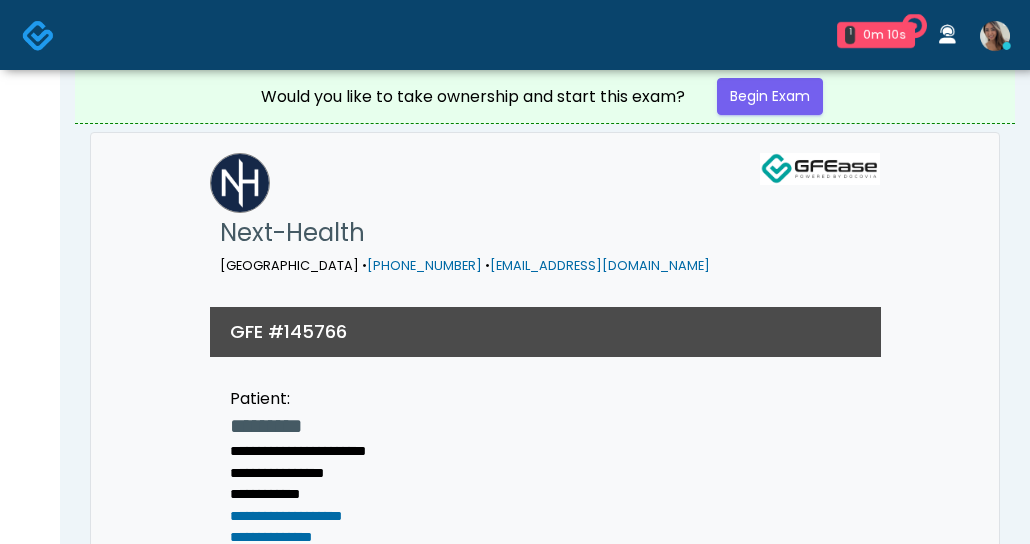scroll, scrollTop: 0, scrollLeft: 0, axis: both 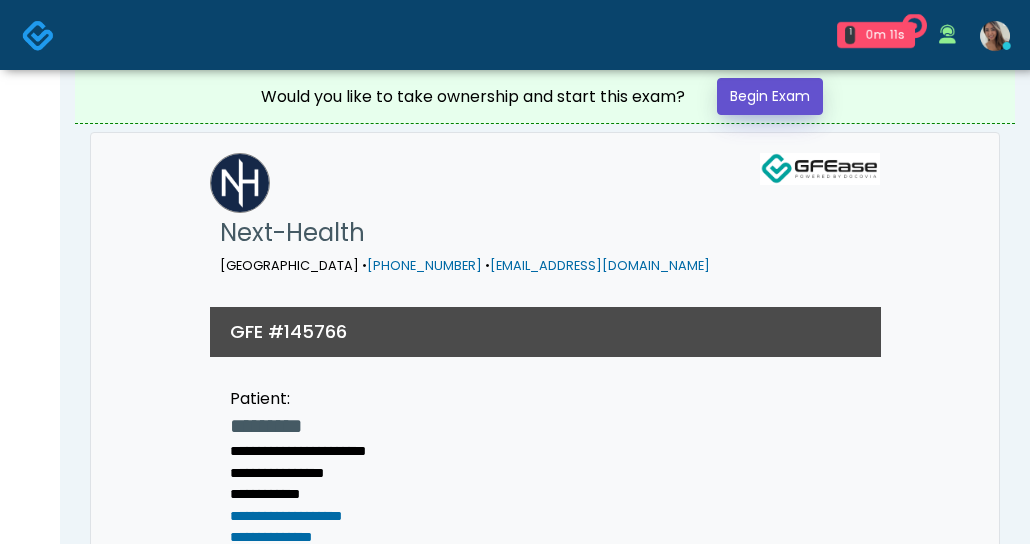 click on "Begin Exam" at bounding box center (770, 96) 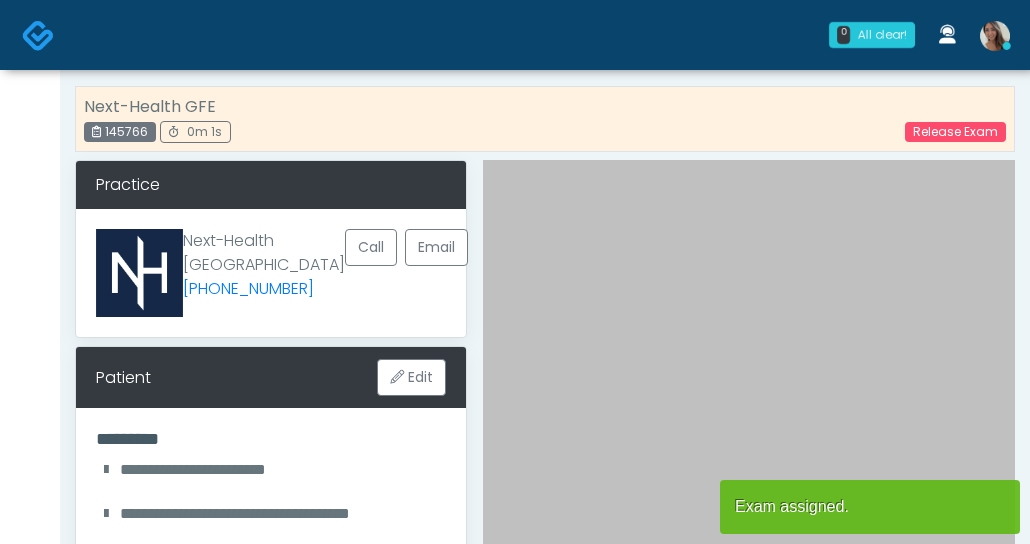 scroll, scrollTop: 0, scrollLeft: 0, axis: both 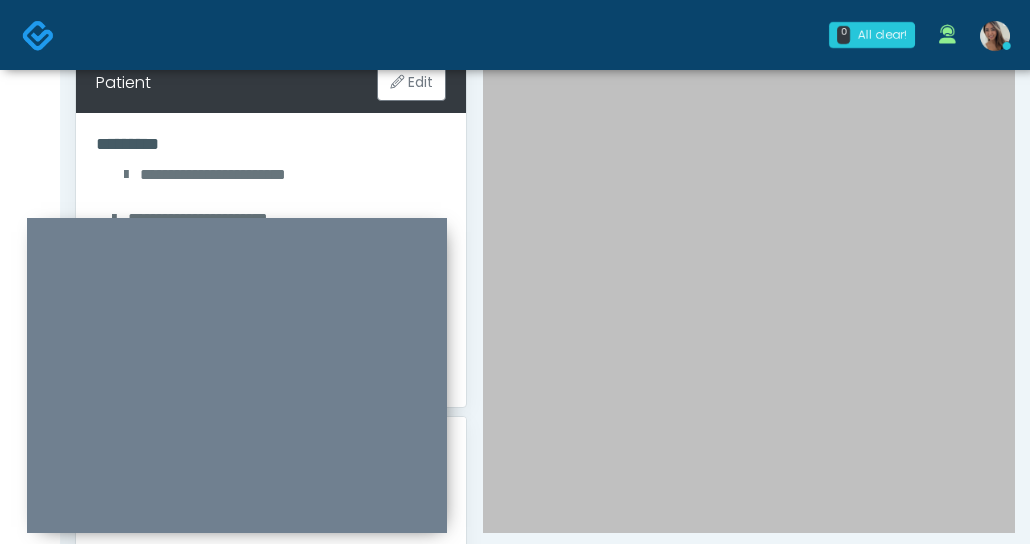 drag, startPoint x: 365, startPoint y: 206, endPoint x: 356, endPoint y: 237, distance: 32.280025 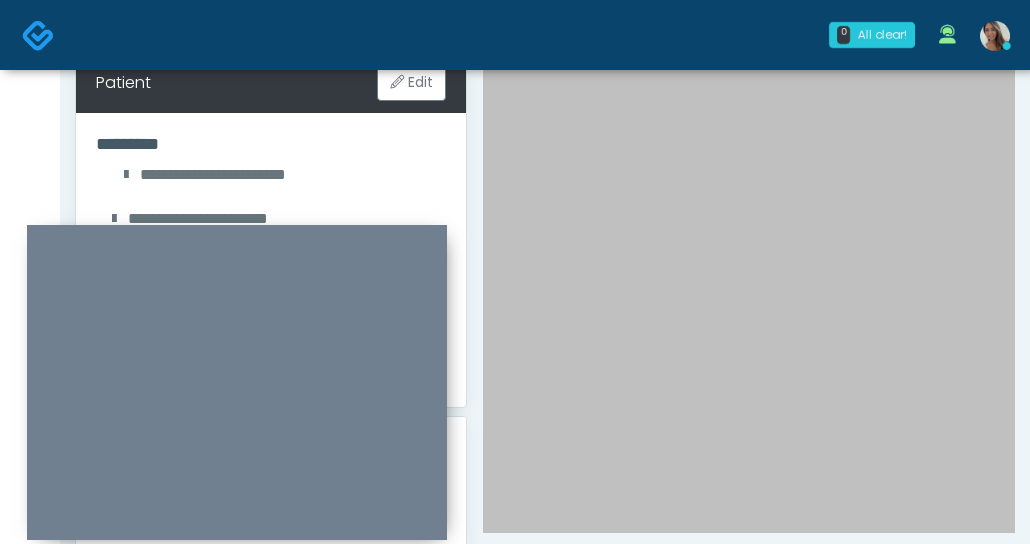 click on "*********" at bounding box center [271, 144] 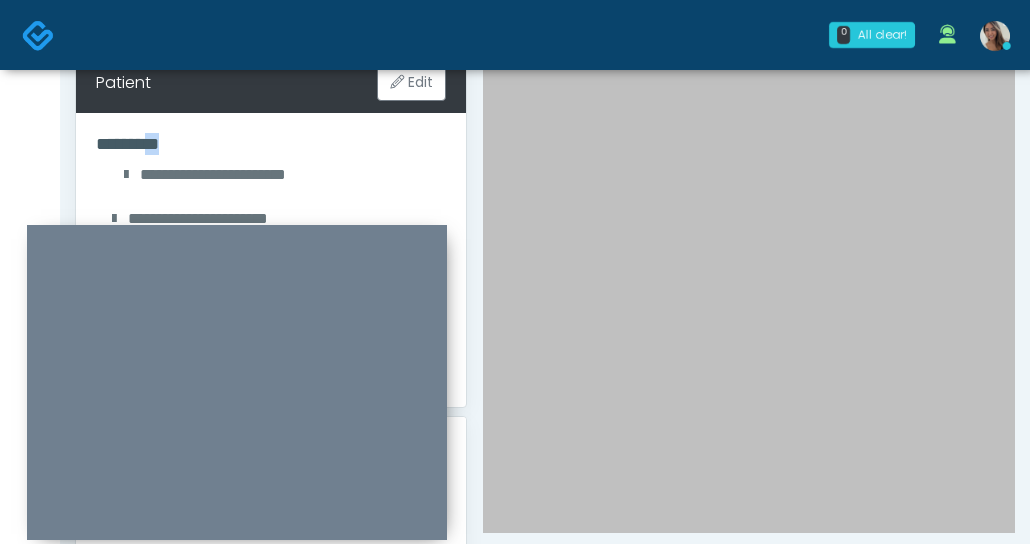 click on "*********" at bounding box center (271, 144) 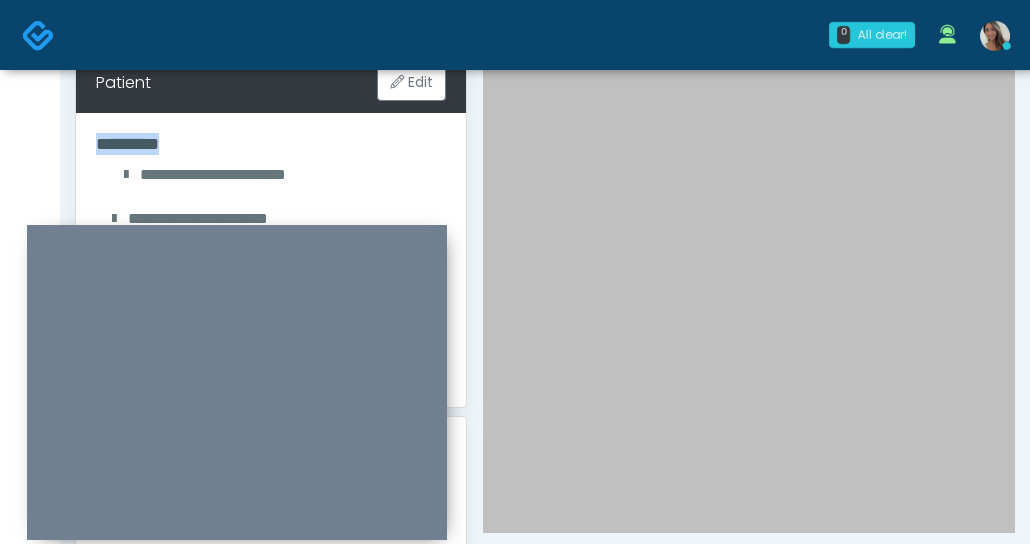 click on "*********" at bounding box center [271, 144] 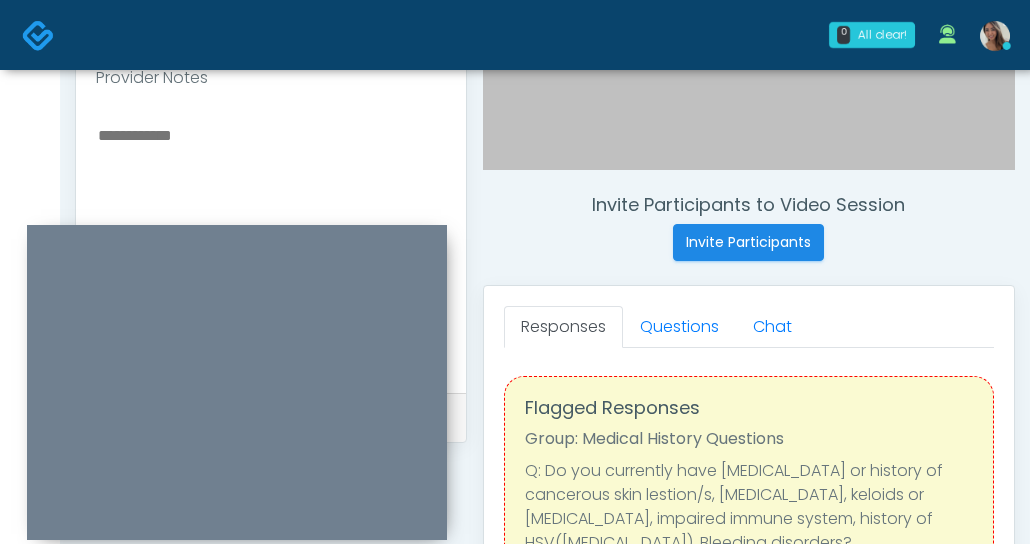 scroll, scrollTop: 613, scrollLeft: 0, axis: vertical 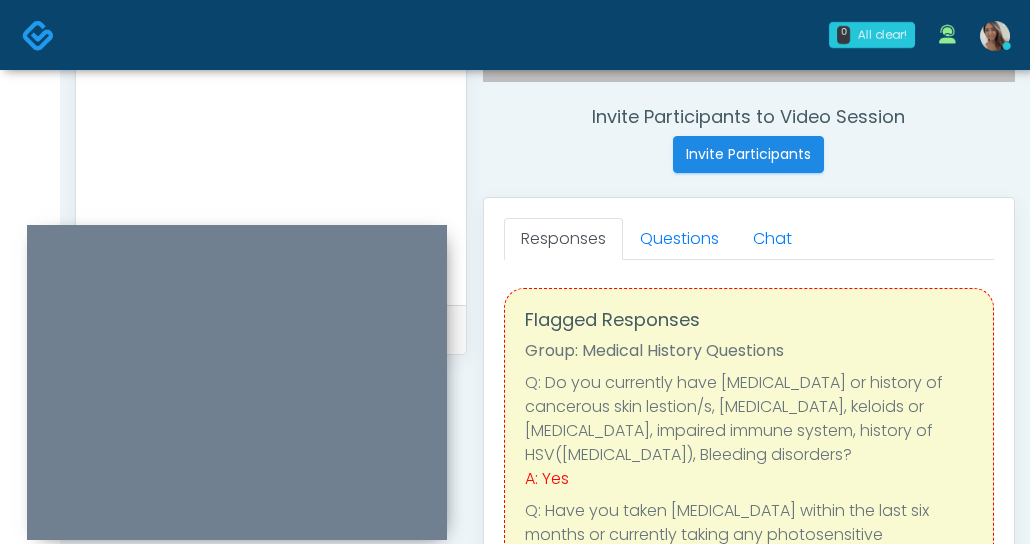 click at bounding box center (271, 156) 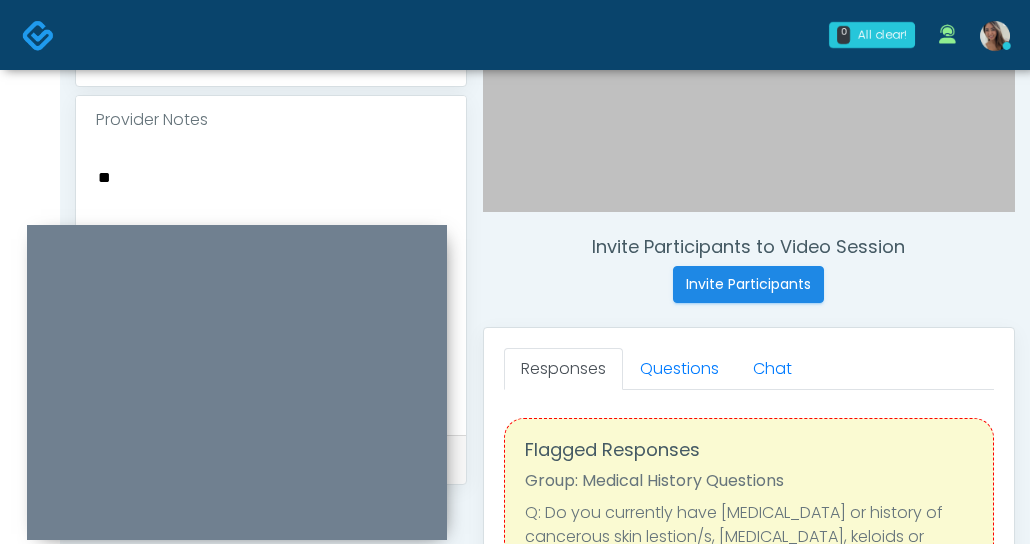 scroll, scrollTop: 636, scrollLeft: 0, axis: vertical 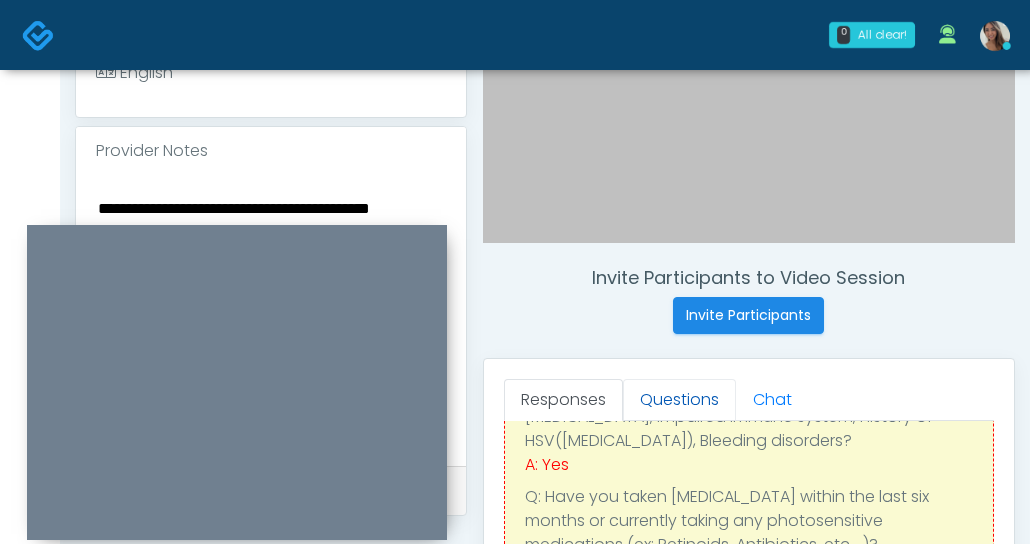type on "**********" 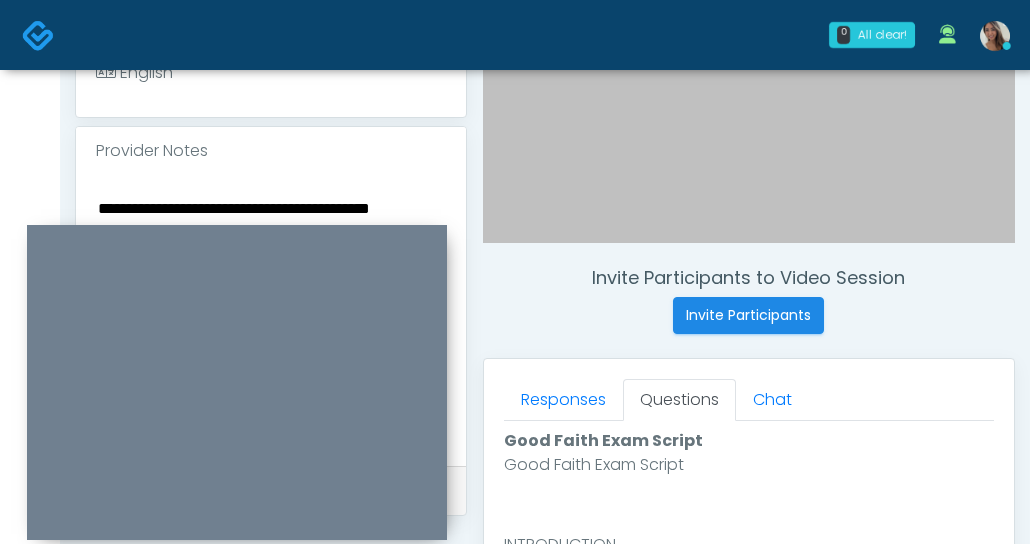 scroll, scrollTop: 0, scrollLeft: 0, axis: both 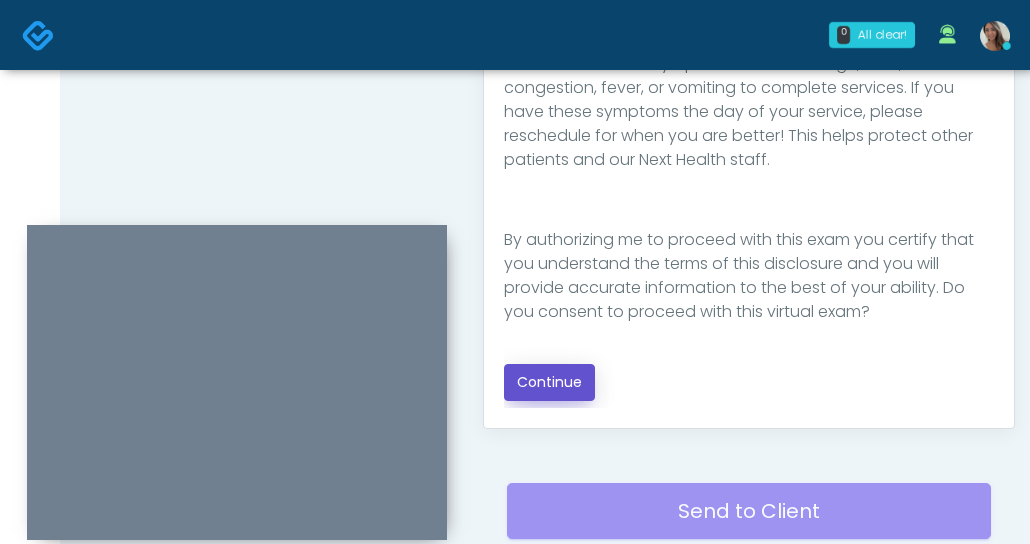 click on "Continue" at bounding box center [549, 382] 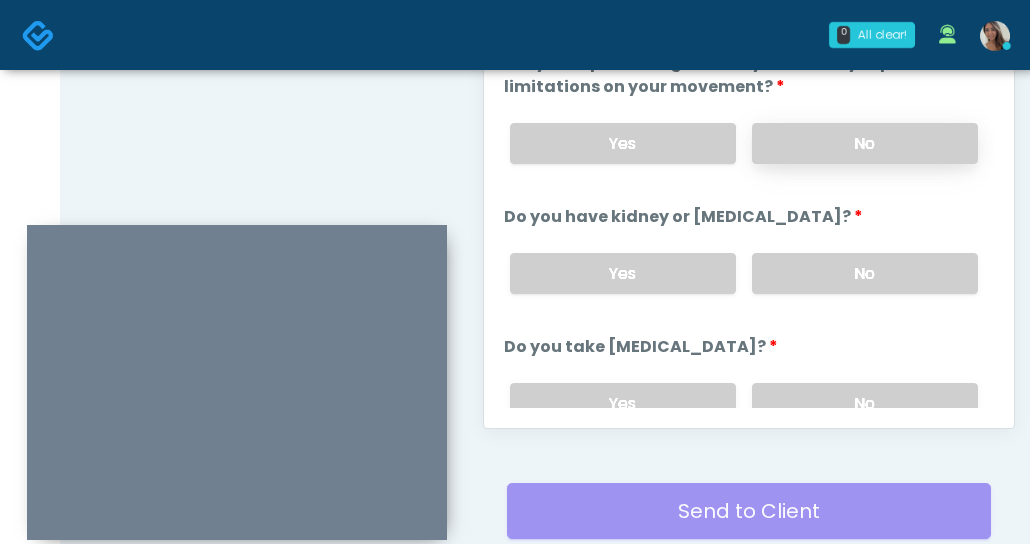 drag, startPoint x: 866, startPoint y: 118, endPoint x: 867, endPoint y: 146, distance: 28.01785 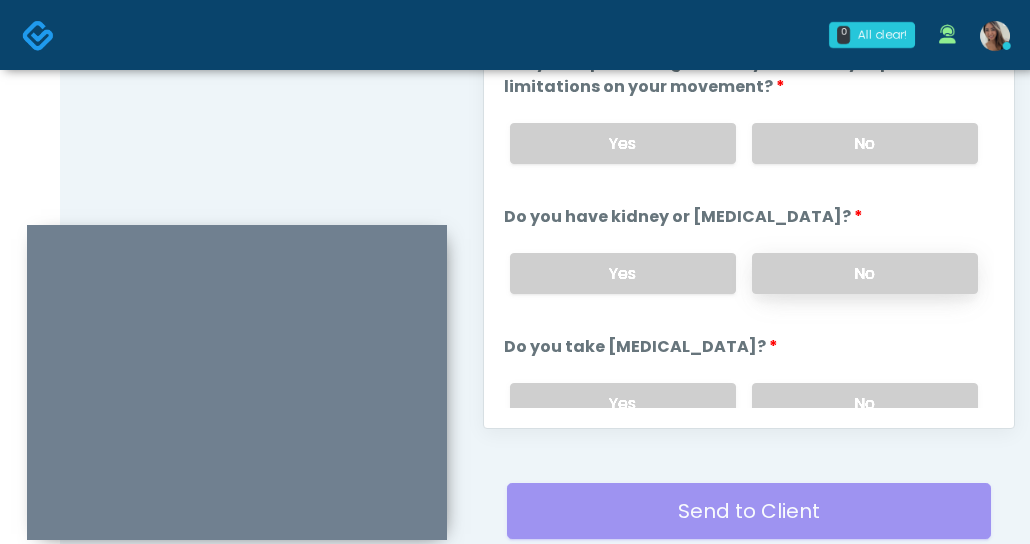 click on "No" at bounding box center (865, 273) 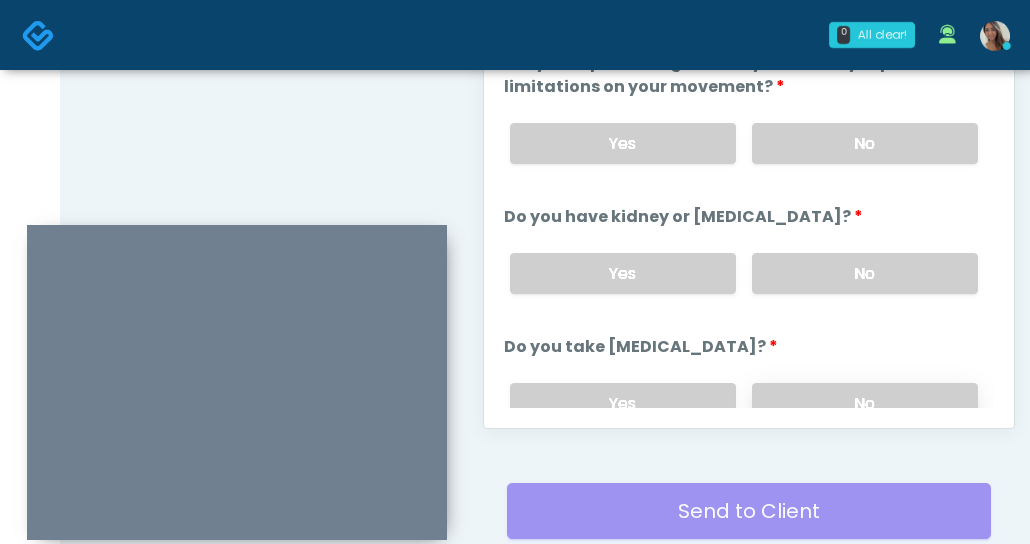 drag, startPoint x: 860, startPoint y: 374, endPoint x: 859, endPoint y: 391, distance: 17.029387 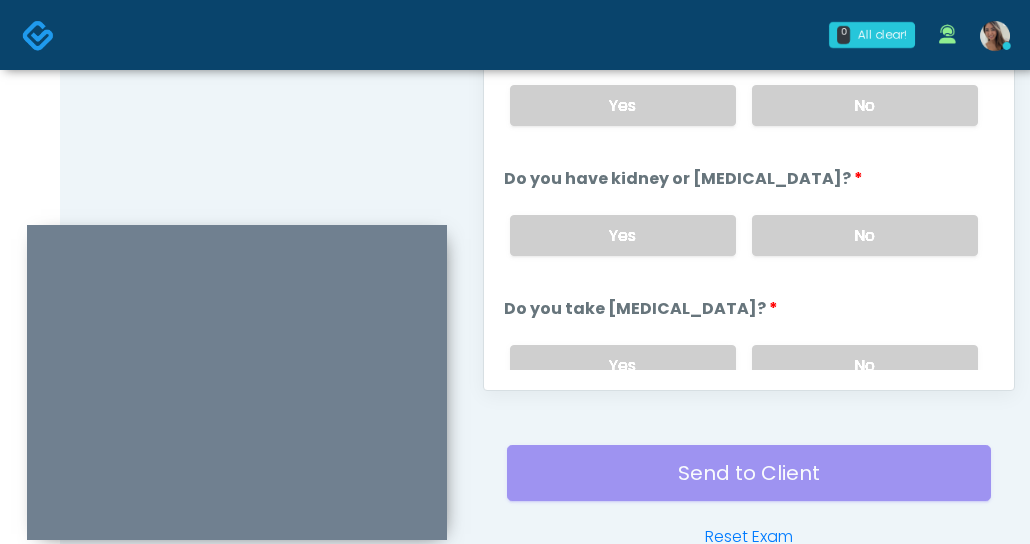 scroll, scrollTop: 983, scrollLeft: 0, axis: vertical 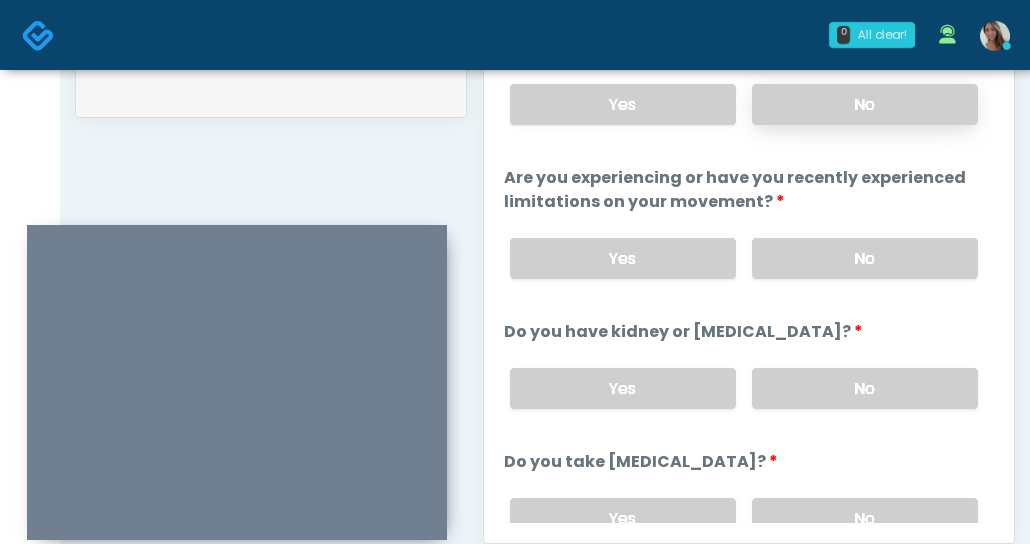 click on "No" at bounding box center (865, 104) 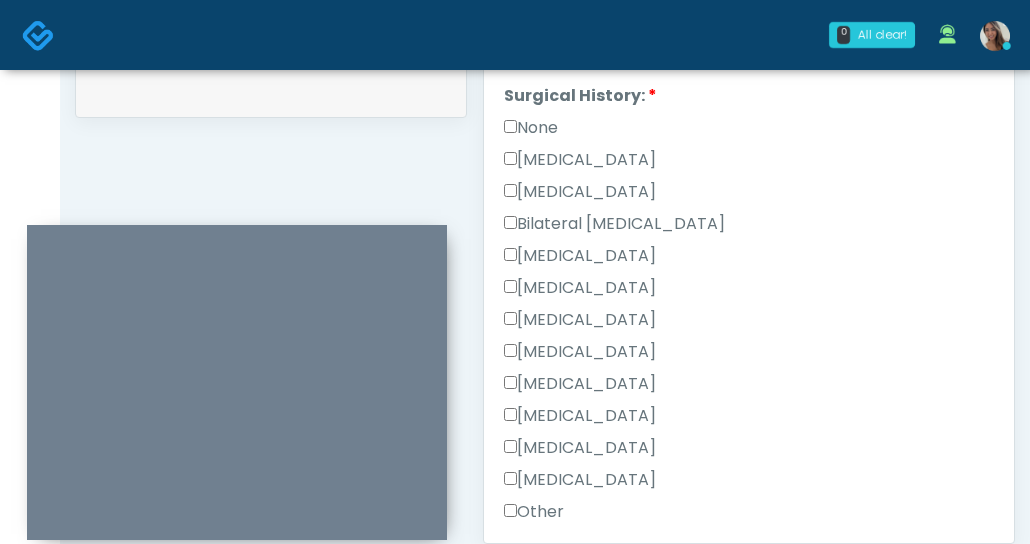 click on "None" at bounding box center (531, 128) 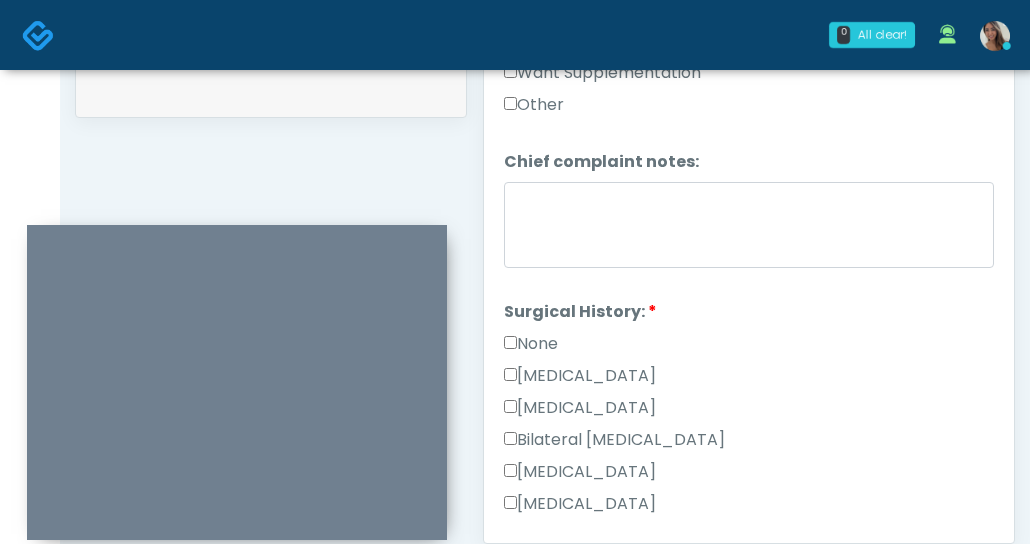 scroll, scrollTop: 814, scrollLeft: 0, axis: vertical 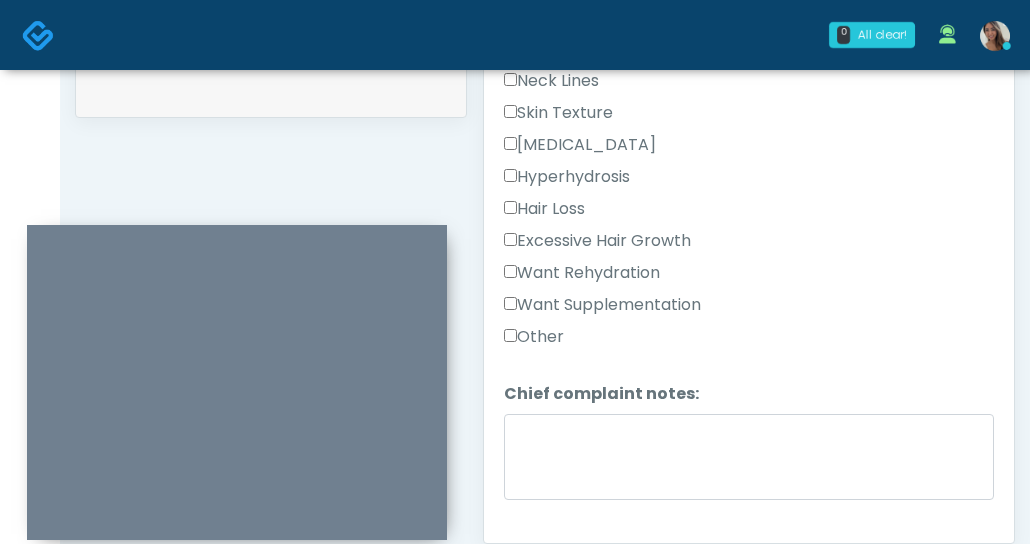 click on "Want Rehydration" at bounding box center [582, 273] 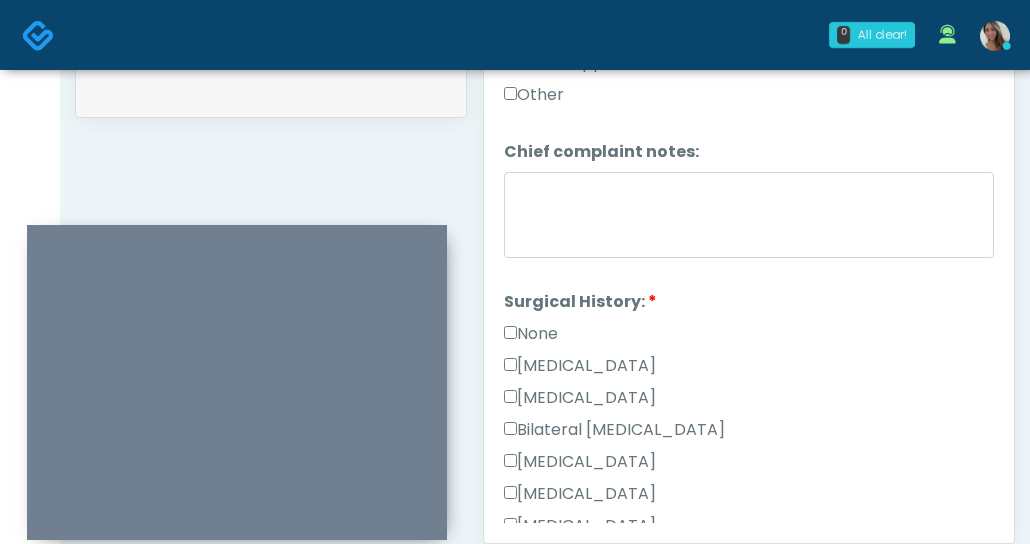 scroll, scrollTop: 1276, scrollLeft: 0, axis: vertical 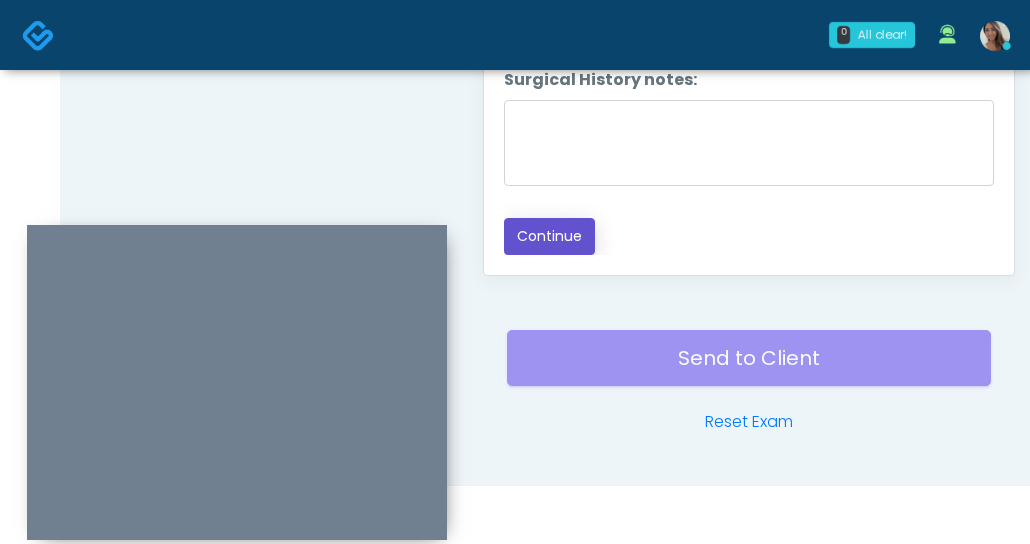 click on "Continue" at bounding box center [549, 236] 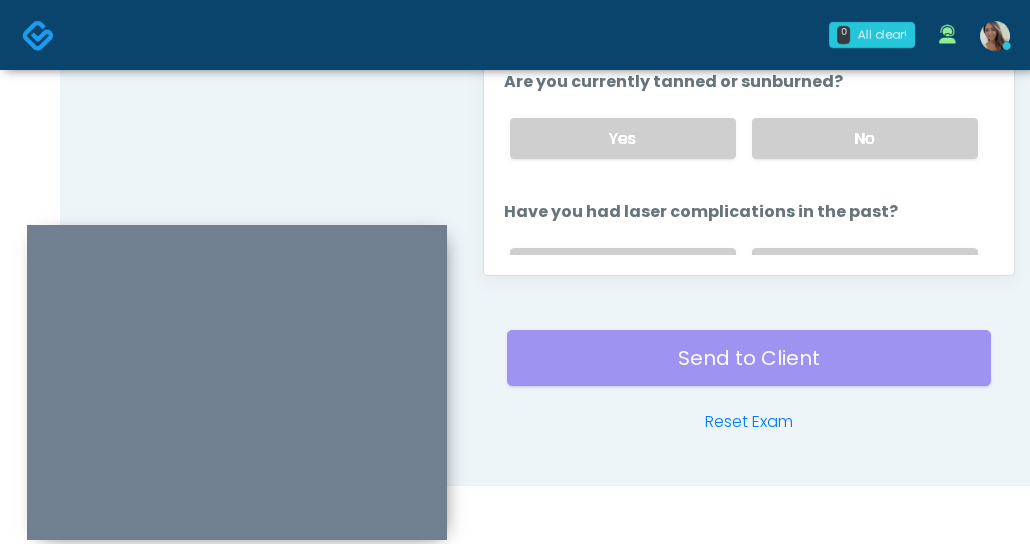 scroll, scrollTop: 134, scrollLeft: 0, axis: vertical 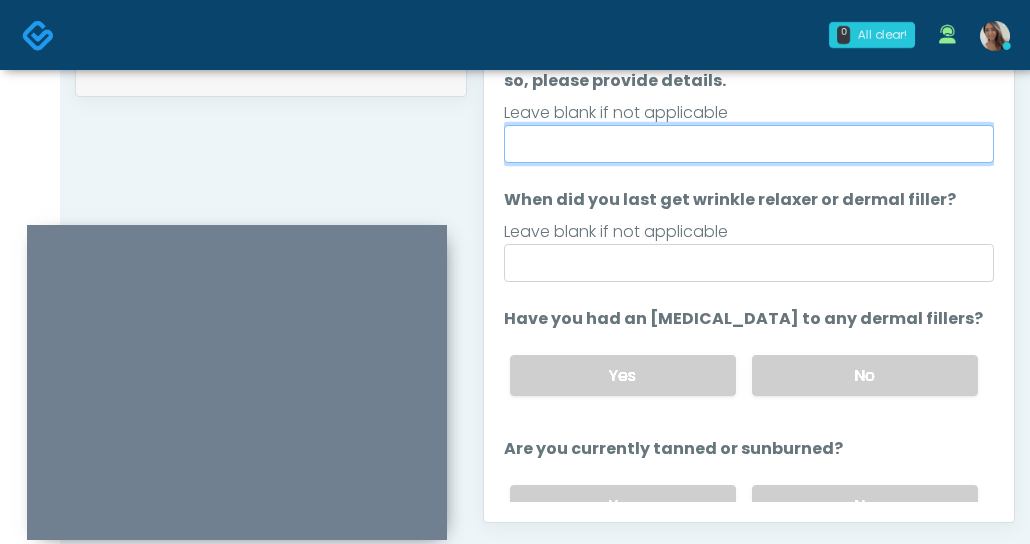 click on "Do you have a history of Guillain's barre or ALS? If so, please provide details." at bounding box center (749, 144) 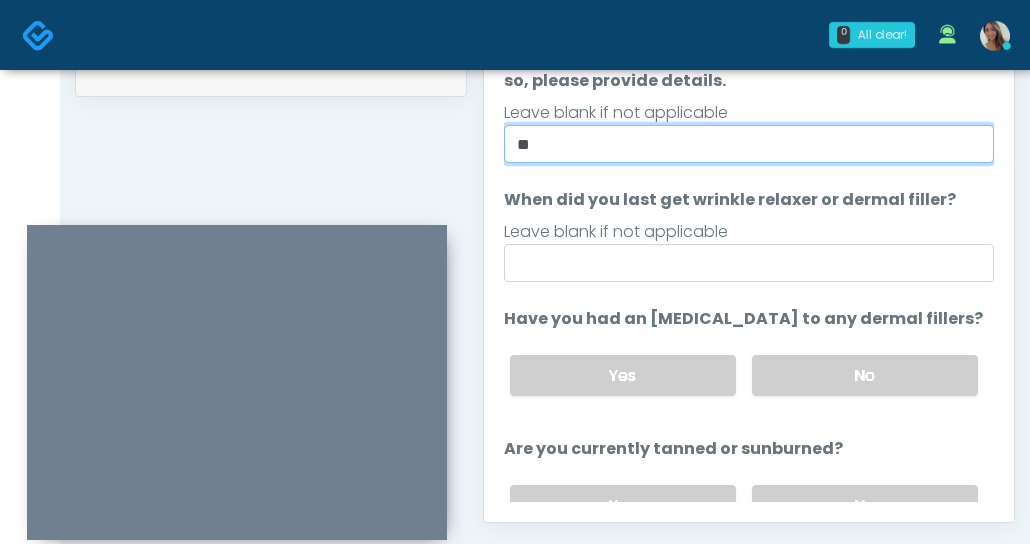 type on "**" 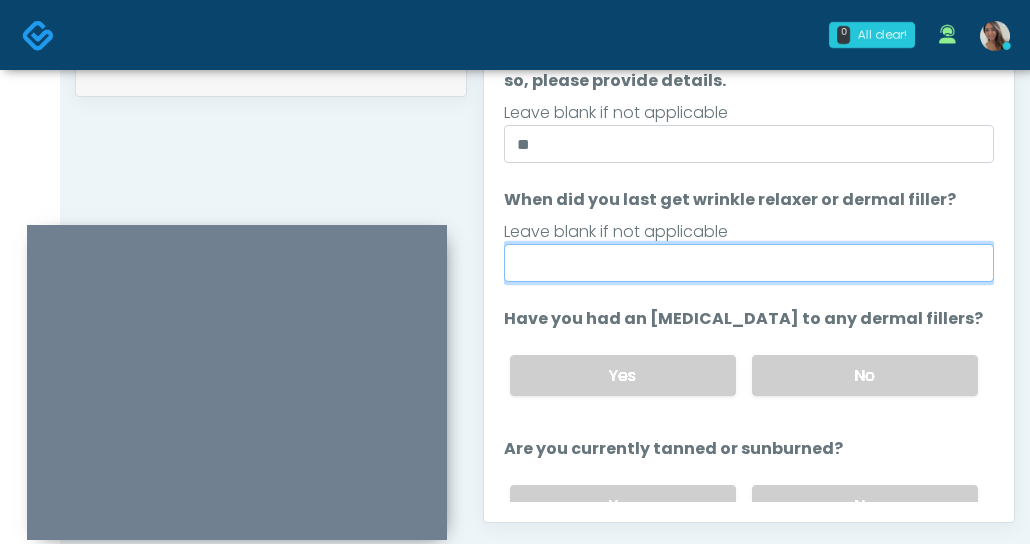 click on "When did you last get wrinkle relaxer or dermal filler?" at bounding box center (749, 263) 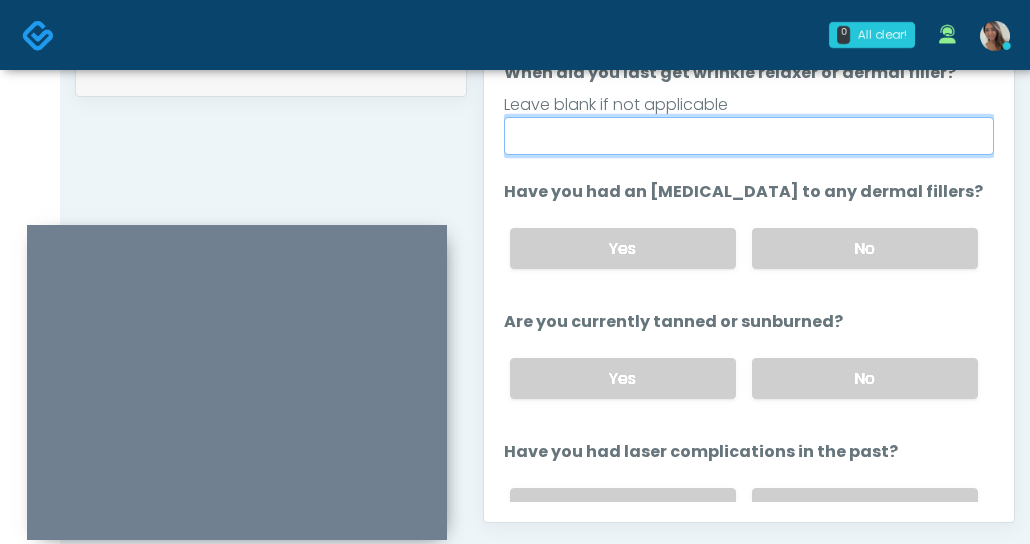 scroll, scrollTop: 221, scrollLeft: 0, axis: vertical 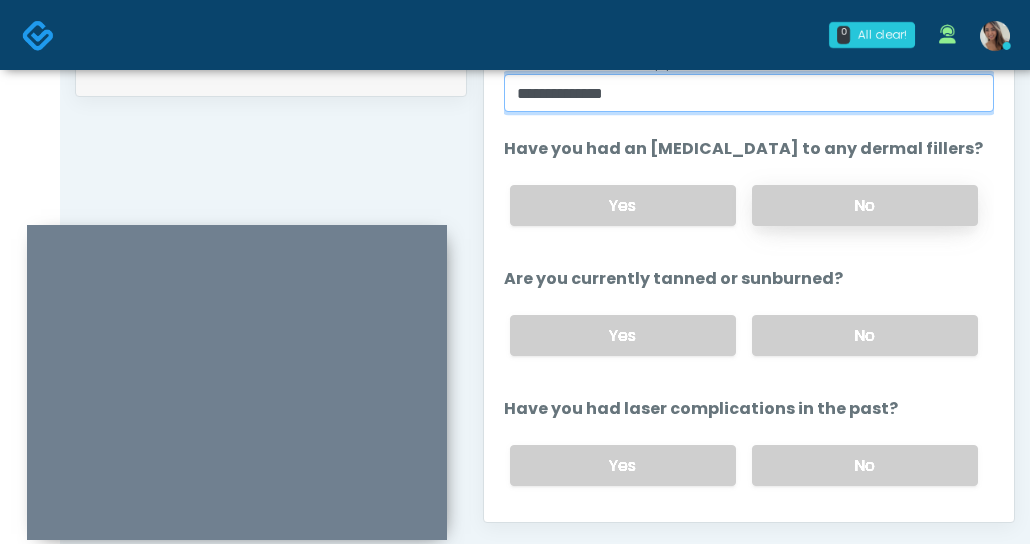 type on "**********" 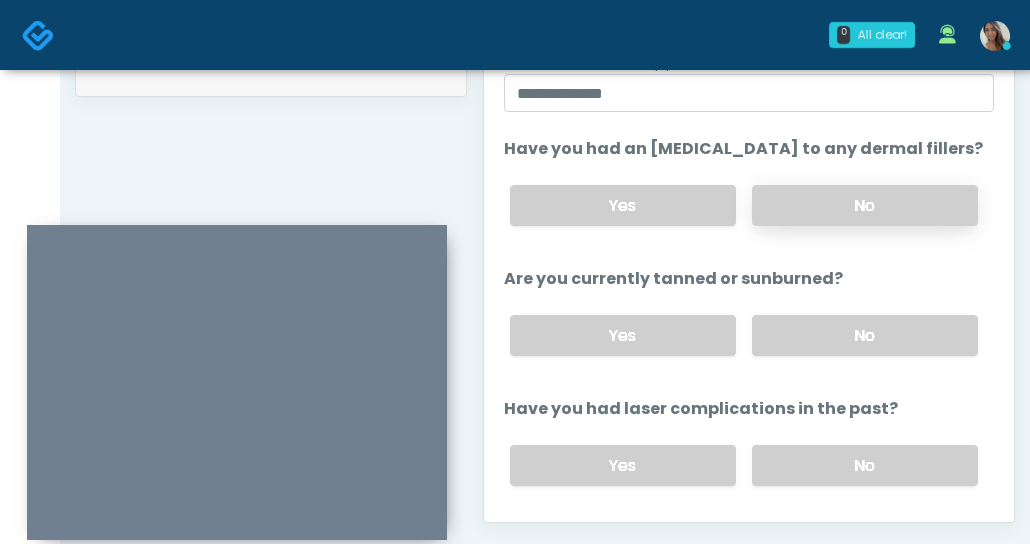 click on "No" at bounding box center [865, 205] 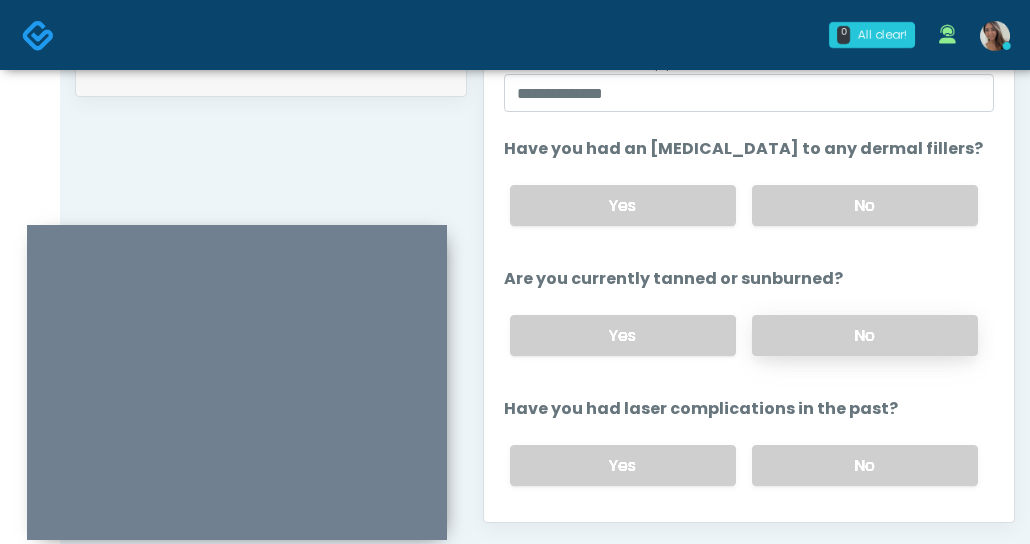 click on "No" at bounding box center (865, 335) 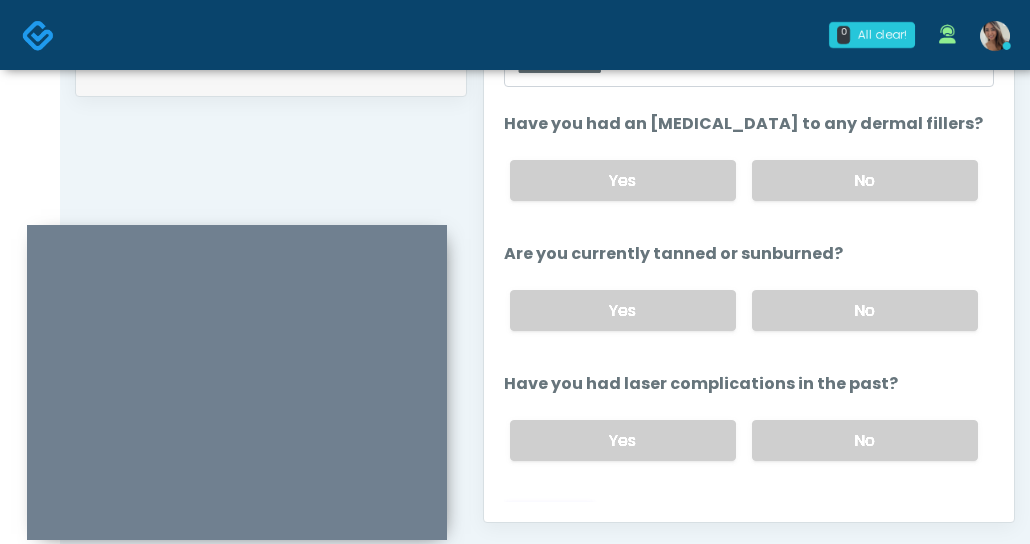 scroll, scrollTop: 253, scrollLeft: 0, axis: vertical 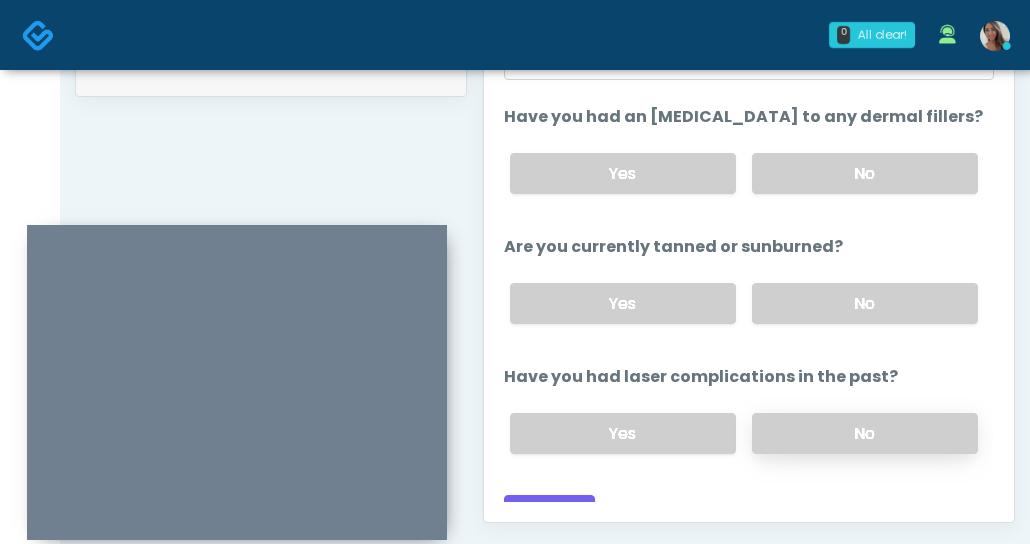 click on "No" at bounding box center [865, 433] 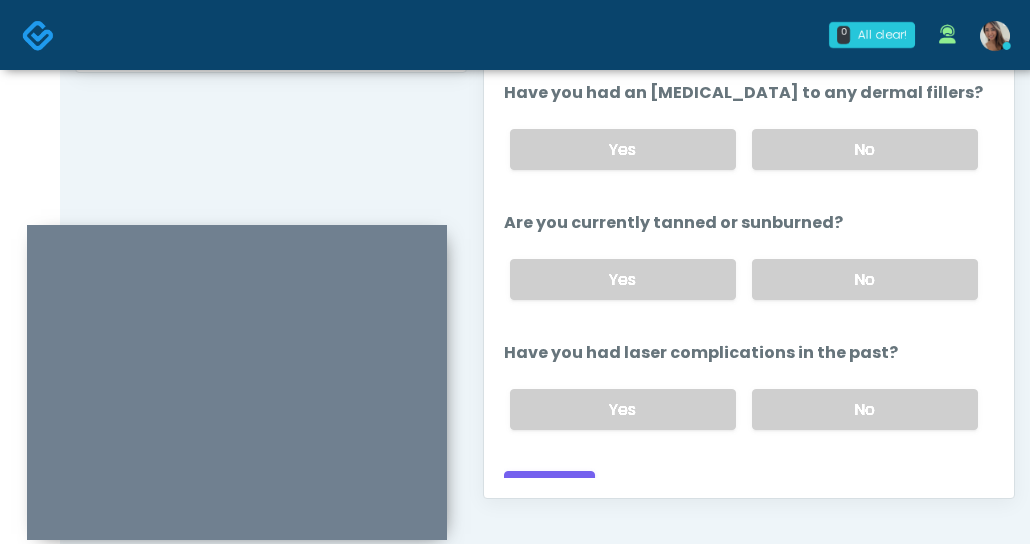 scroll, scrollTop: 1031, scrollLeft: 0, axis: vertical 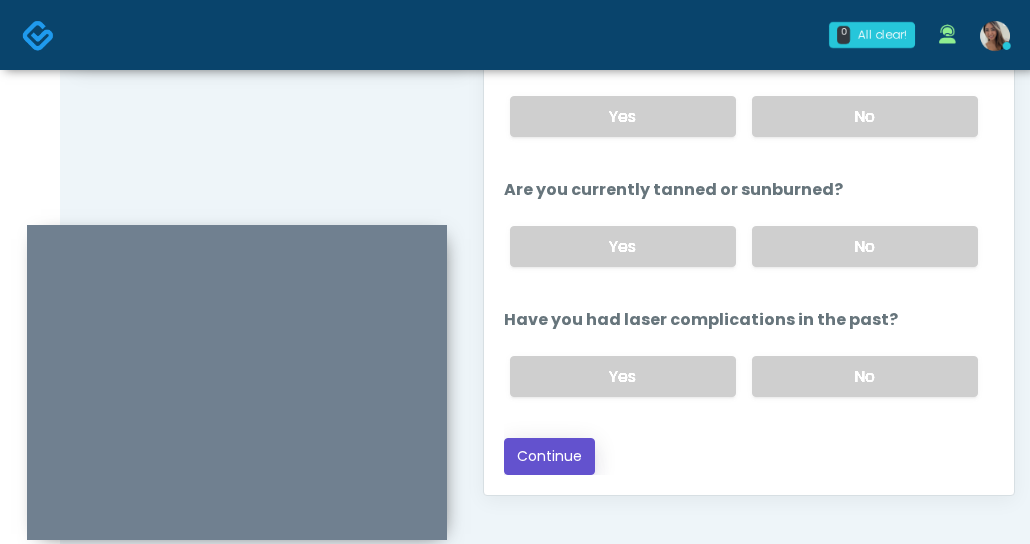 click on "Continue" at bounding box center [549, 456] 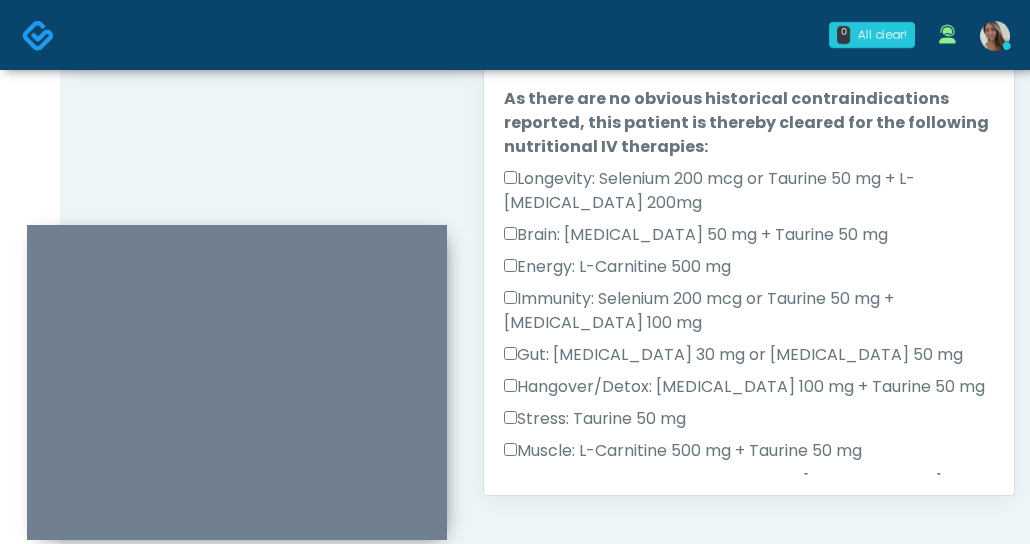 scroll, scrollTop: 0, scrollLeft: 0, axis: both 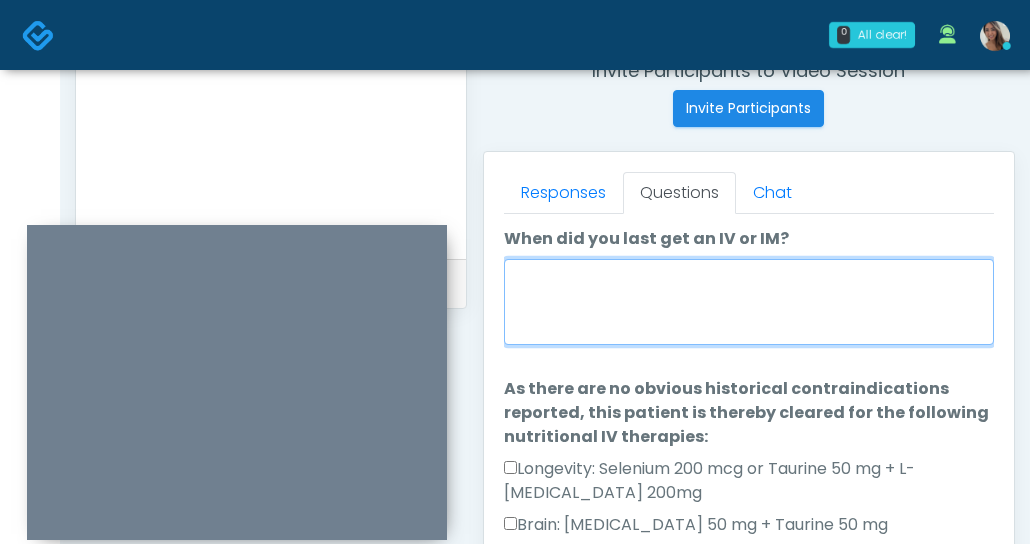 click on "When did you last get an IV or IM?" at bounding box center [749, 302] 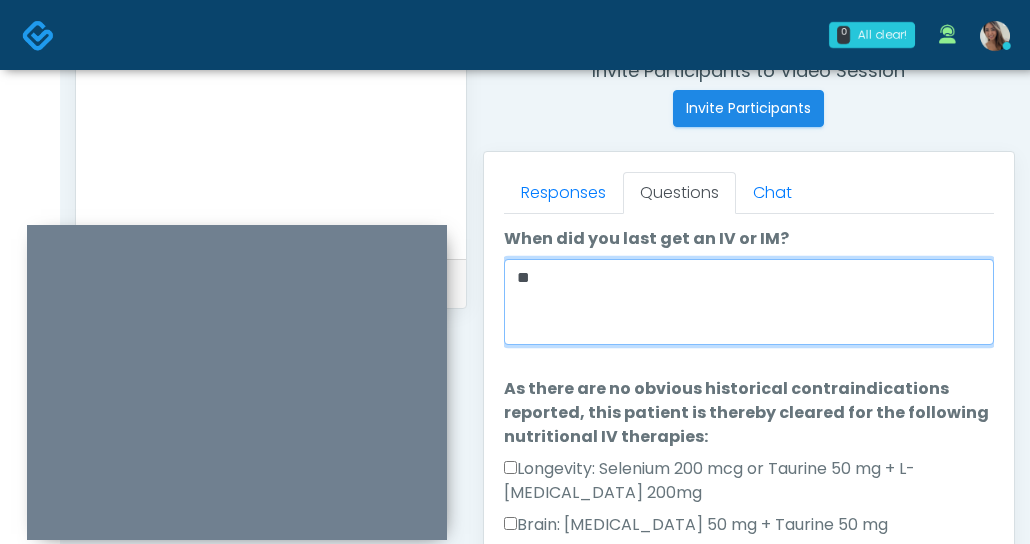 type on "*" 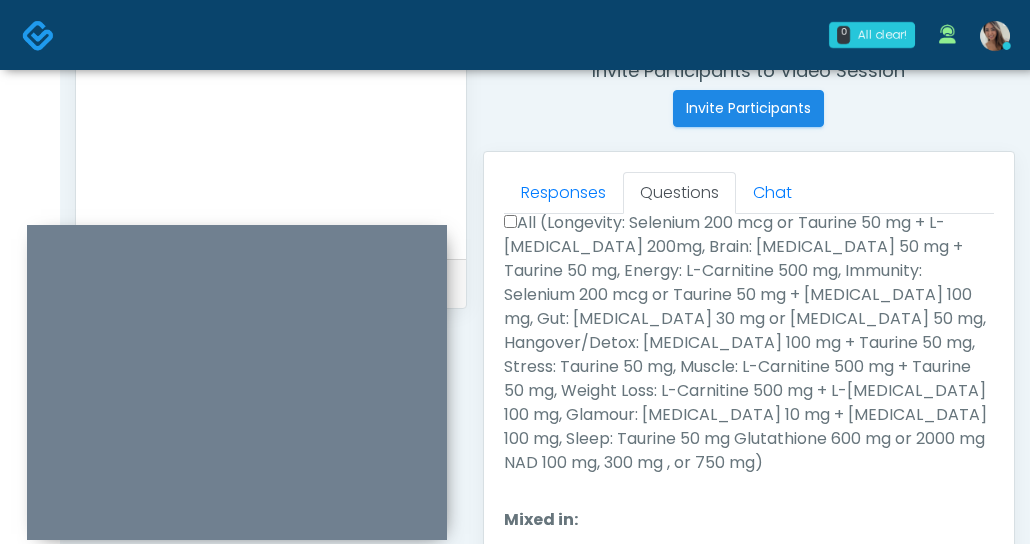 type on "**********" 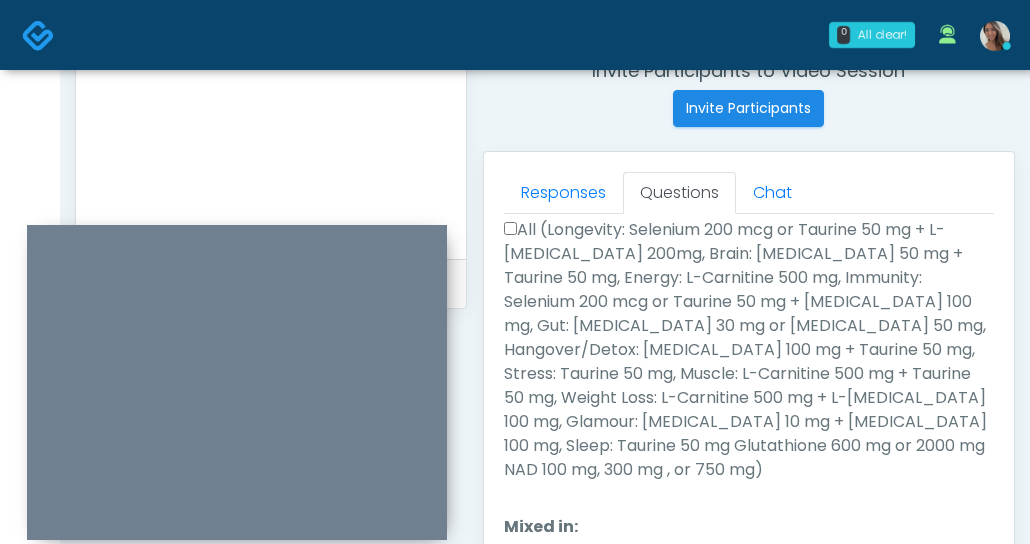 click on "All (Longevity: Selenium 200 mcg or Taurine 50 mg + L-Arginine 200mg, Brain: Glycine 50 mg + Taurine 50 mg, Energy: L-Carnitine 500 mg, Immunity: Selenium 200 mcg or Taurine 50 mg + L-Lysine 100 mg, Gut: Glutamine 30 mg or Glycine 50 mg, Hangover/Detox: Thiamine 100 mg + Taurine 50 mg, Stress: Taurine 50 mg, Muscle: L-Carnitine 500 mg + Taurine 50 mg, Weight Loss: L-Carnitine 500 mg + L-Arginine 100 mg, Glamour: Biotin 10 mg + L-Lysine 100 mg, Sleep: Taurine 50 mg Glutathione 600 mg or 2000 mg NAD 100 mg, 300 mg , or 750 mg)" at bounding box center (749, 350) 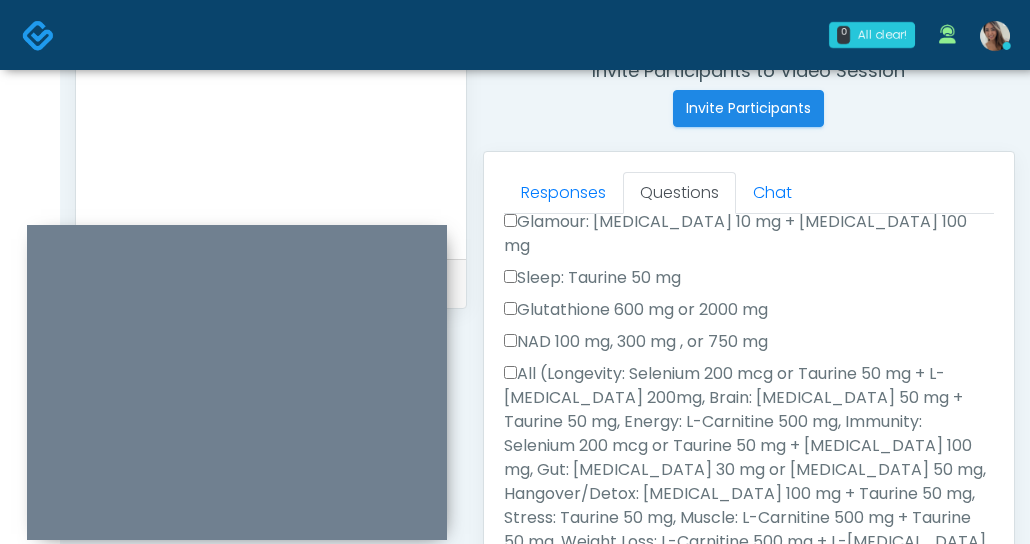 scroll, scrollTop: 616, scrollLeft: 0, axis: vertical 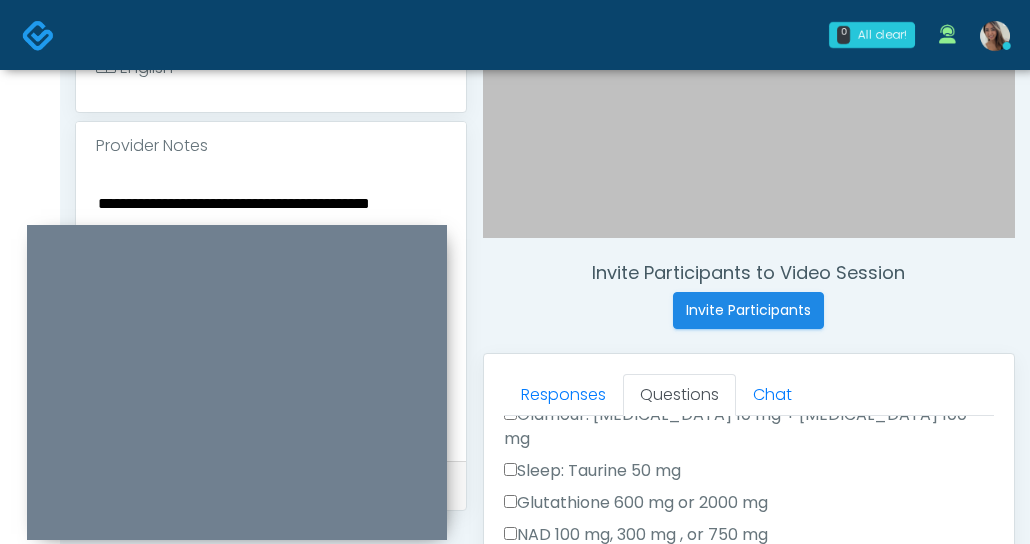 click on "**********" at bounding box center (271, 312) 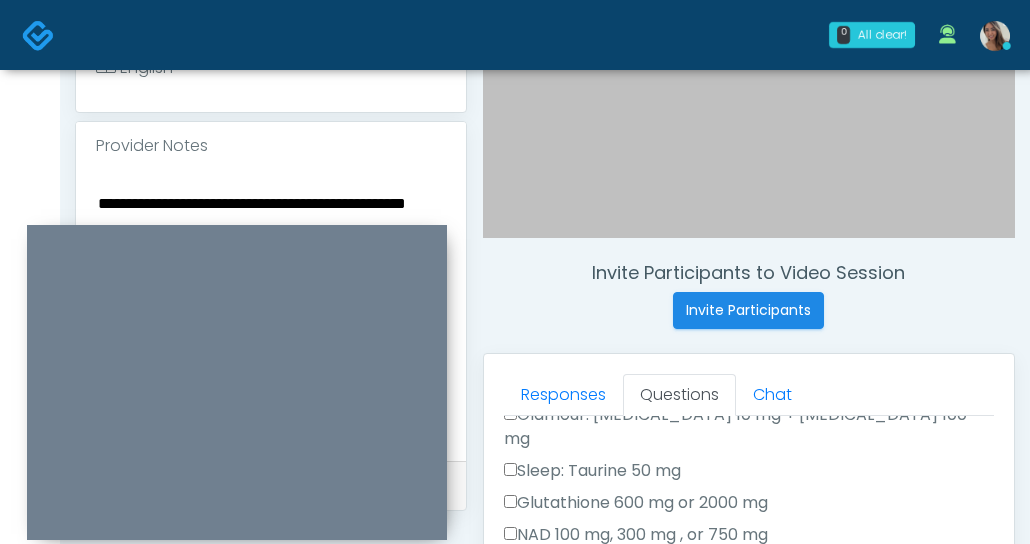 paste on "**********" 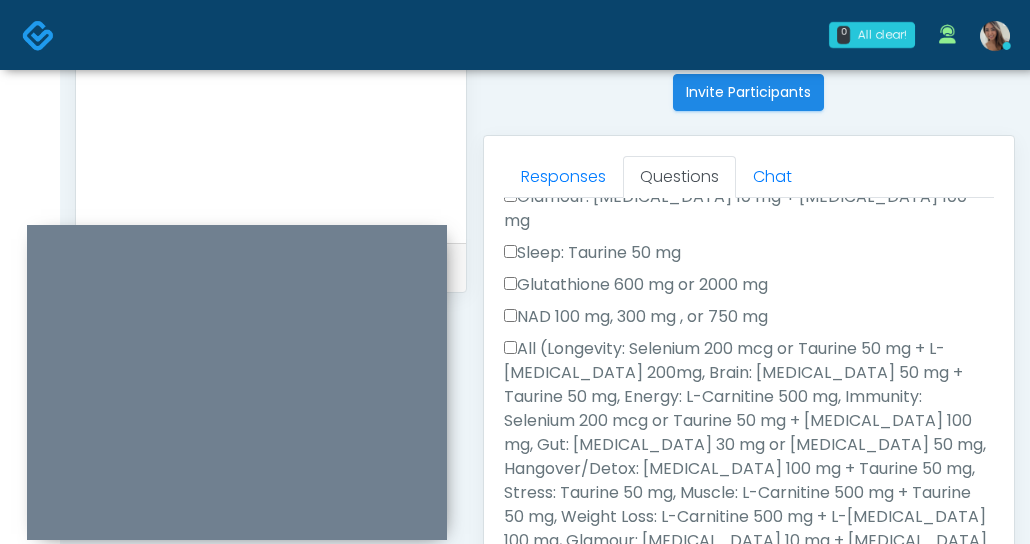 scroll, scrollTop: 816, scrollLeft: 0, axis: vertical 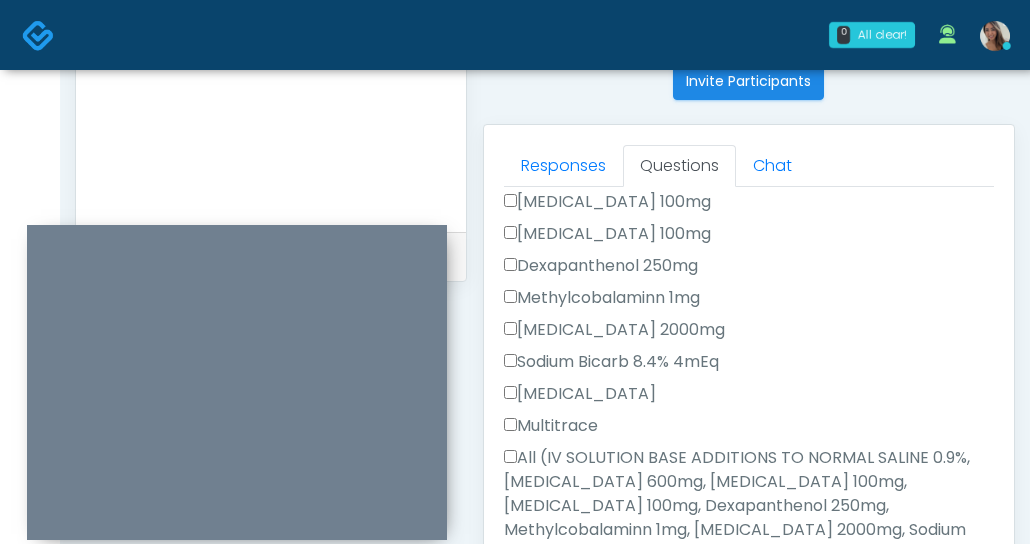 type on "**********" 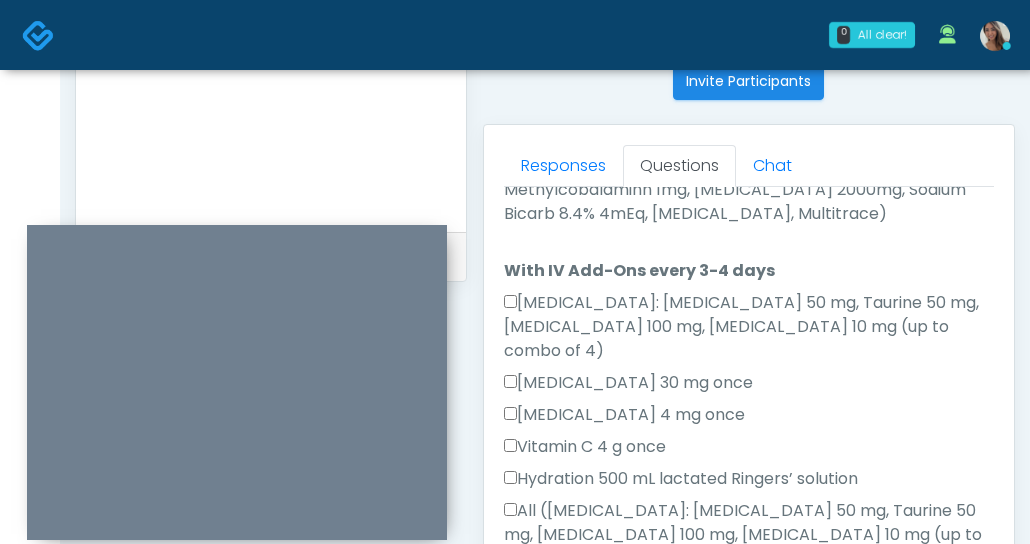 scroll, scrollTop: 1486, scrollLeft: 0, axis: vertical 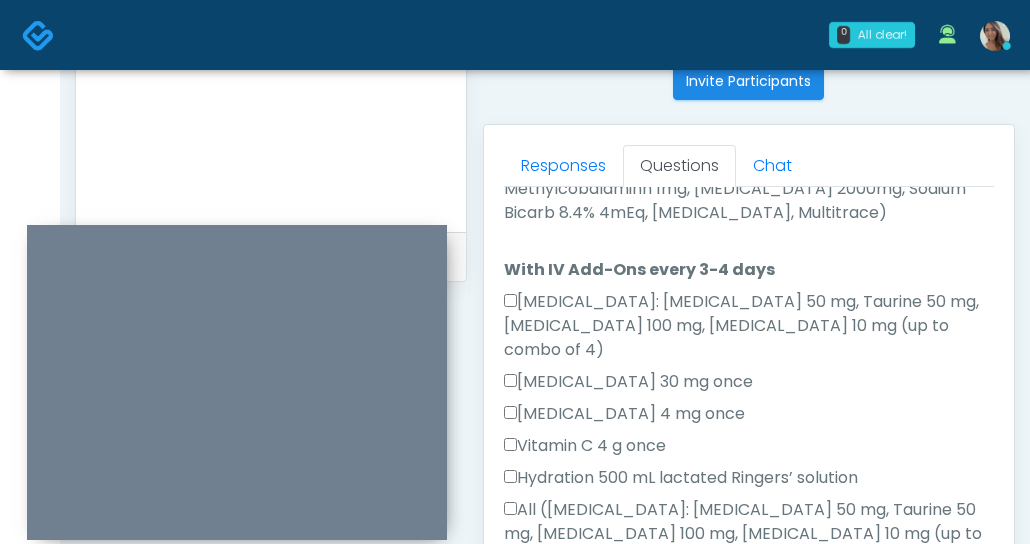 click on "Toradol 30 mg once" at bounding box center [628, 382] 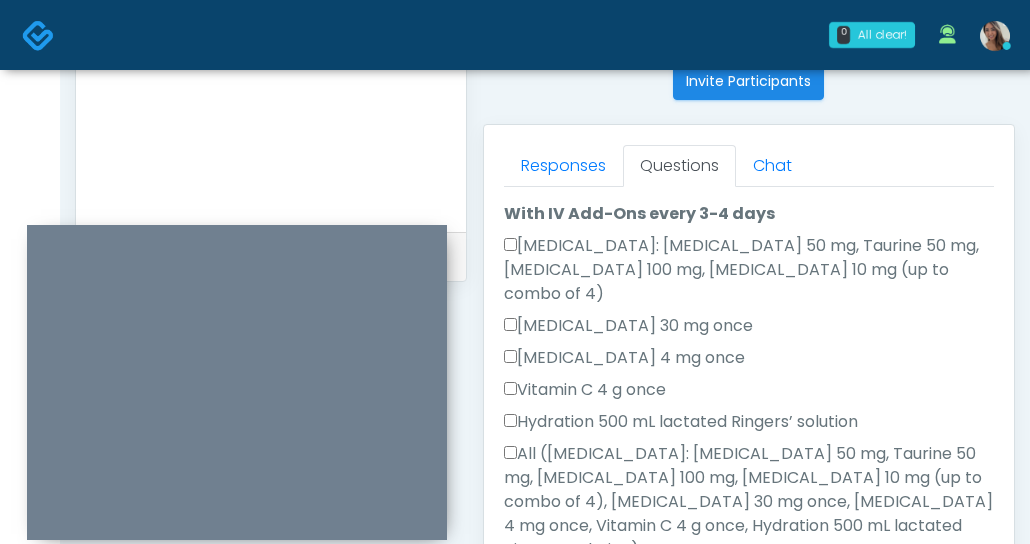 scroll, scrollTop: 1544, scrollLeft: 0, axis: vertical 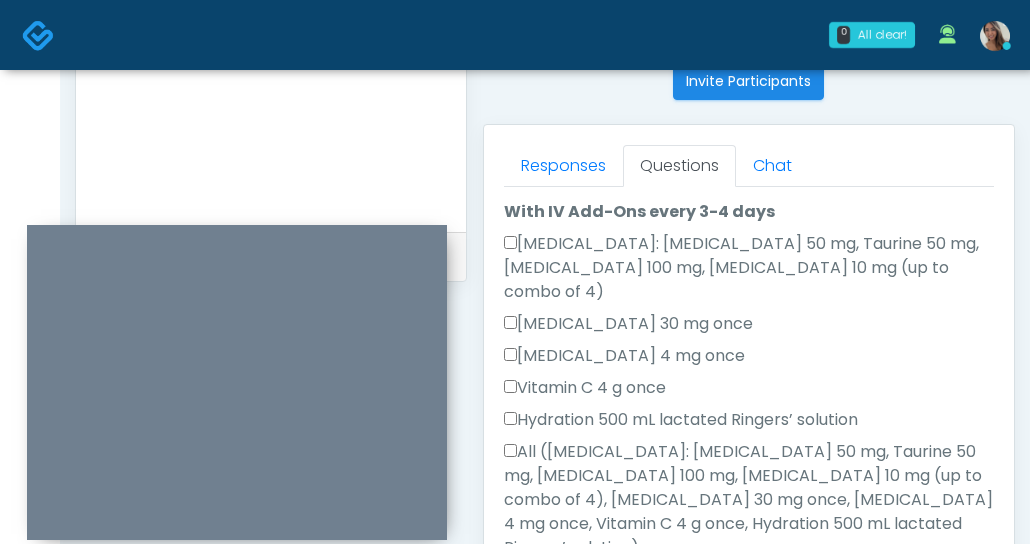 click on "Niagen" at bounding box center (537, 580) 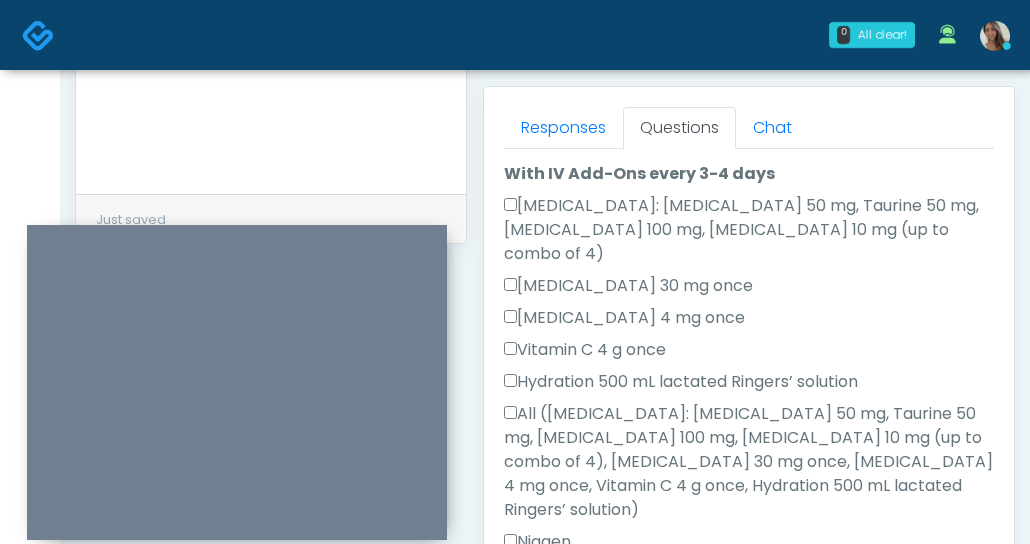scroll, scrollTop: 859, scrollLeft: 0, axis: vertical 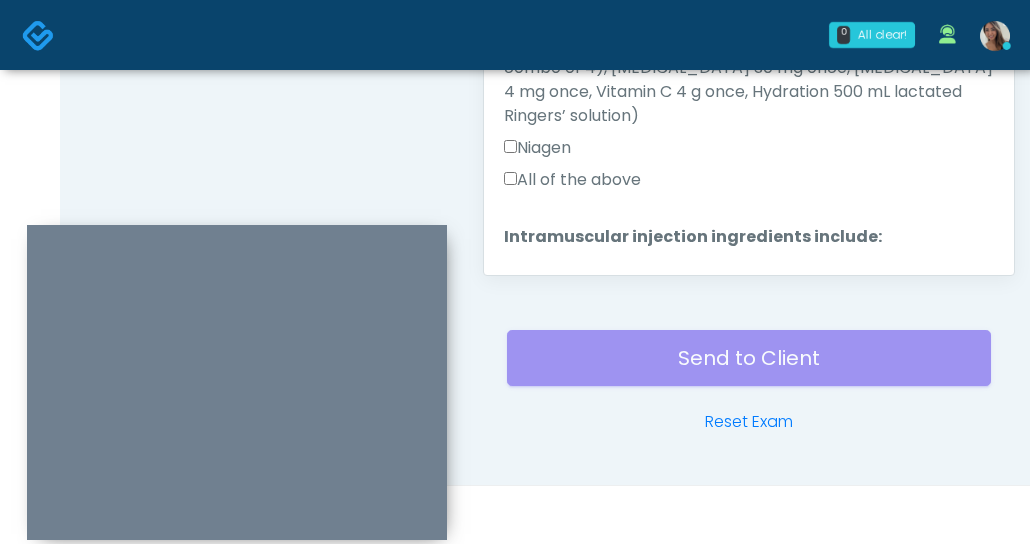 click on "MIC, L-Carnitine, Methylcobalamin, Glycine, B-Complex, Lycine, Biotin, Vitamin D, CoQ10" at bounding box center [749, 293] 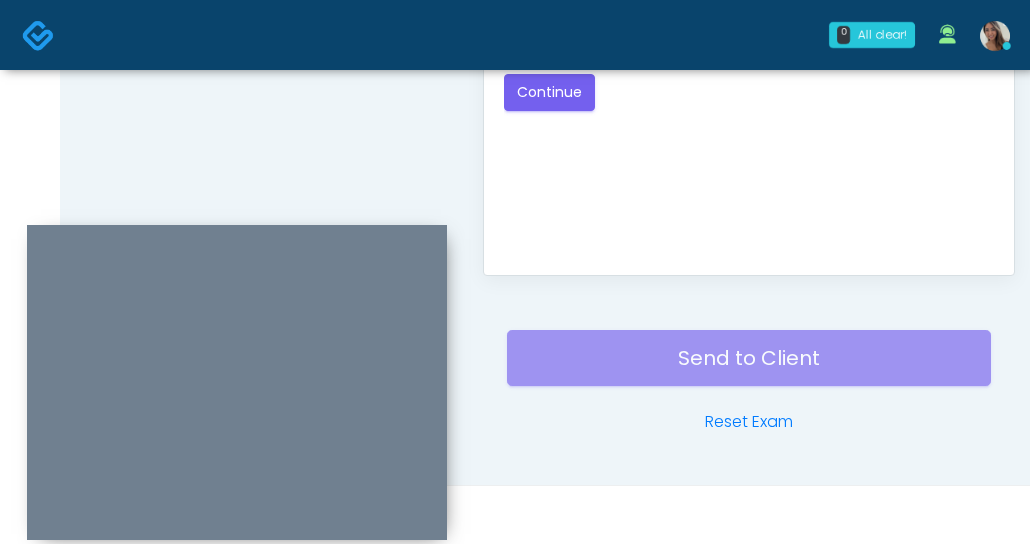 scroll, scrollTop: 0, scrollLeft: 0, axis: both 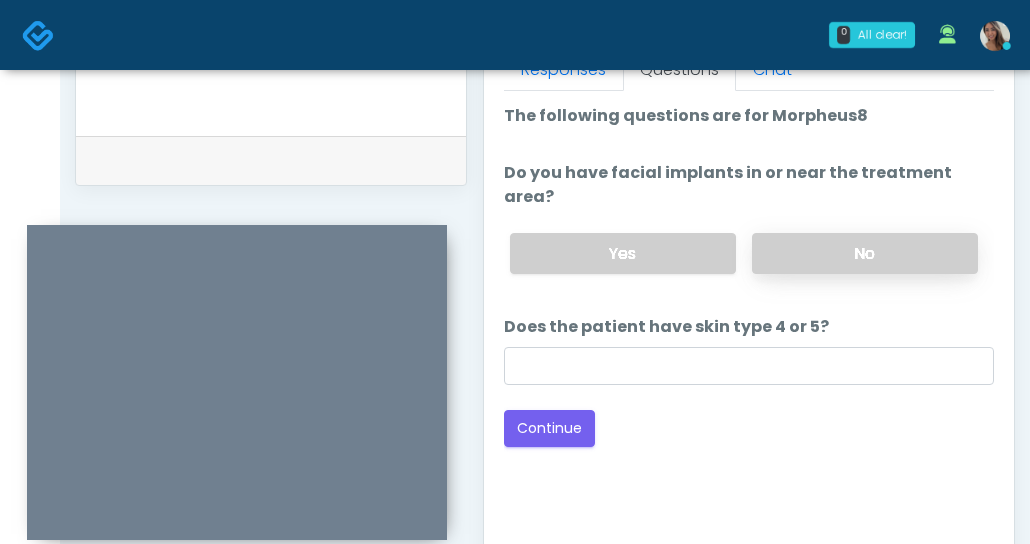click on "No" at bounding box center (865, 253) 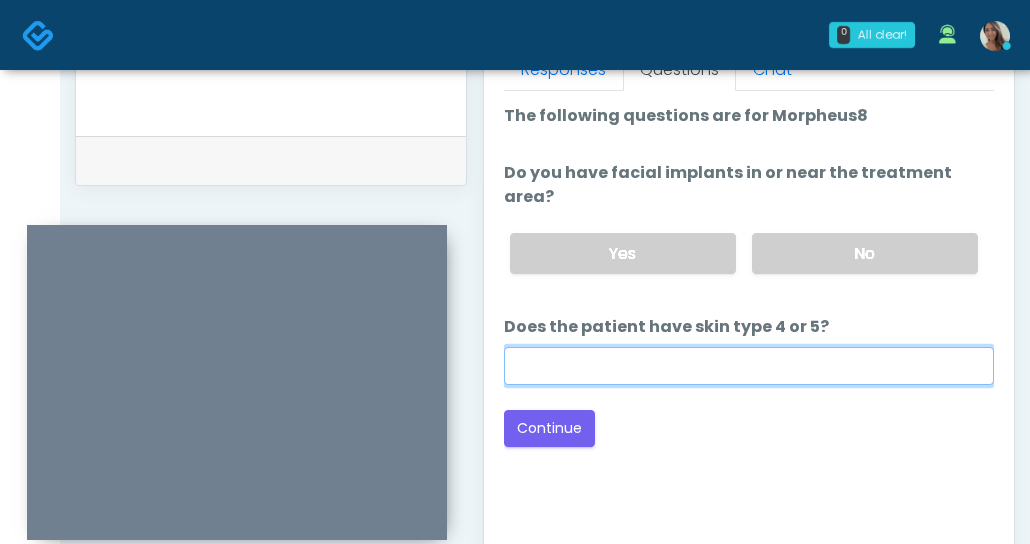 click on "Does the patient have skin type 4 or 5?" at bounding box center (749, 366) 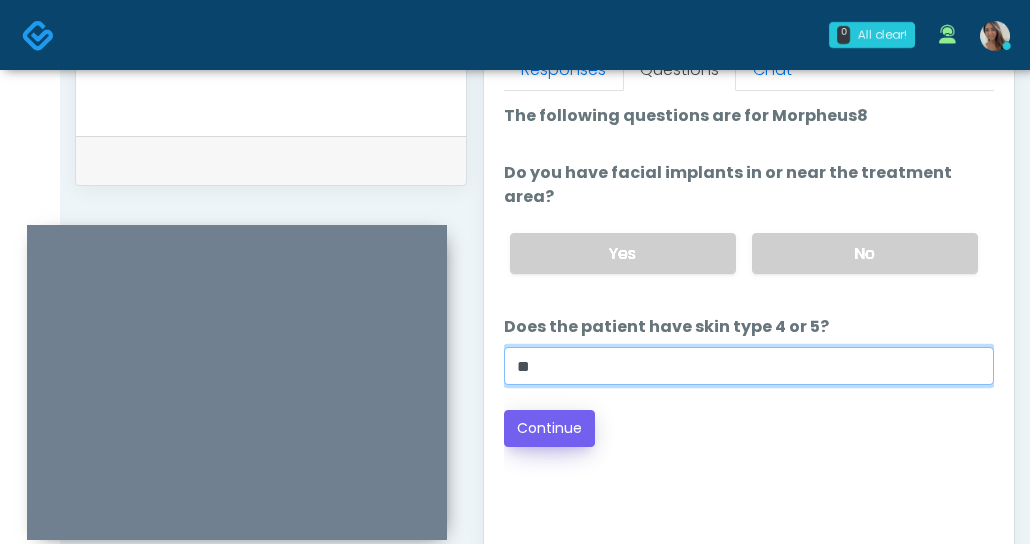 type on "**" 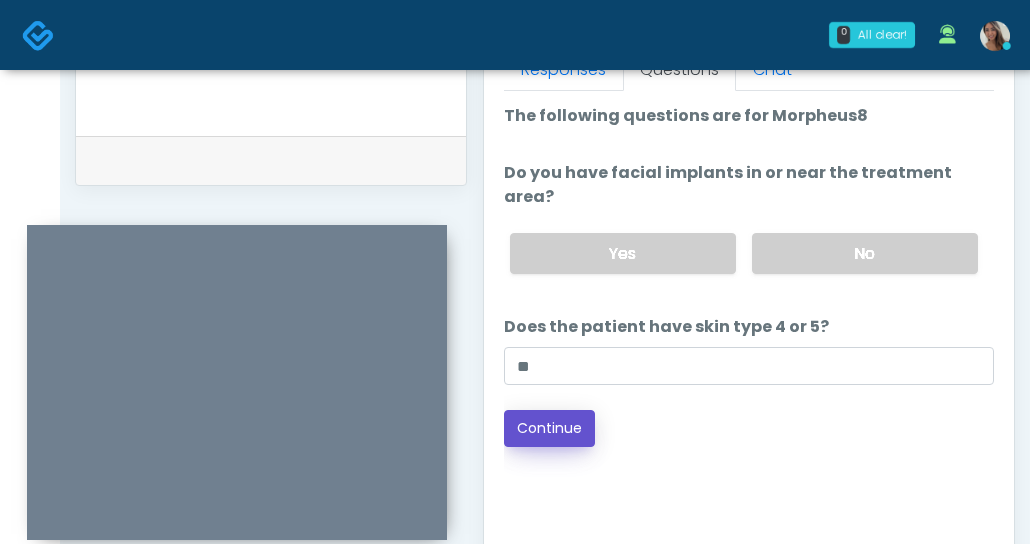 click on "Continue" at bounding box center (549, 428) 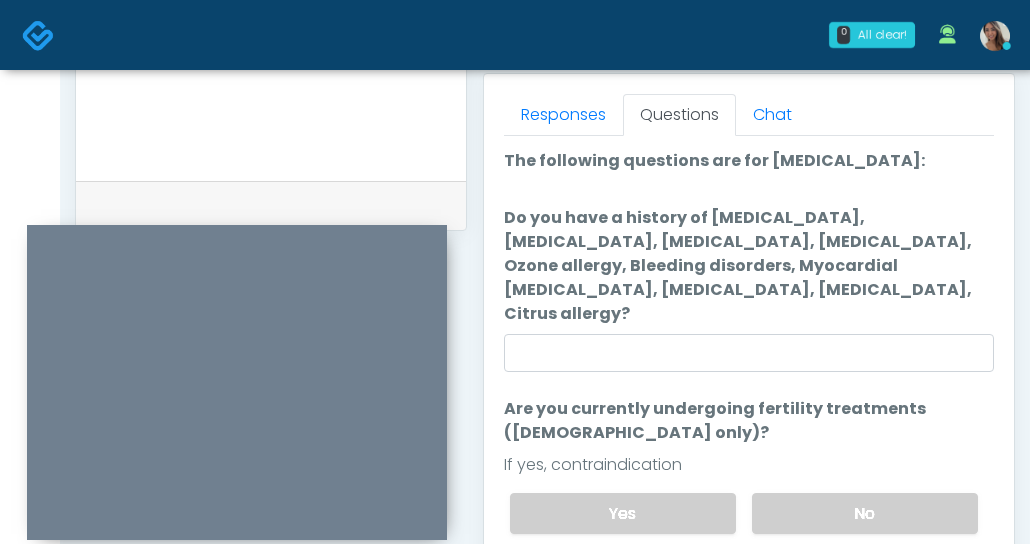 scroll, scrollTop: 868, scrollLeft: 0, axis: vertical 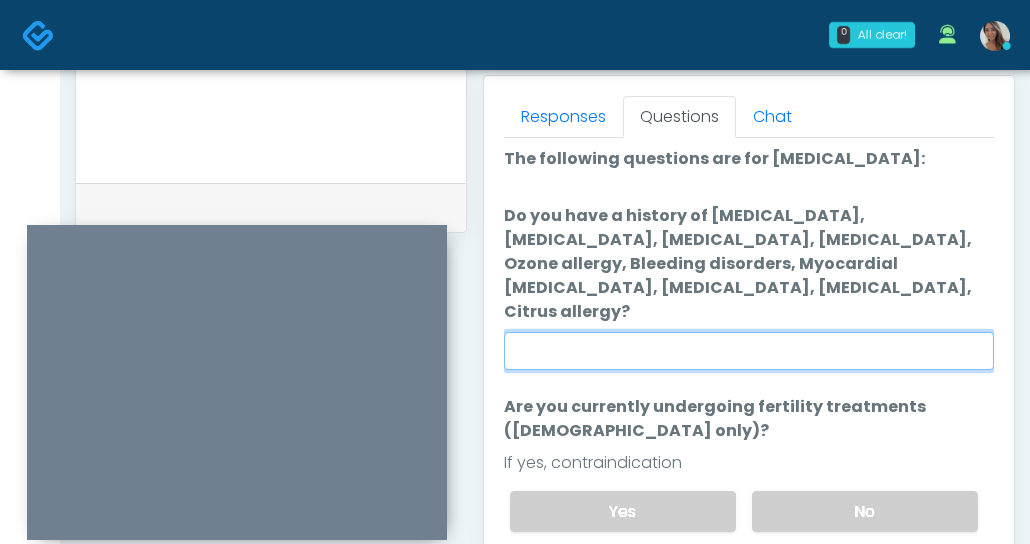click on "Do you have a history of Hyperthyroidism, Hypotension, Hypocalcemia, Hypoglycemia, Ozone allergy, Bleeding disorders, Myocardial infarction, Internal hemorrhage, Thrombocytopenia, Citrus allergy?" at bounding box center [749, 351] 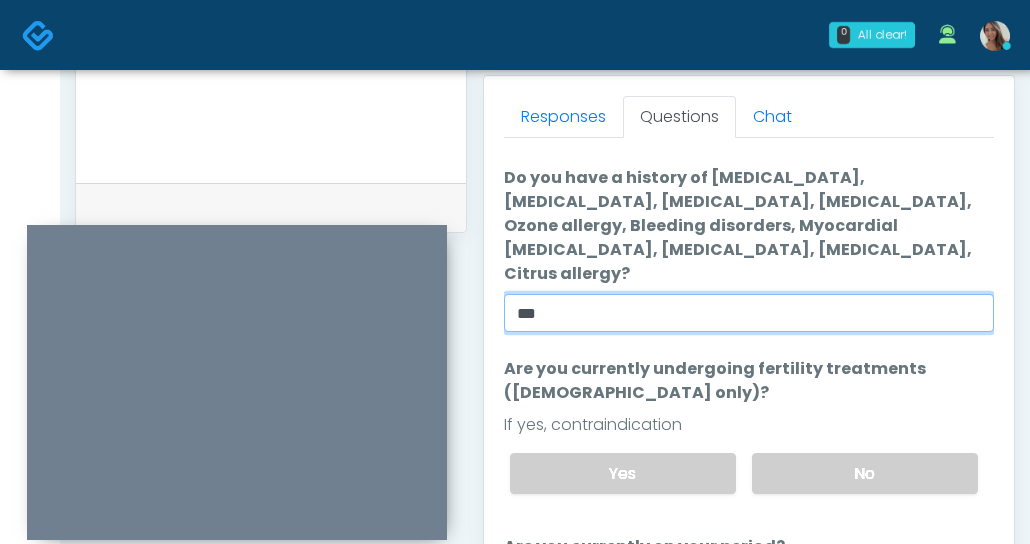 type on "**" 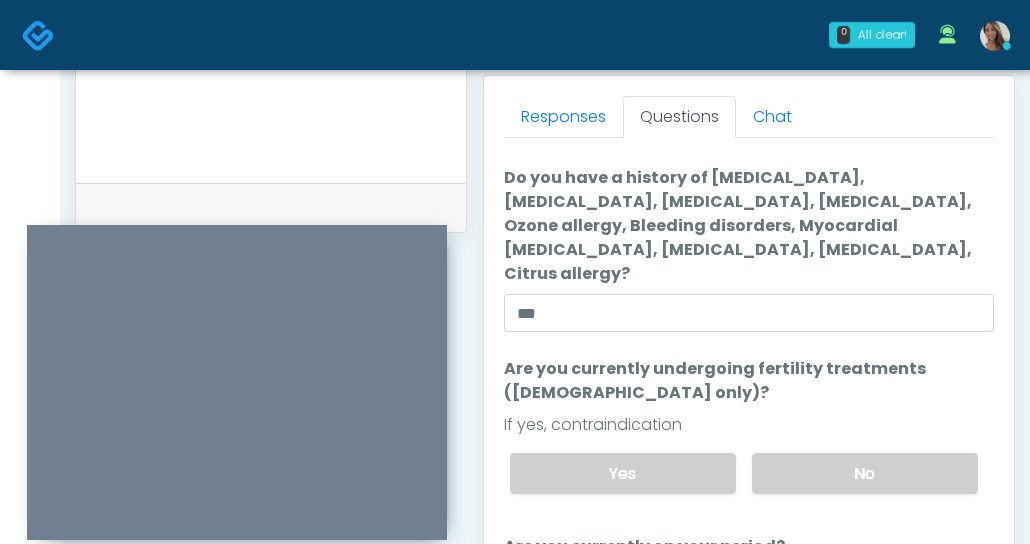 click on "No" at bounding box center (865, 473) 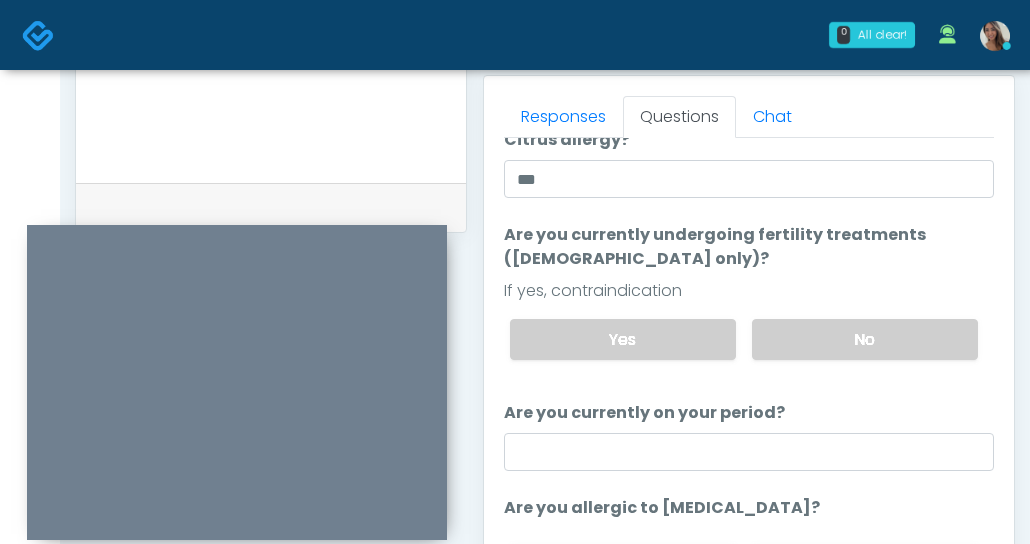 scroll, scrollTop: 177, scrollLeft: 0, axis: vertical 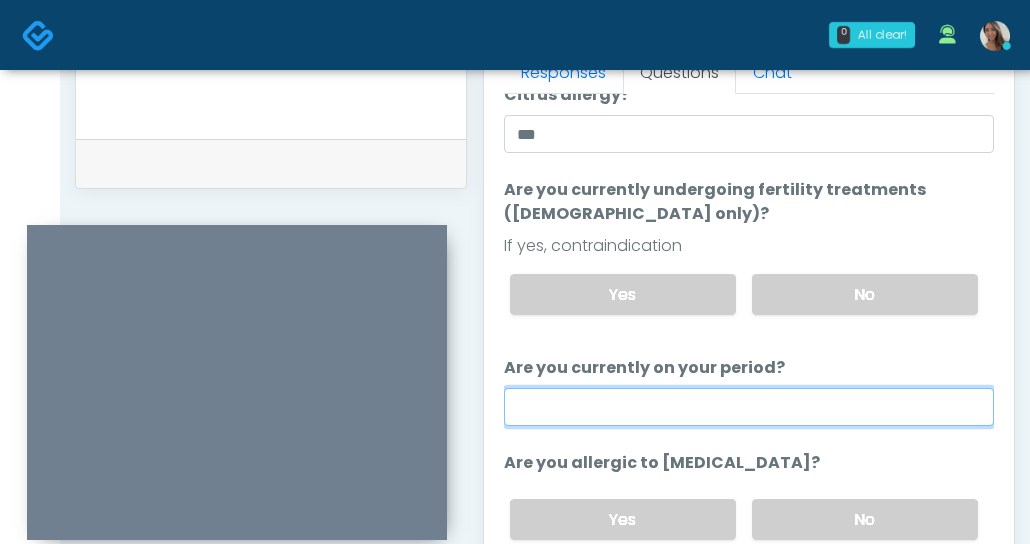 click on "Are you currently on your period?" at bounding box center [749, 407] 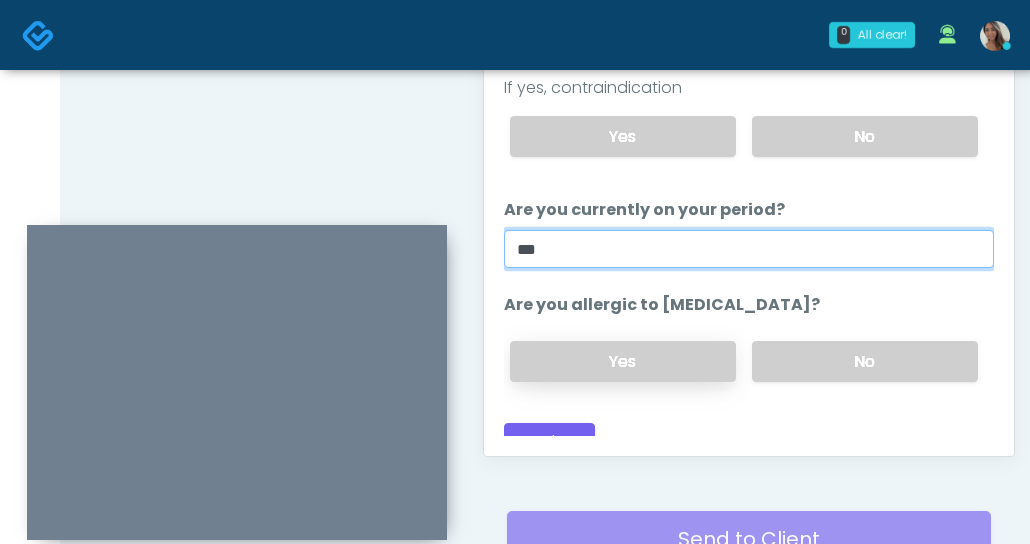 scroll, scrollTop: 1074, scrollLeft: 0, axis: vertical 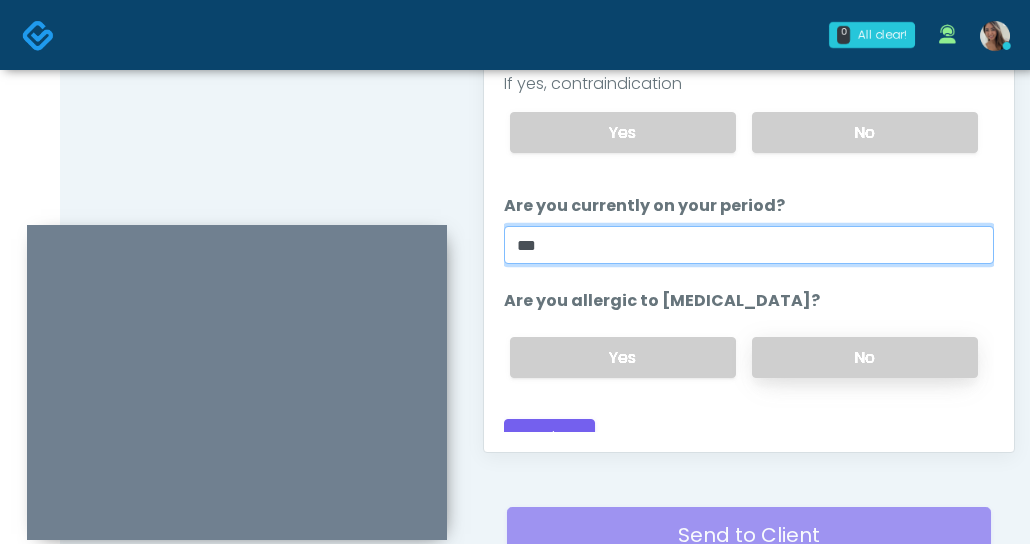 type on "**" 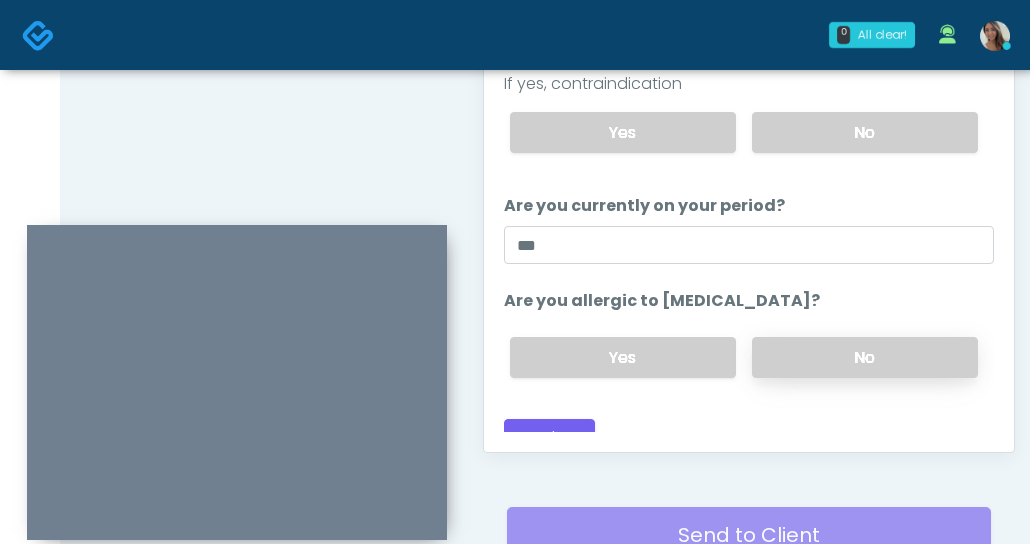 click on "No" at bounding box center (865, 357) 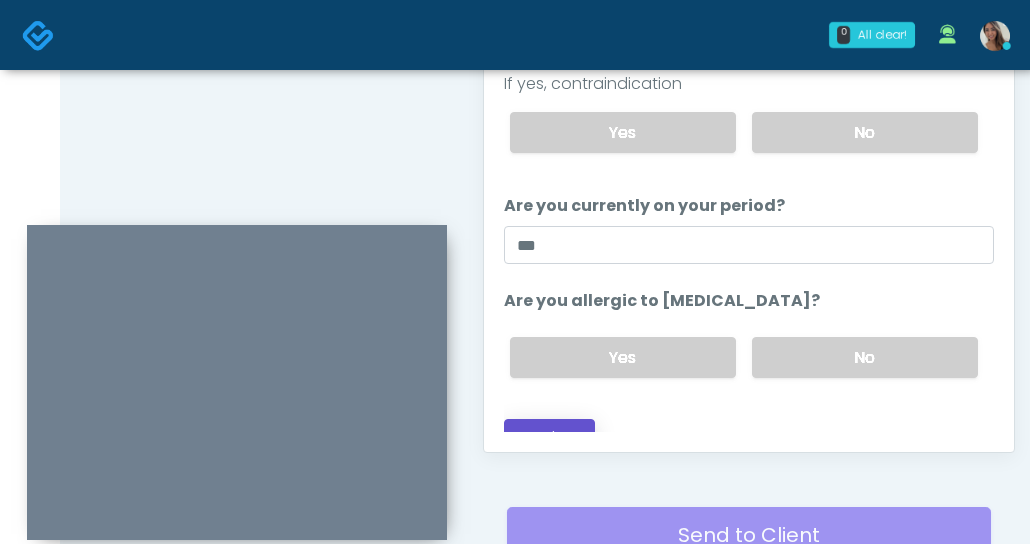 click on "Continue" at bounding box center (549, 437) 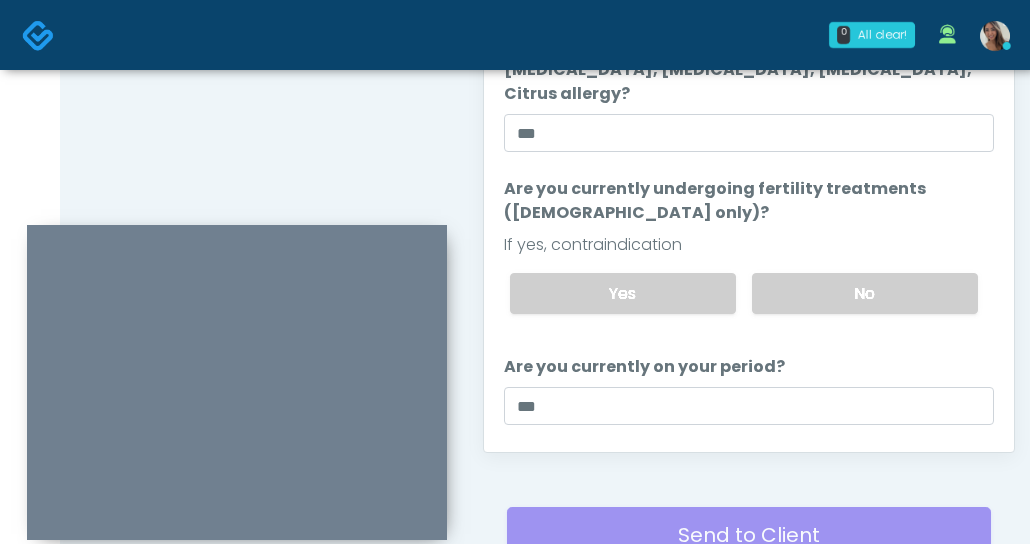 scroll, scrollTop: 0, scrollLeft: 0, axis: both 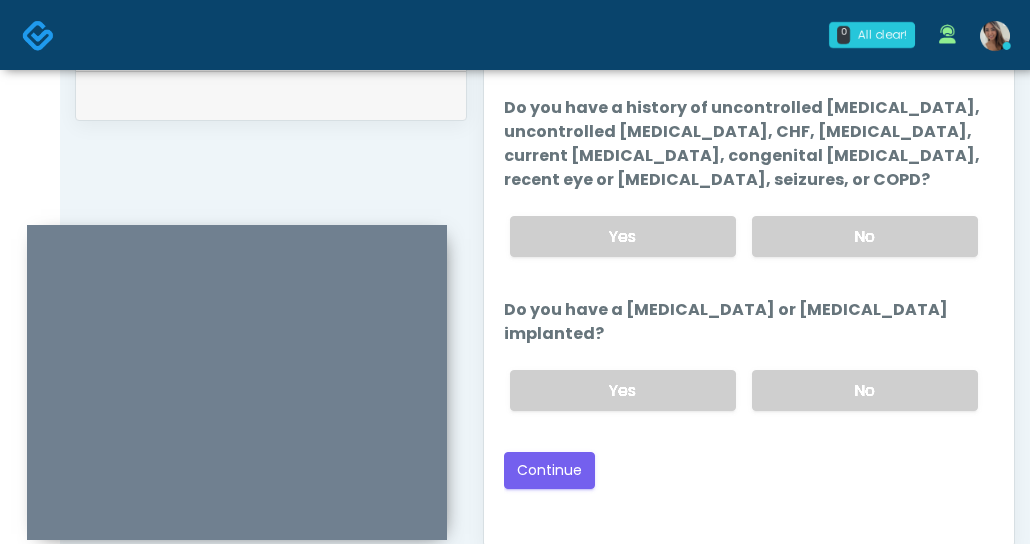 drag, startPoint x: 826, startPoint y: 239, endPoint x: 806, endPoint y: 340, distance: 102.96116 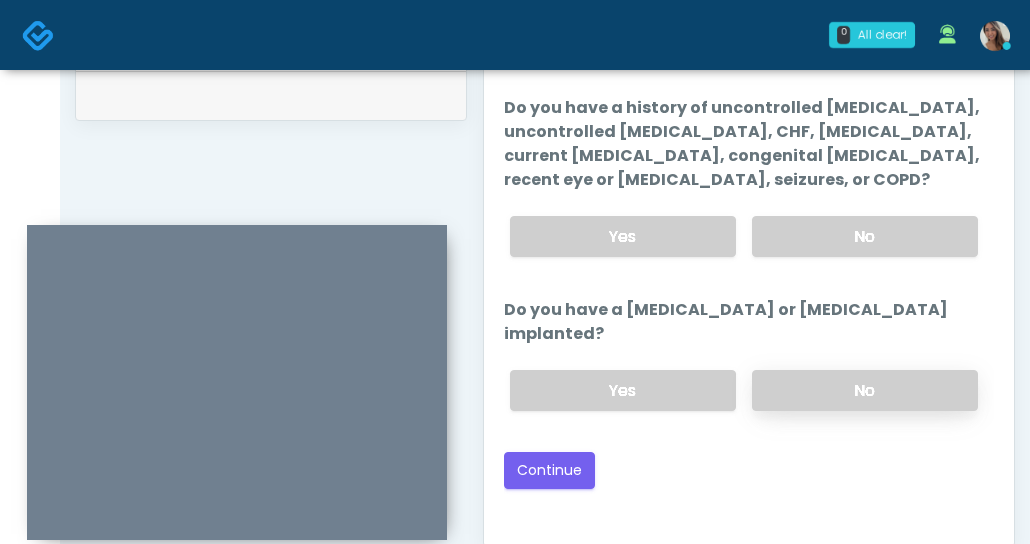 click on "No" at bounding box center [865, 390] 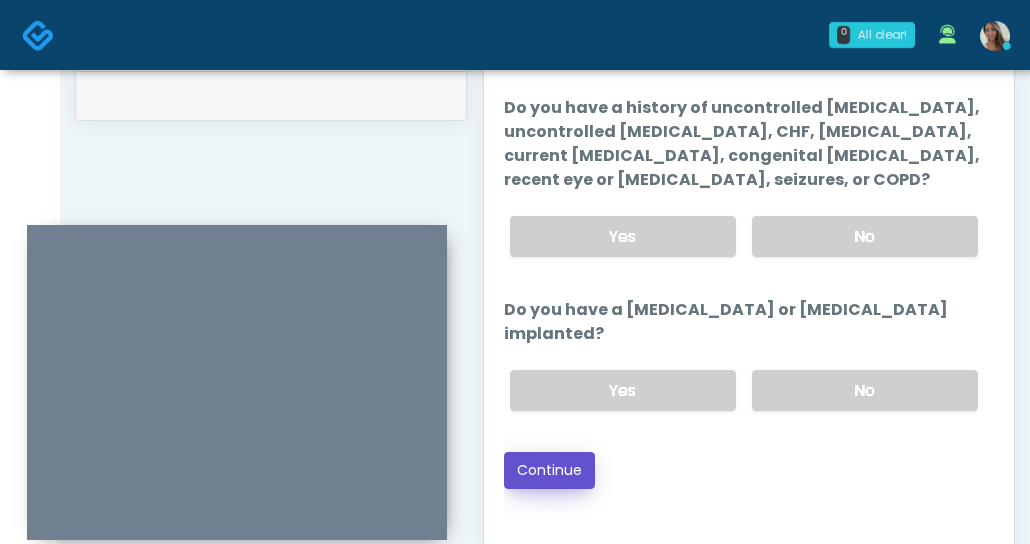 click on "Continue" at bounding box center [549, 470] 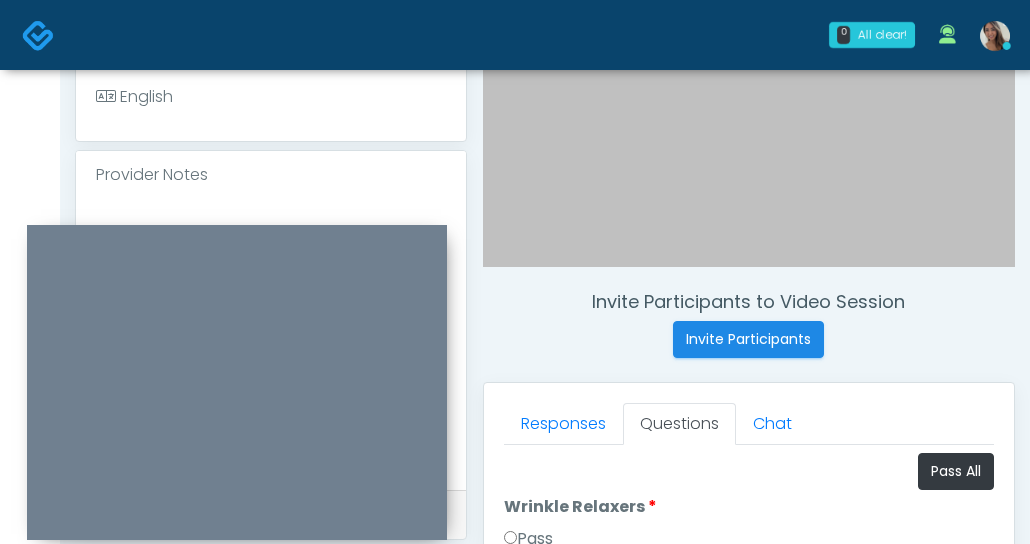 scroll, scrollTop: 514, scrollLeft: 0, axis: vertical 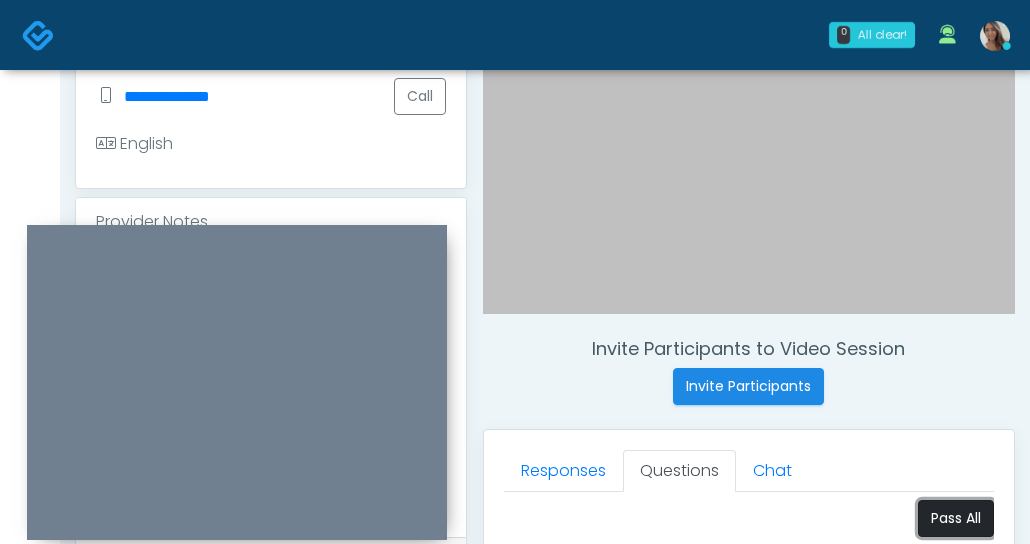 click on "Pass All" at bounding box center [956, 518] 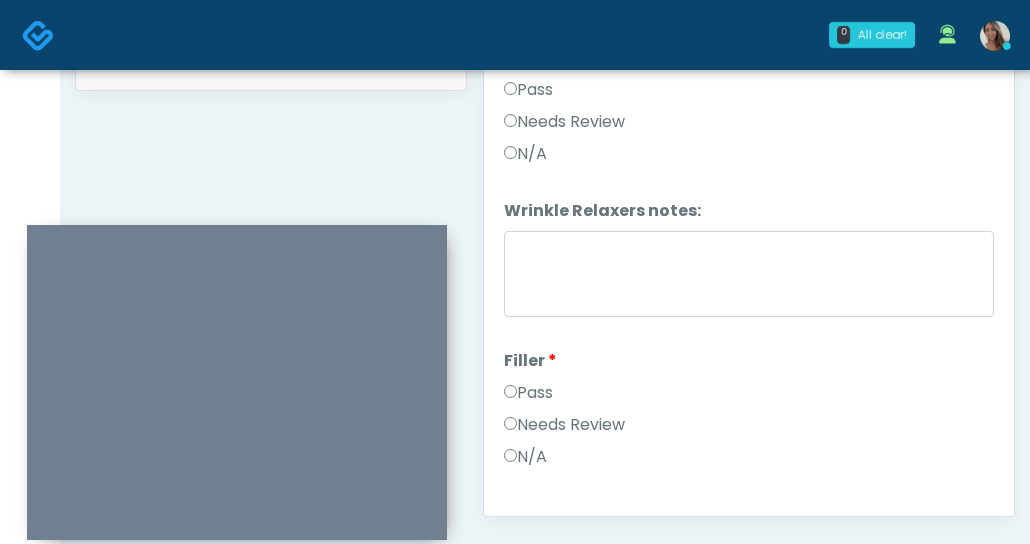 scroll, scrollTop: 1014, scrollLeft: 0, axis: vertical 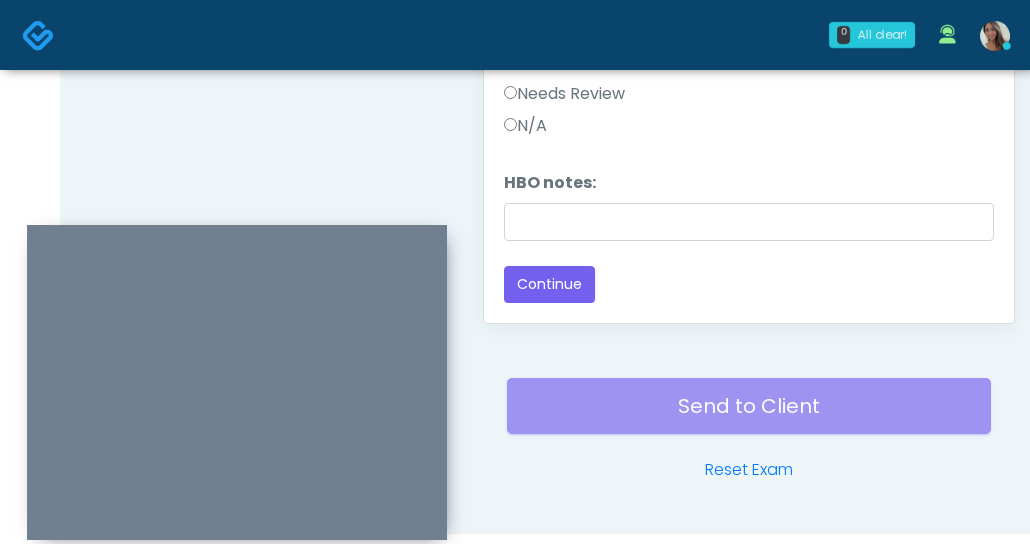 type 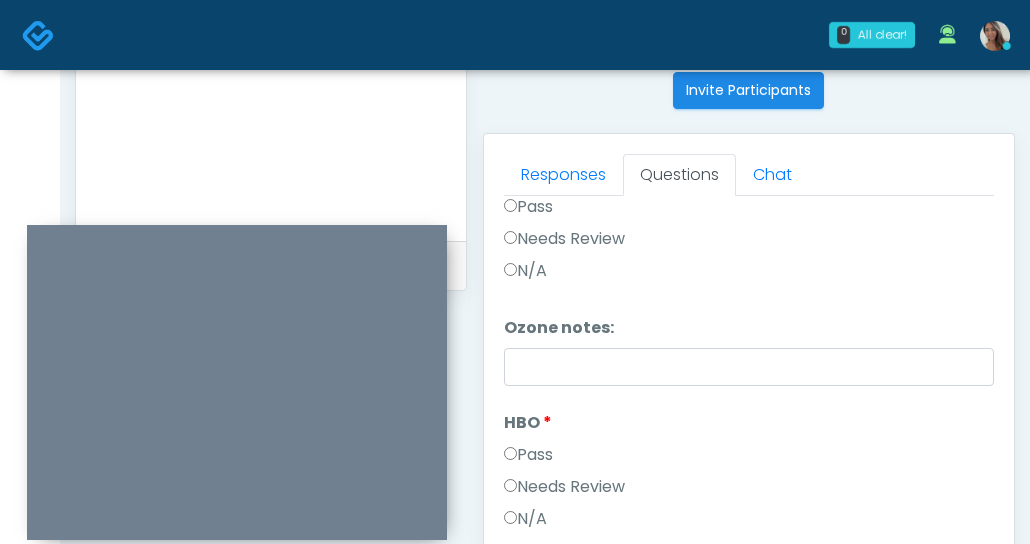 scroll, scrollTop: 833, scrollLeft: 0, axis: vertical 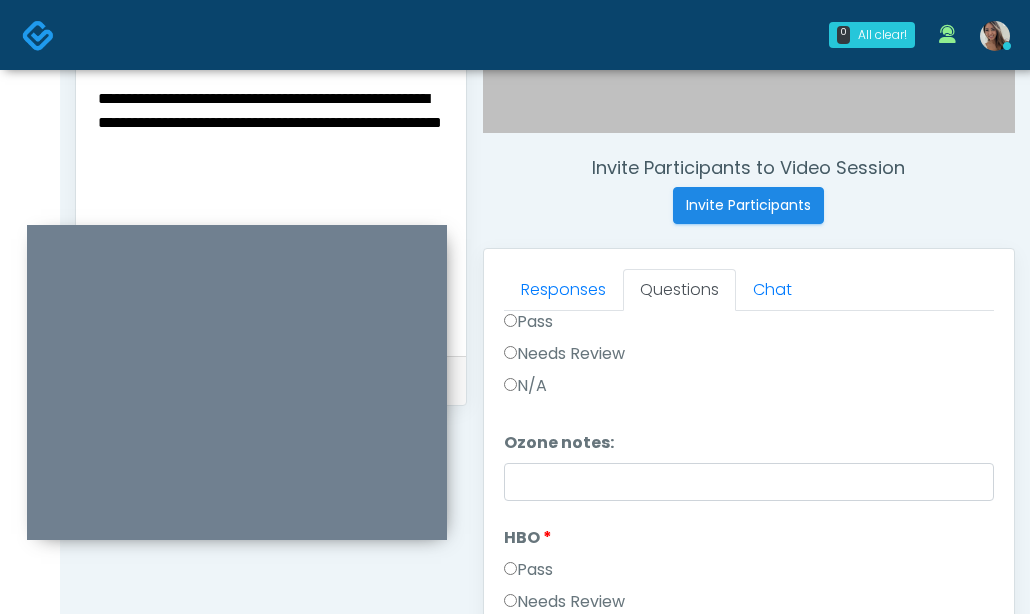 click on "**********" at bounding box center (271, 207) 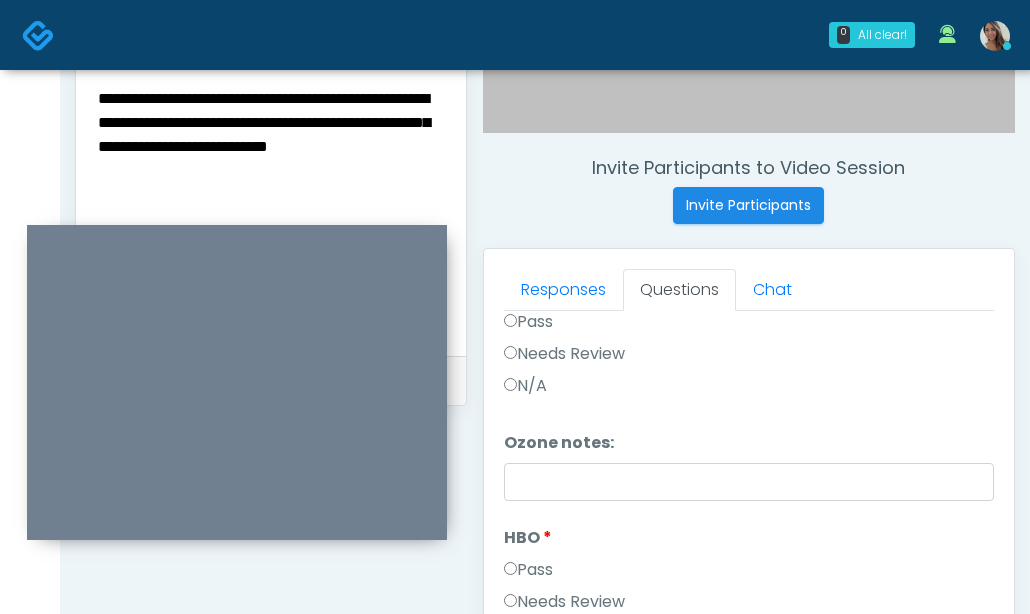 type on "**********" 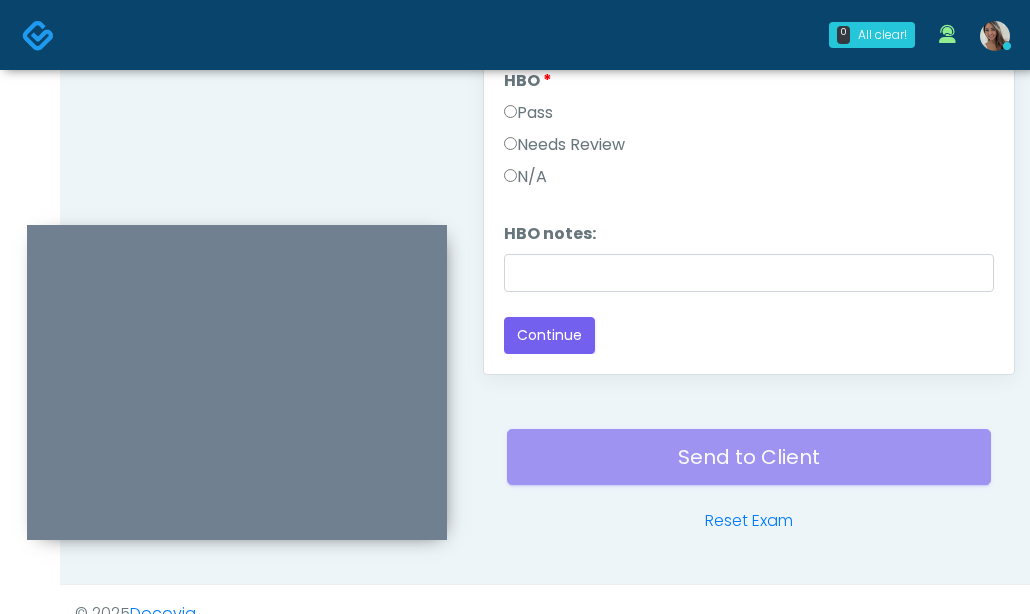 scroll, scrollTop: 745, scrollLeft: 0, axis: vertical 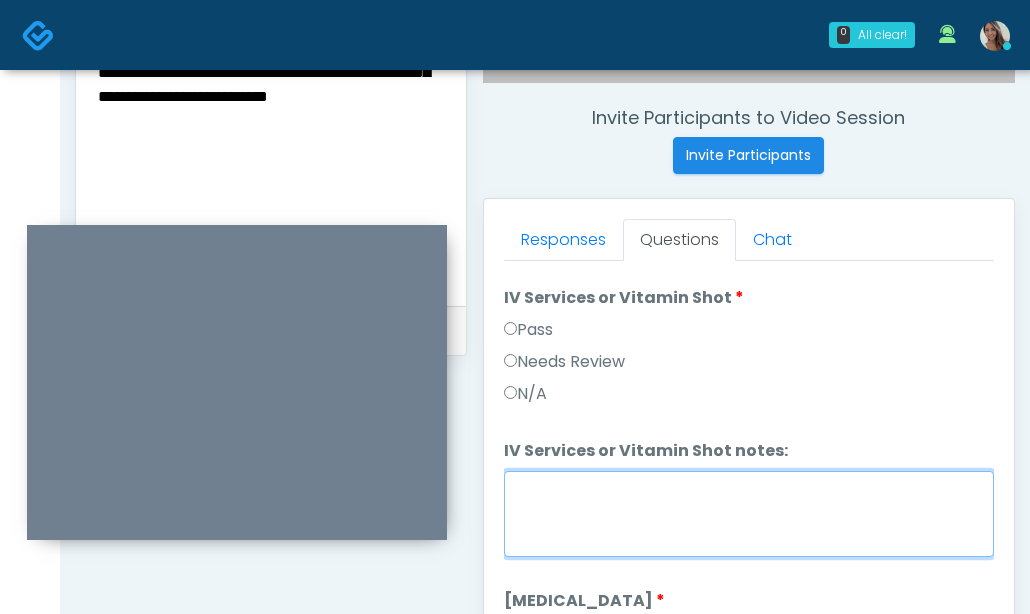 click on "IV Services or Vitamin Shot notes:" at bounding box center [749, 514] 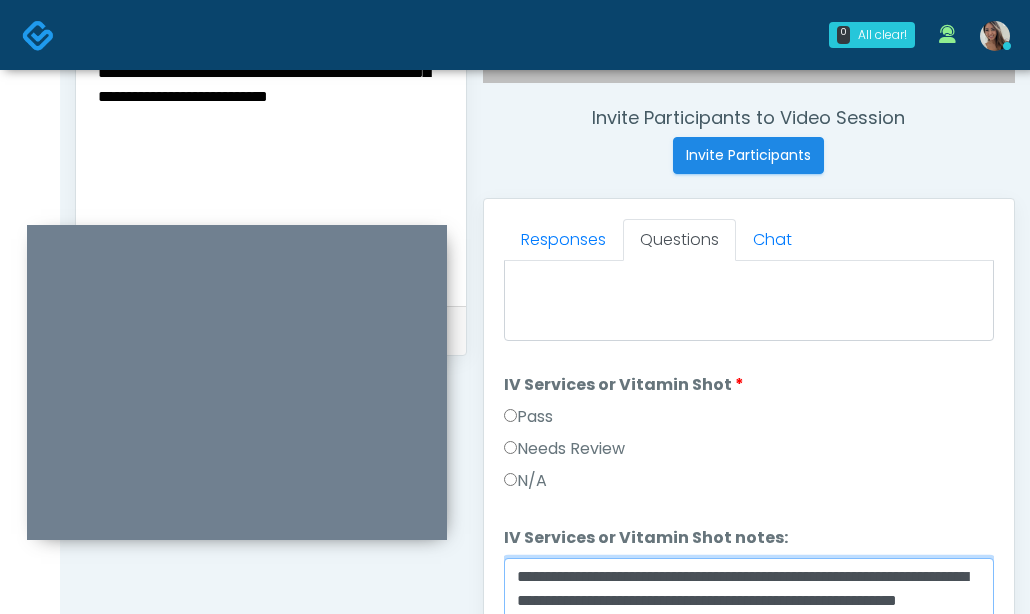 scroll, scrollTop: 2507, scrollLeft: 0, axis: vertical 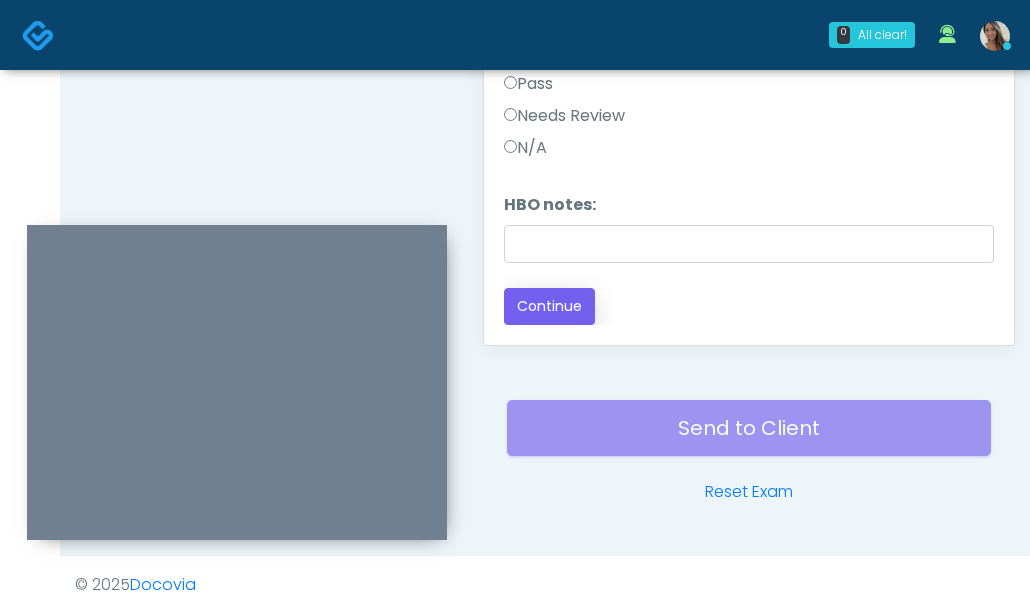 type on "**********" 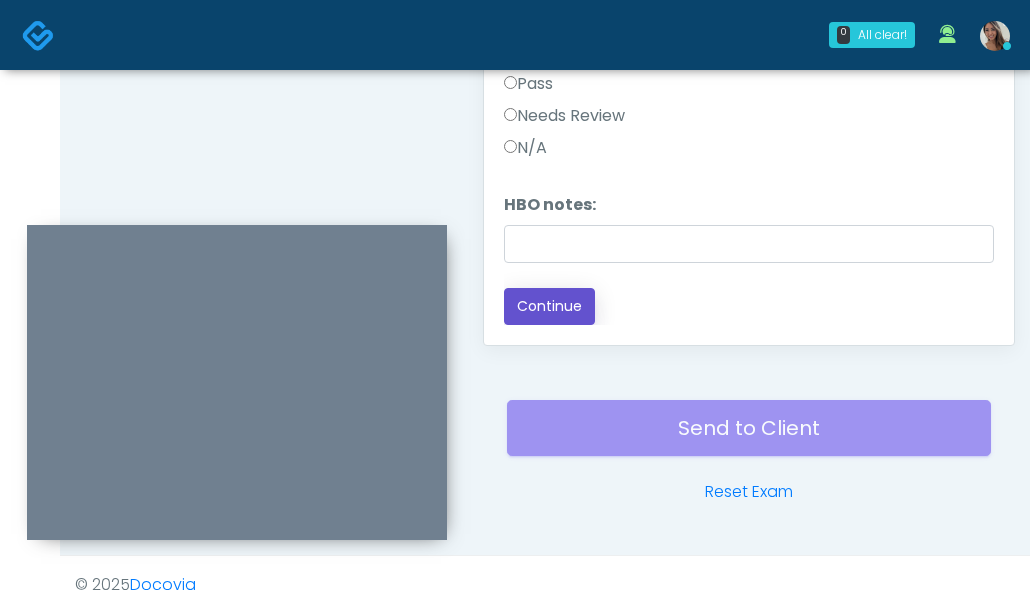drag, startPoint x: 553, startPoint y: 296, endPoint x: 470, endPoint y: 303, distance: 83.294655 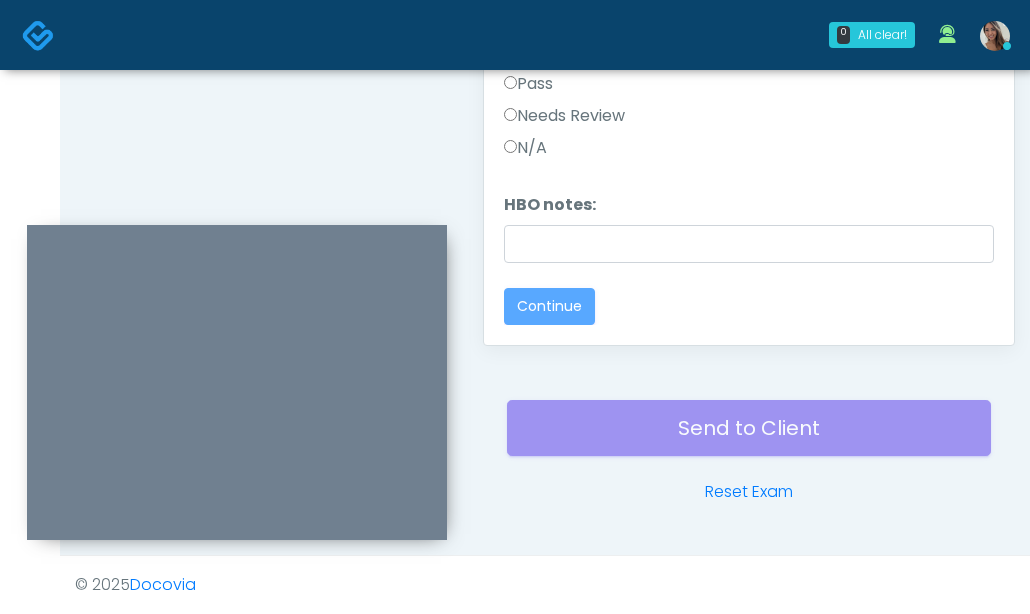 scroll, scrollTop: 0, scrollLeft: 0, axis: both 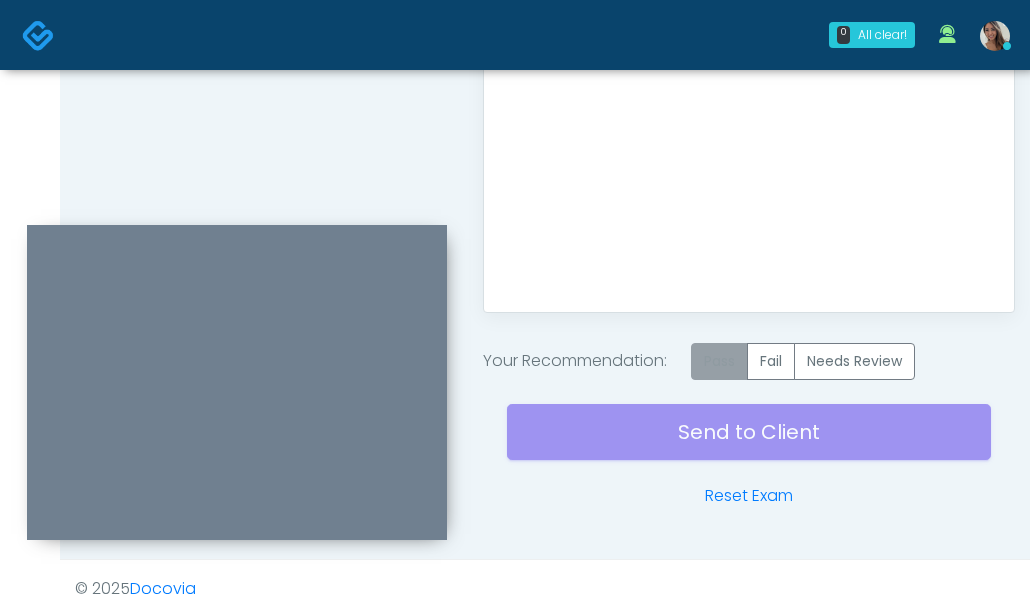 click on "Pass" at bounding box center (719, 361) 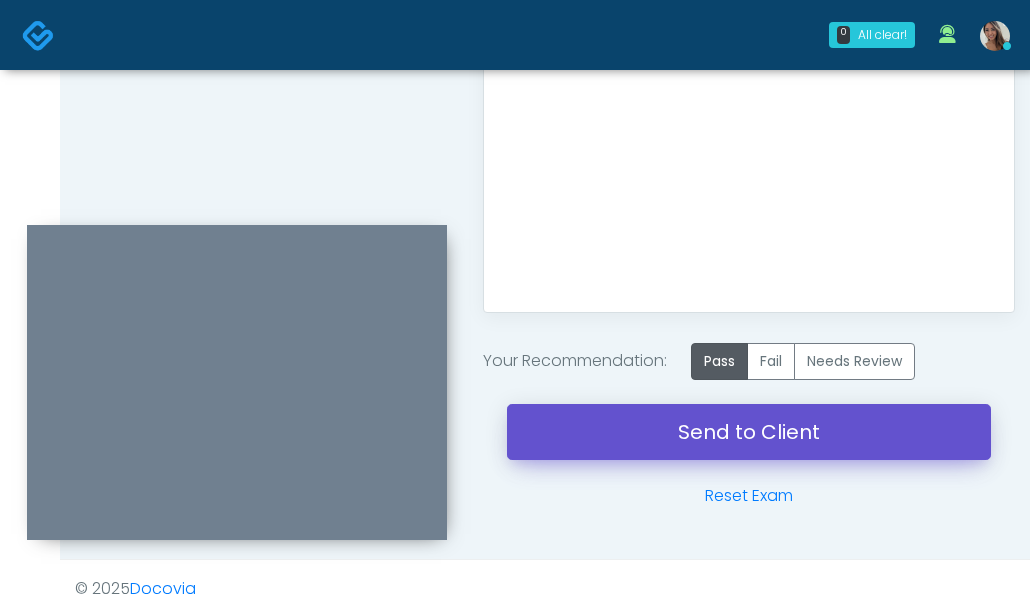 click on "Send to Client" at bounding box center [749, 432] 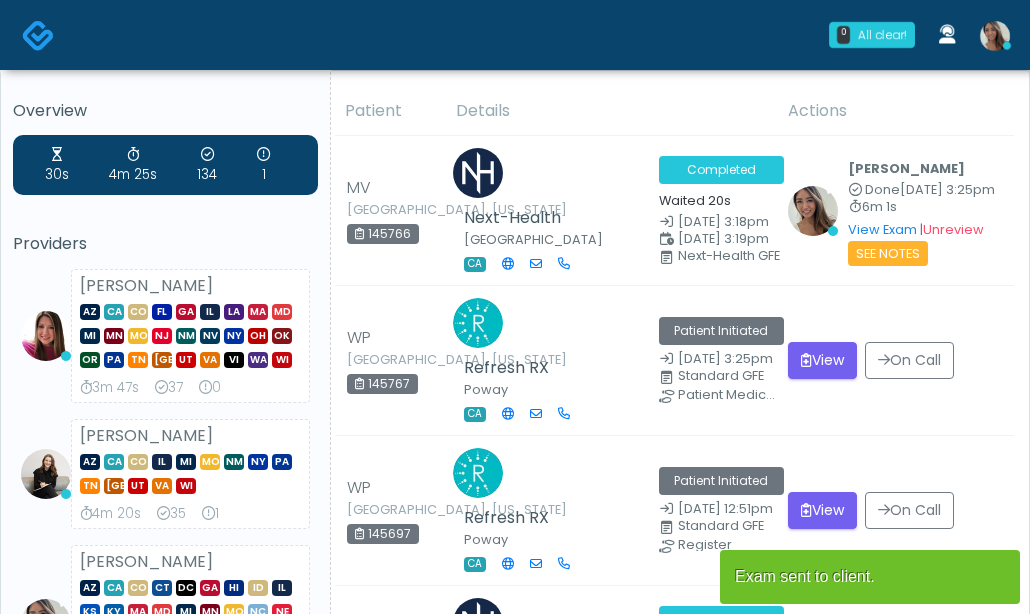 scroll, scrollTop: 0, scrollLeft: 0, axis: both 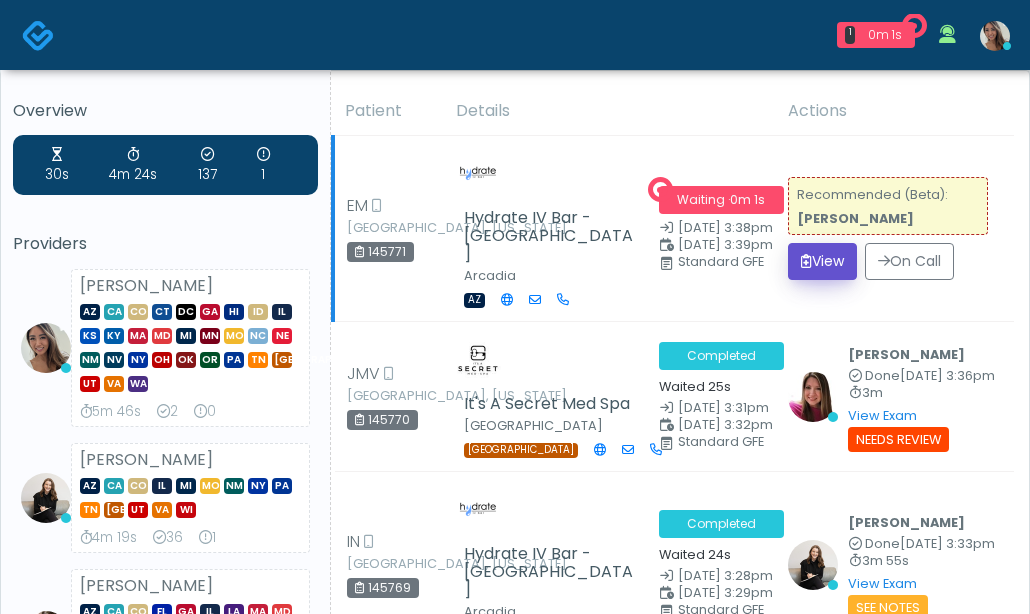 click on "View" at bounding box center [822, 261] 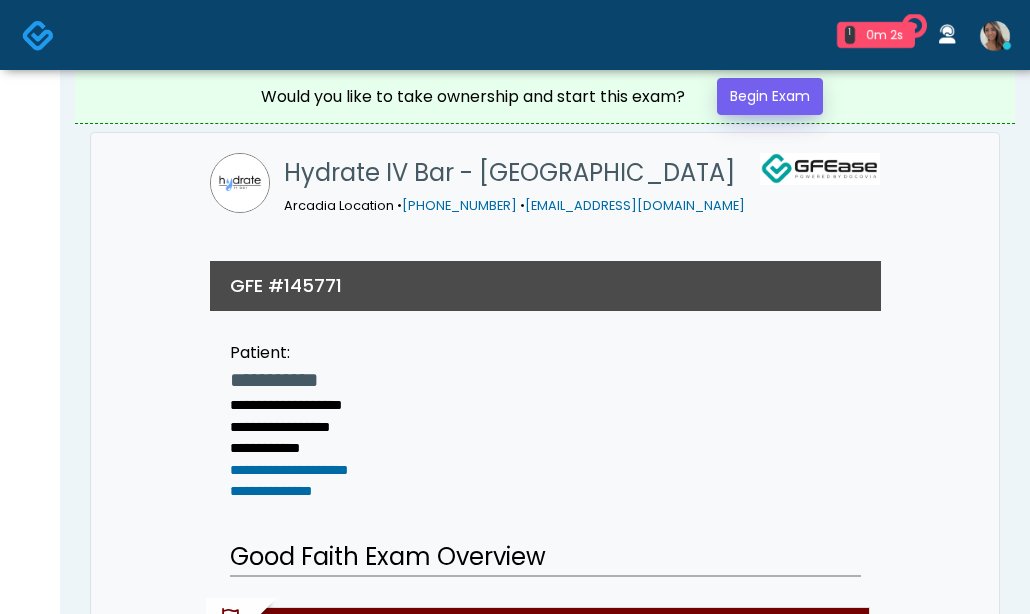 scroll, scrollTop: 0, scrollLeft: 0, axis: both 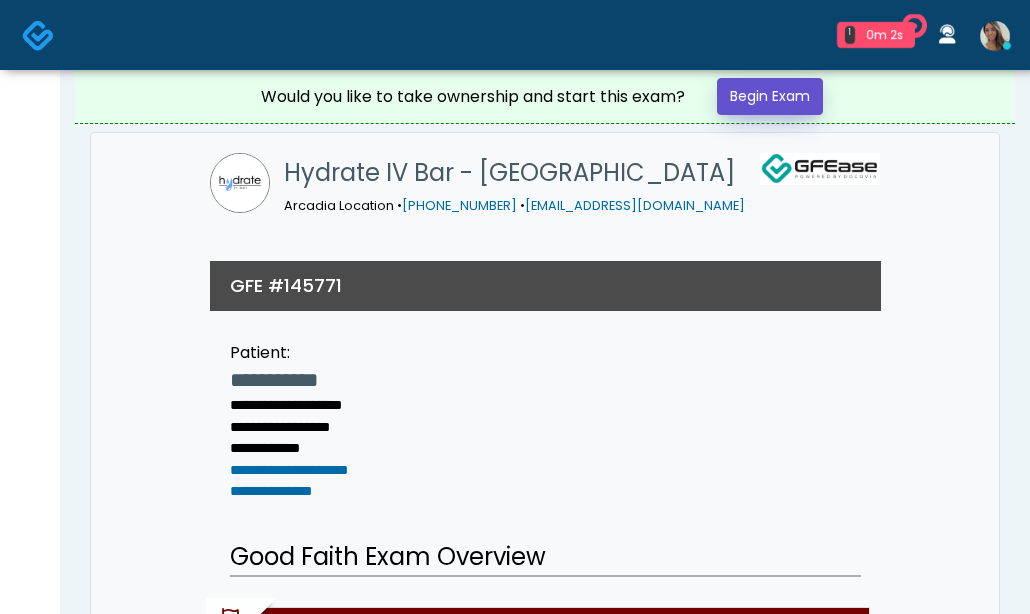 click on "Begin Exam" at bounding box center (770, 96) 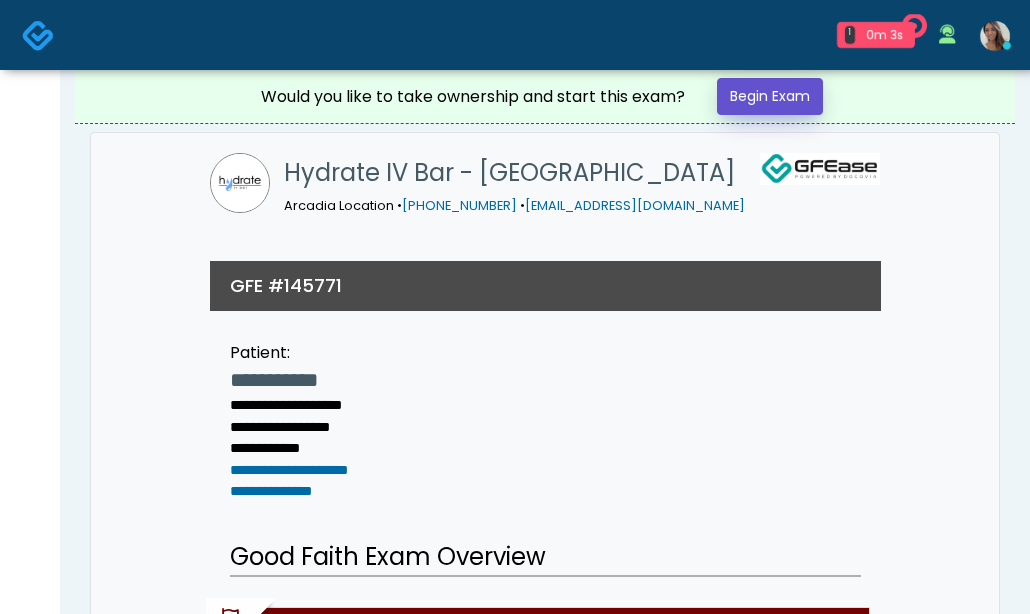 scroll, scrollTop: 0, scrollLeft: 0, axis: both 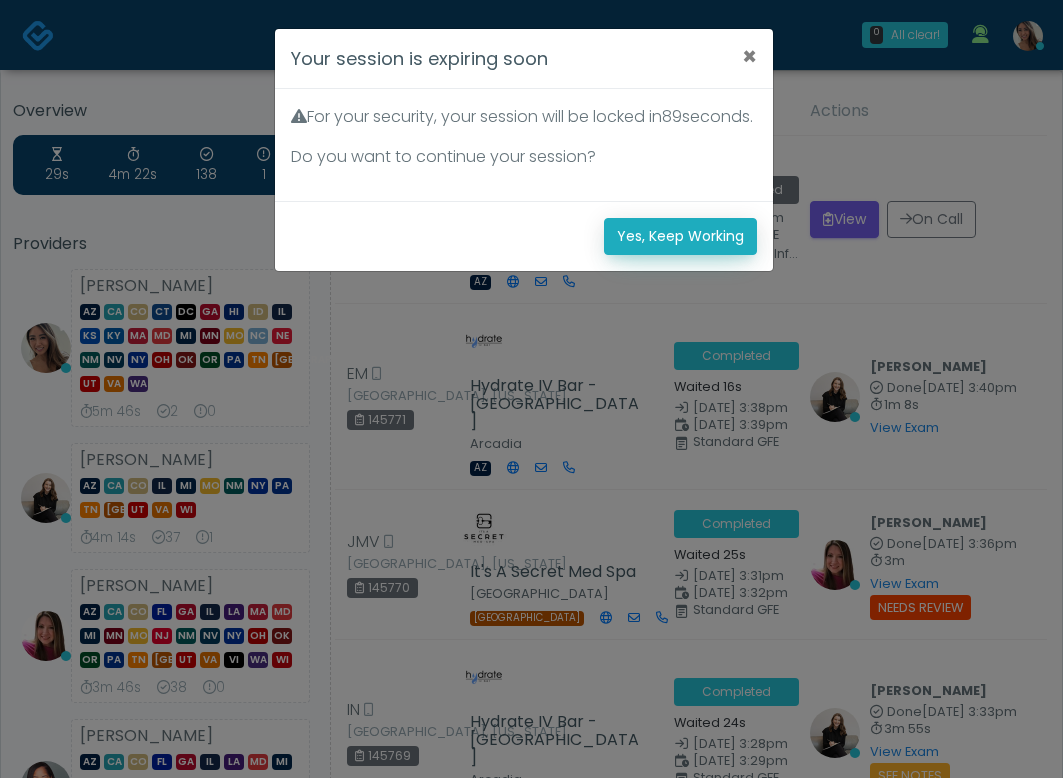 click on "Yes, Keep Working" at bounding box center [680, 236] 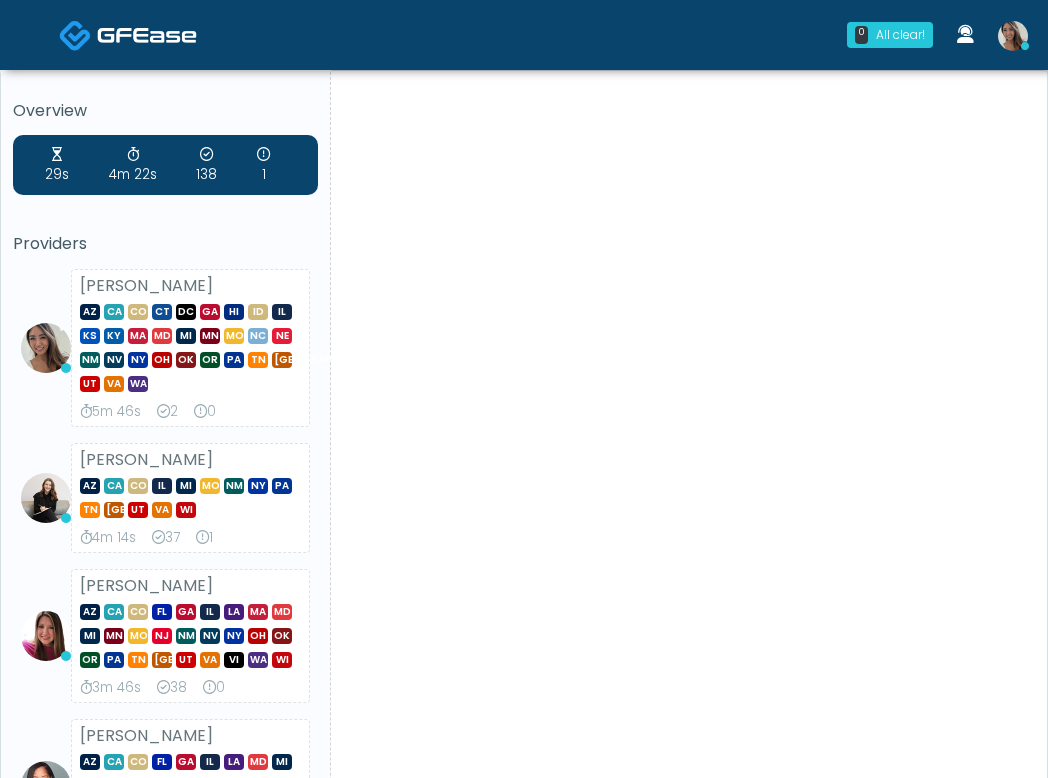 scroll, scrollTop: 0, scrollLeft: 0, axis: both 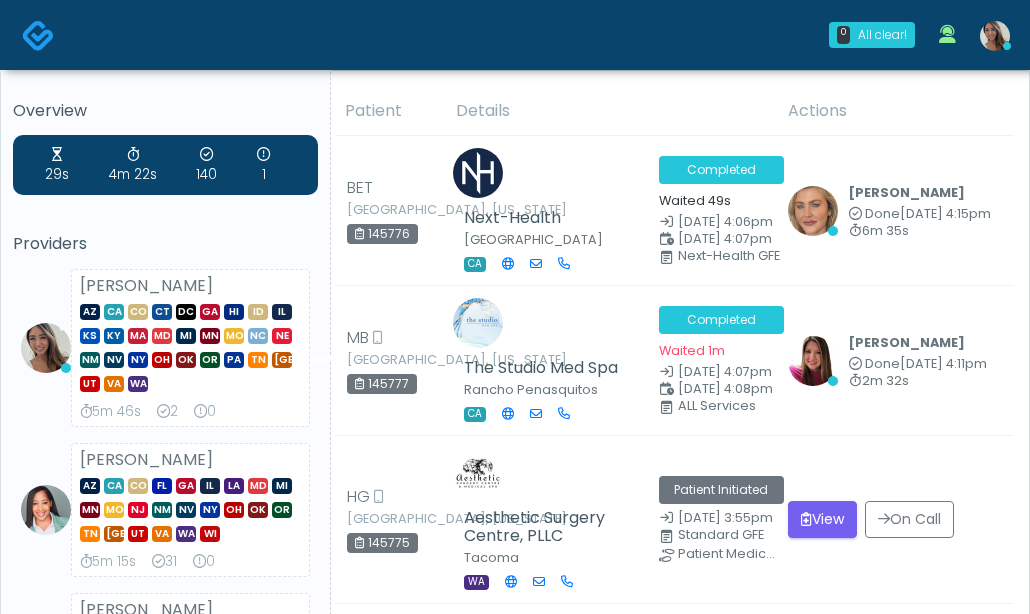 drag, startPoint x: 26, startPoint y: 426, endPoint x: 16, endPoint y: 429, distance: 10.440307 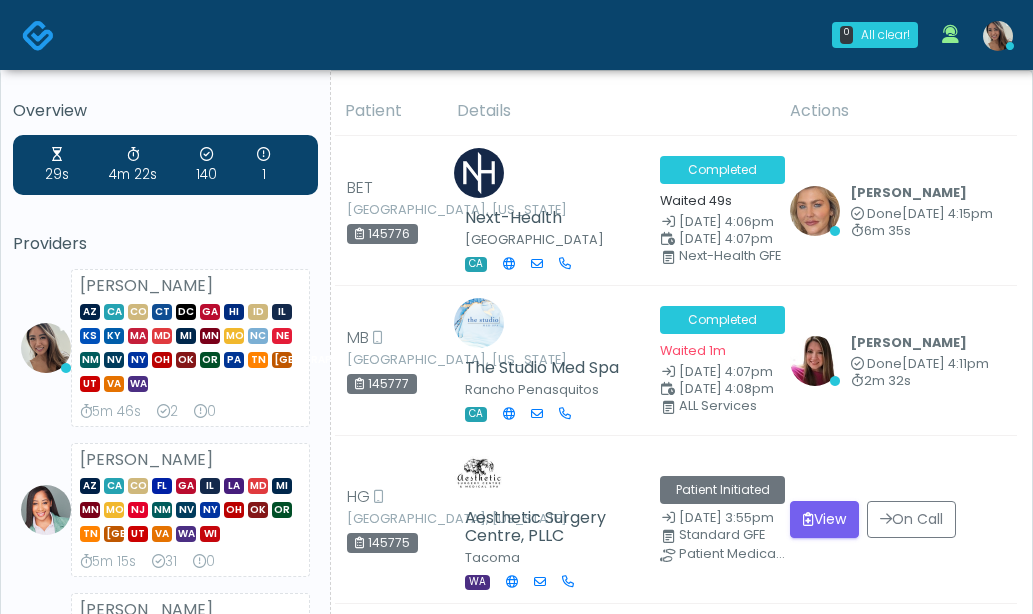 click on "Samantha Ly
AZ
CA
CO
CT
DC
GA
HI
ID
IL
KS
KY
MA
MD
MI
MN
MO
NC
NE
NM
NV
NY
OH
OK
OR
PA
TN
TX
UT" at bounding box center [165, 348] 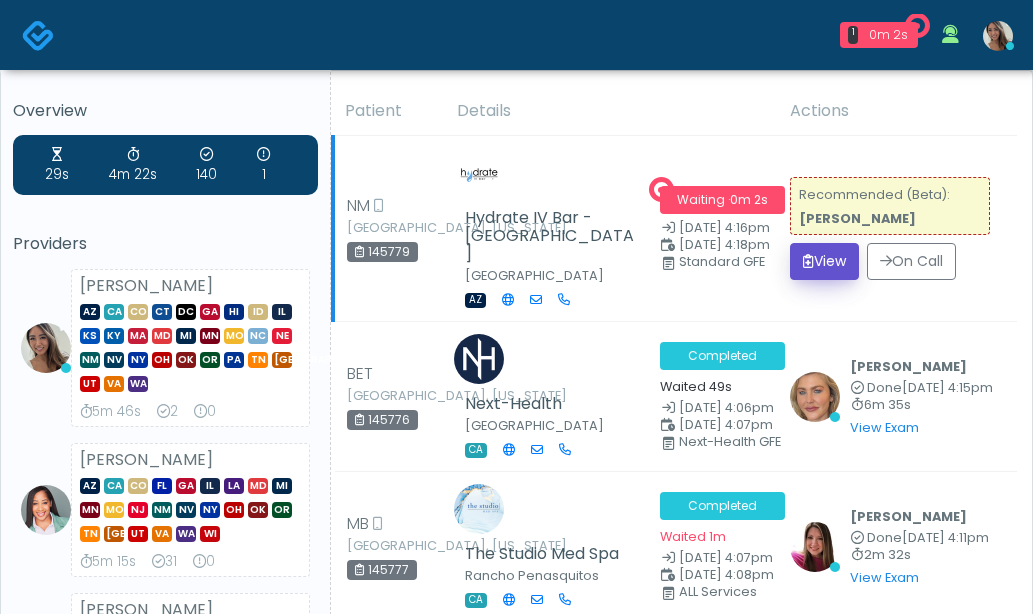 click on "View" at bounding box center [824, 261] 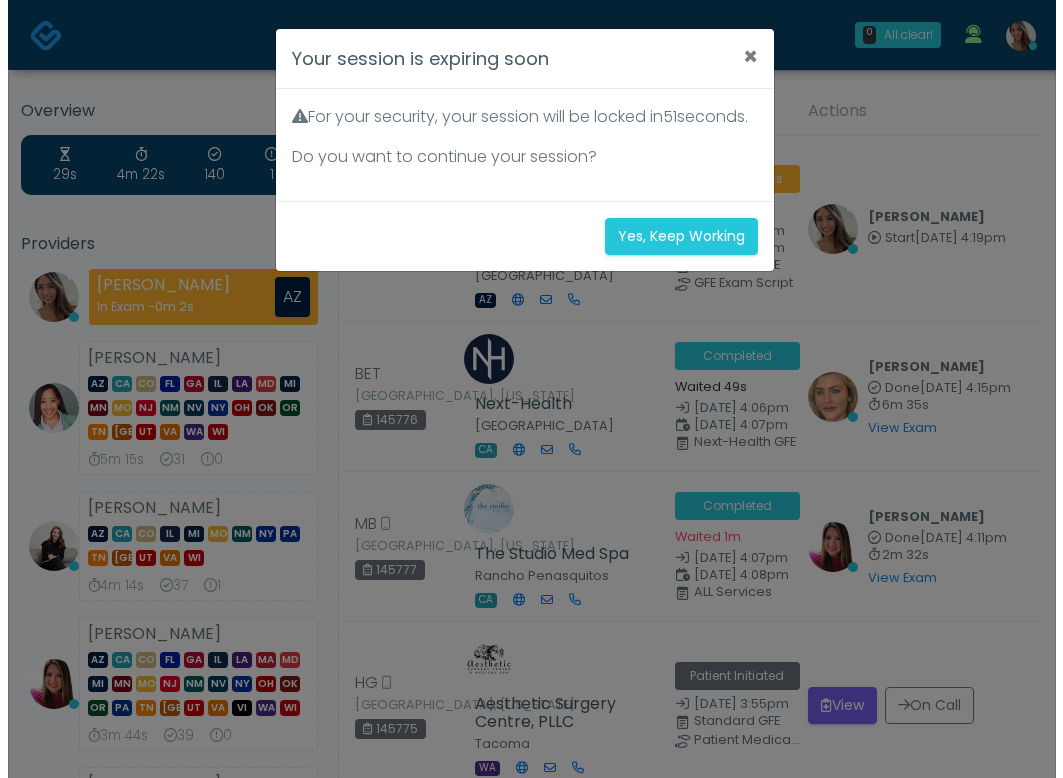 scroll, scrollTop: 0, scrollLeft: 0, axis: both 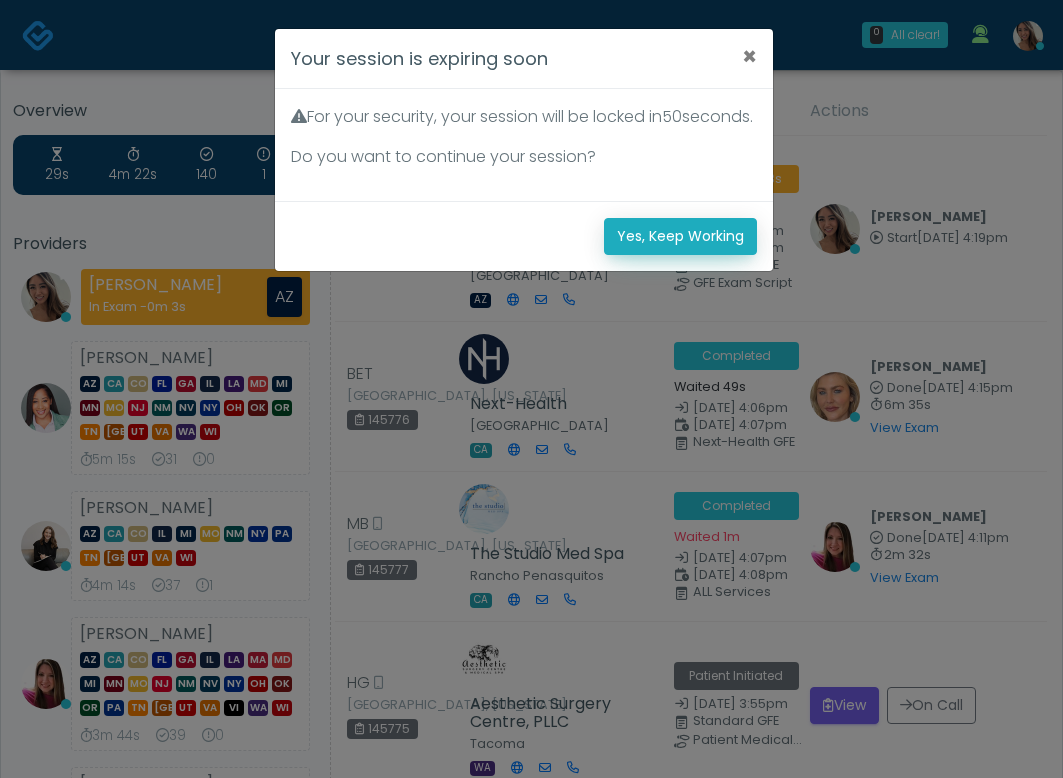 click on "Yes, Keep Working" at bounding box center (680, 236) 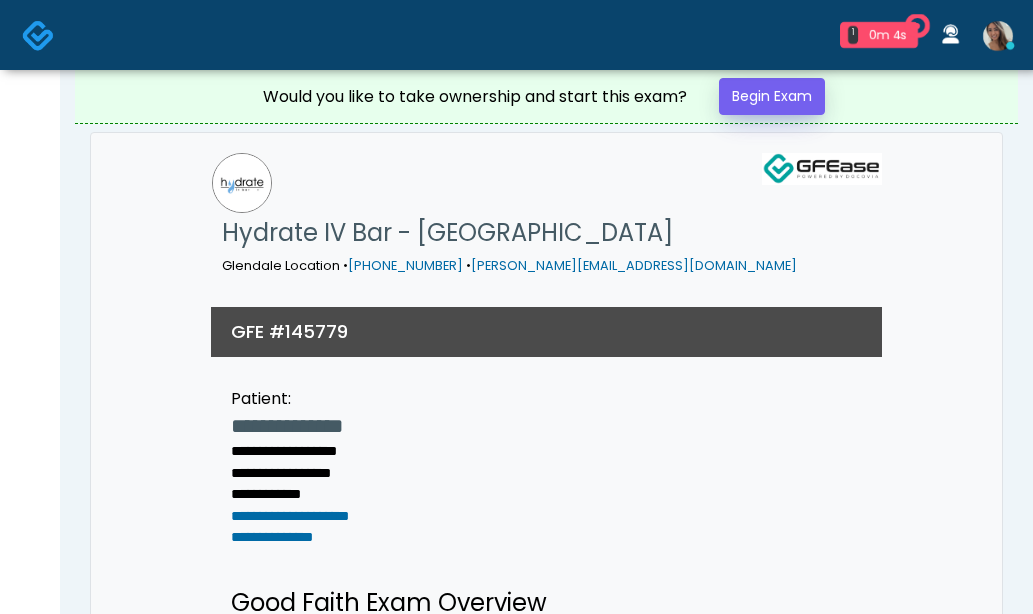scroll, scrollTop: 0, scrollLeft: 0, axis: both 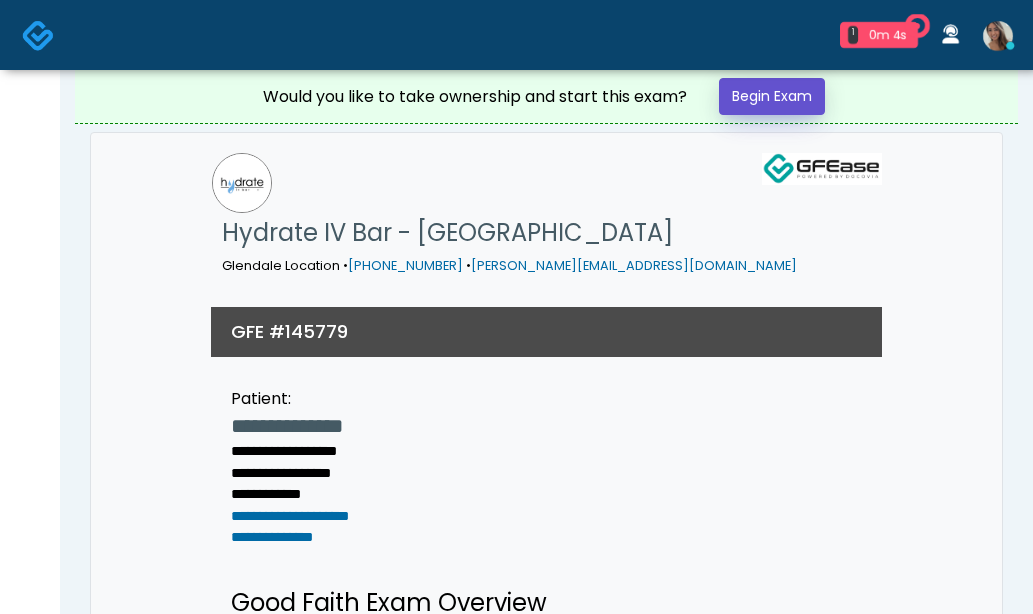 click on "Begin Exam" at bounding box center (772, 96) 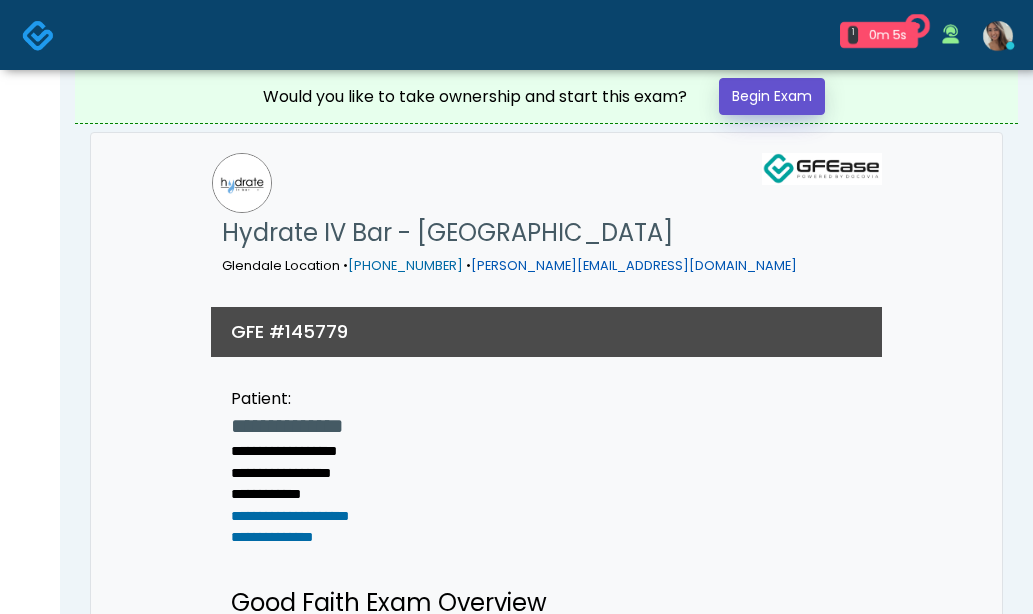scroll, scrollTop: 0, scrollLeft: 0, axis: both 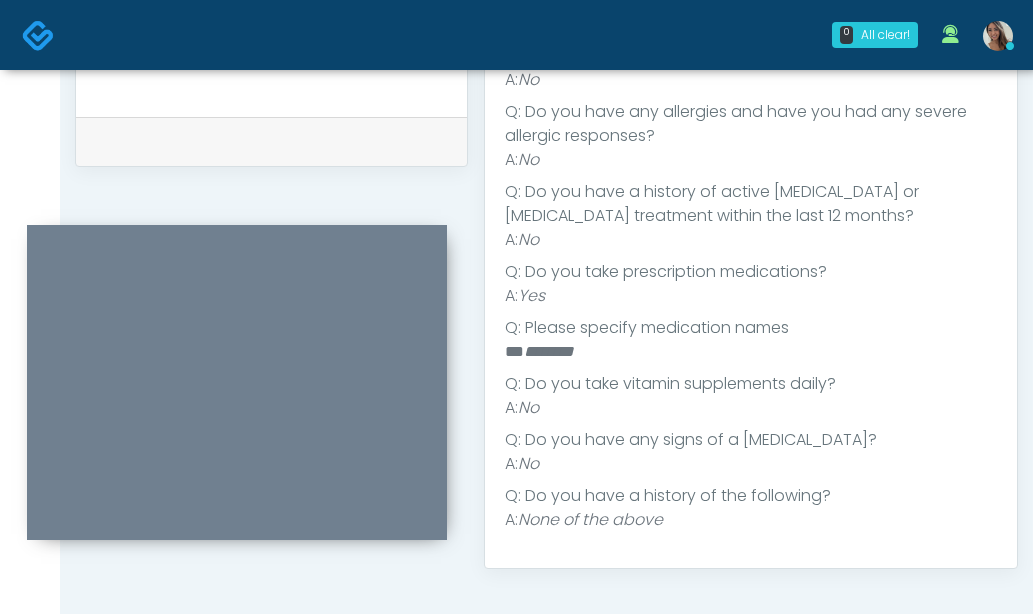 click on "********" at bounding box center (549, 351) 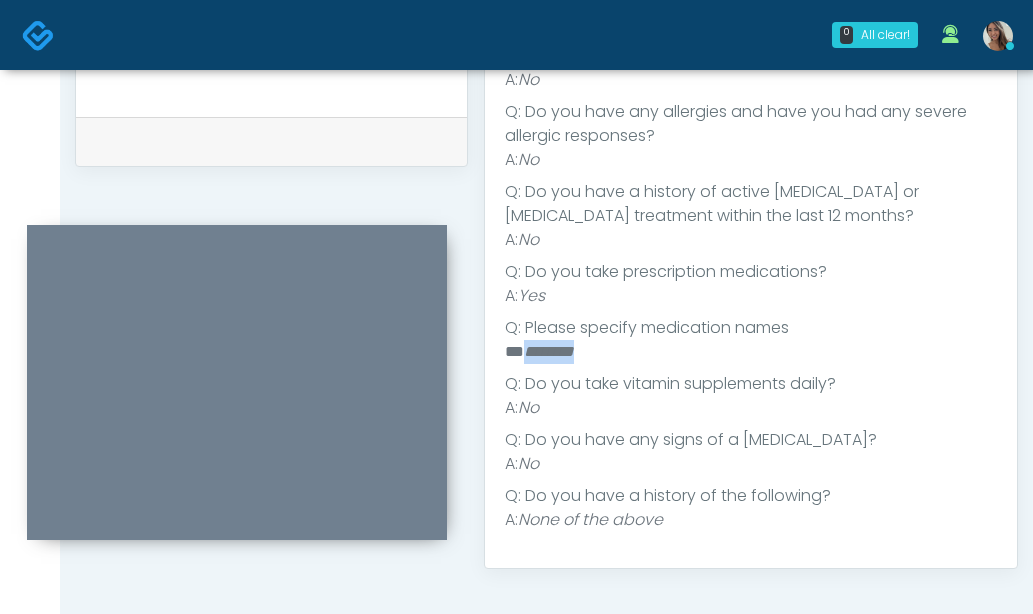 click on "********" at bounding box center (549, 351) 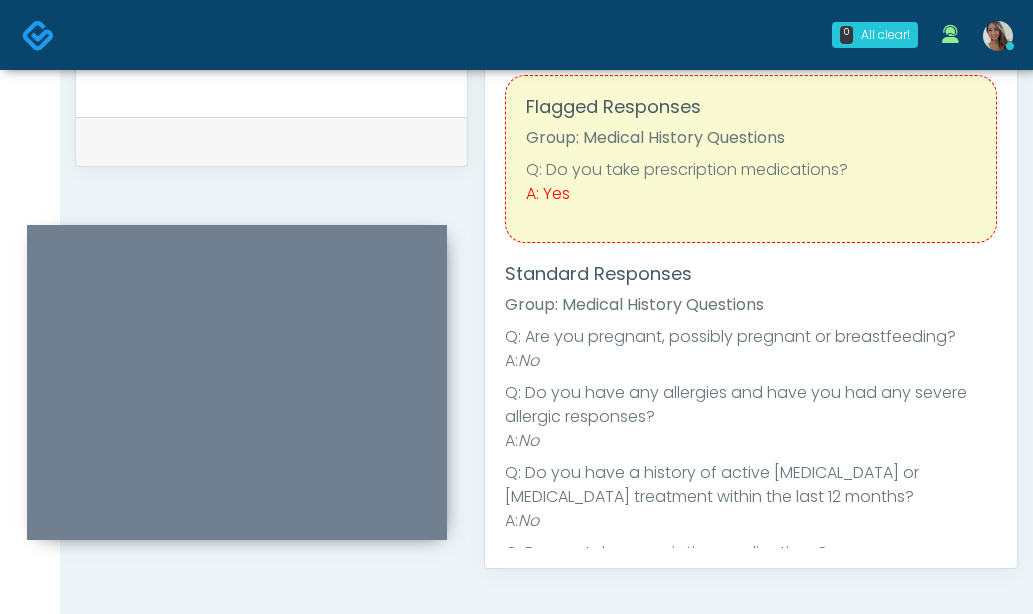 scroll, scrollTop: 0, scrollLeft: 0, axis: both 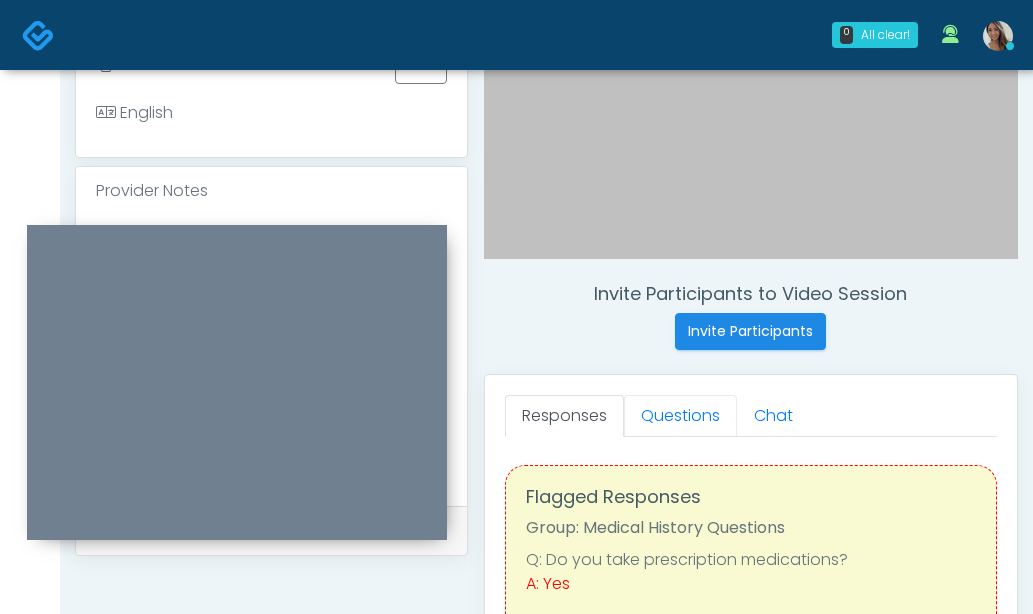 drag, startPoint x: 687, startPoint y: 418, endPoint x: 639, endPoint y: 450, distance: 57.68882 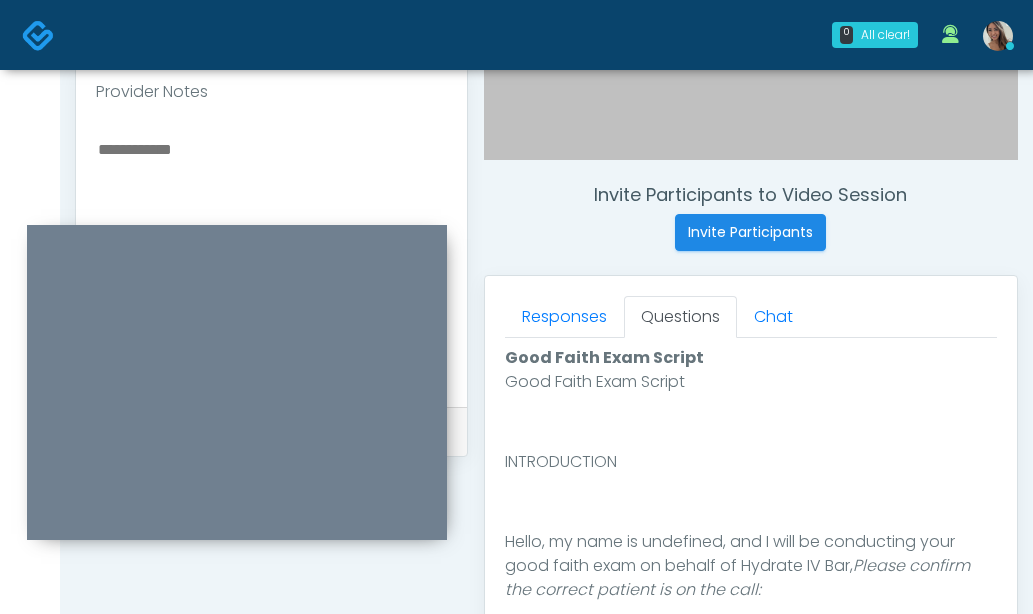 scroll, scrollTop: 826, scrollLeft: 0, axis: vertical 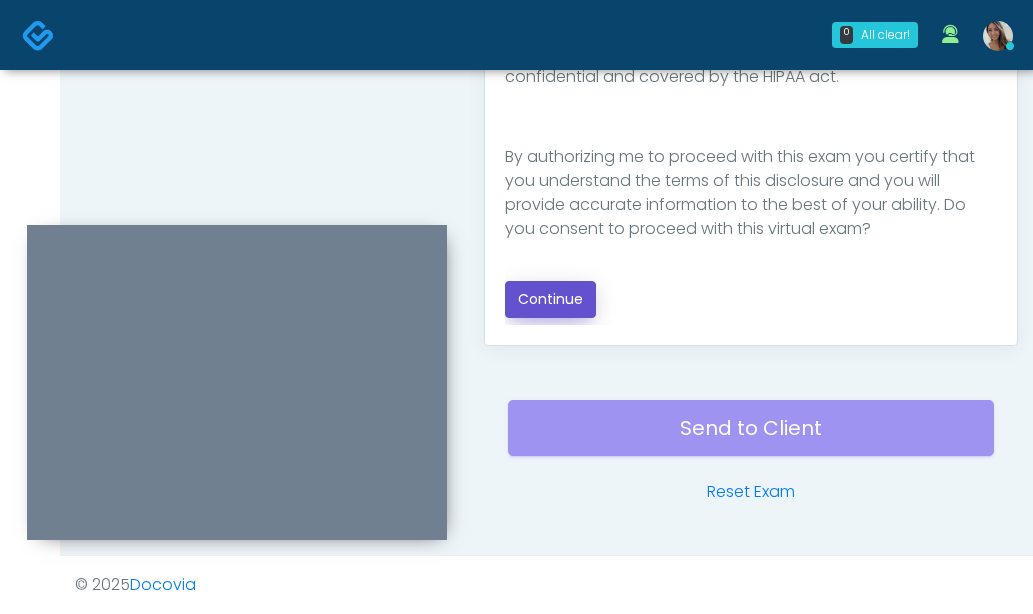 click on "Continue" at bounding box center [550, 299] 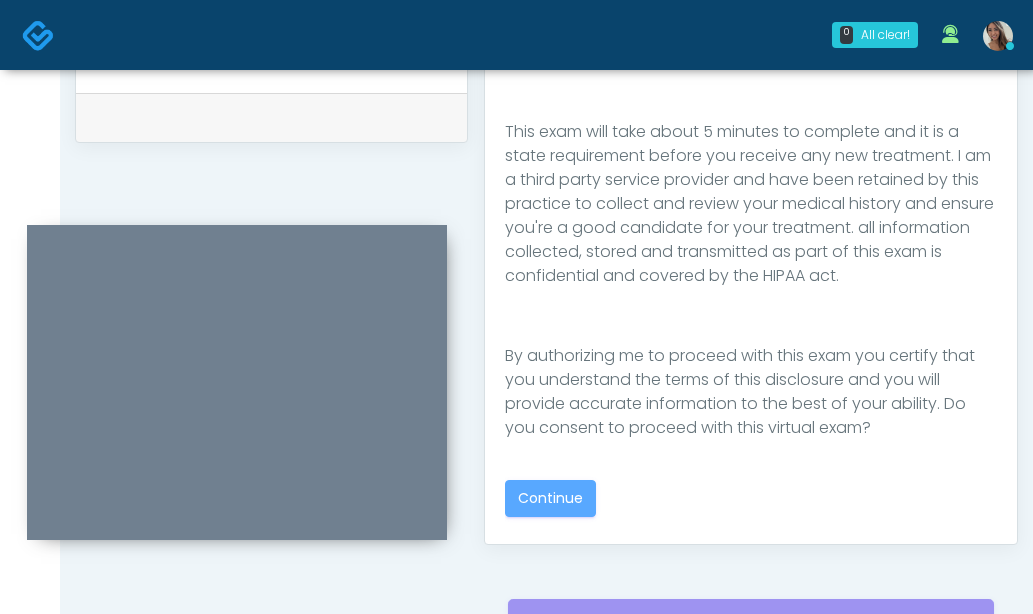 scroll, scrollTop: 619, scrollLeft: 0, axis: vertical 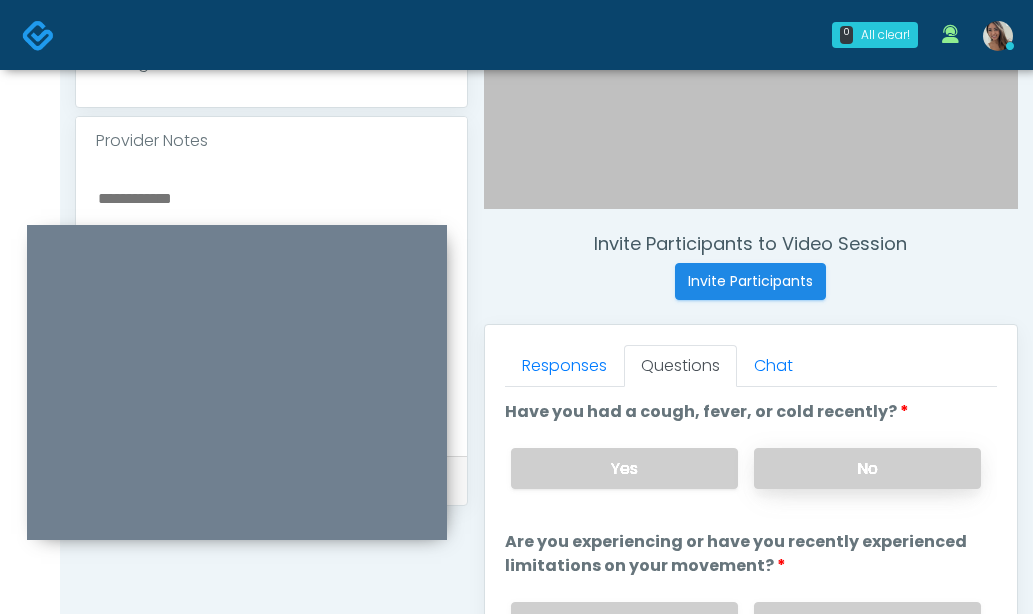 click on "No" at bounding box center [867, 468] 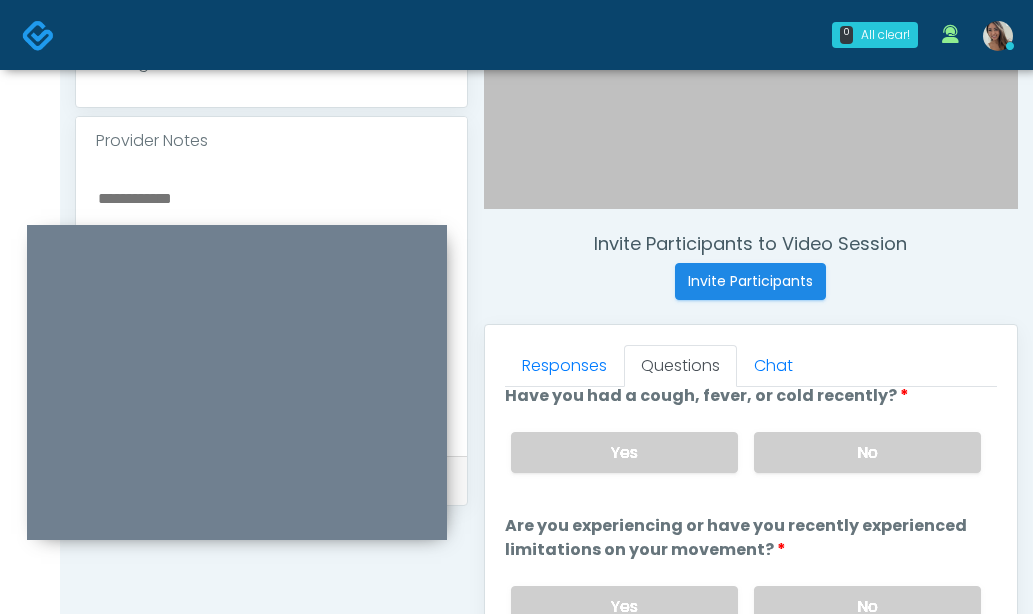 scroll, scrollTop: 198, scrollLeft: 0, axis: vertical 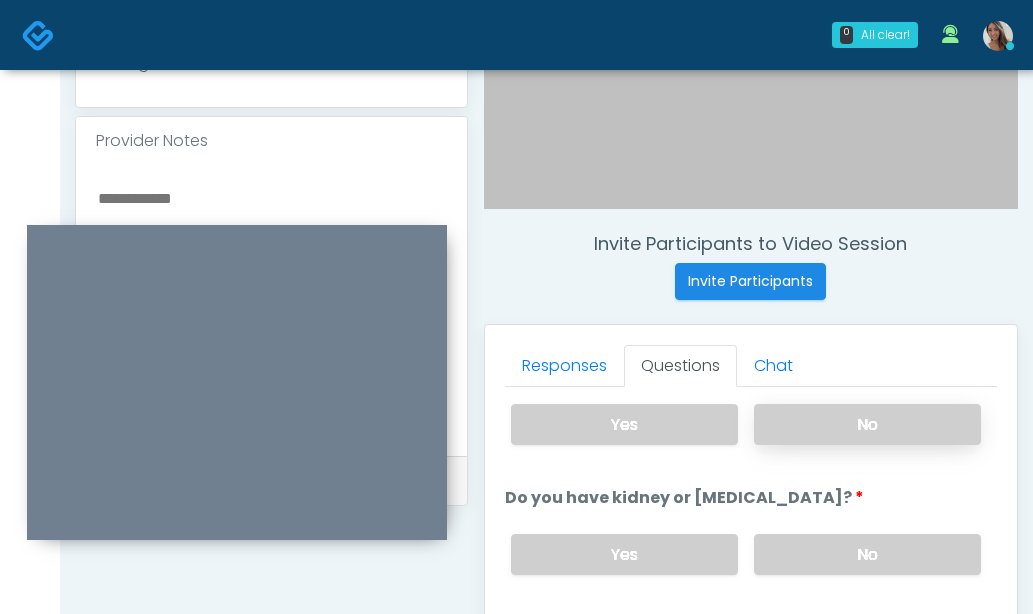 click on "No" at bounding box center [867, 424] 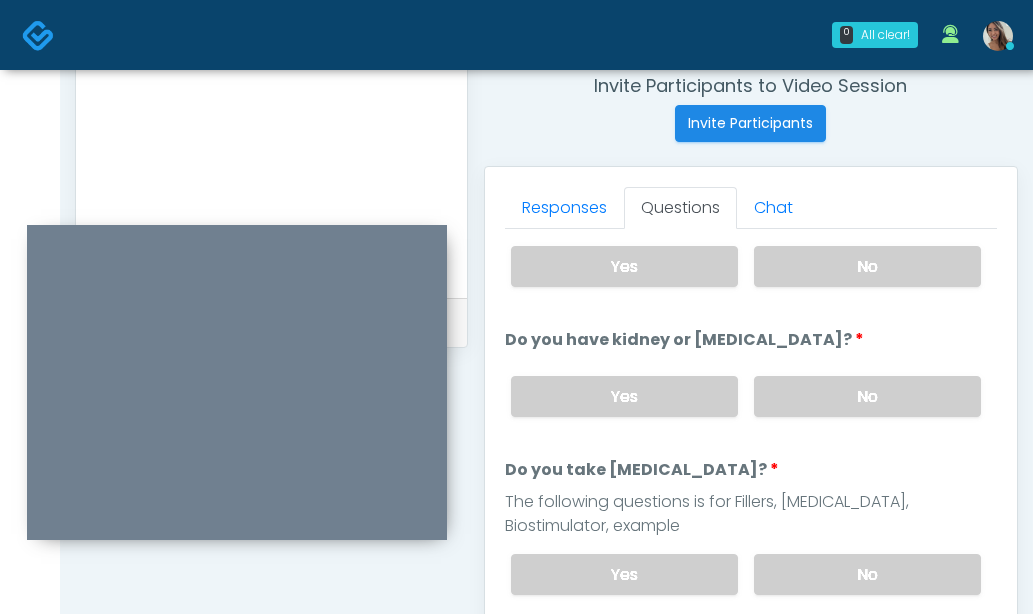 scroll, scrollTop: 811, scrollLeft: 0, axis: vertical 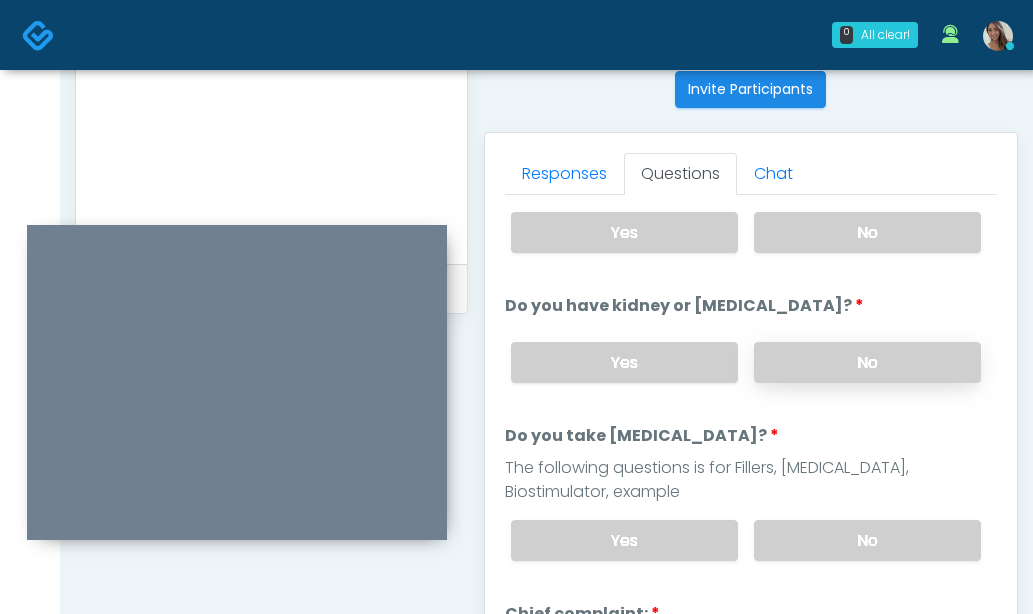 click on "No" at bounding box center [867, 362] 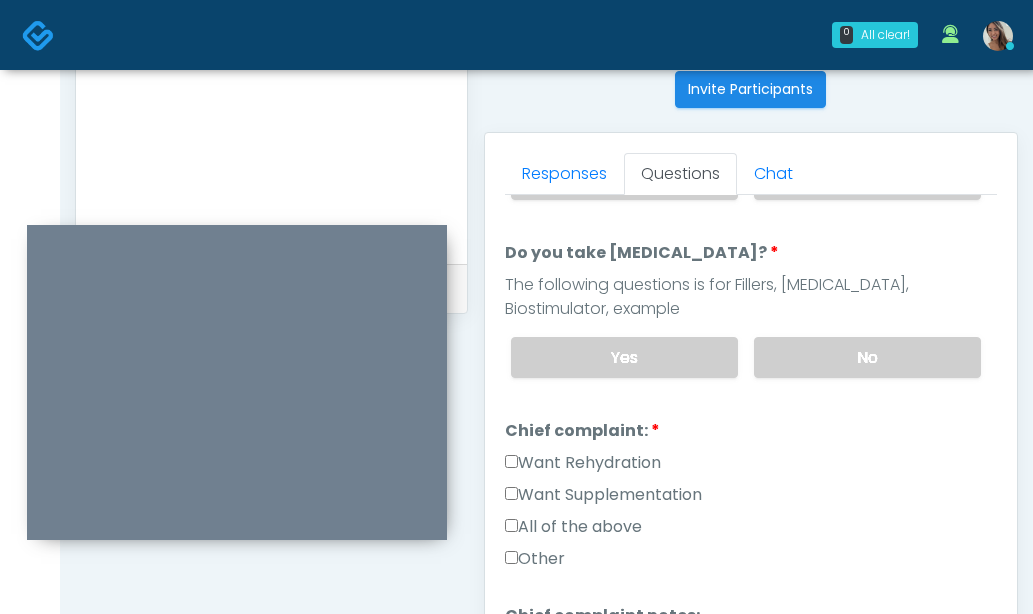 scroll, scrollTop: 398, scrollLeft: 0, axis: vertical 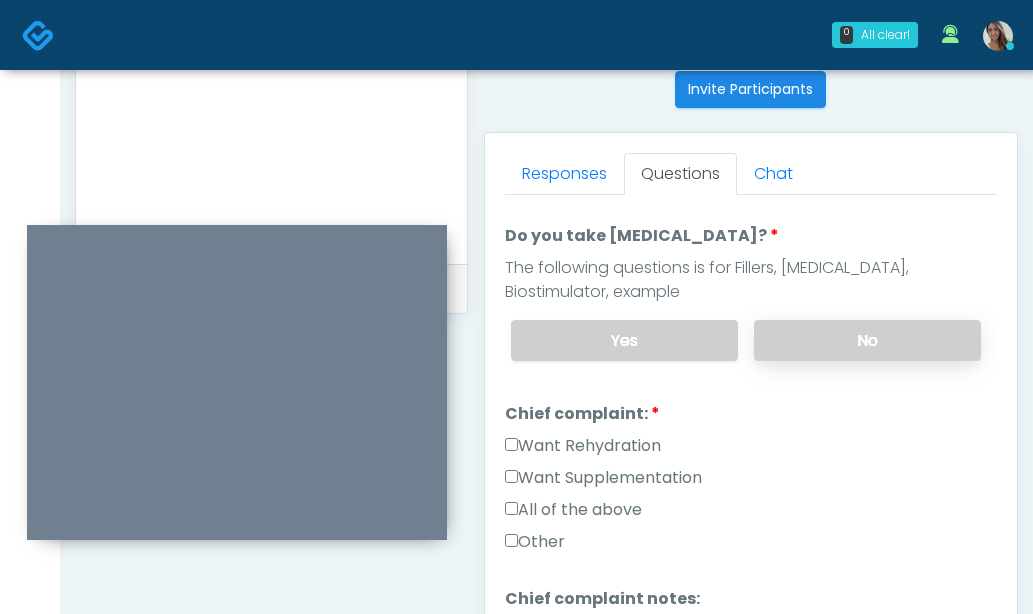 click on "No" at bounding box center (867, 340) 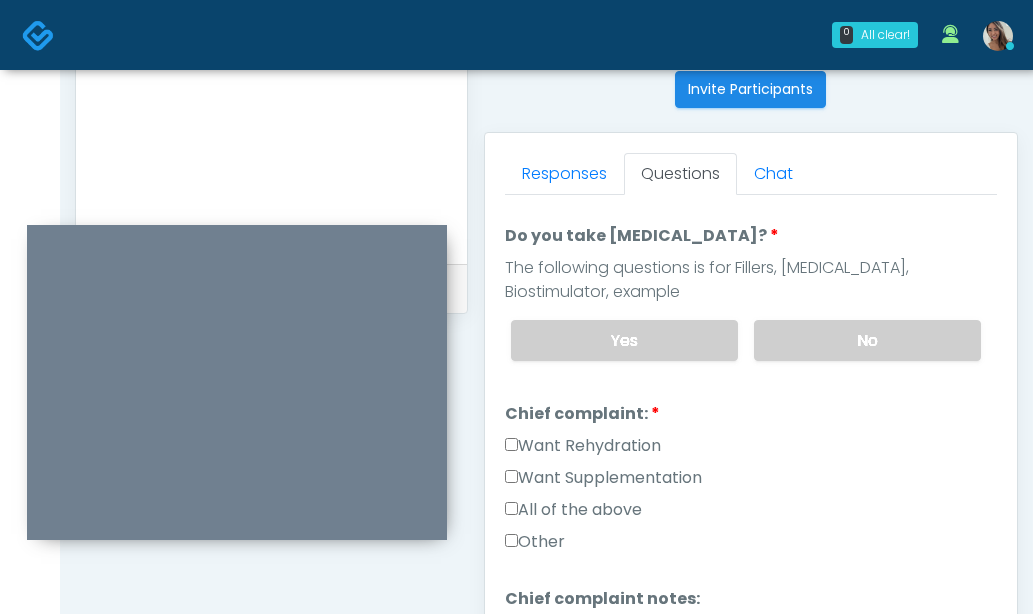 click on "Want Rehydration" at bounding box center [583, 446] 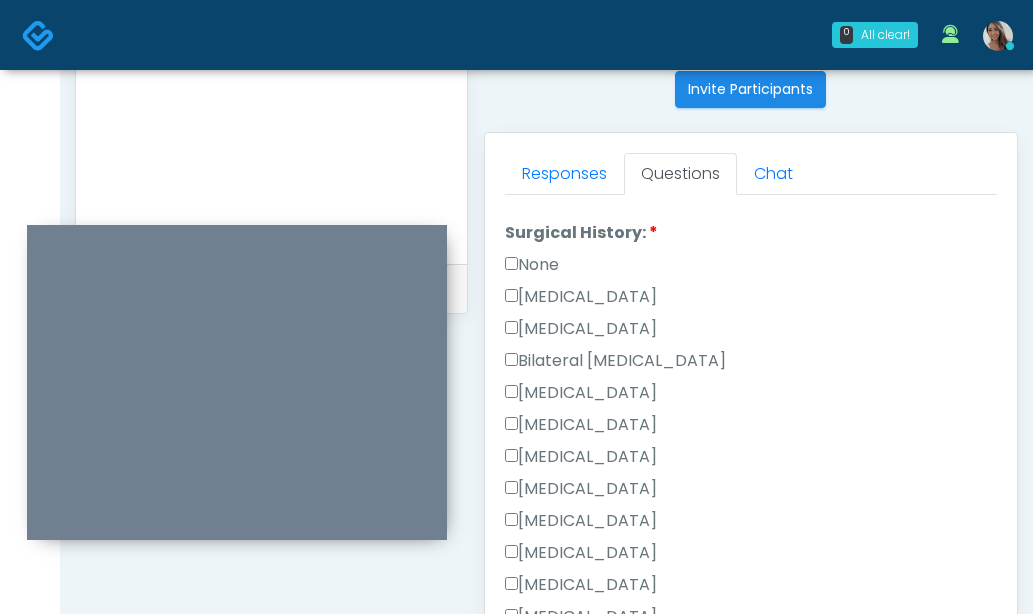 scroll, scrollTop: 890, scrollLeft: 0, axis: vertical 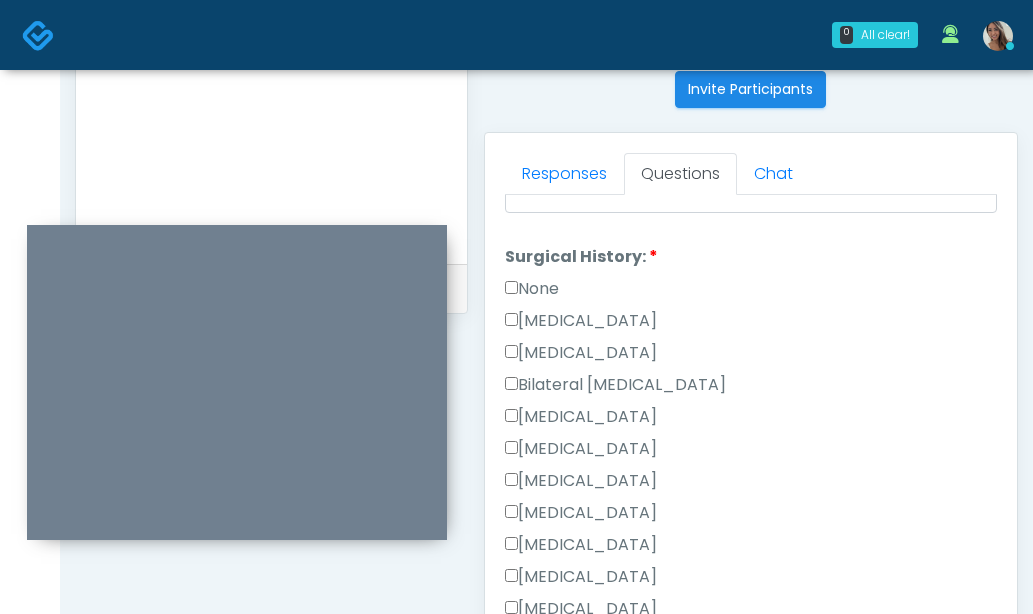 click on "None" at bounding box center (532, 289) 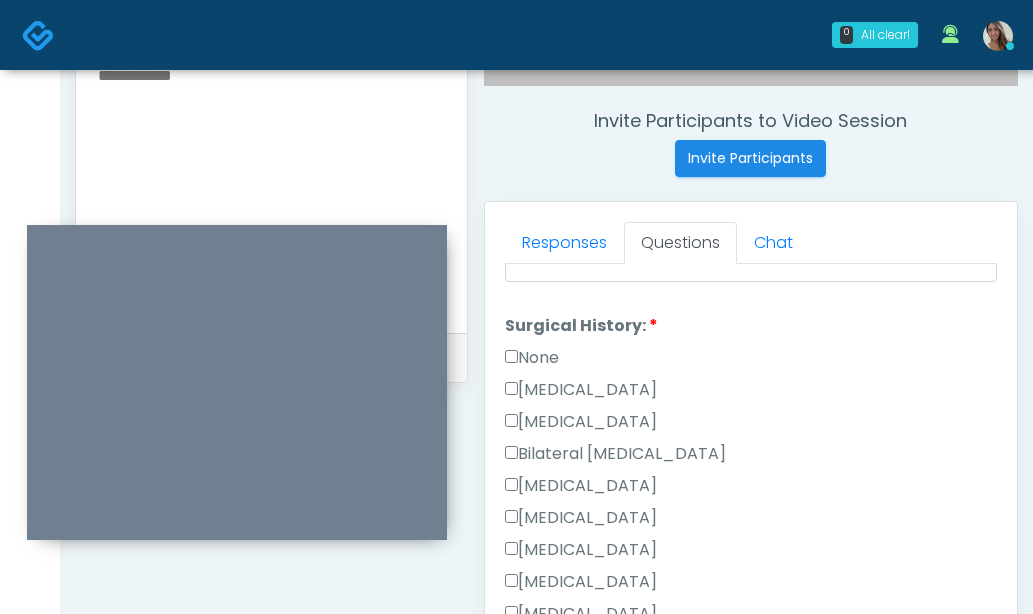 scroll, scrollTop: 784, scrollLeft: 0, axis: vertical 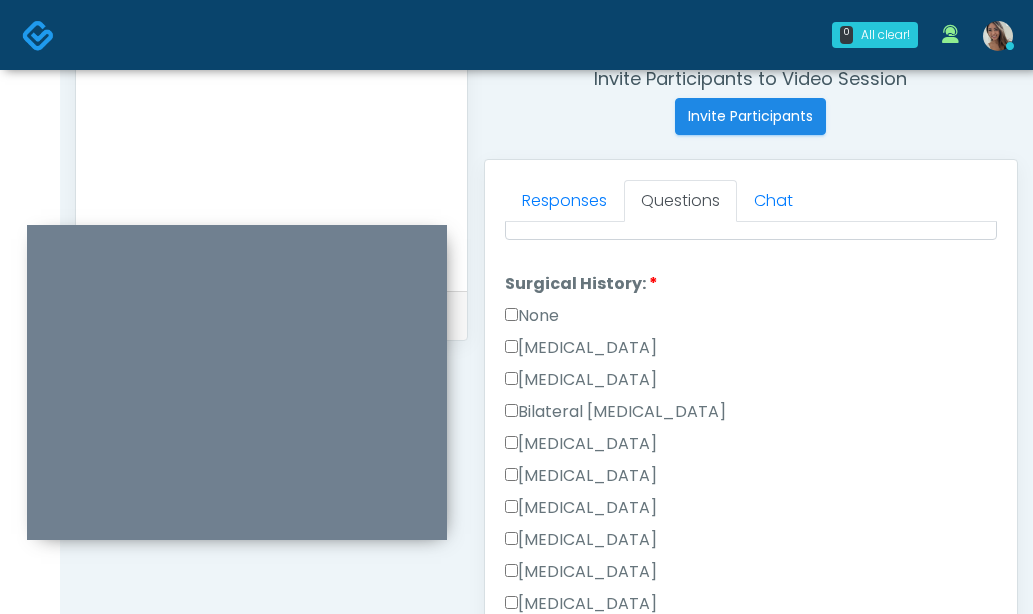 drag, startPoint x: 544, startPoint y: 312, endPoint x: 561, endPoint y: 339, distance: 31.906113 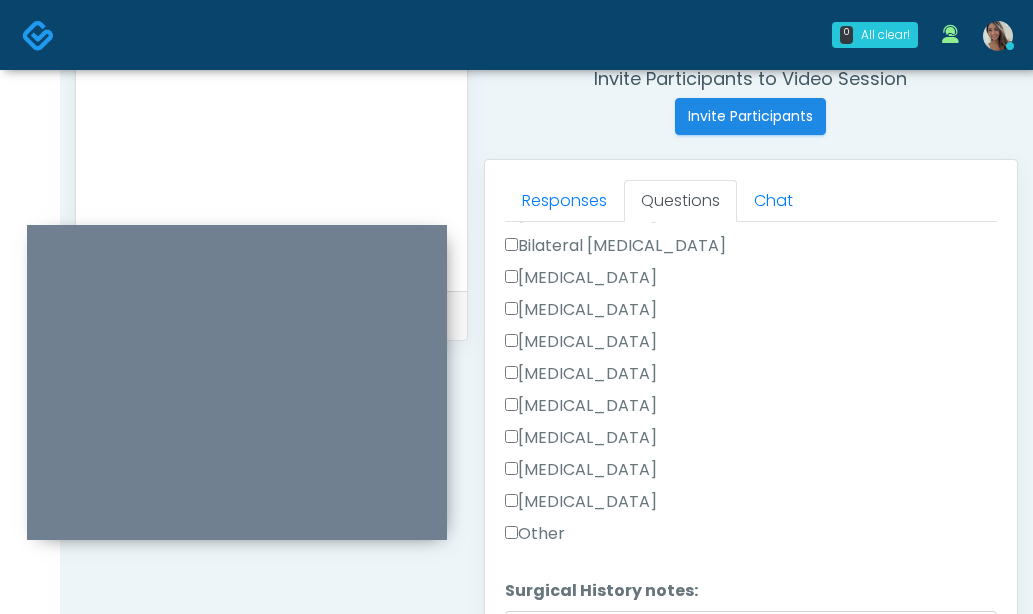 scroll, scrollTop: 1100, scrollLeft: 0, axis: vertical 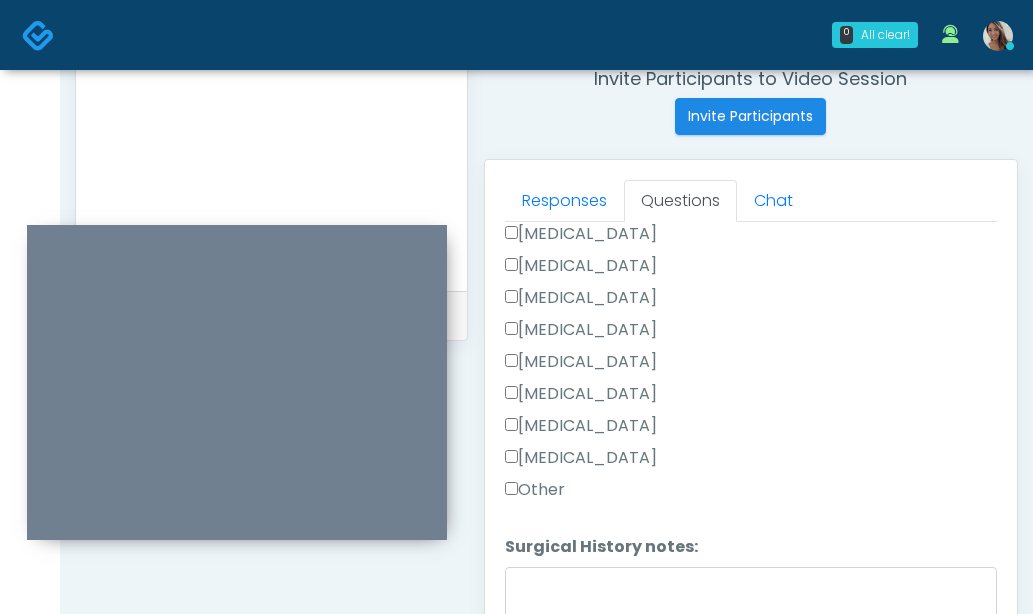 click on "Cholecystectomy" at bounding box center [581, 394] 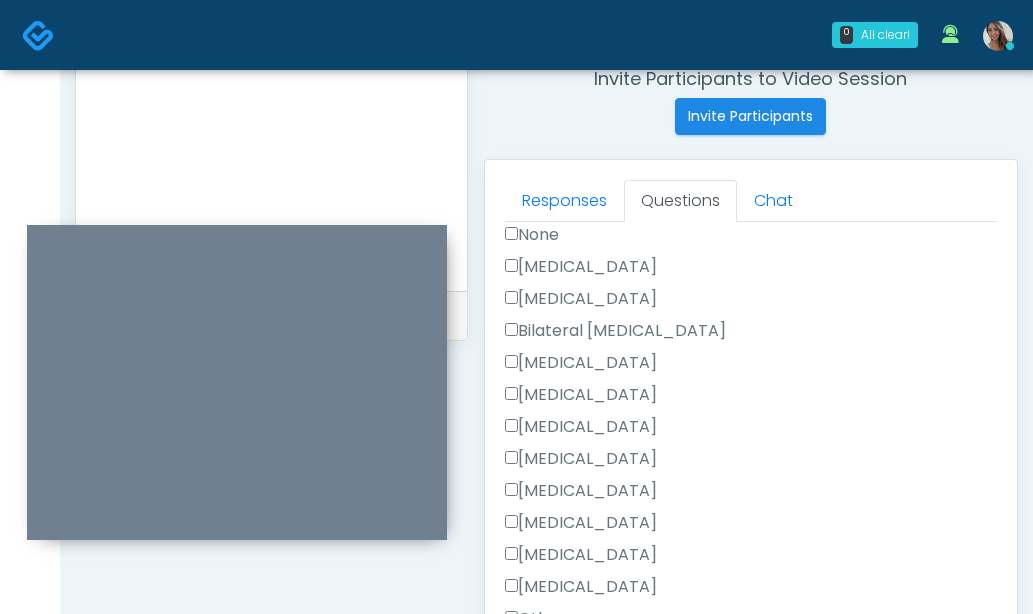 scroll, scrollTop: 1100, scrollLeft: 0, axis: vertical 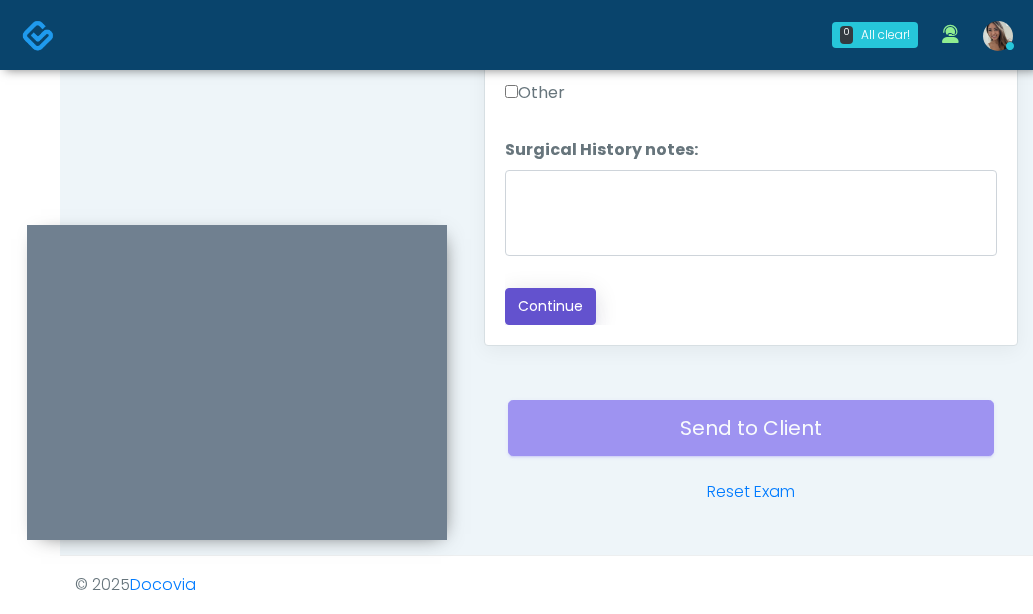 click on "Continue" at bounding box center [550, 306] 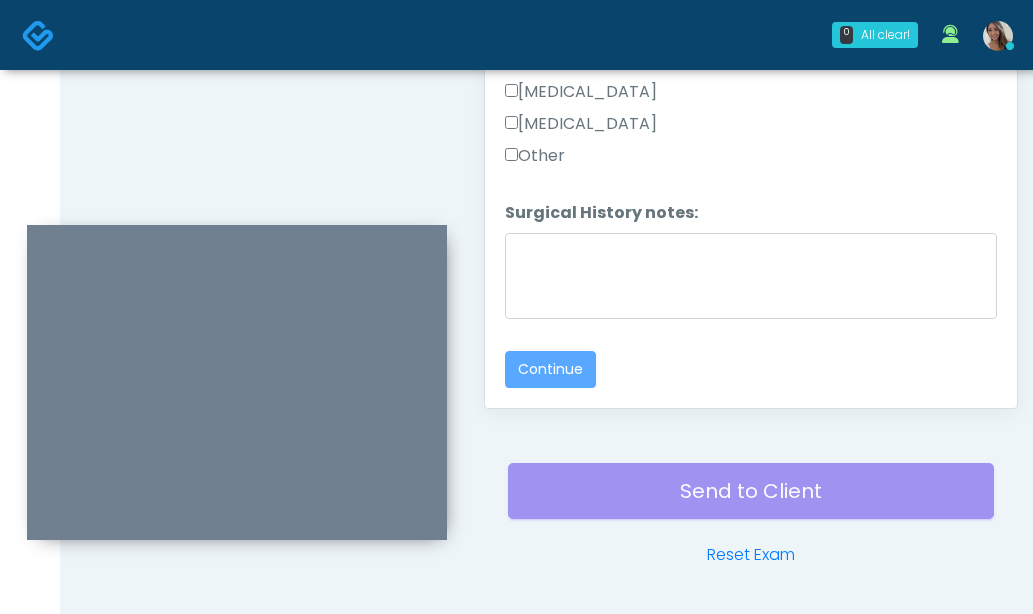 scroll, scrollTop: 708, scrollLeft: 0, axis: vertical 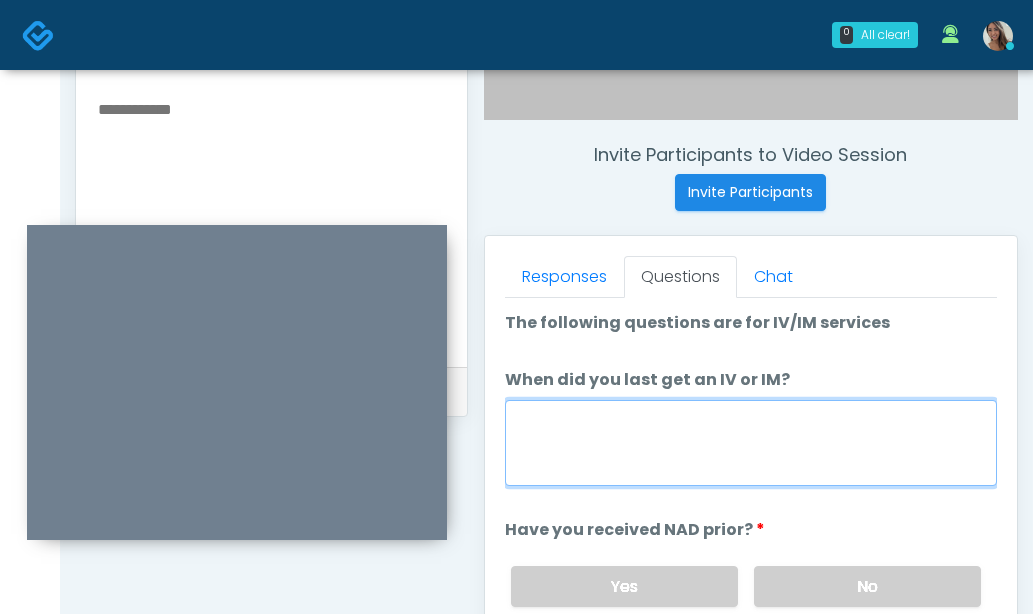 click on "When did you last get an IV or IM?" at bounding box center [751, 443] 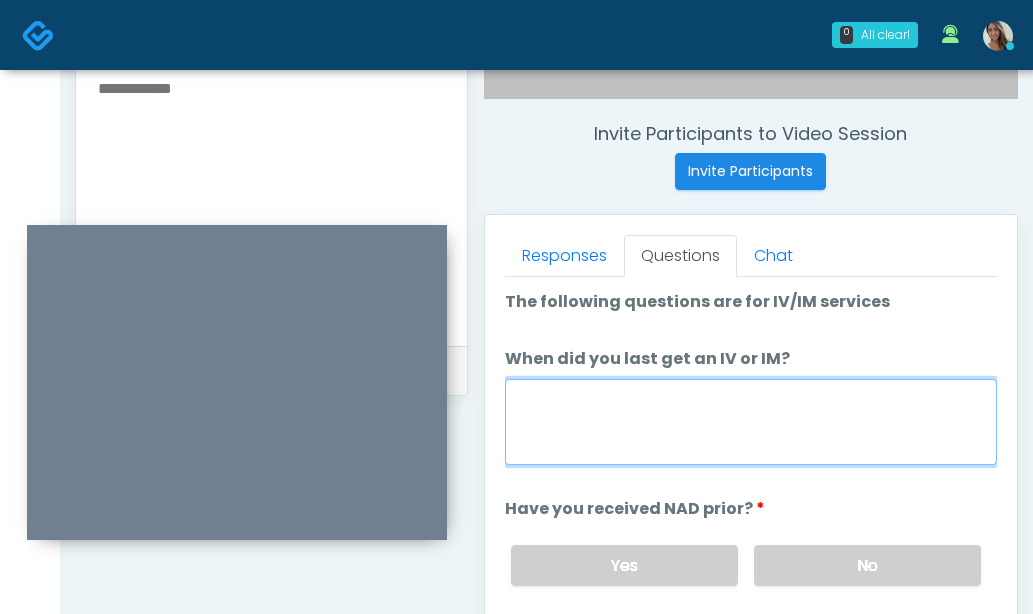 scroll, scrollTop: 752, scrollLeft: 0, axis: vertical 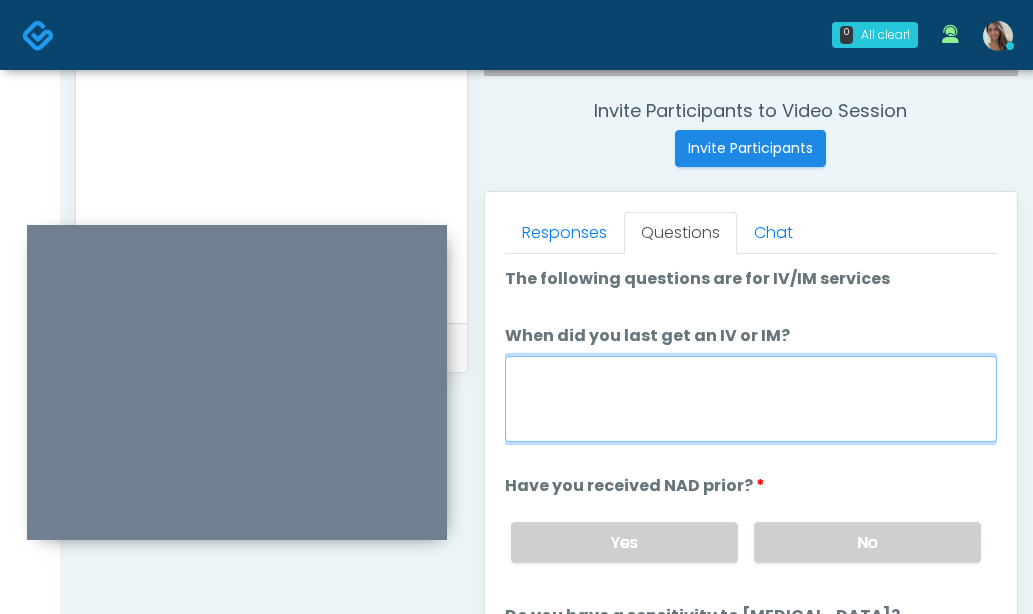click on "When did you last get an IV or IM?" at bounding box center (751, 399) 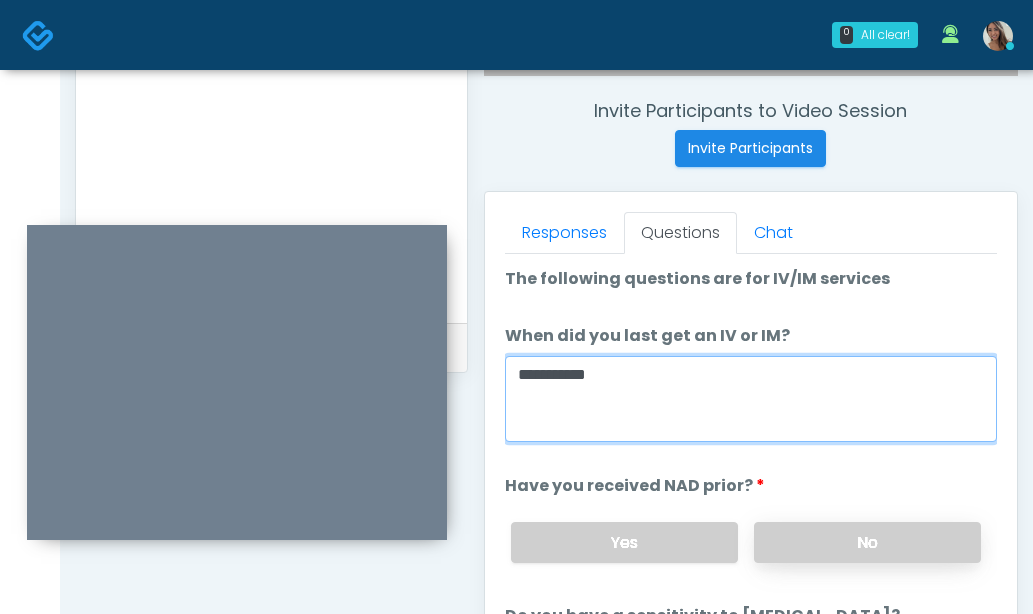 type on "**********" 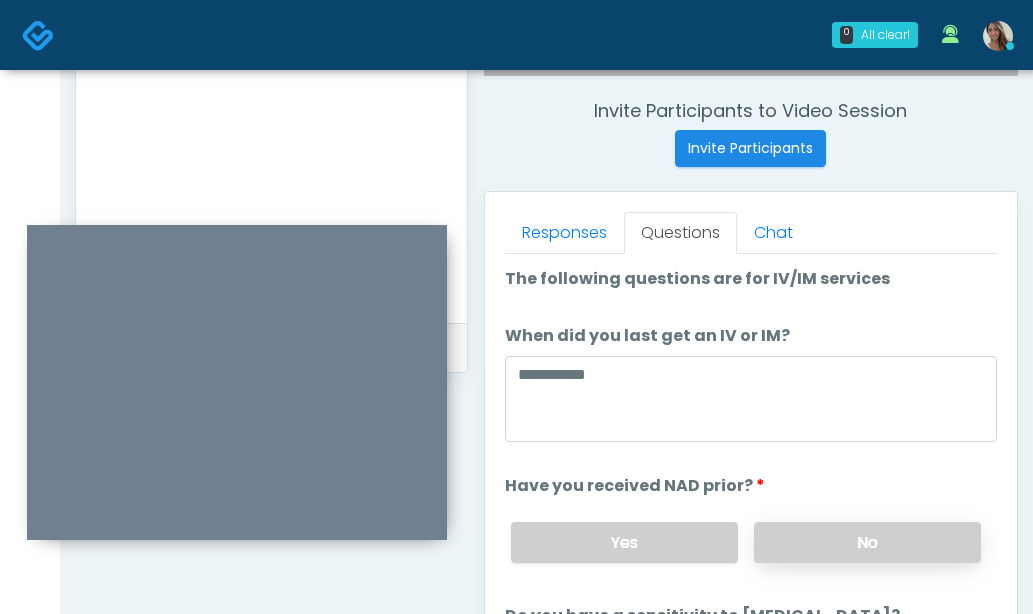 click on "No" at bounding box center (867, 542) 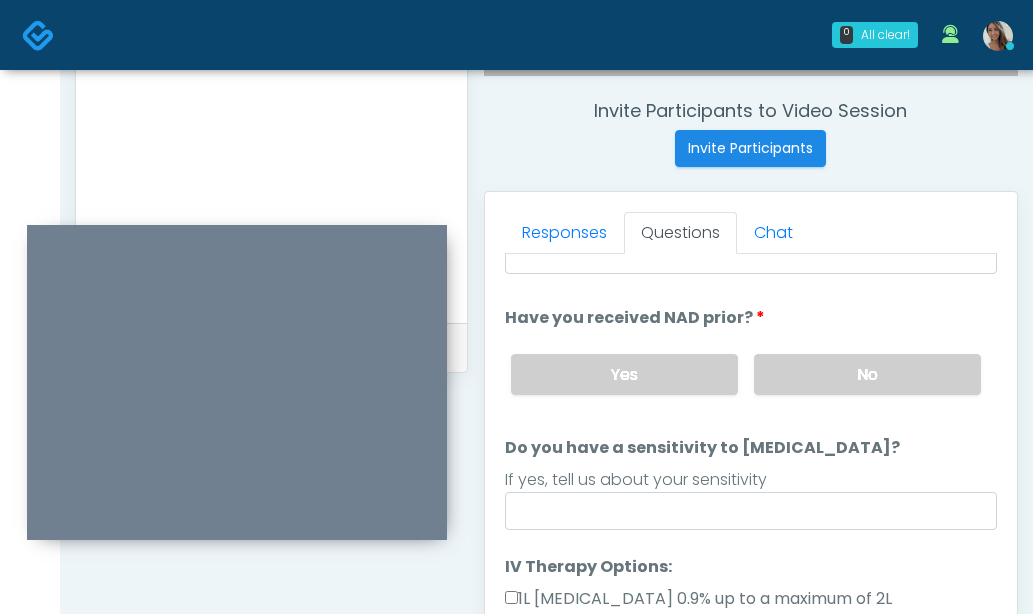 scroll, scrollTop: 173, scrollLeft: 0, axis: vertical 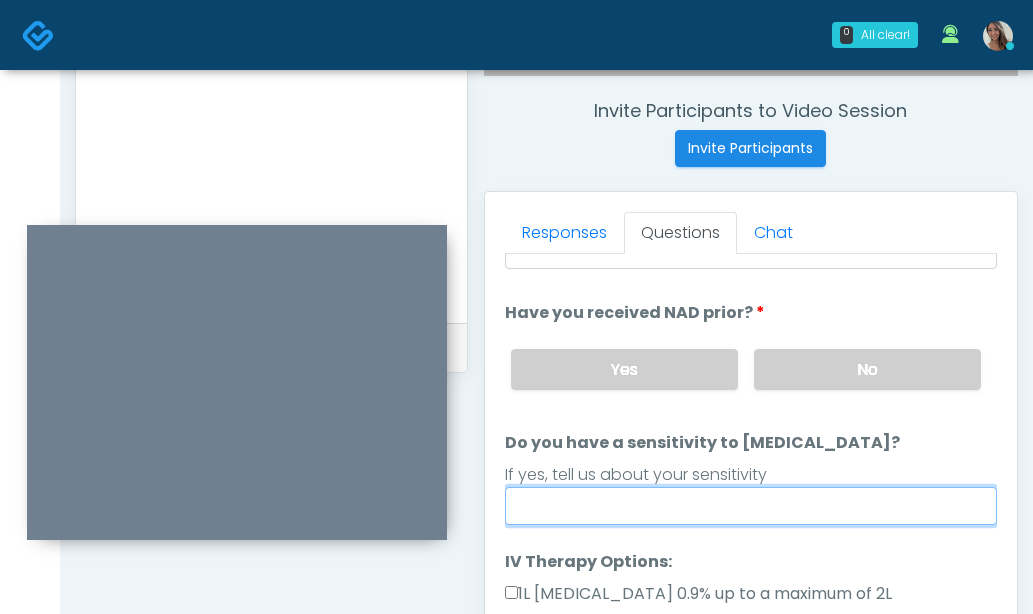 click on "Do you have a sensitivity to Niacin?" at bounding box center [751, 506] 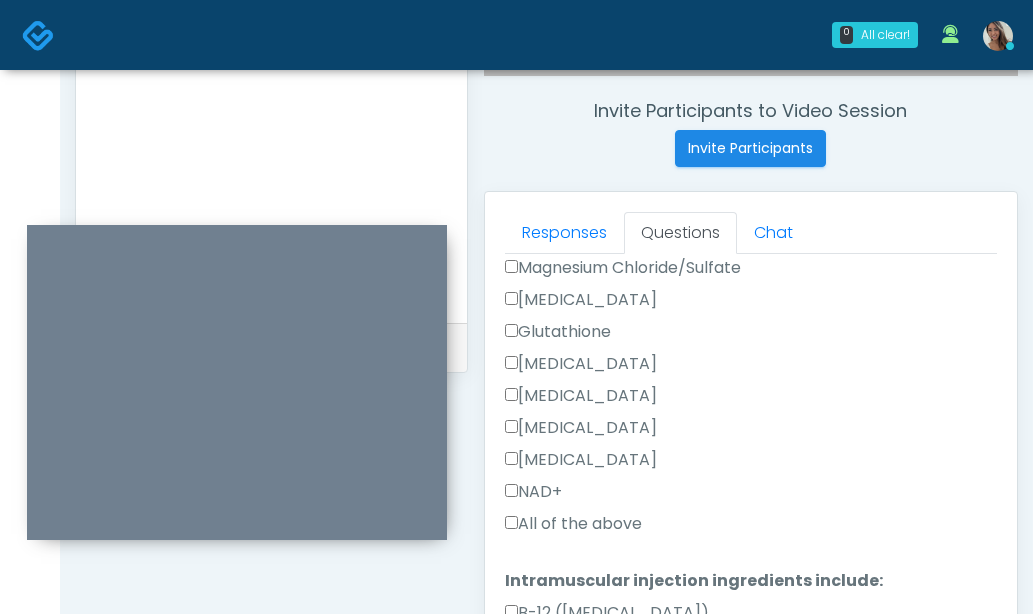 scroll, scrollTop: 756, scrollLeft: 0, axis: vertical 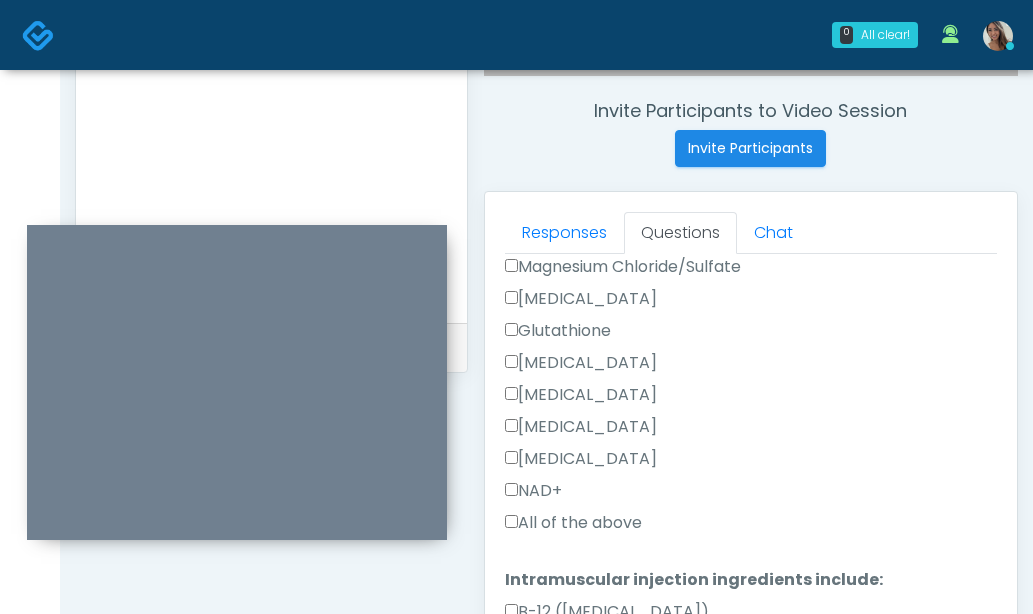 type on "**" 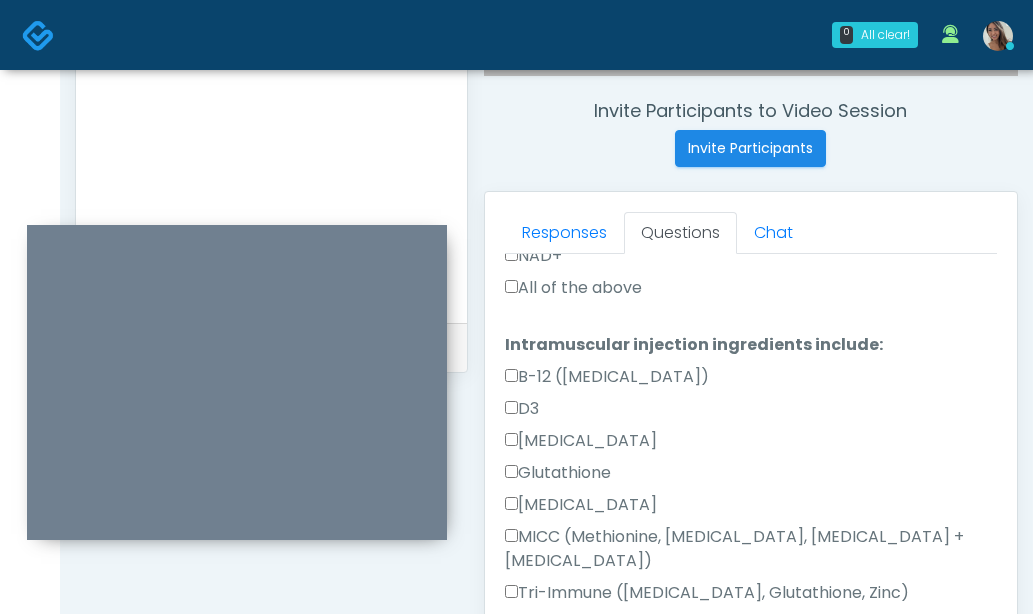 scroll, scrollTop: 1016, scrollLeft: 0, axis: vertical 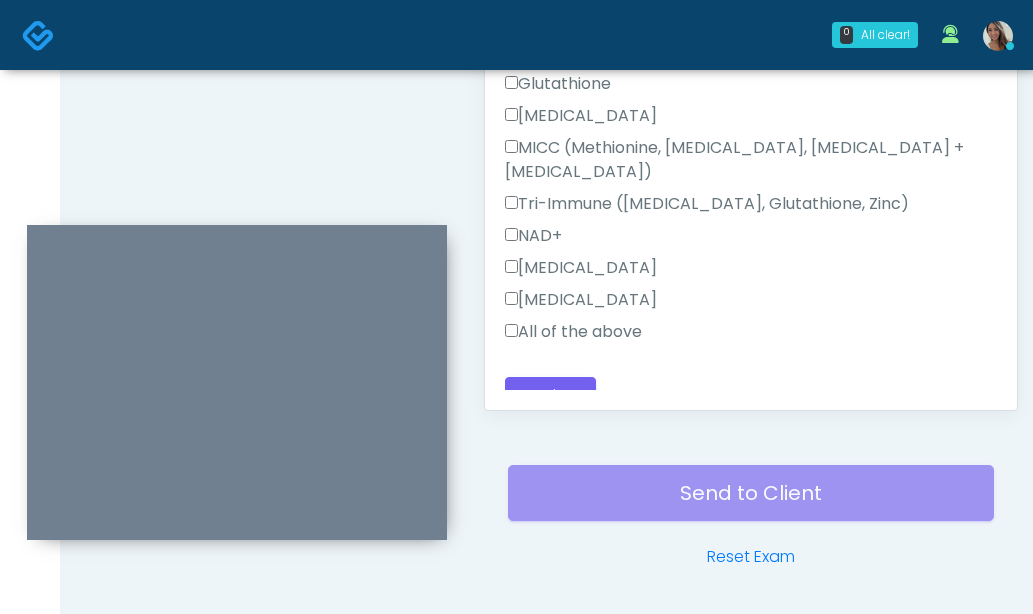 click on "All of the above" at bounding box center (573, 332) 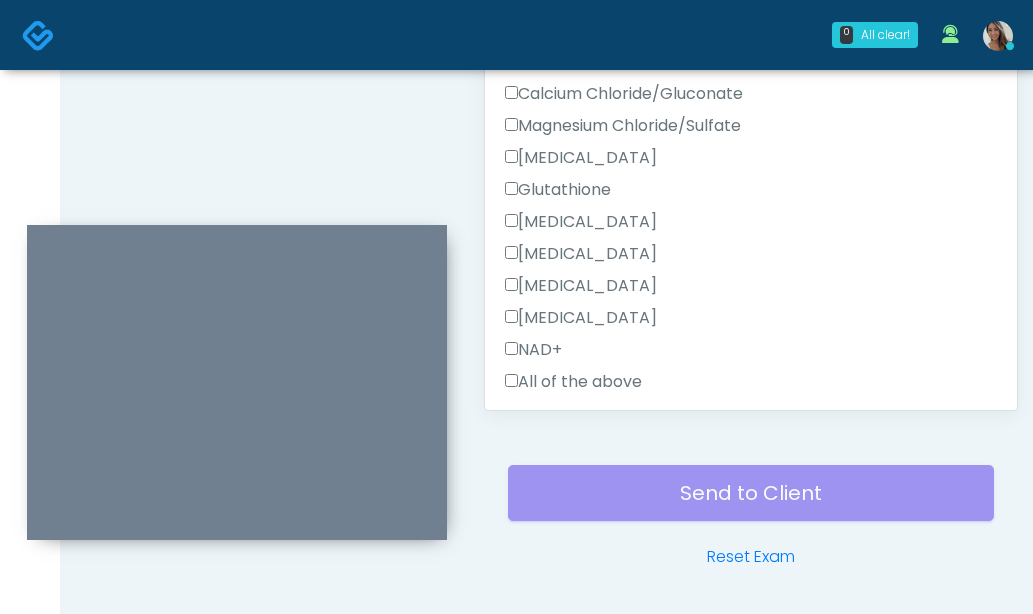 scroll, scrollTop: 1016, scrollLeft: 0, axis: vertical 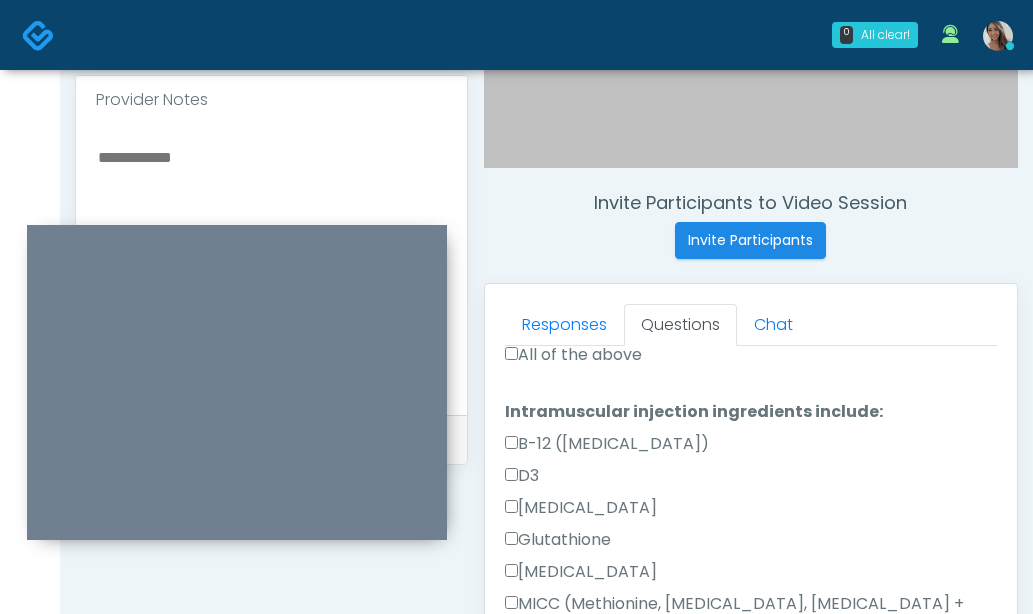 click at bounding box center [271, 266] 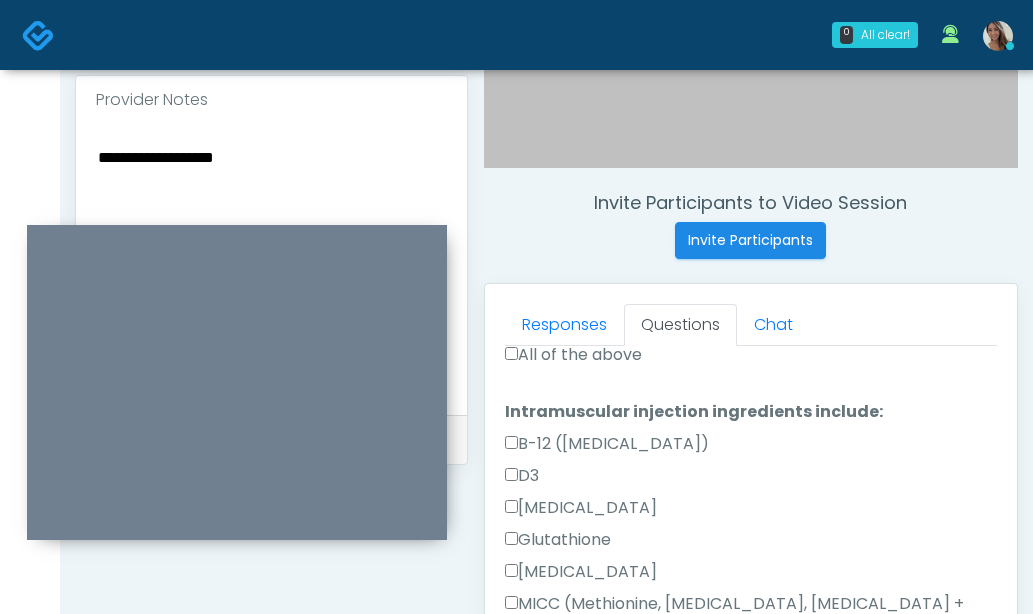 click on "**********" at bounding box center [271, 266] 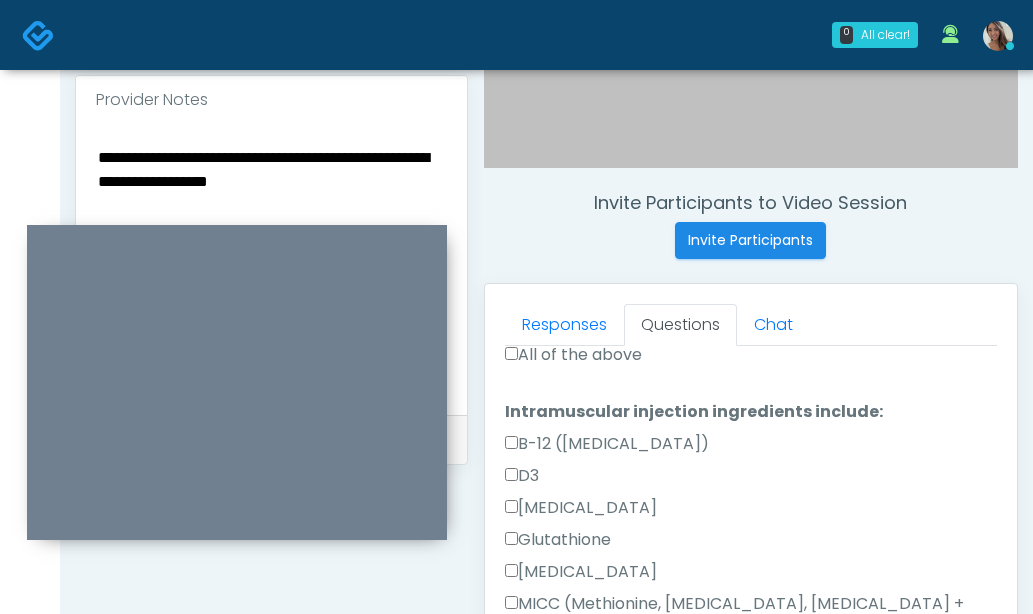 drag, startPoint x: 445, startPoint y: 205, endPoint x: 278, endPoint y: 207, distance: 167.01198 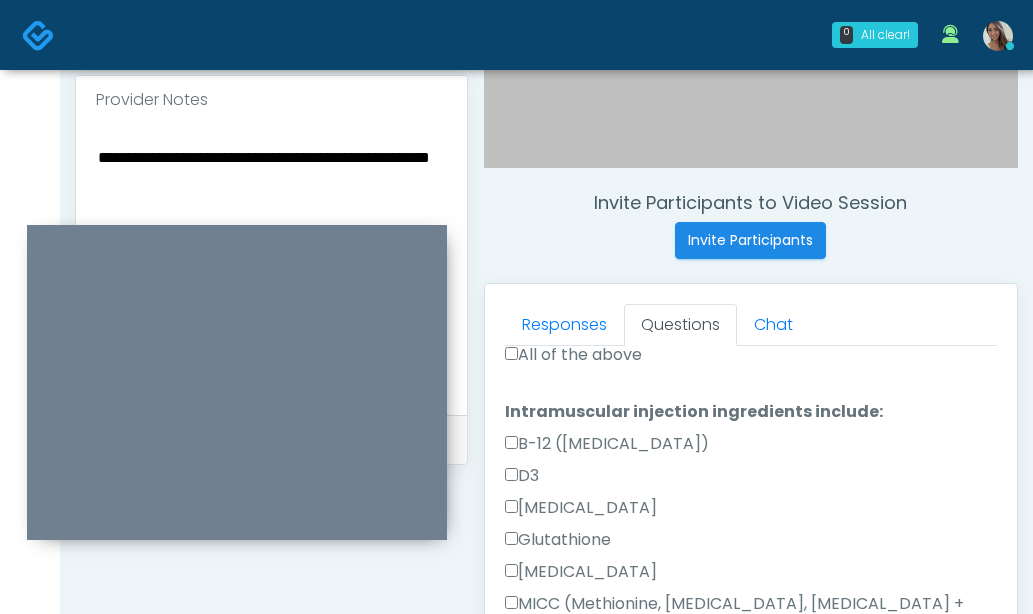 drag, startPoint x: 303, startPoint y: 200, endPoint x: 345, endPoint y: 191, distance: 42.953465 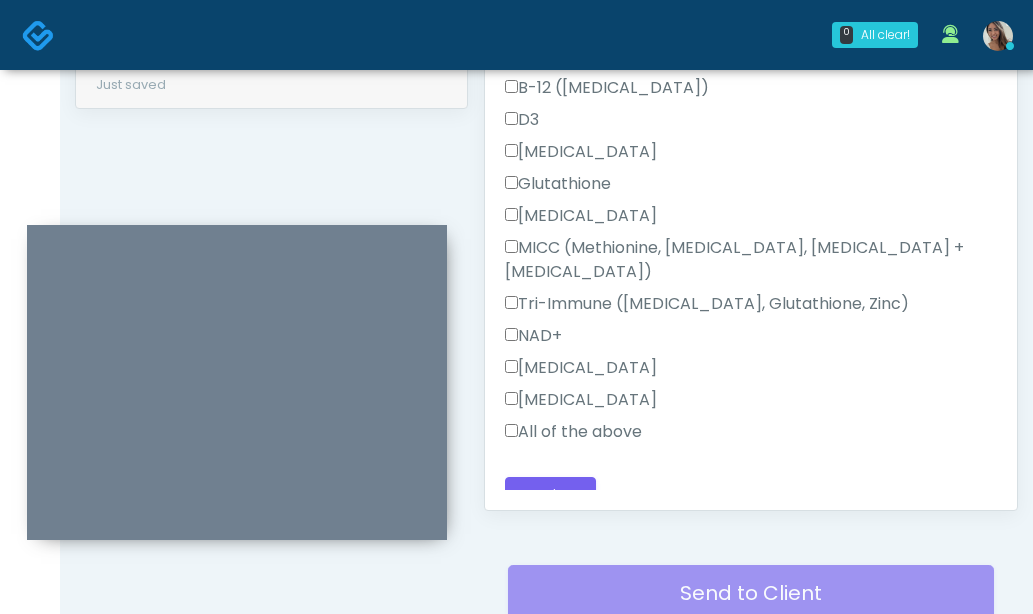scroll, scrollTop: 1181, scrollLeft: 0, axis: vertical 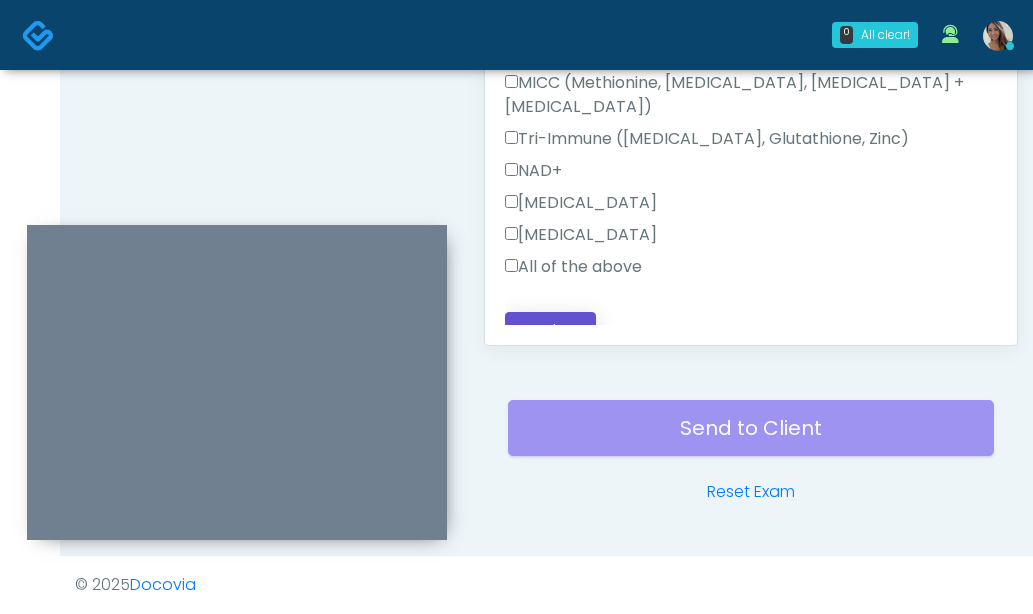 click on "Continue" at bounding box center (550, 330) 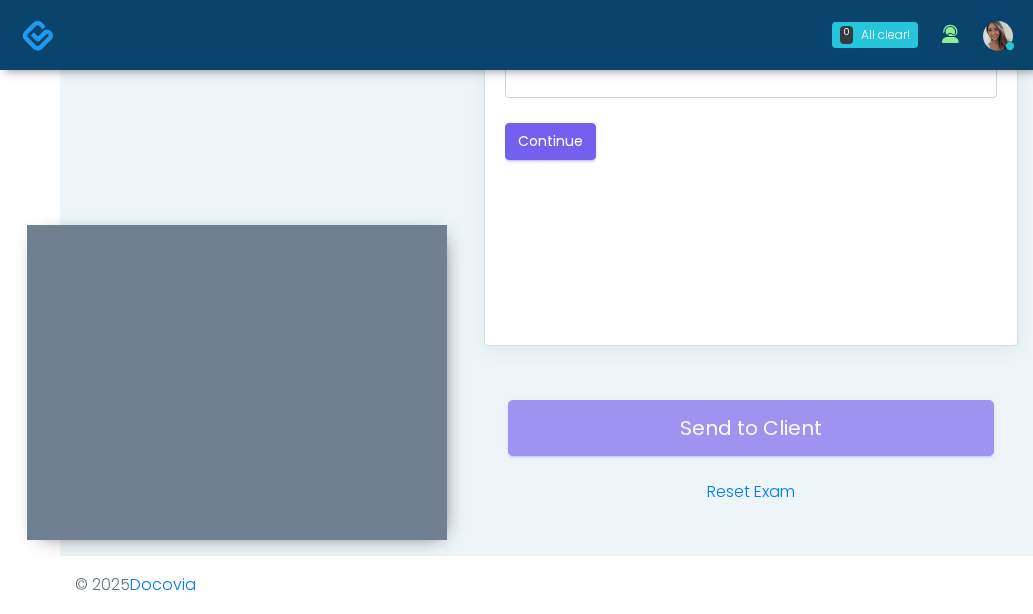 scroll, scrollTop: 0, scrollLeft: 0, axis: both 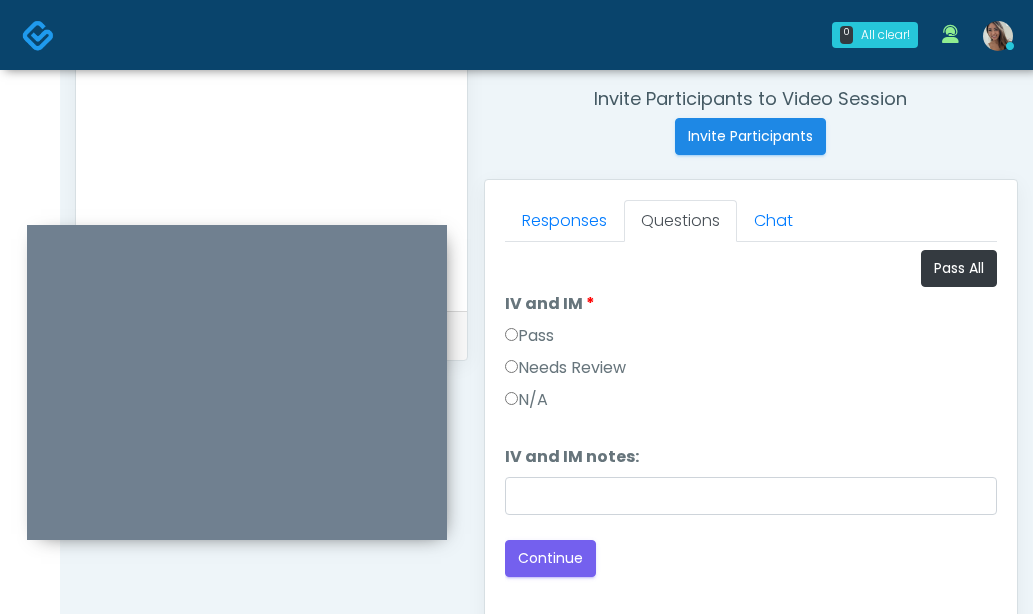 click on "Pass" at bounding box center (529, 336) 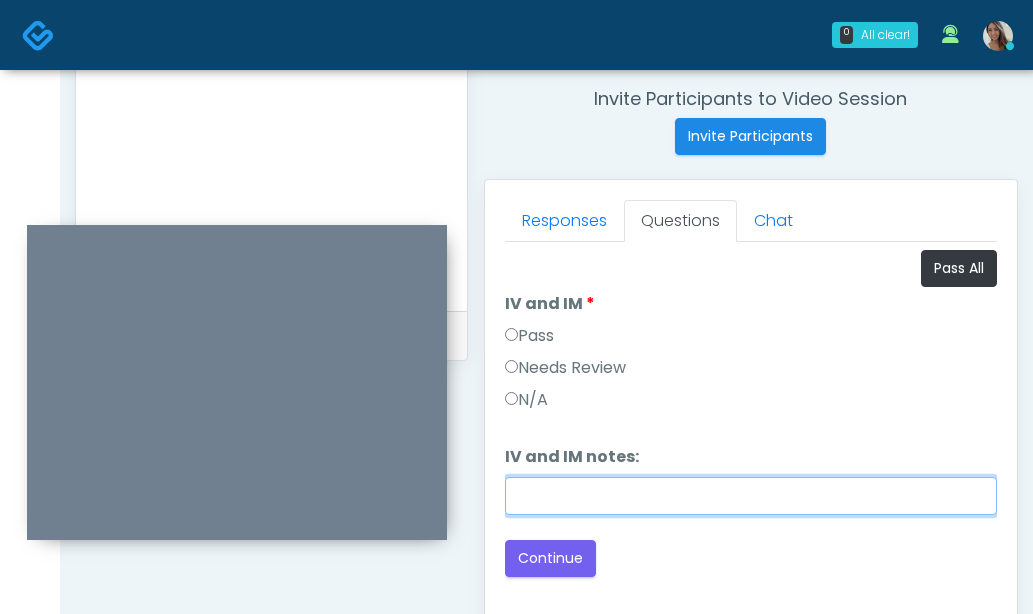 click on "IV and IM notes:" at bounding box center [751, 496] 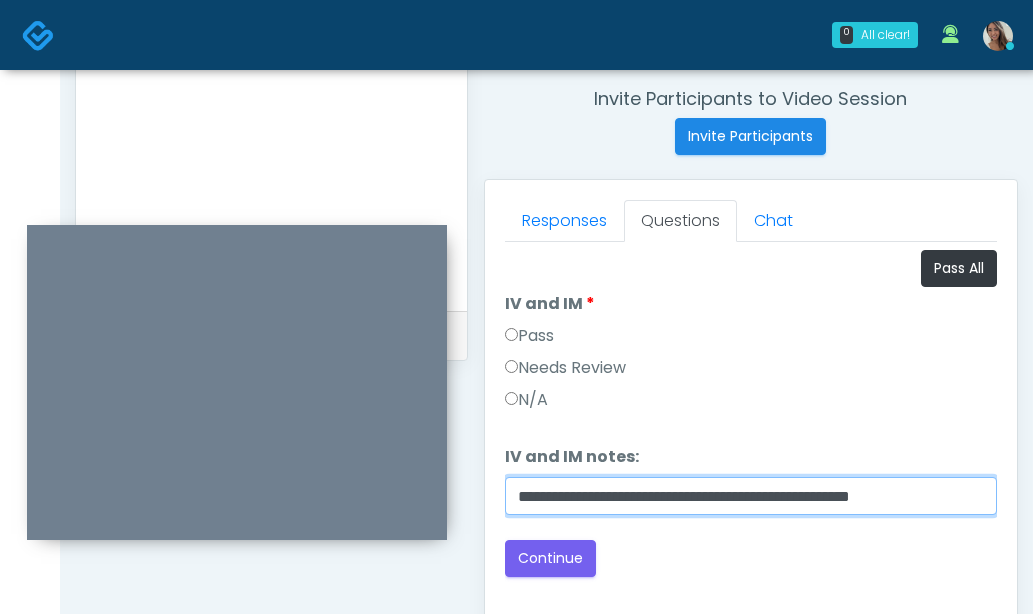 scroll, scrollTop: 0, scrollLeft: 34, axis: horizontal 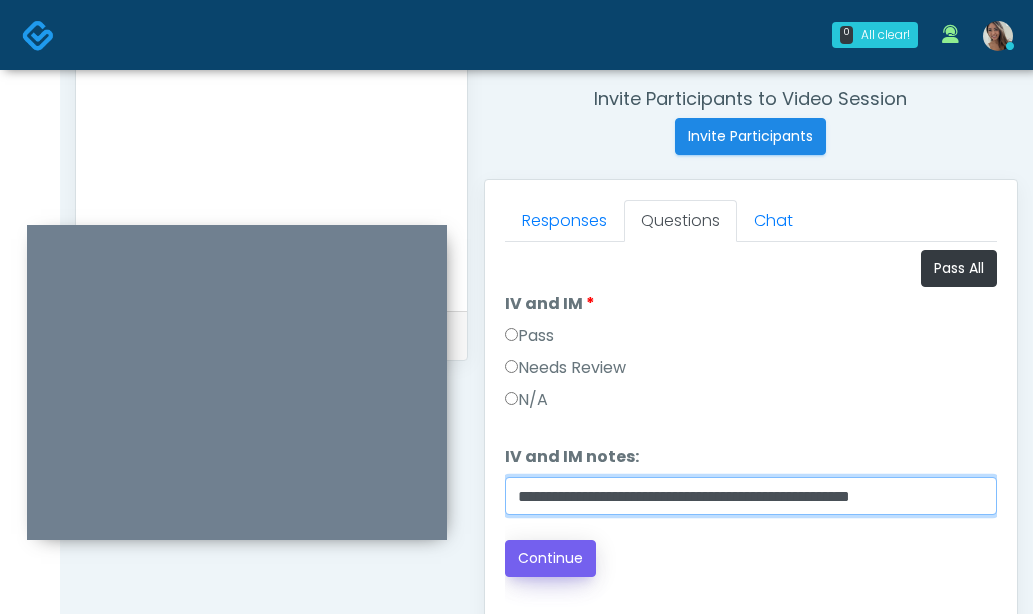 type on "**********" 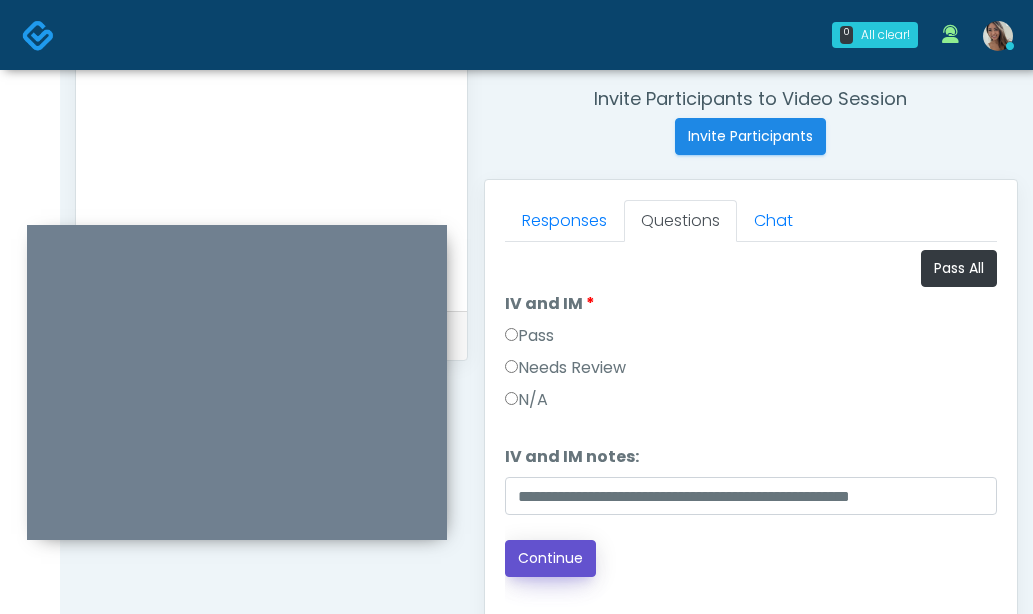 drag, startPoint x: 575, startPoint y: 557, endPoint x: 585, endPoint y: 540, distance: 19.723083 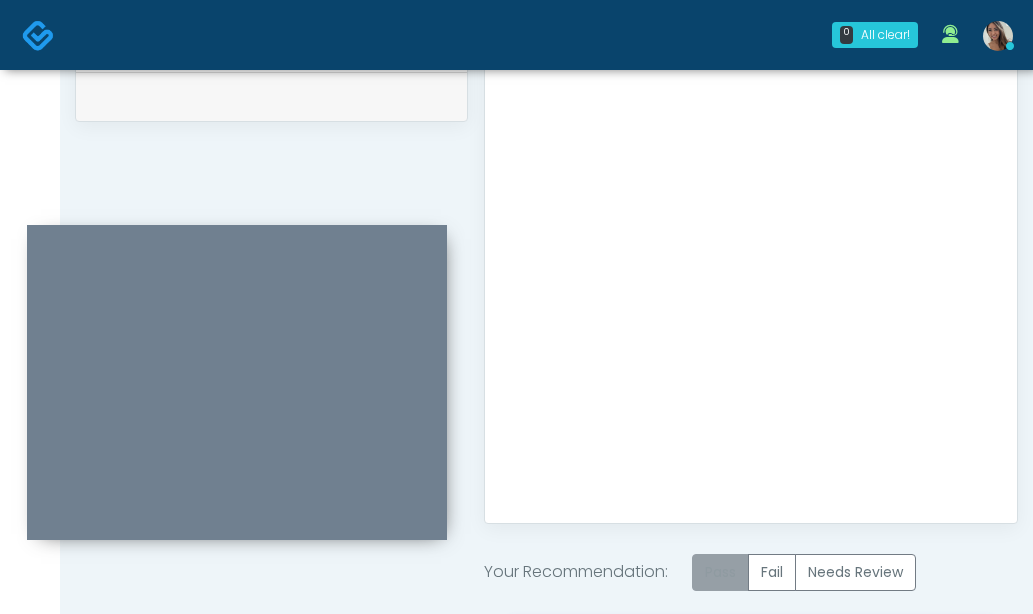 click on "Pass" at bounding box center [720, 572] 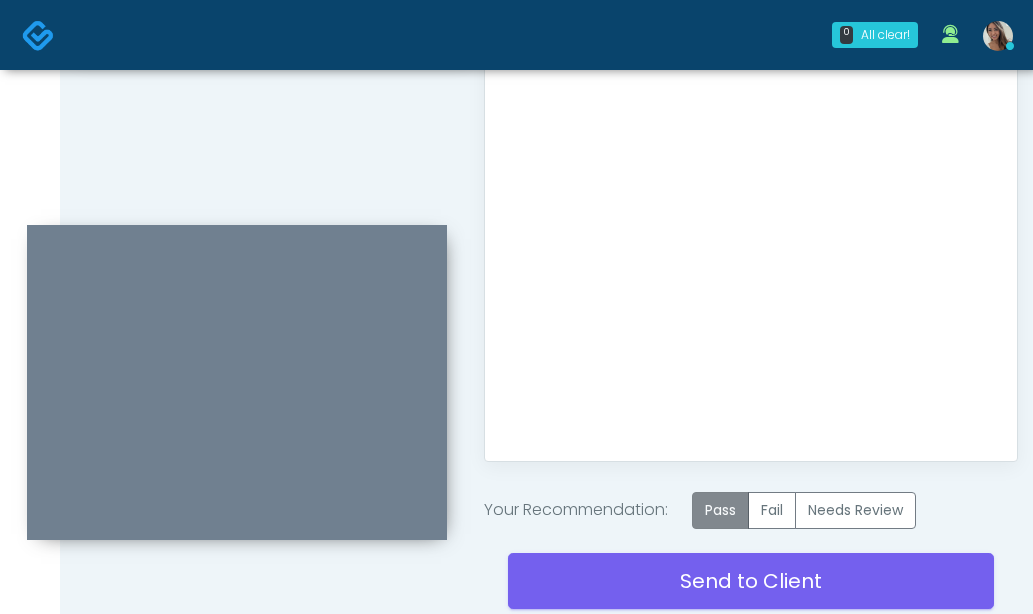 scroll, scrollTop: 1218, scrollLeft: 0, axis: vertical 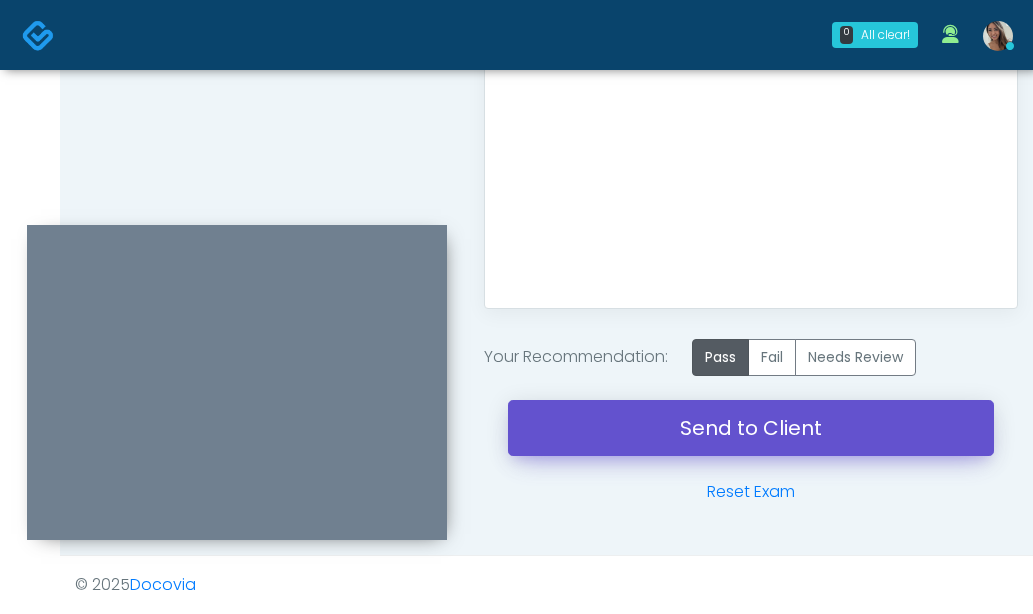click on "Send to Client" at bounding box center [751, 428] 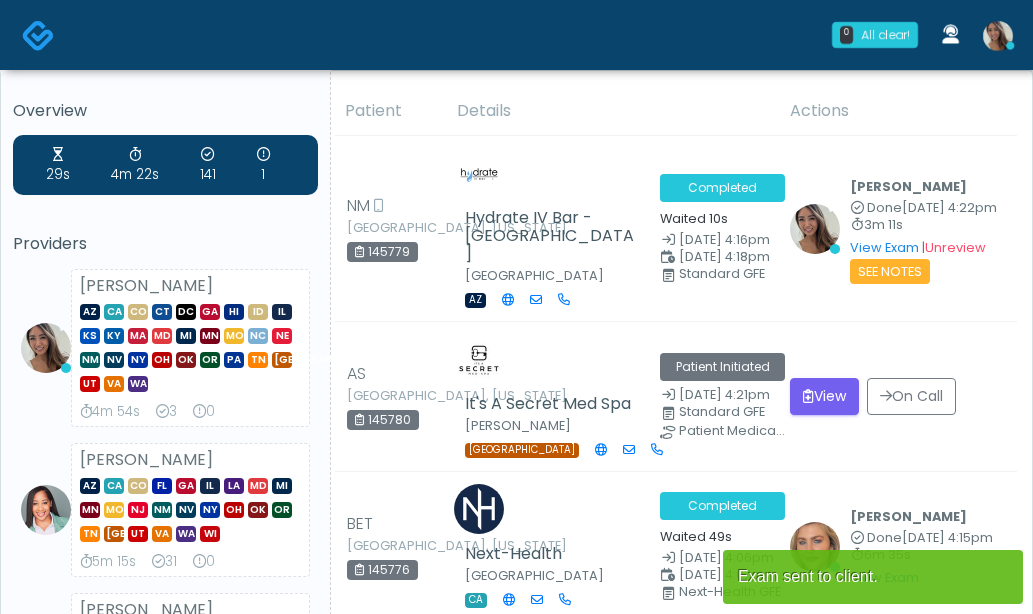 scroll, scrollTop: 0, scrollLeft: 0, axis: both 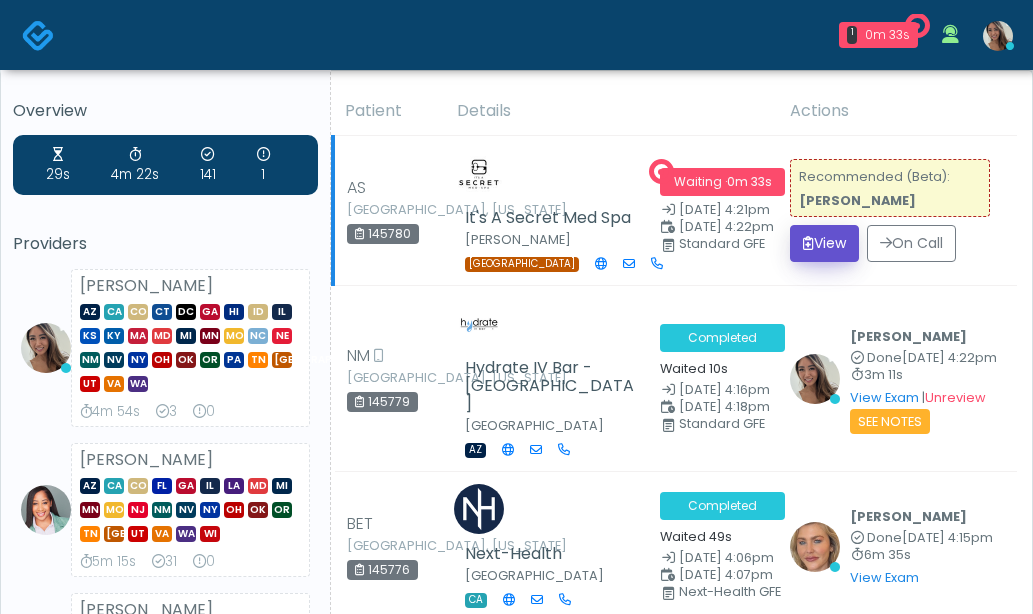 click on "View" at bounding box center [824, 243] 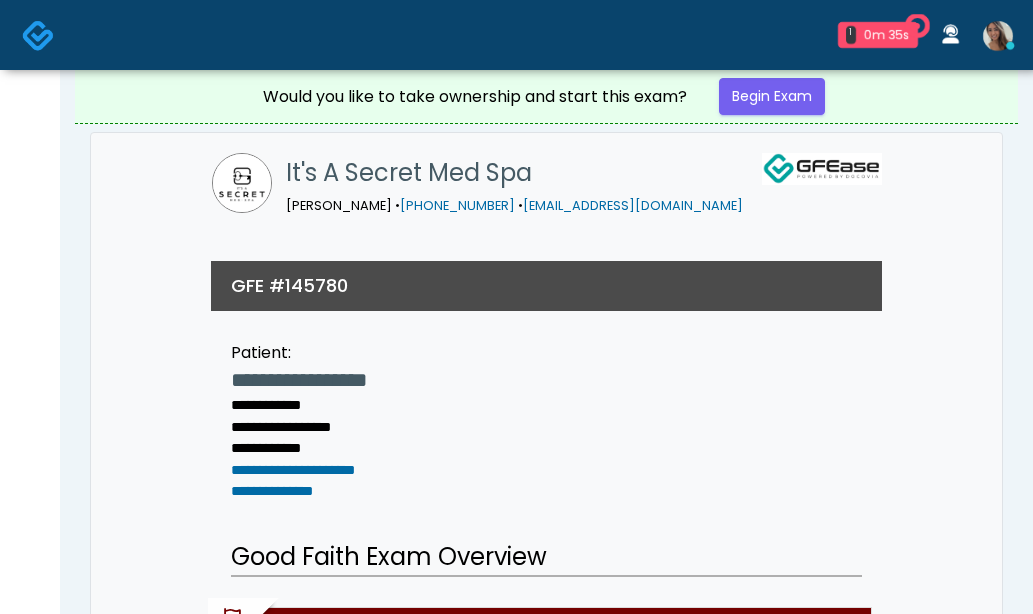 scroll, scrollTop: 0, scrollLeft: 0, axis: both 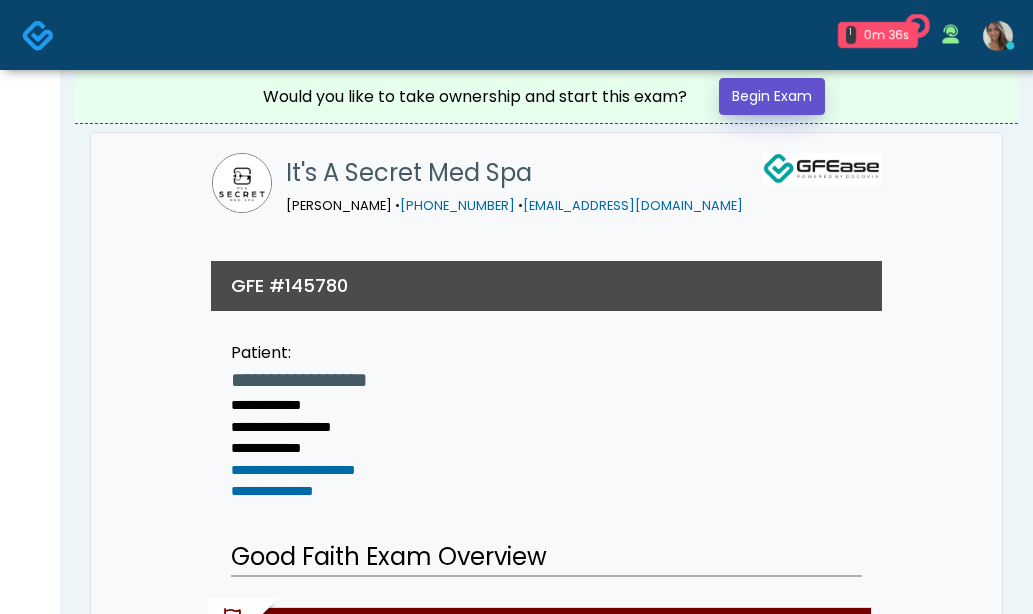 click on "Begin Exam" at bounding box center (772, 96) 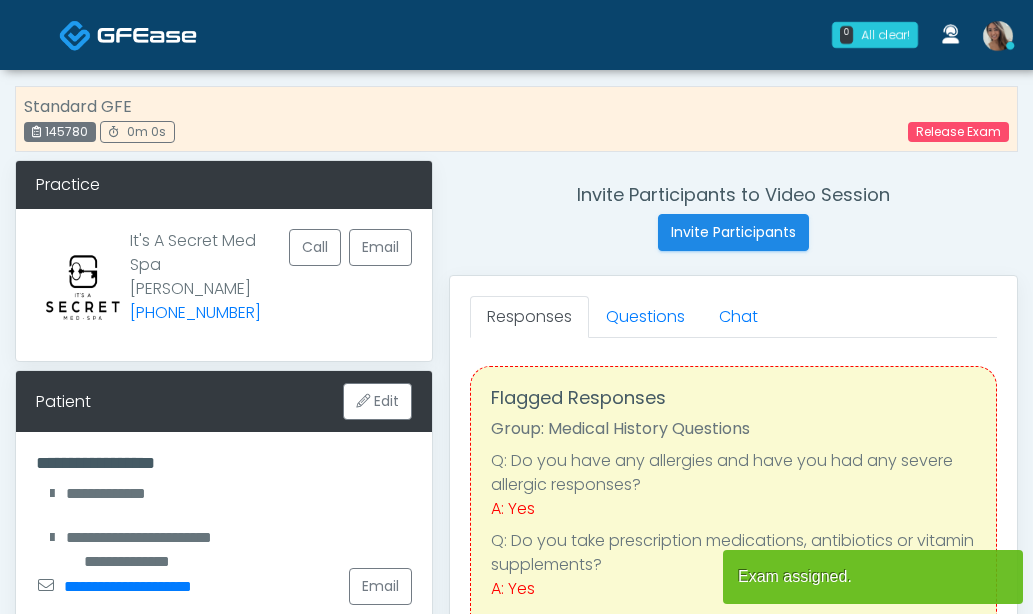 scroll, scrollTop: 0, scrollLeft: 0, axis: both 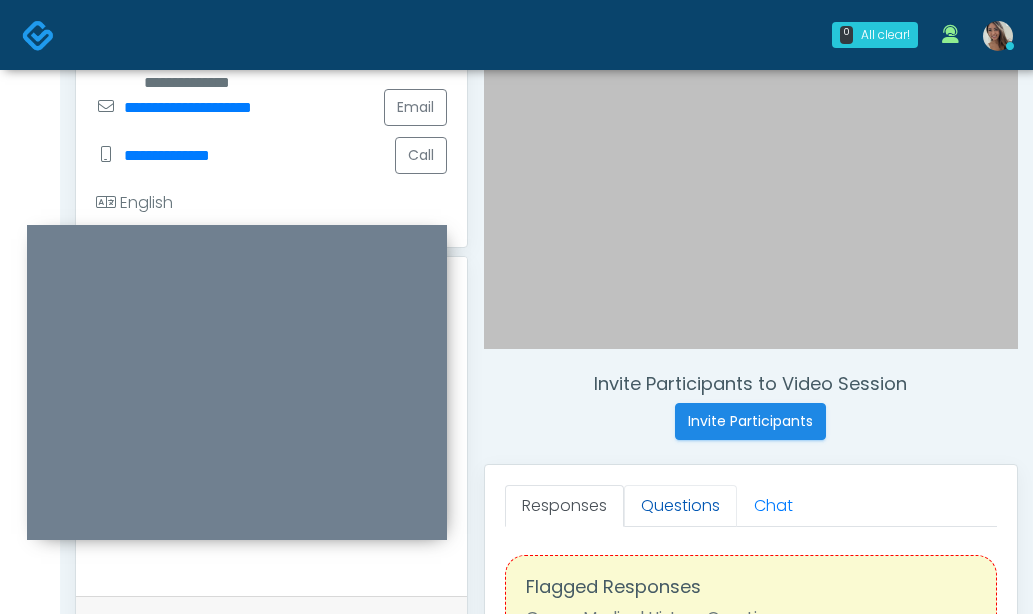 click on "Questions" at bounding box center [680, 506] 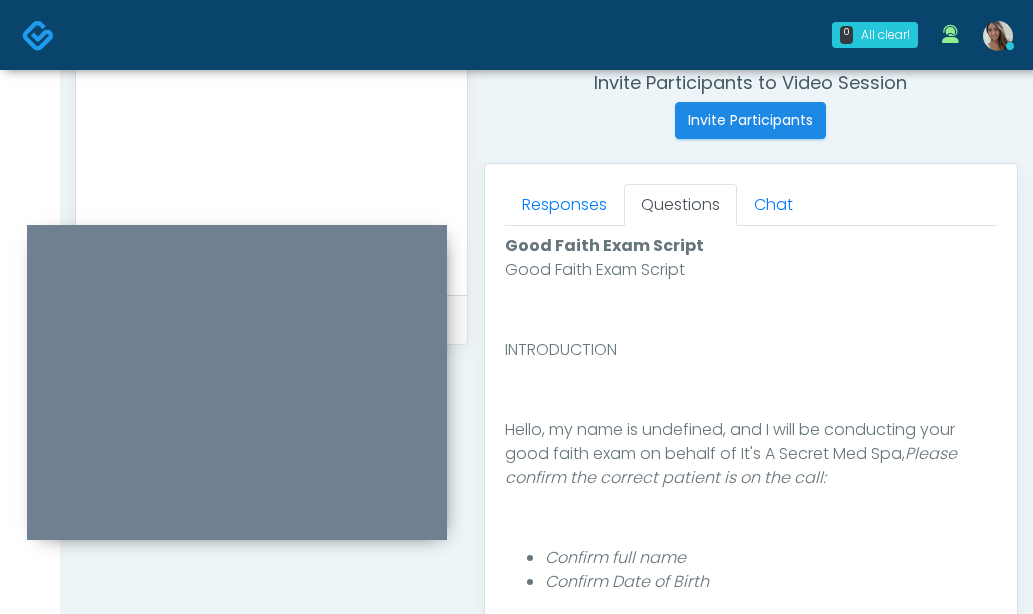 scroll, scrollTop: 1031, scrollLeft: 0, axis: vertical 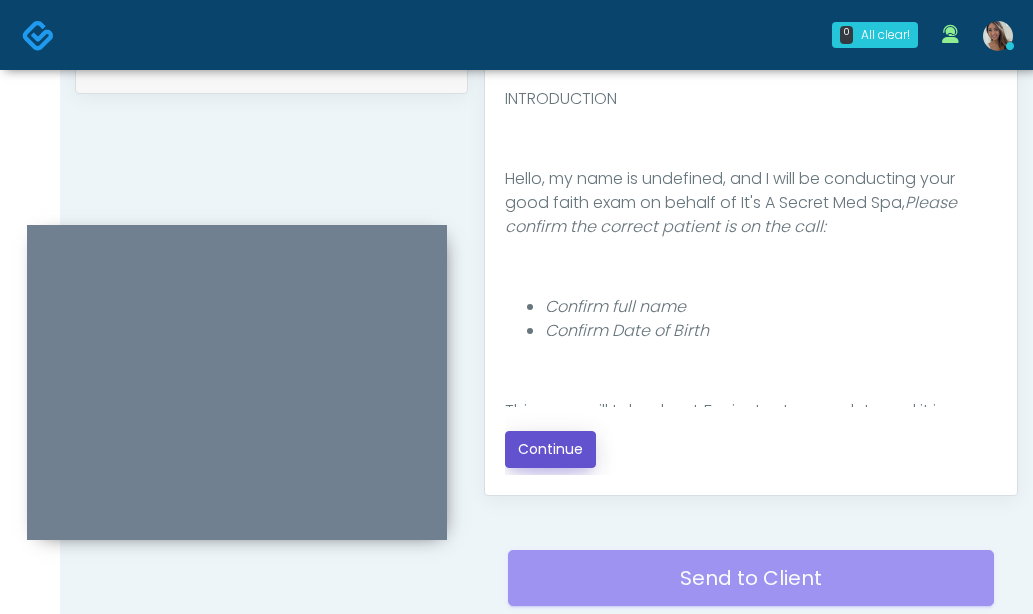 click on "Continue" at bounding box center [550, 449] 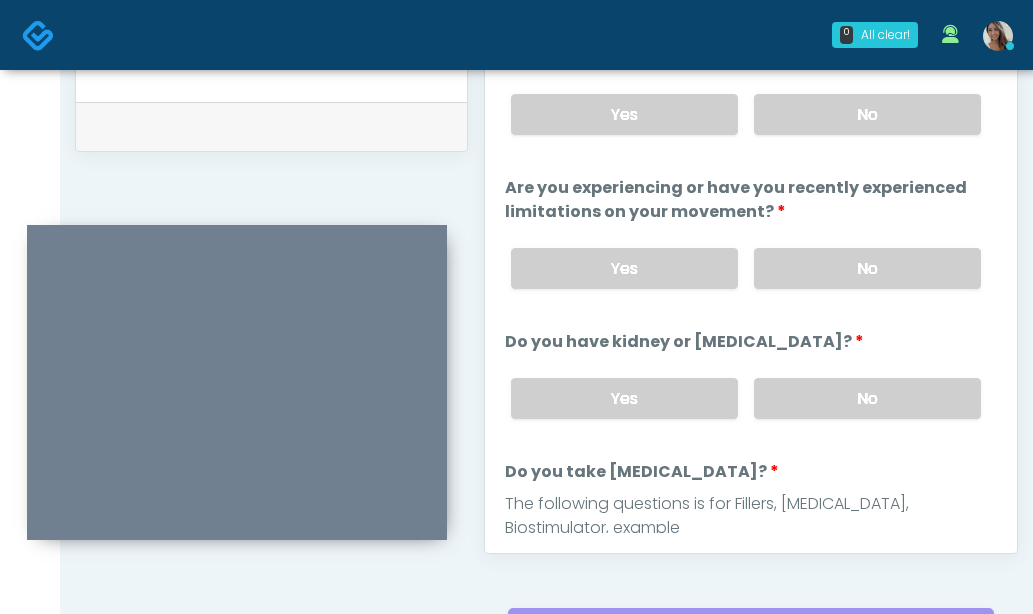 scroll, scrollTop: 972, scrollLeft: 0, axis: vertical 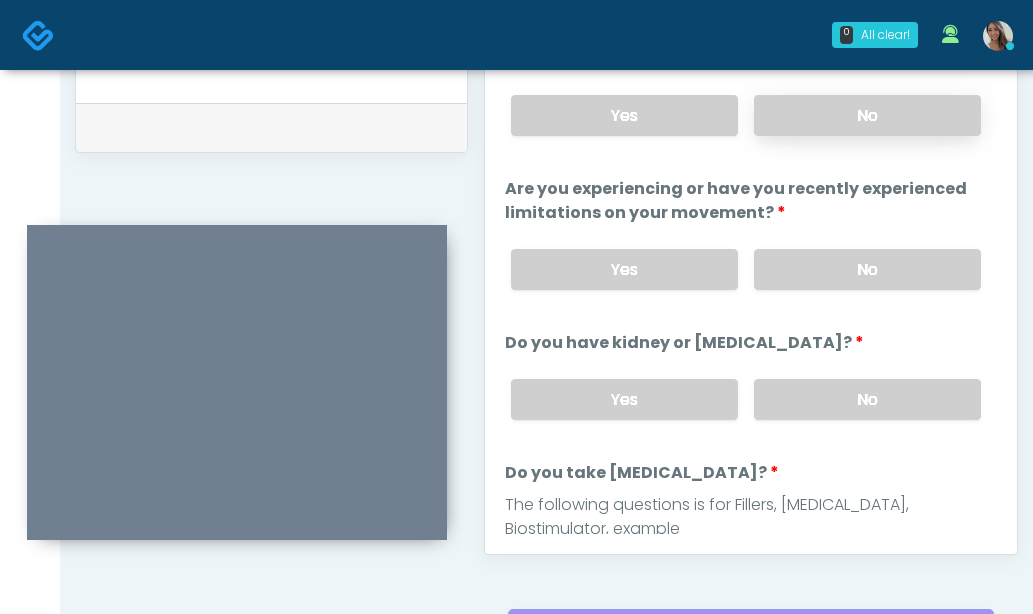 click on "No" at bounding box center (867, 115) 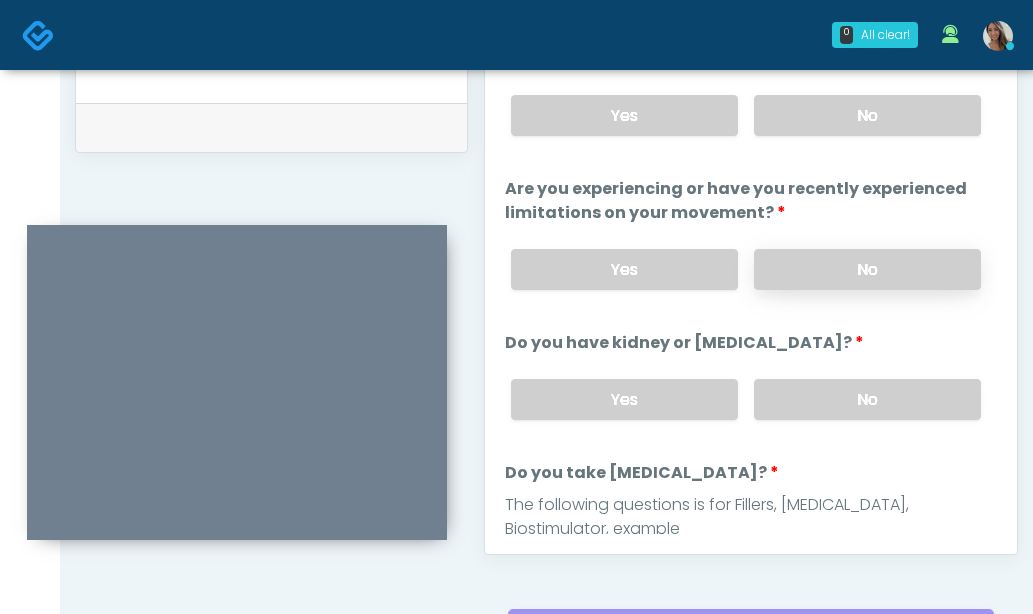 click on "No" at bounding box center (867, 269) 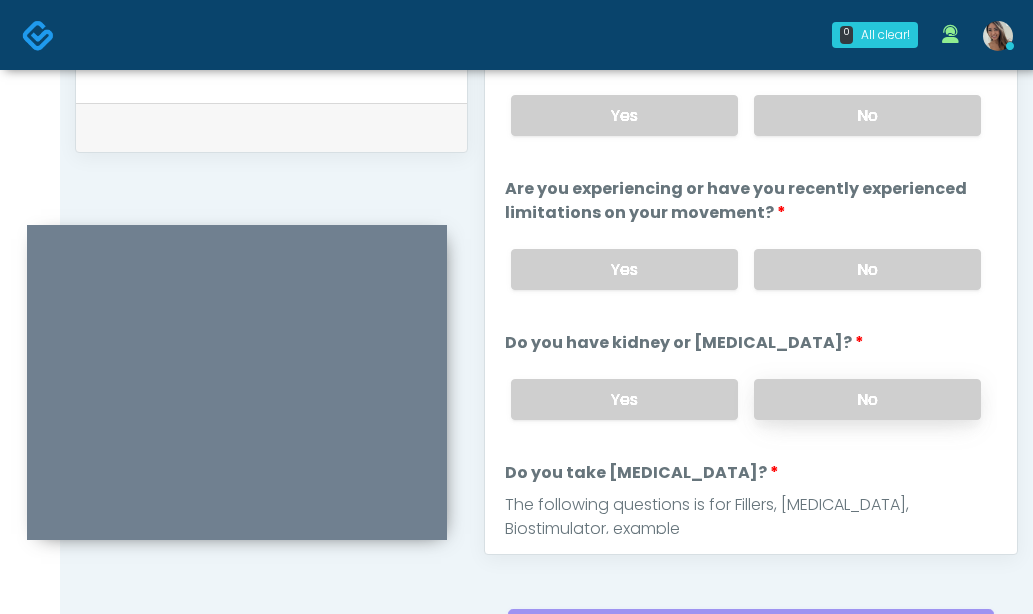click on "No" at bounding box center (867, 399) 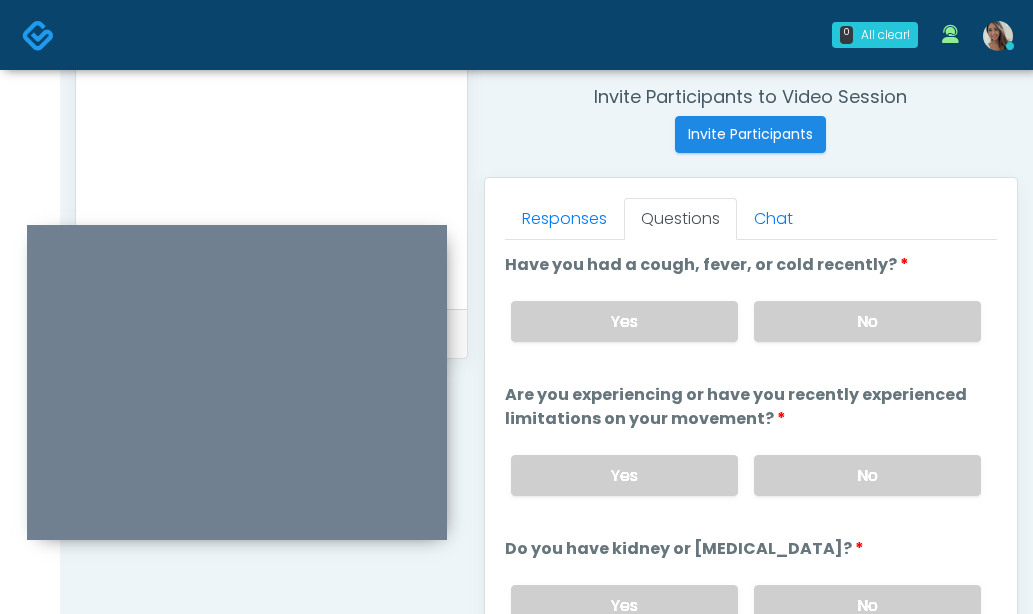 scroll, scrollTop: 763, scrollLeft: 0, axis: vertical 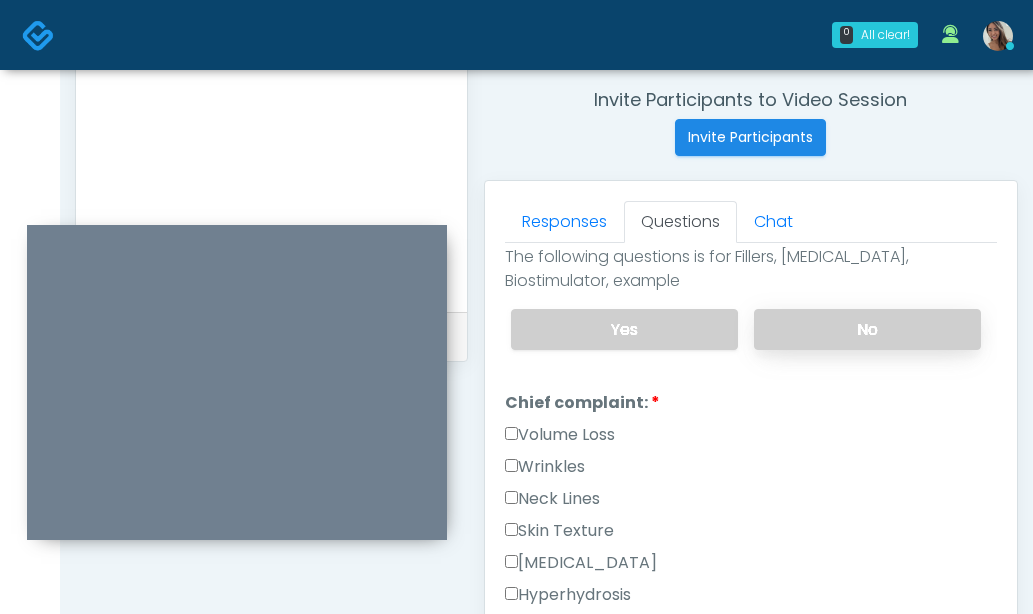 click on "No" at bounding box center [867, 329] 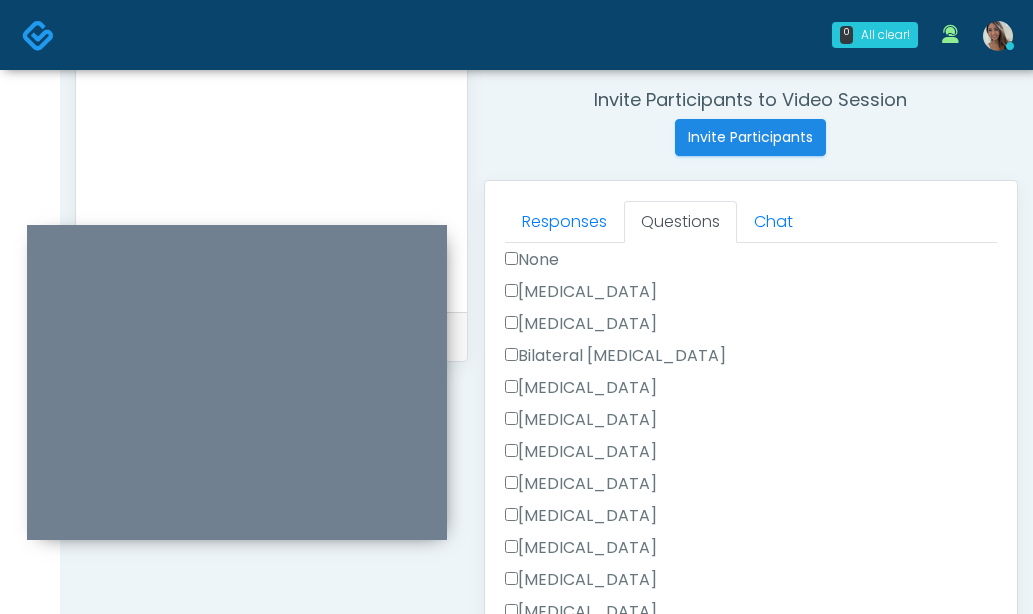 scroll, scrollTop: 1356, scrollLeft: 0, axis: vertical 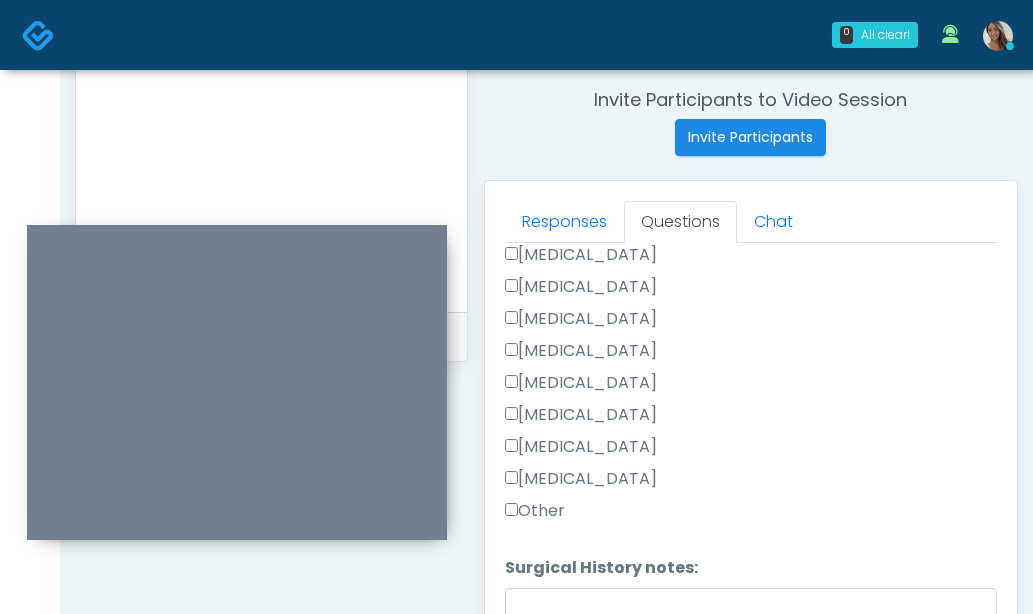 drag, startPoint x: 554, startPoint y: 511, endPoint x: 572, endPoint y: 585, distance: 76.15773 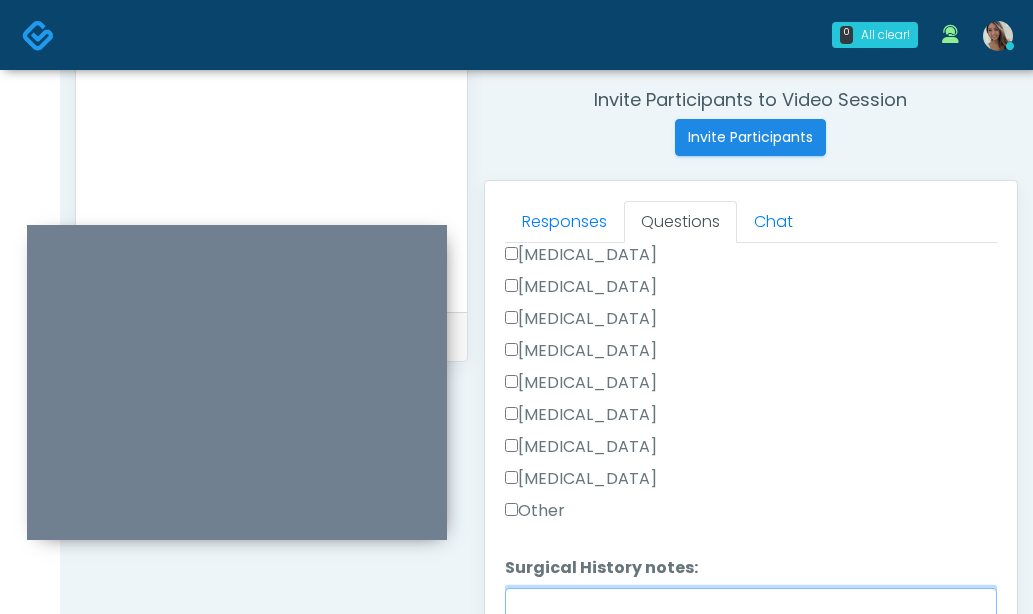 click on "Surgical History notes:" at bounding box center (751, 631) 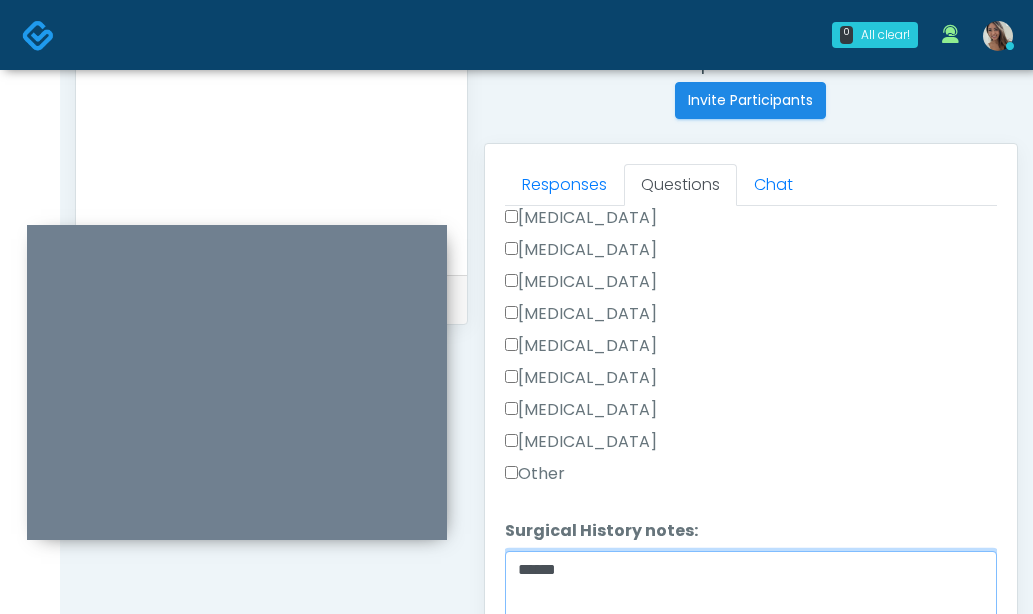 scroll, scrollTop: 803, scrollLeft: 0, axis: vertical 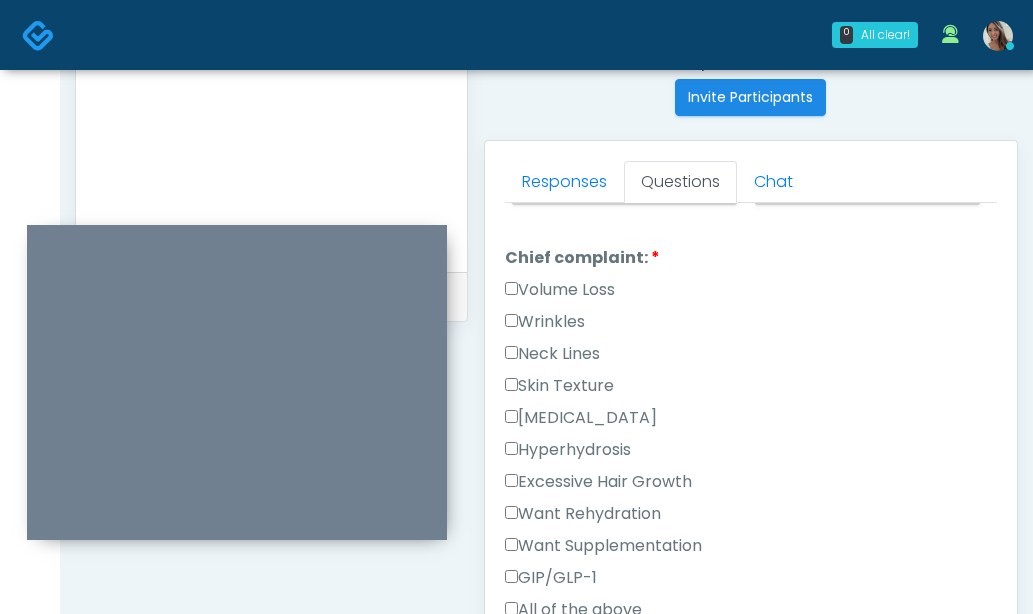 type on "**********" 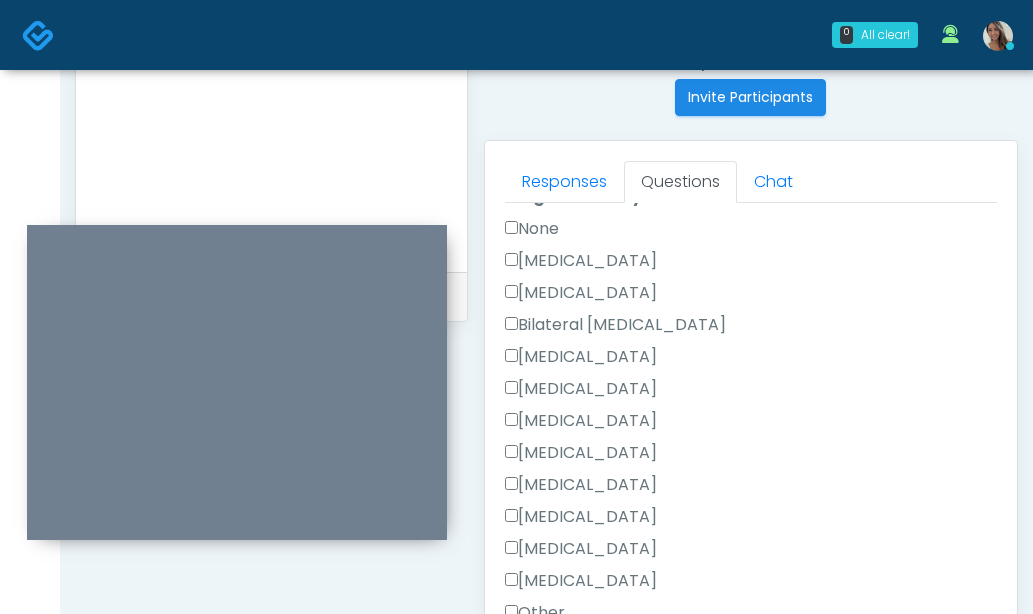 scroll, scrollTop: 1356, scrollLeft: 0, axis: vertical 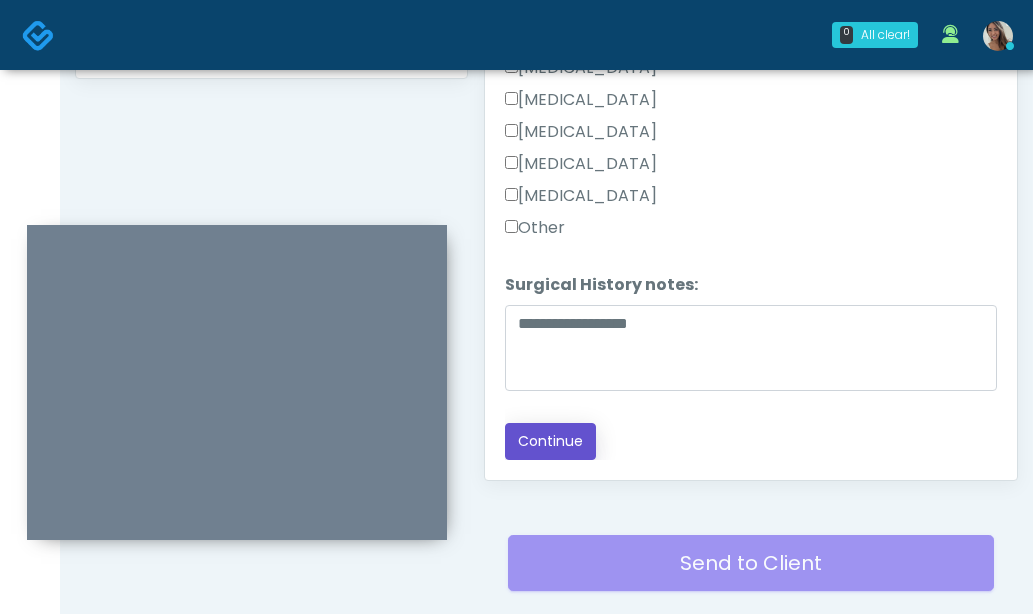 click on "Continue" at bounding box center (550, 441) 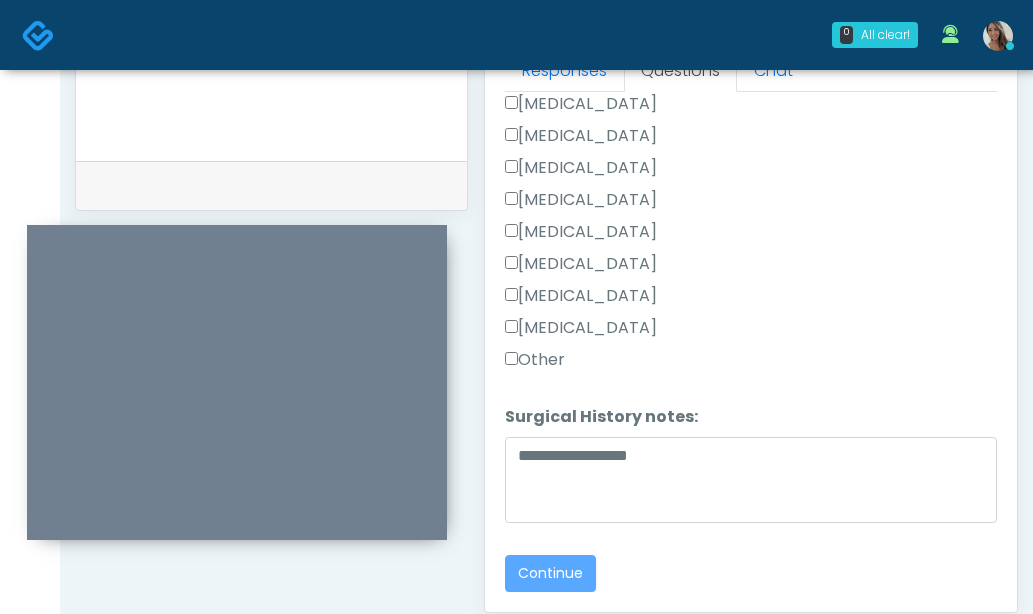 scroll, scrollTop: 842, scrollLeft: 0, axis: vertical 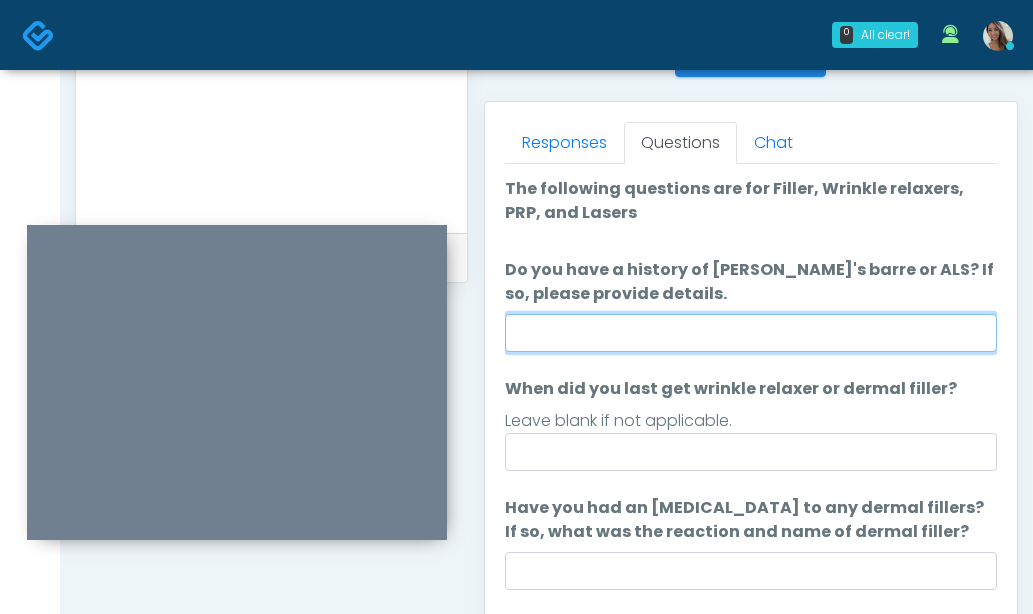 click on "Do you have a history of Guillain's barre or ALS? If so, please provide details." at bounding box center (751, 333) 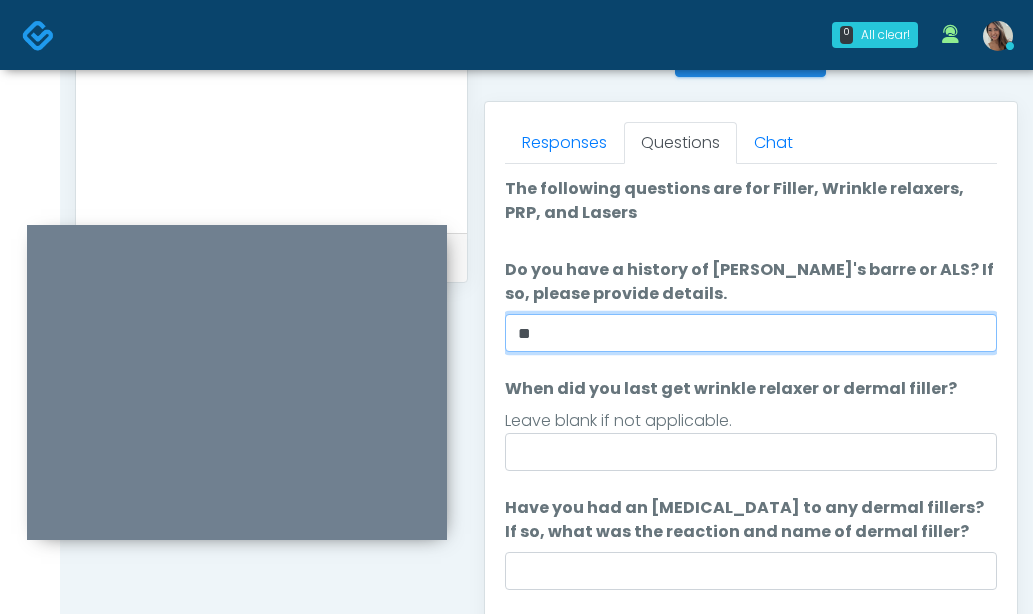 type on "**" 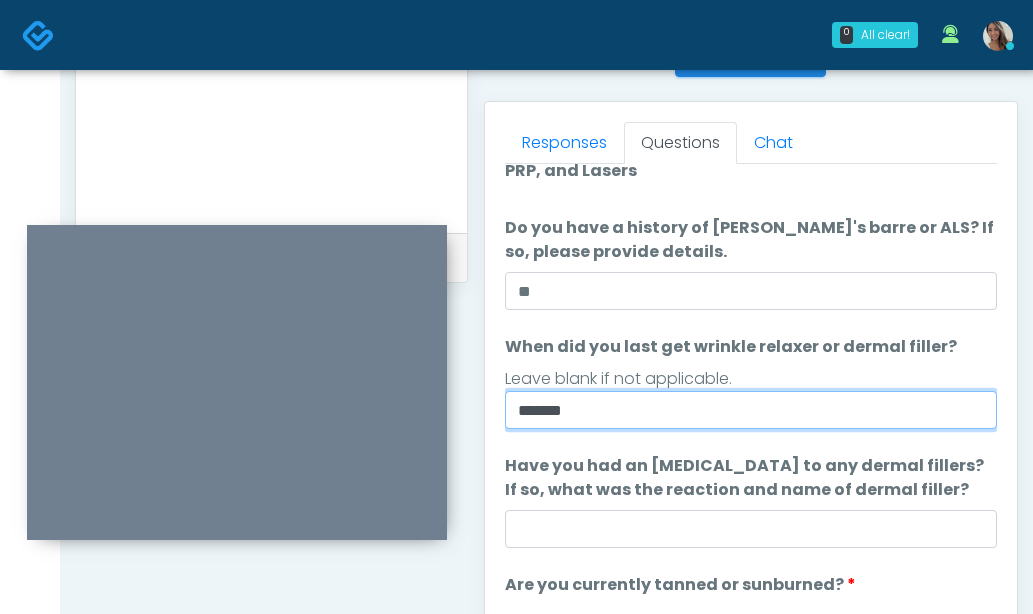 scroll, scrollTop: 43, scrollLeft: 0, axis: vertical 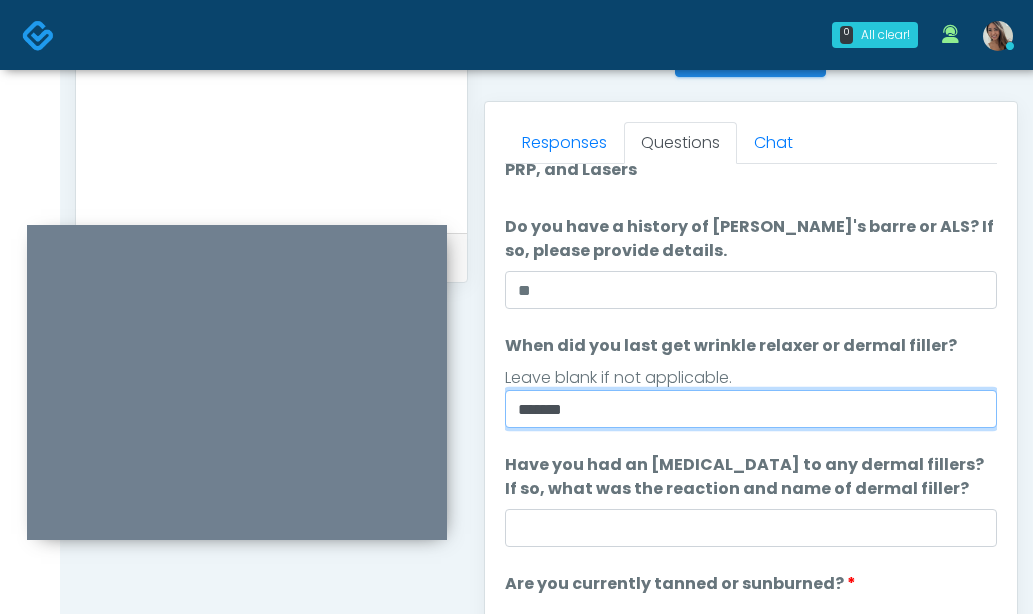 type on "*******" 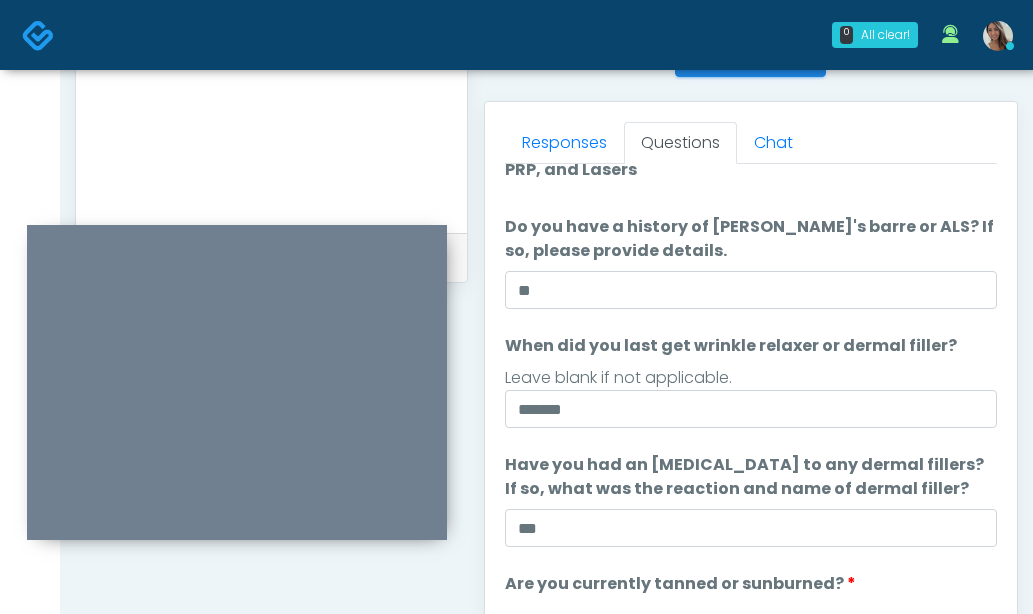 click on "Have you had an allergic response to any dermal fillers? If so, what was the reaction and name of dermal filler?
Have you had an allergic response to any dermal fillers? If so, what was the reaction and name of dermal filler?
***" at bounding box center [751, 500] 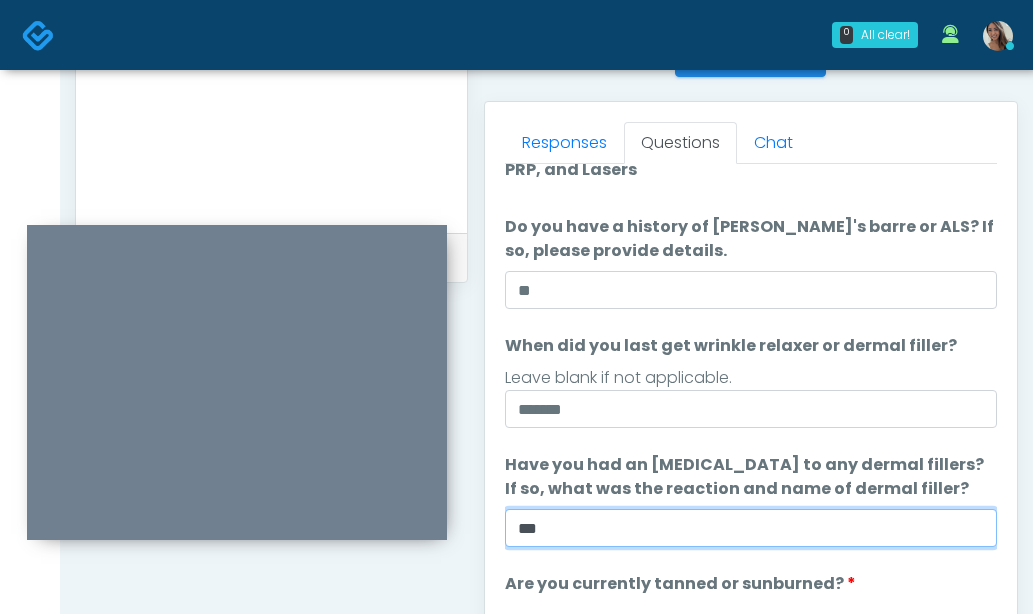 click on "***" at bounding box center [751, 528] 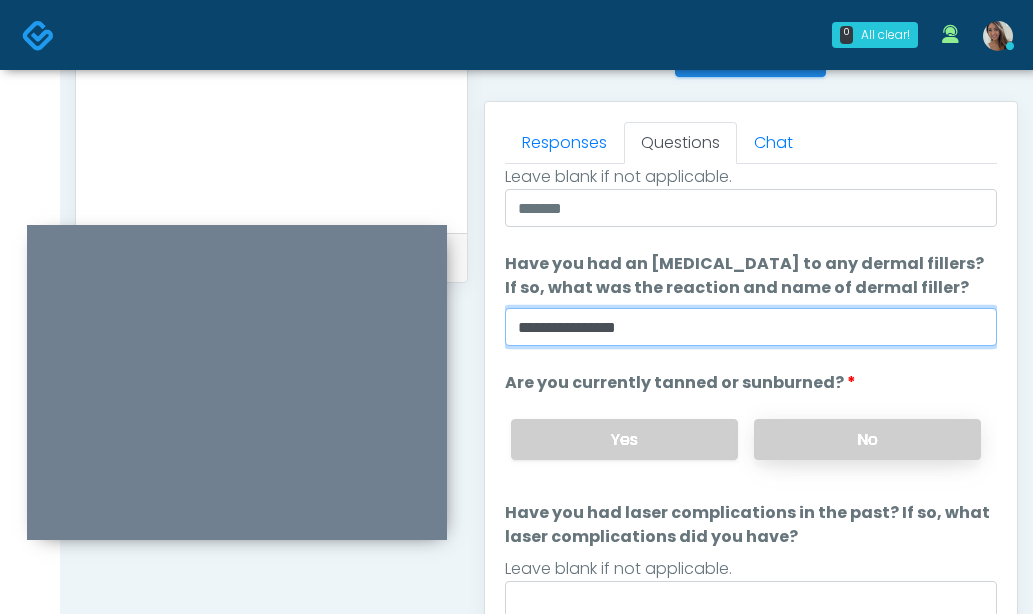 scroll, scrollTop: 261, scrollLeft: 0, axis: vertical 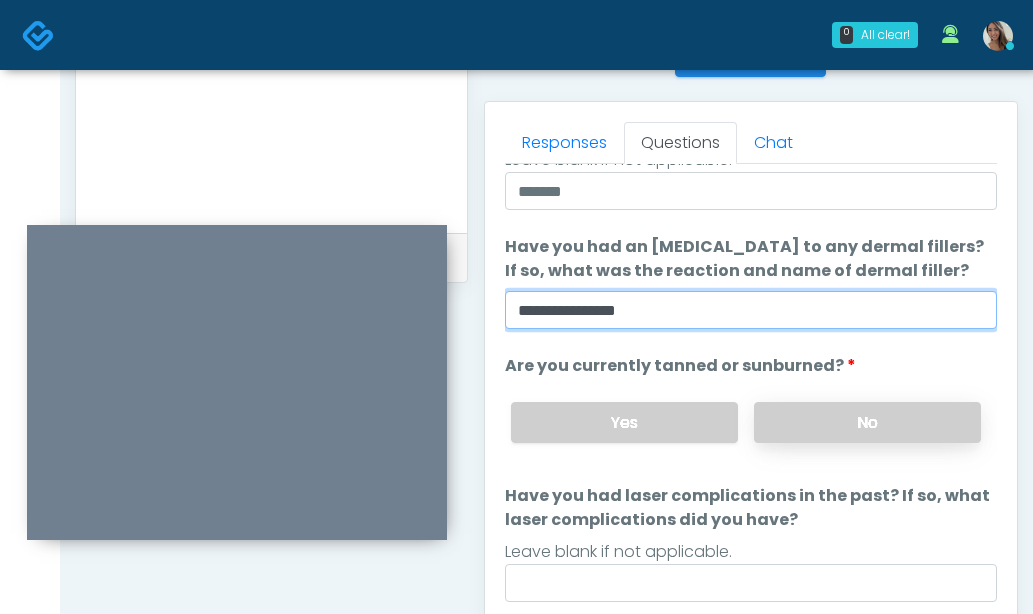 type on "**********" 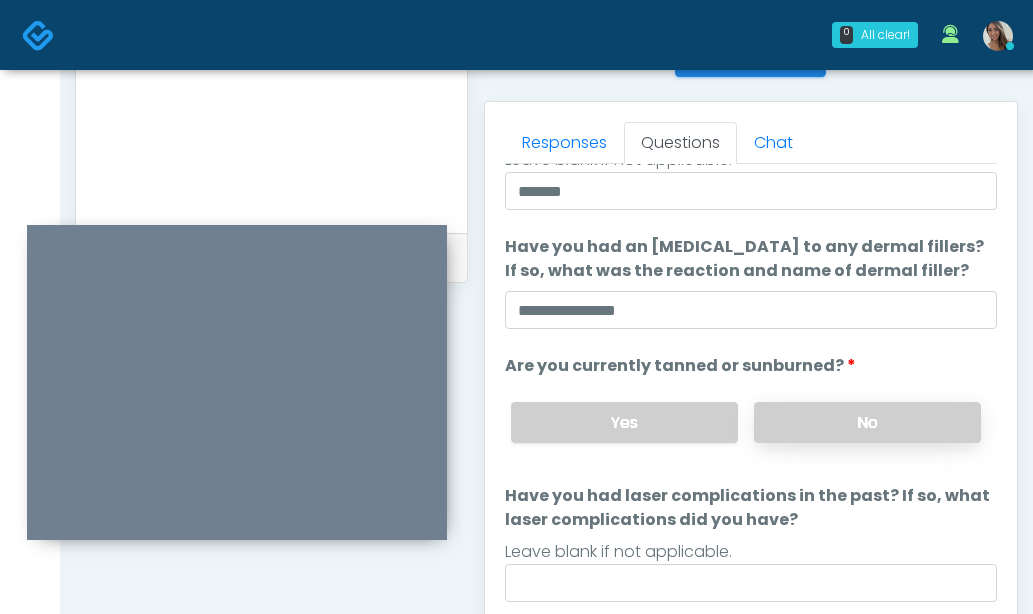 click on "No" at bounding box center [867, 422] 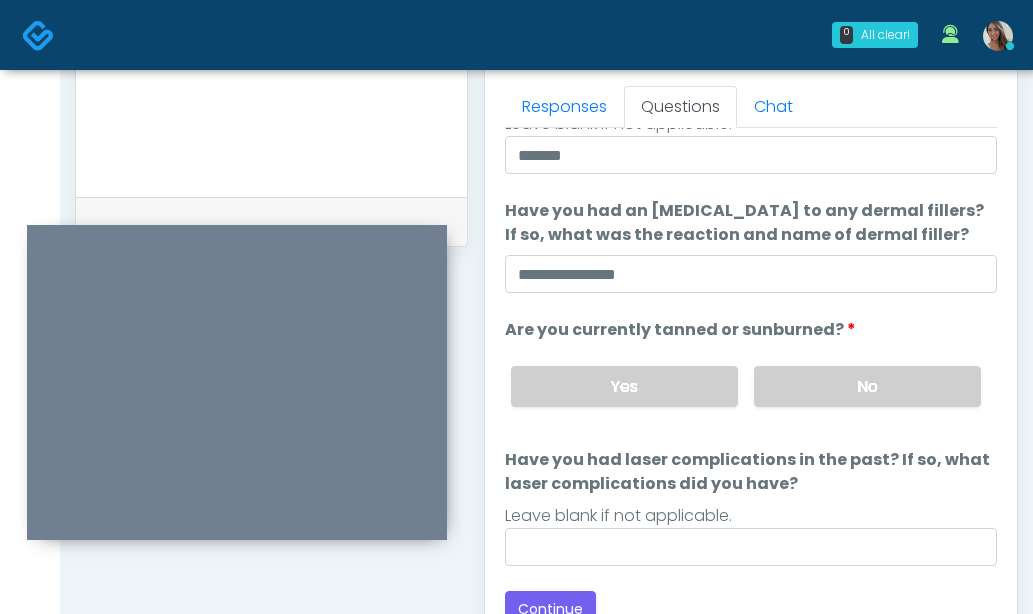 scroll, scrollTop: 883, scrollLeft: 0, axis: vertical 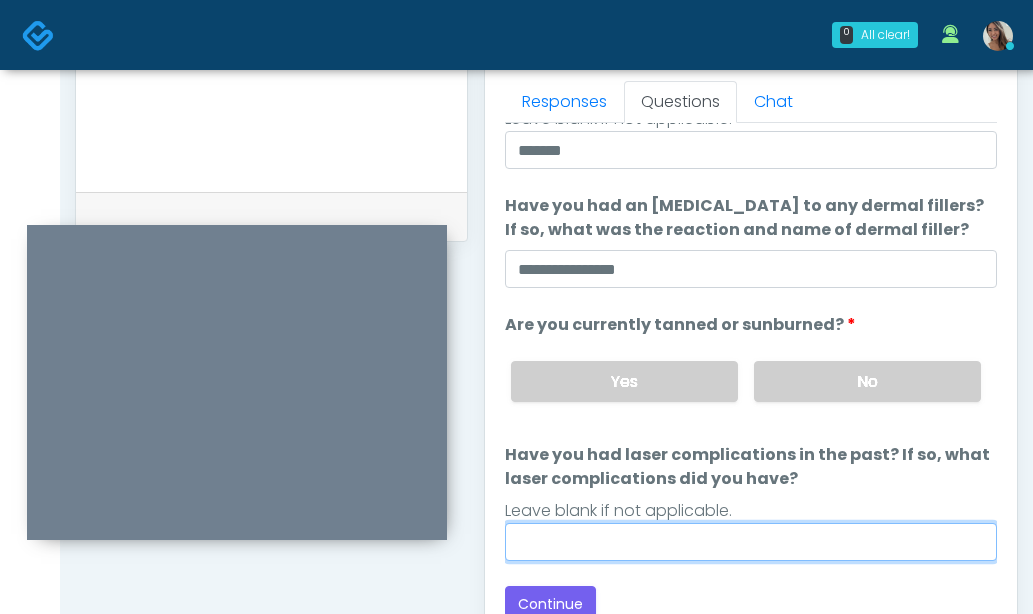 click on "Have you had laser complications in the past? If so, what laser complications did you have?" at bounding box center (751, 542) 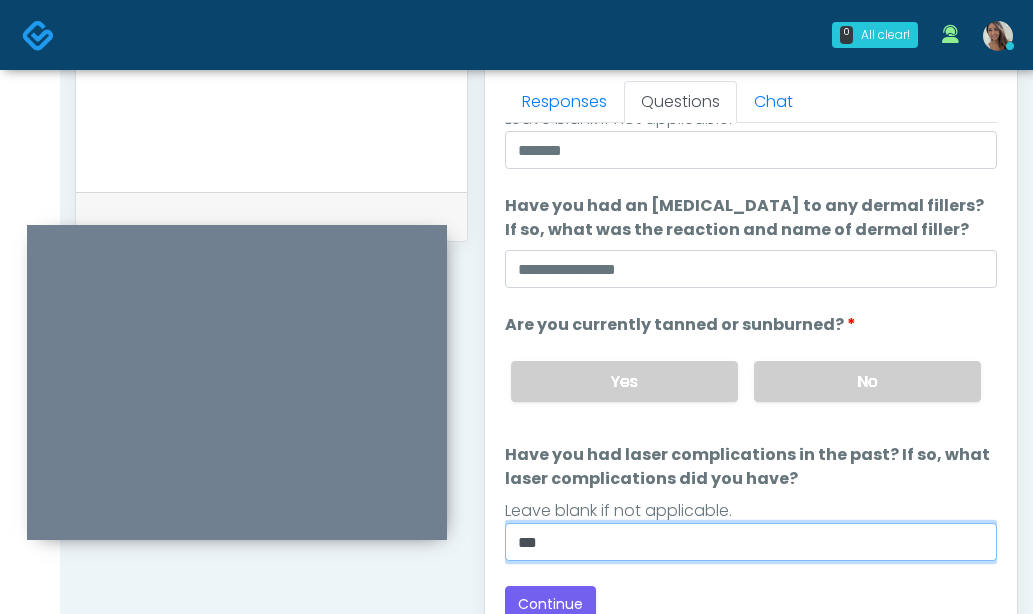 type on "**" 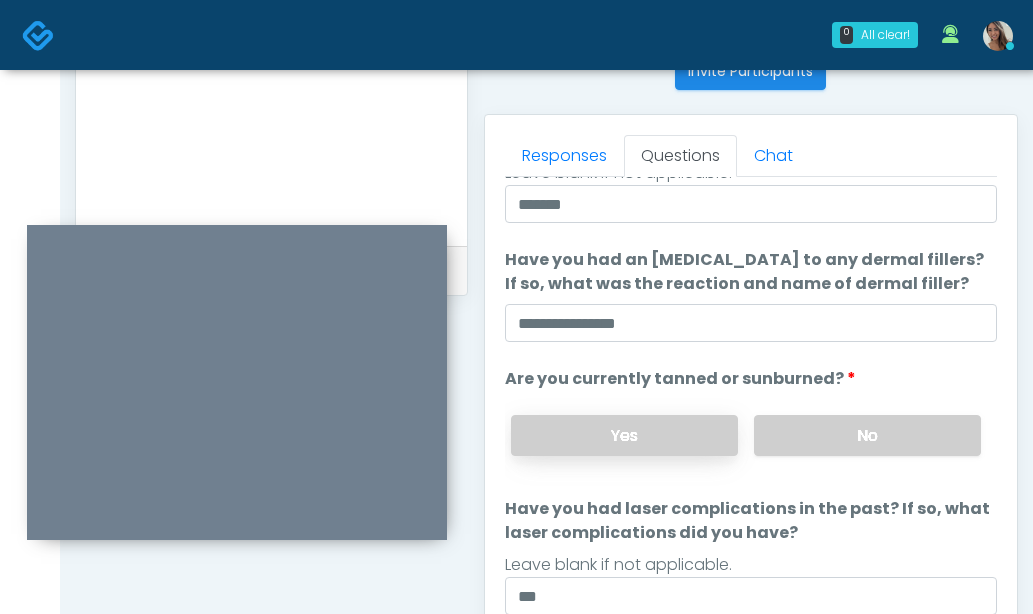 click on "Yes" at bounding box center (624, 435) 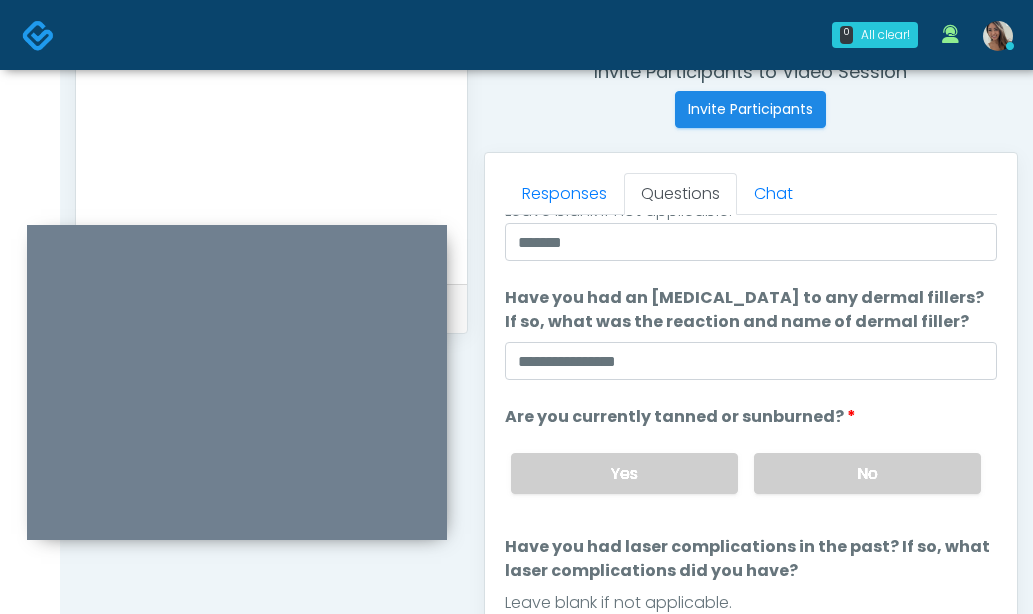 scroll, scrollTop: 784, scrollLeft: 0, axis: vertical 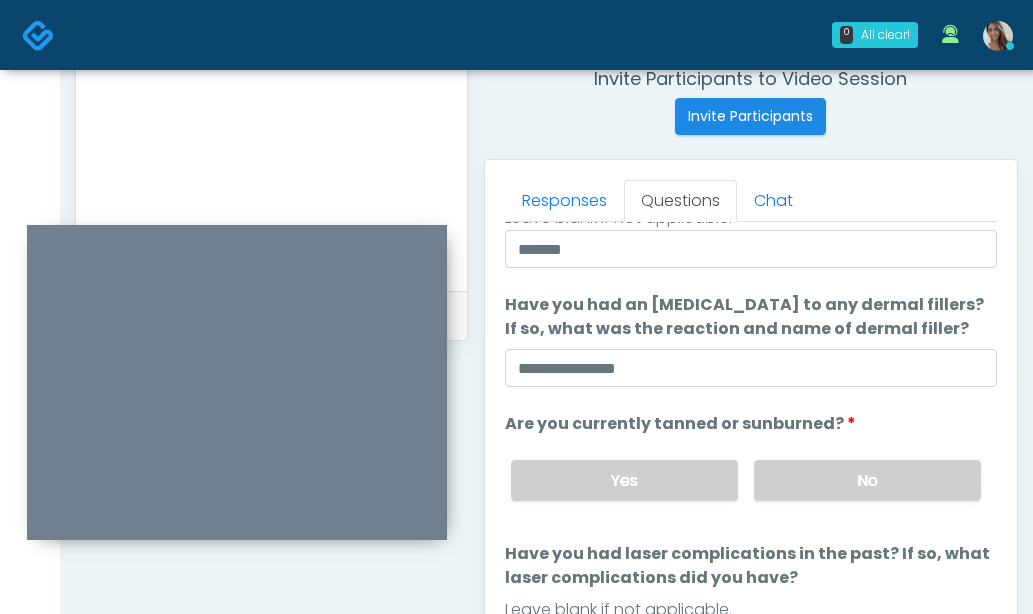 click at bounding box center (271, 142) 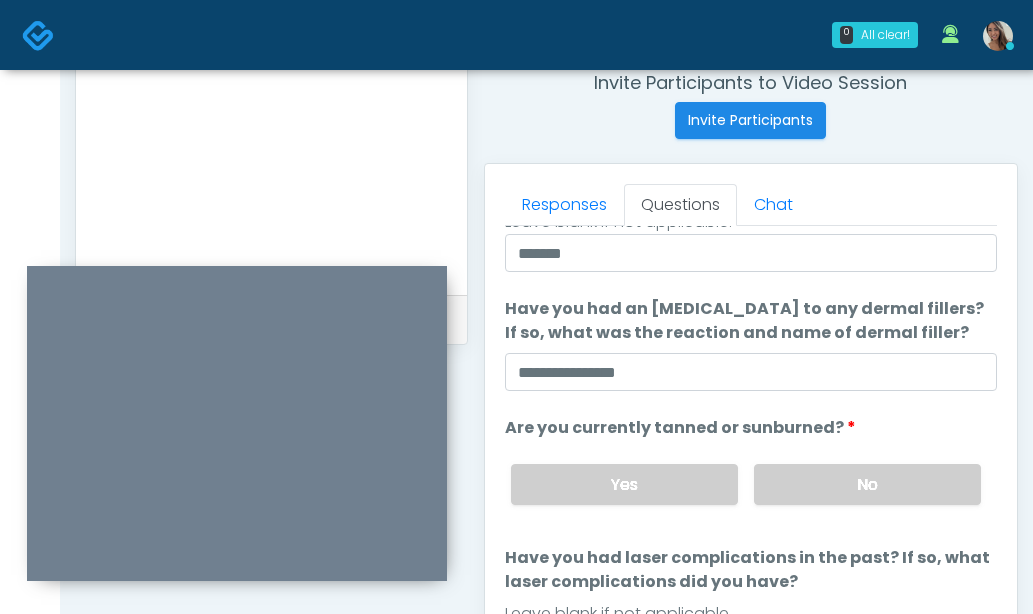 drag, startPoint x: 293, startPoint y: 233, endPoint x: 309, endPoint y: 313, distance: 81.58431 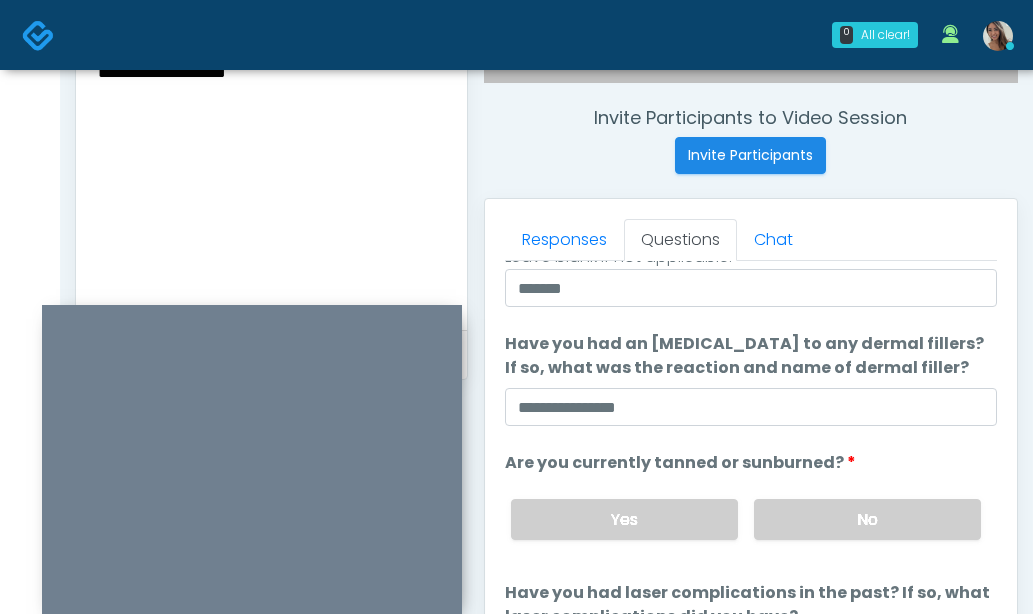 scroll, scrollTop: 556, scrollLeft: 0, axis: vertical 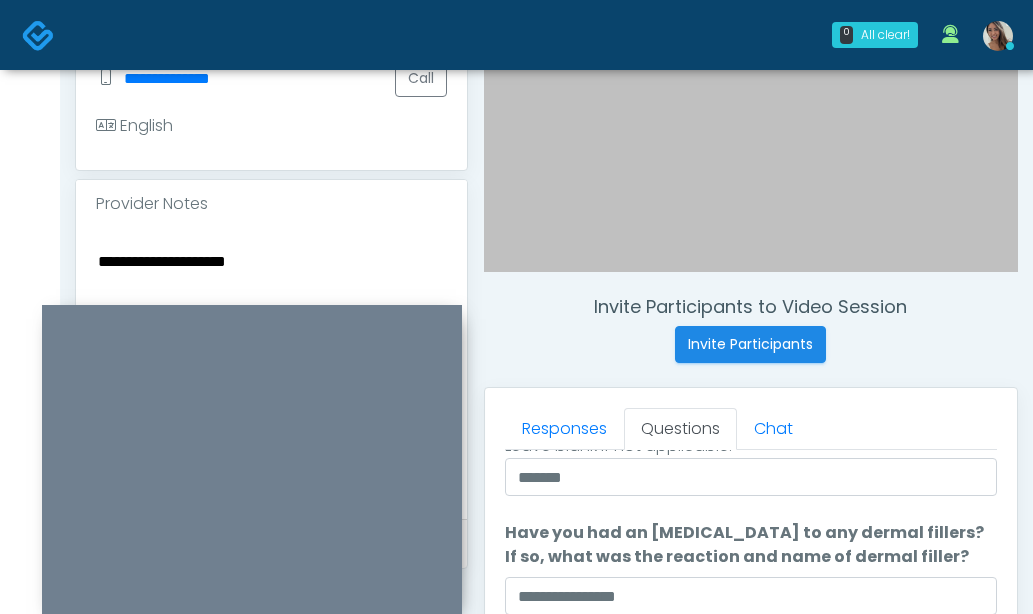 click on "**********" at bounding box center (271, 370) 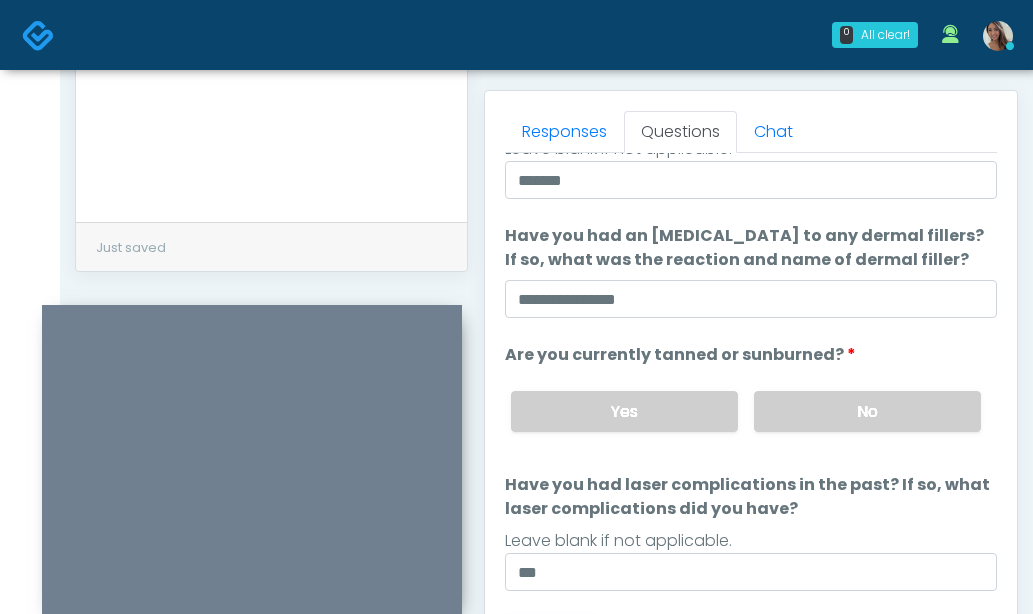 scroll, scrollTop: 1012, scrollLeft: 0, axis: vertical 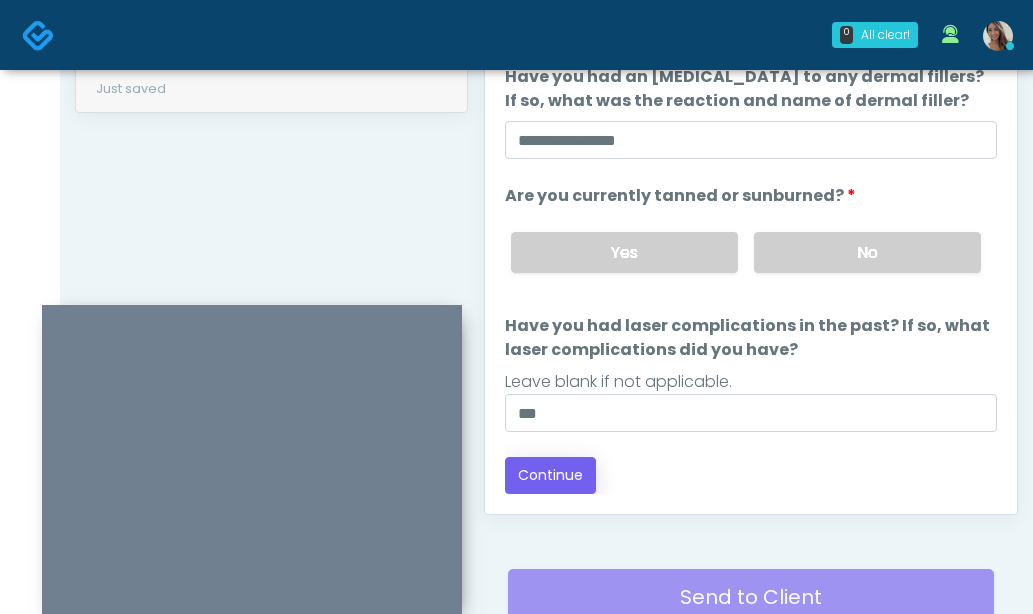 type on "**********" 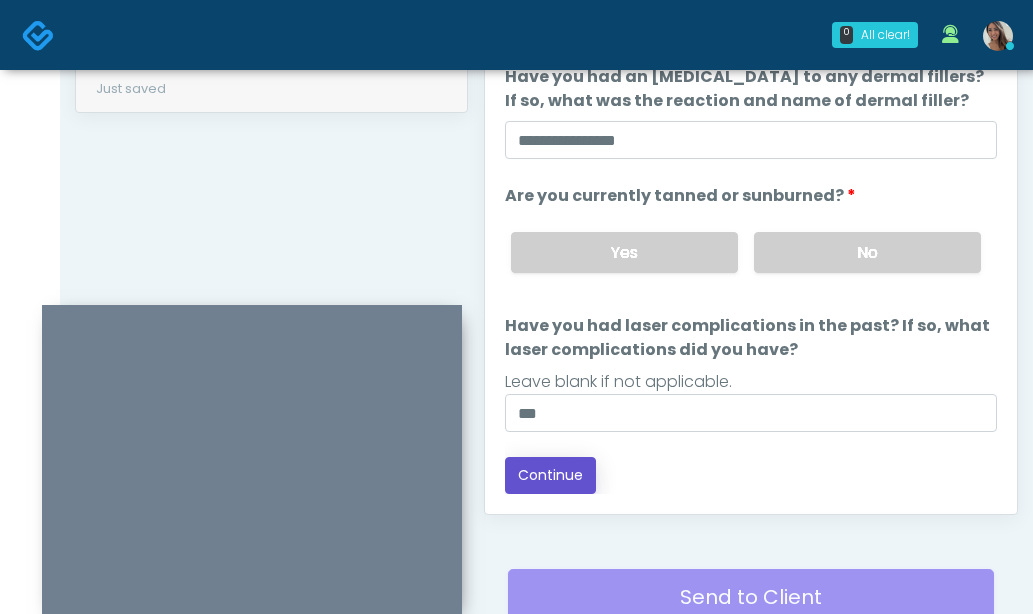 click on "Continue" at bounding box center [550, 475] 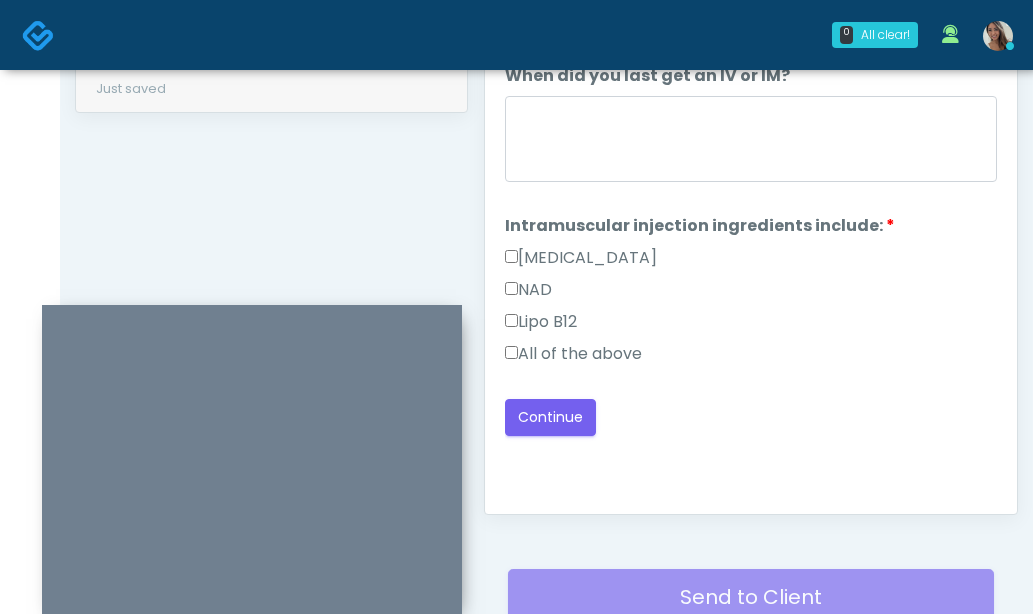 scroll, scrollTop: 0, scrollLeft: 0, axis: both 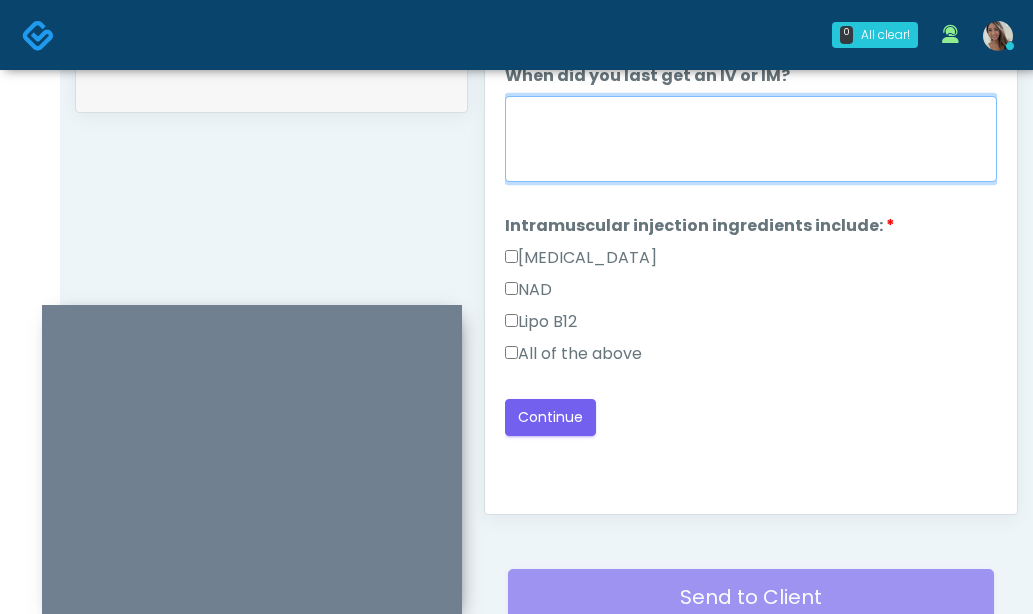 click on "When did you last get an IV or IM?" at bounding box center [751, 139] 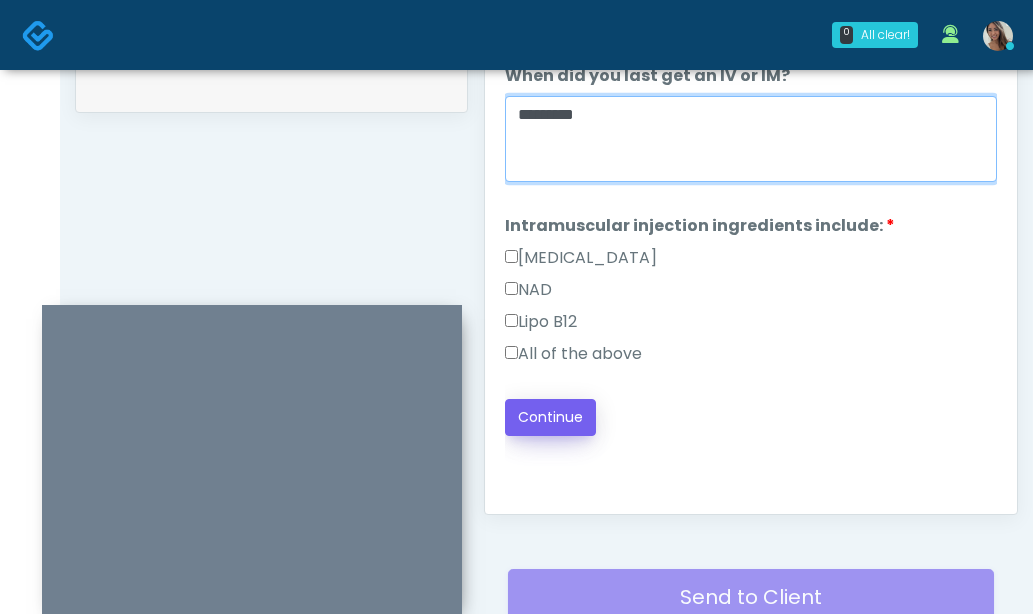type on "*********" 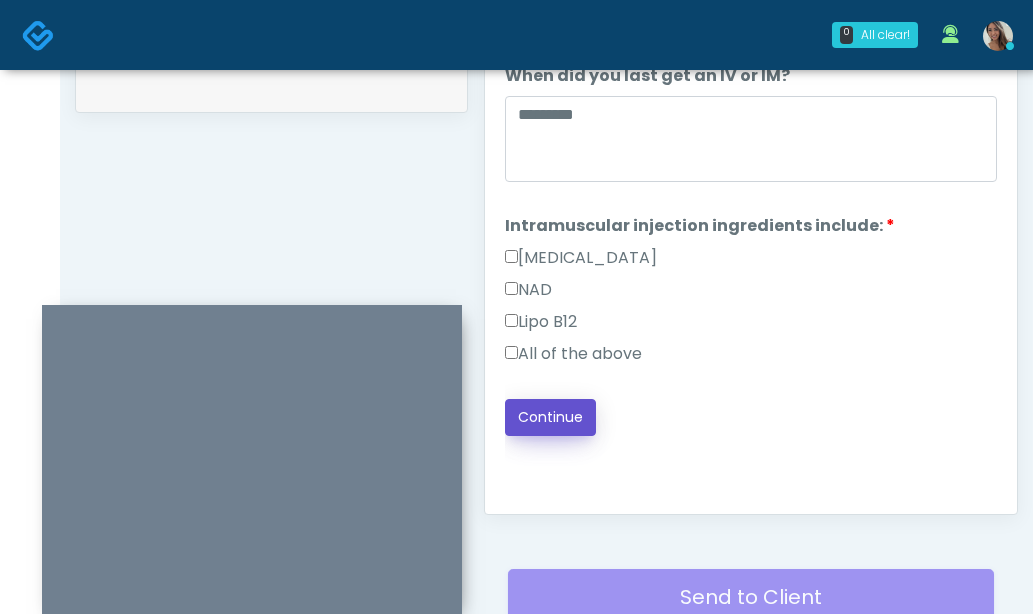 click on "Continue" at bounding box center (550, 417) 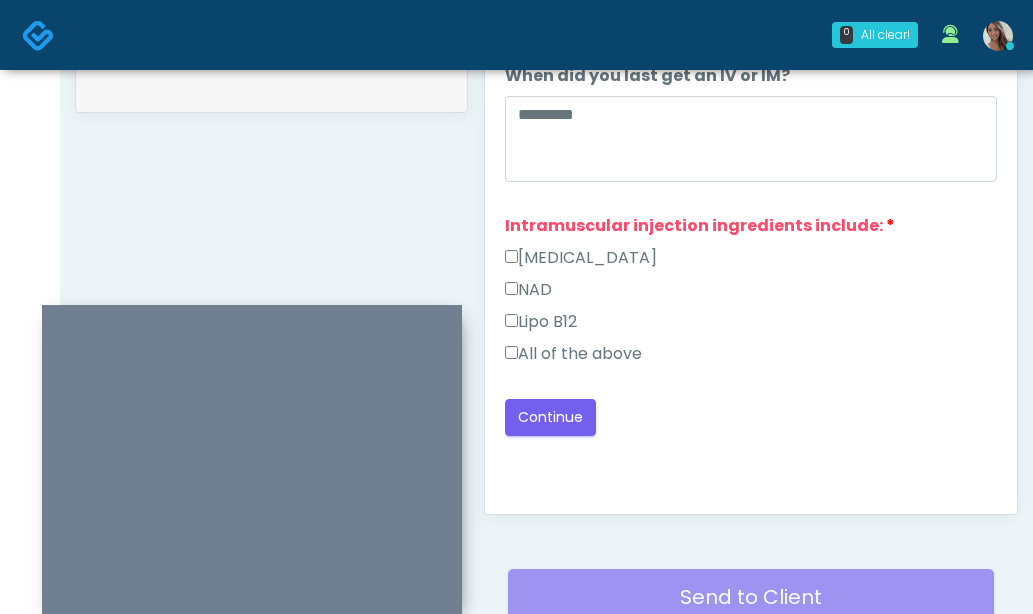 click on "All of the above" at bounding box center [573, 354] 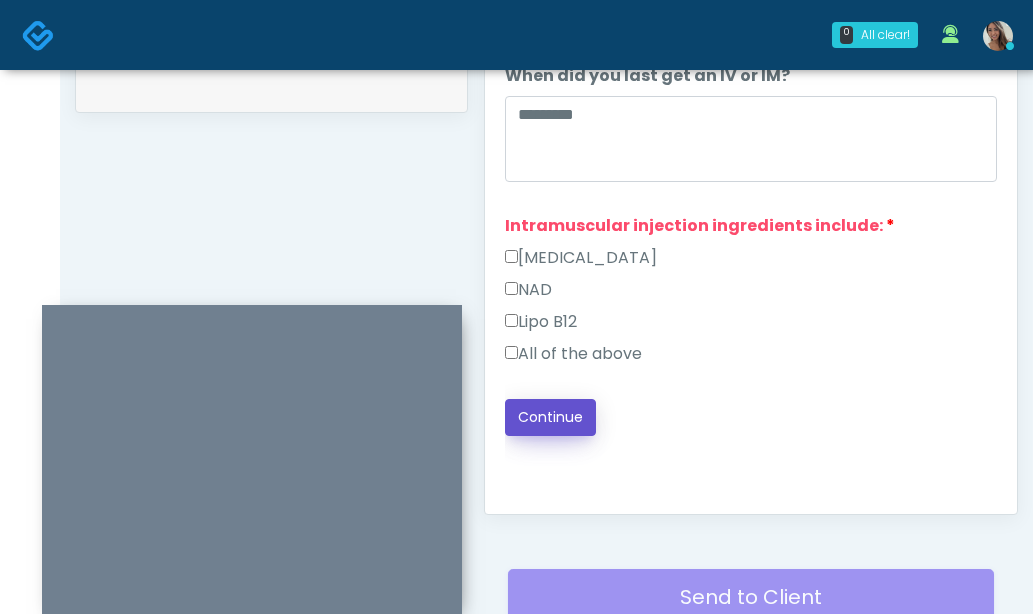 click on "Continue" at bounding box center [550, 417] 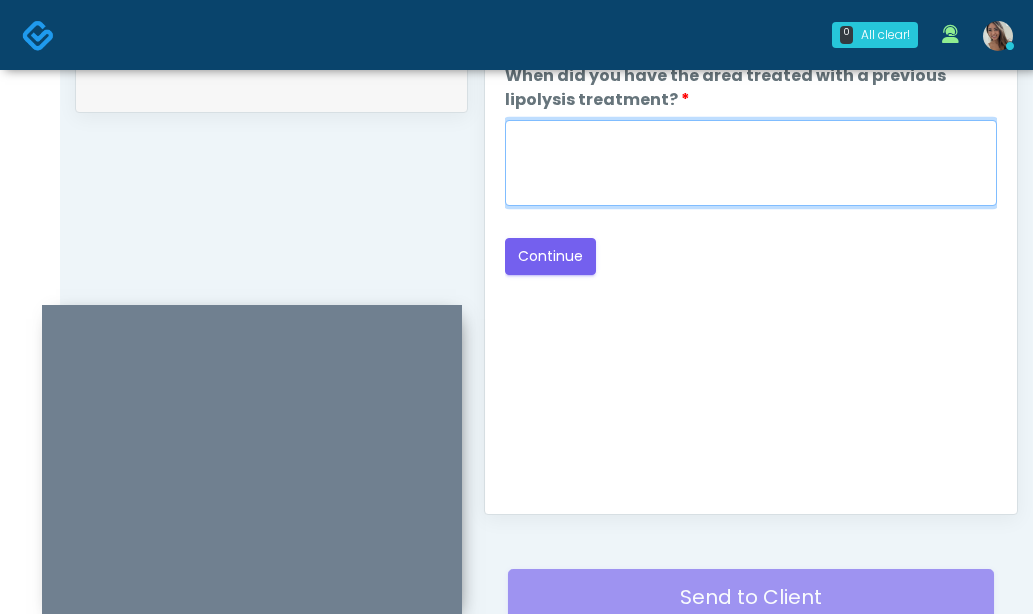 click on "When did you have the area treated with a previous lipolysis treatment?" at bounding box center (751, 163) 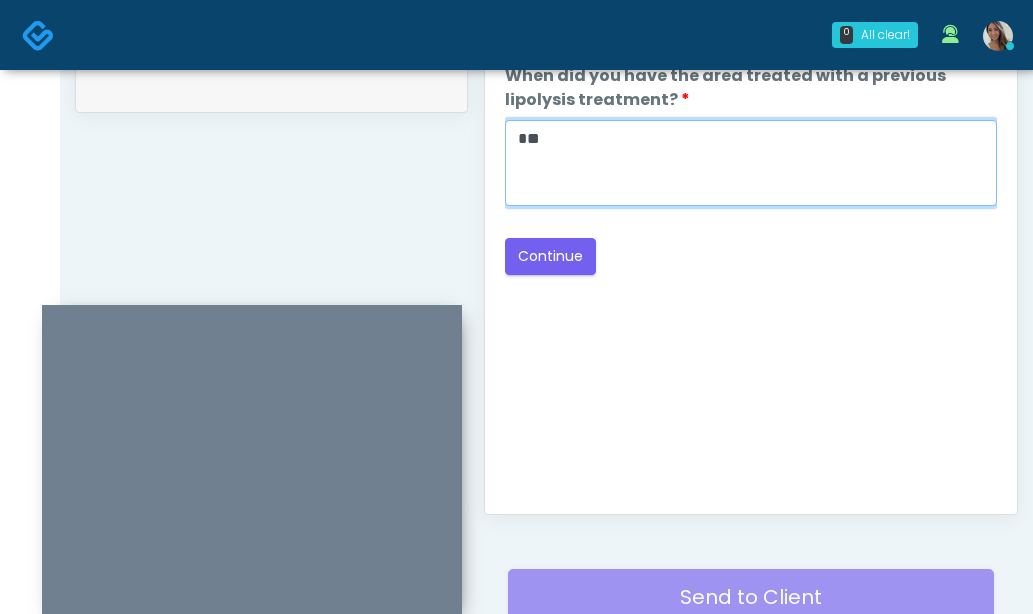 type on "*" 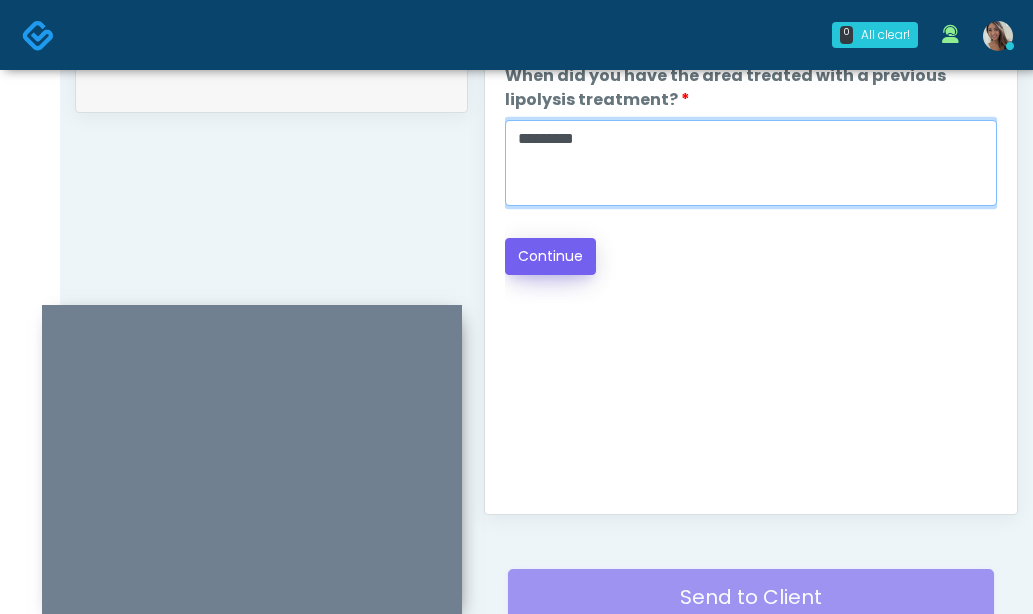 type on "*********" 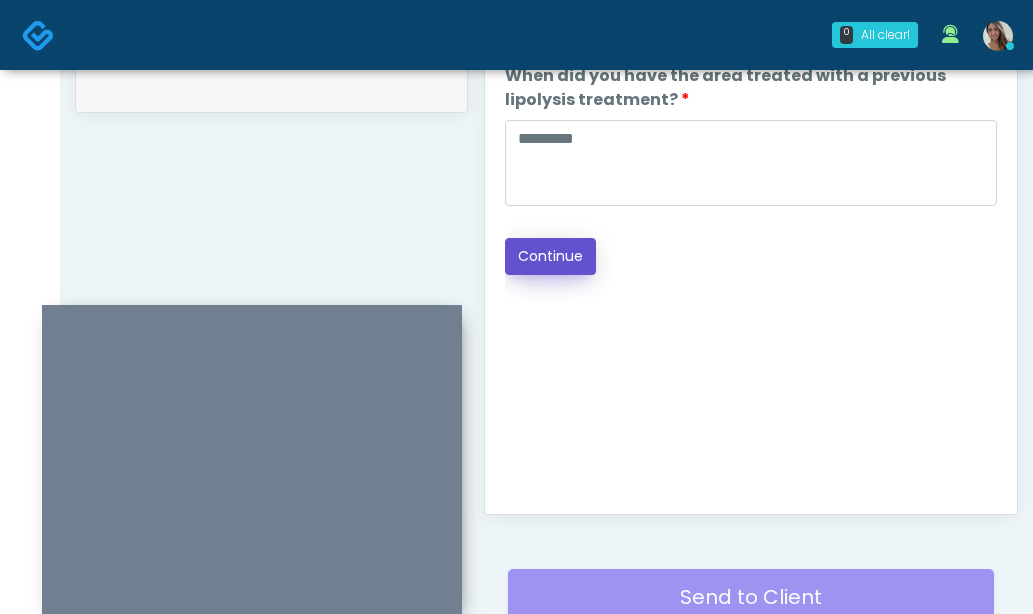 click on "Continue" at bounding box center (550, 256) 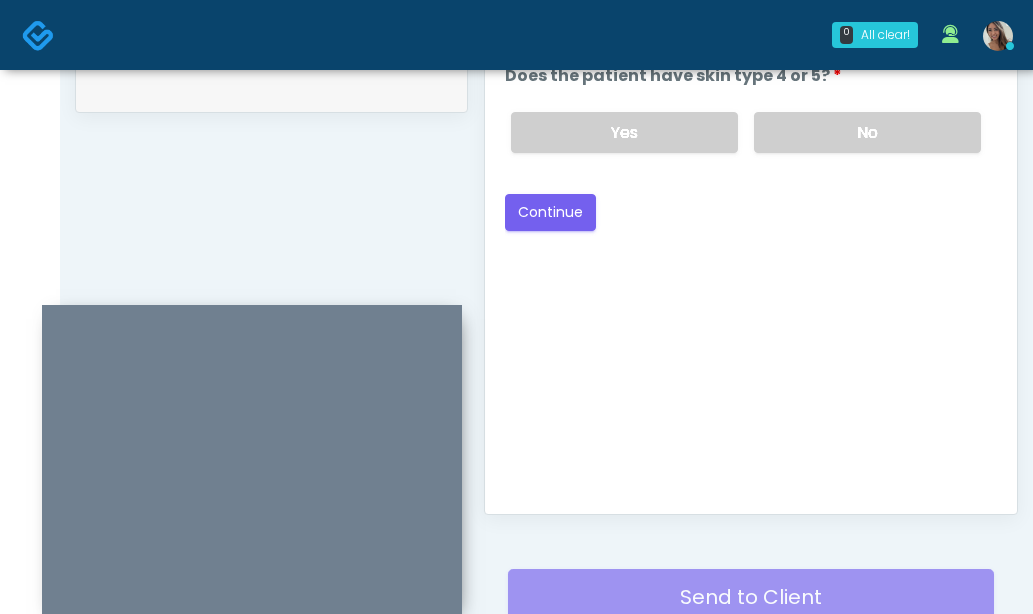 drag, startPoint x: 638, startPoint y: 126, endPoint x: 597, endPoint y: 178, distance: 66.21933 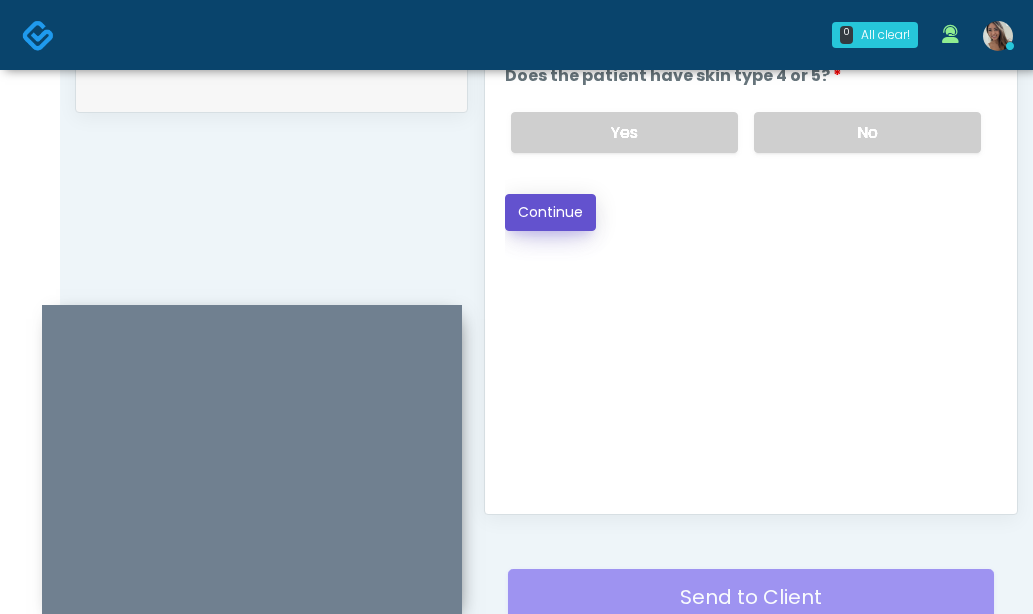 click on "Continue" at bounding box center [550, 212] 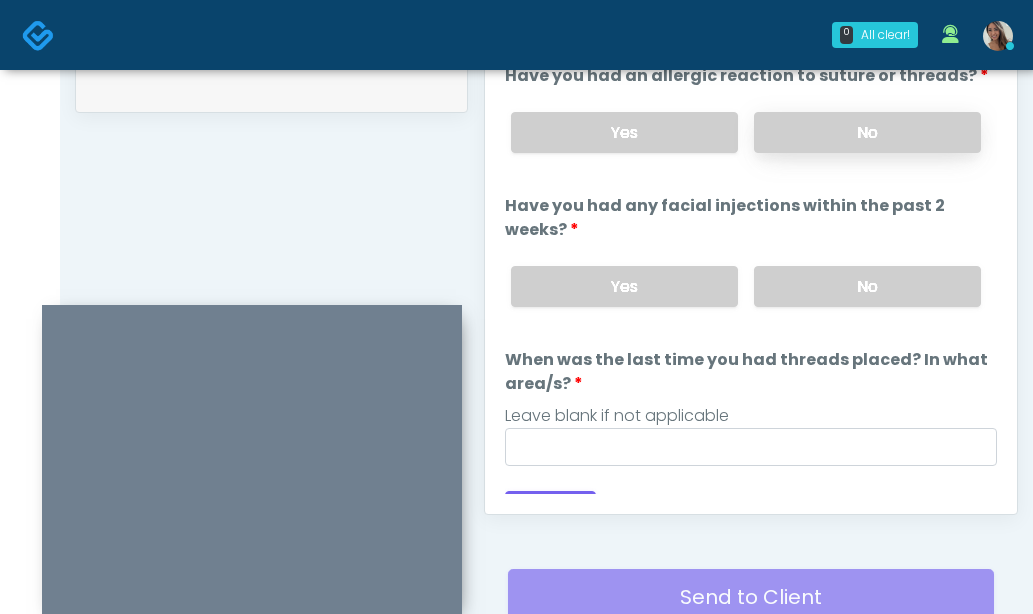 click on "No" at bounding box center [867, 132] 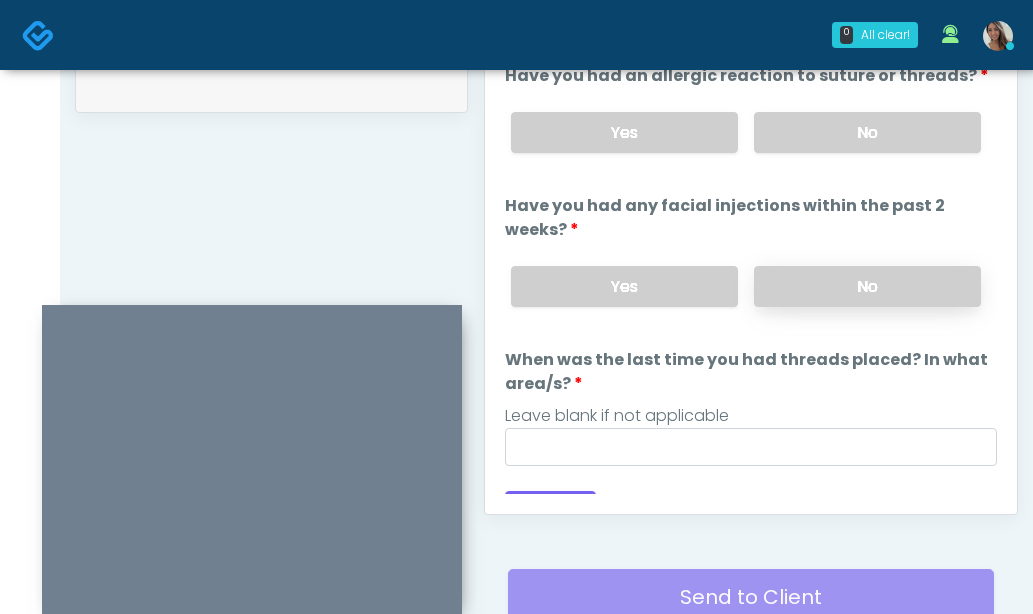 click on "No" at bounding box center [867, 286] 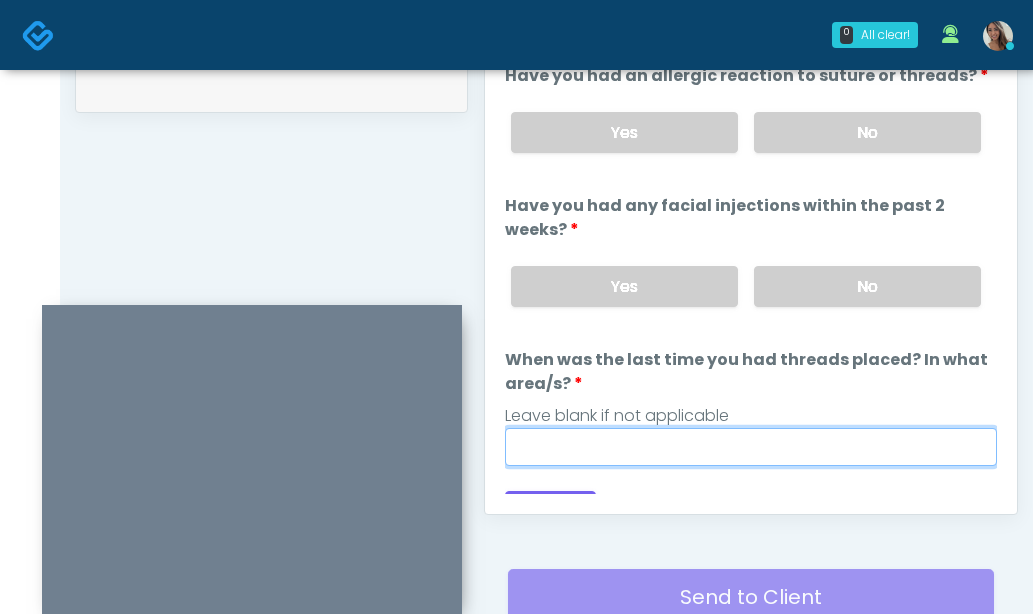 click on "When was the last time you had threads placed? In what area/s?" at bounding box center (751, 447) 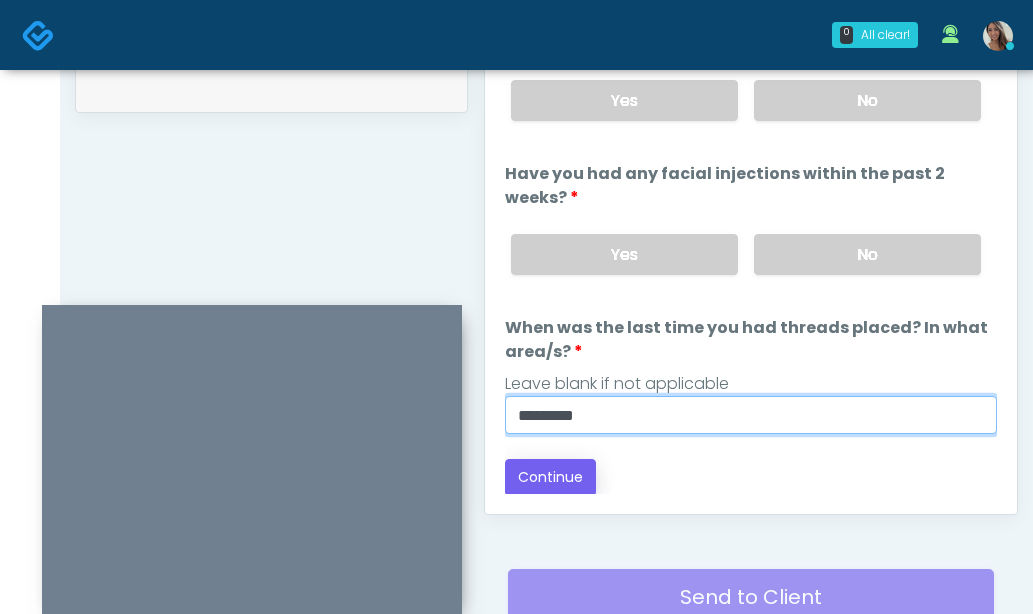 scroll, scrollTop: 34, scrollLeft: 0, axis: vertical 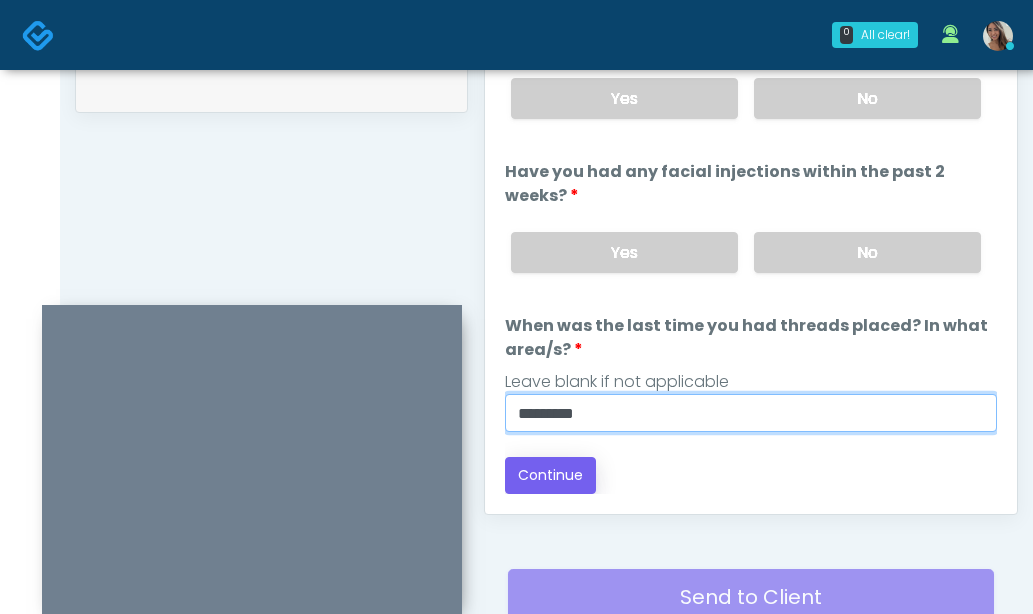 type on "*********" 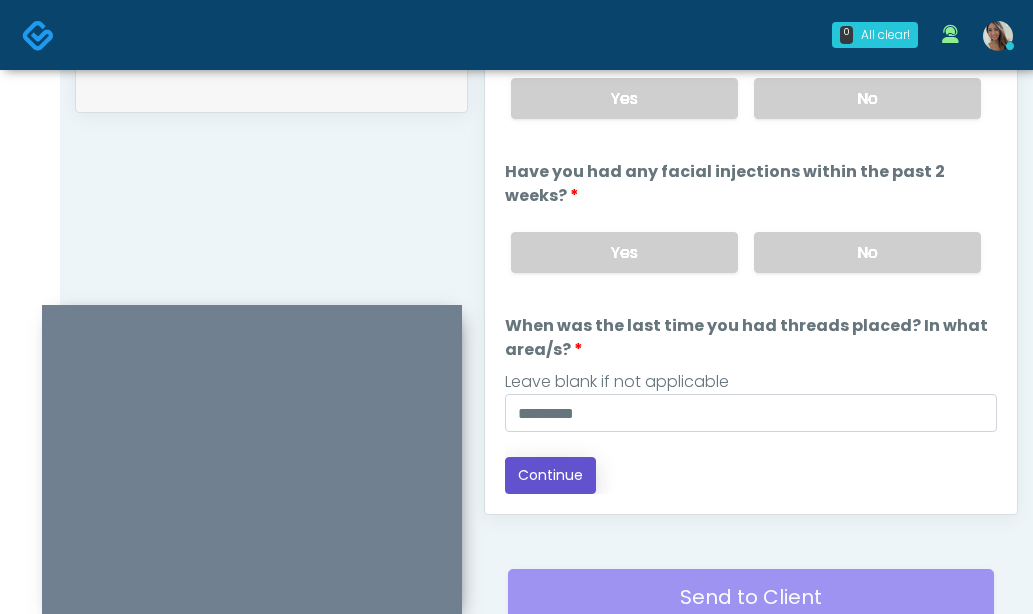 click on "Continue" at bounding box center [550, 475] 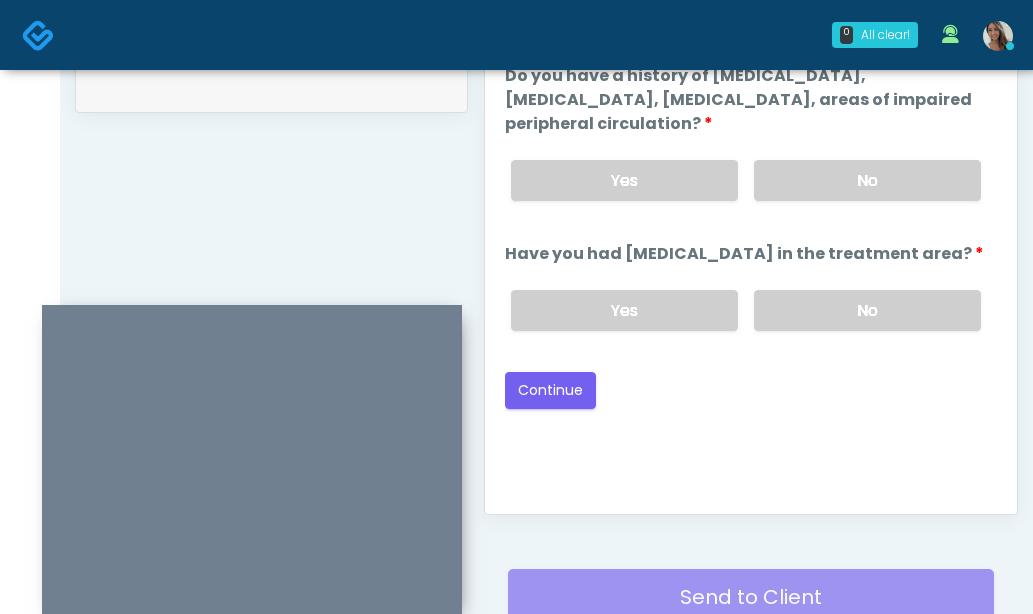 scroll, scrollTop: 0, scrollLeft: 0, axis: both 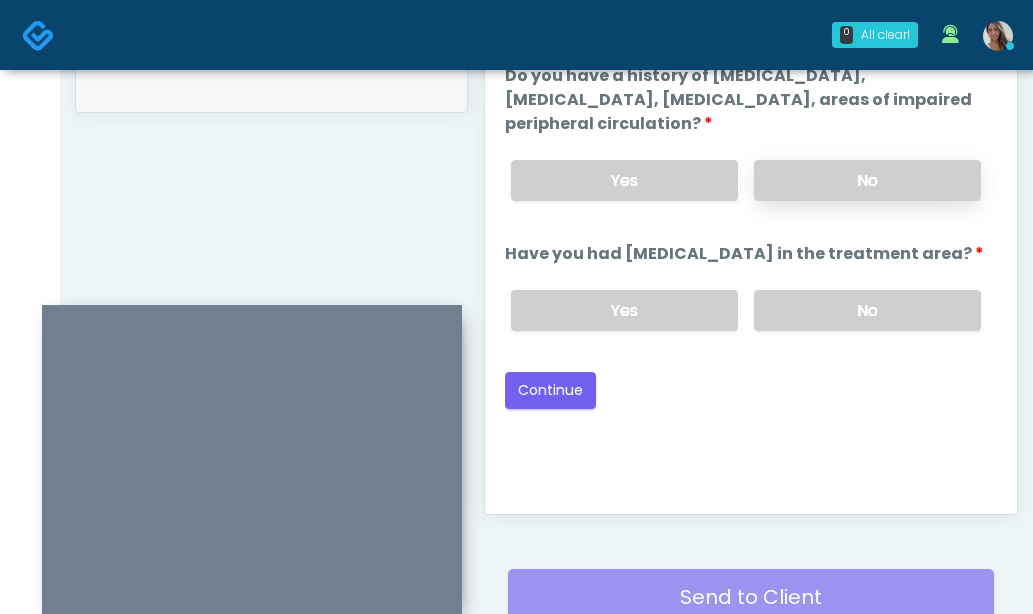 click on "No" at bounding box center (867, 180) 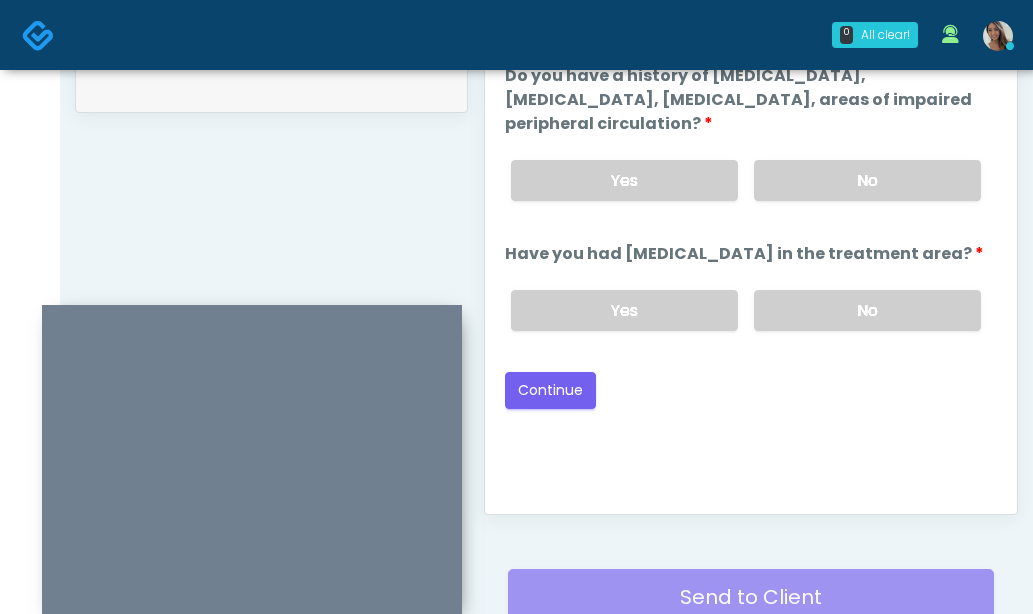 drag, startPoint x: 847, startPoint y: 307, endPoint x: 740, endPoint y: 335, distance: 110.60289 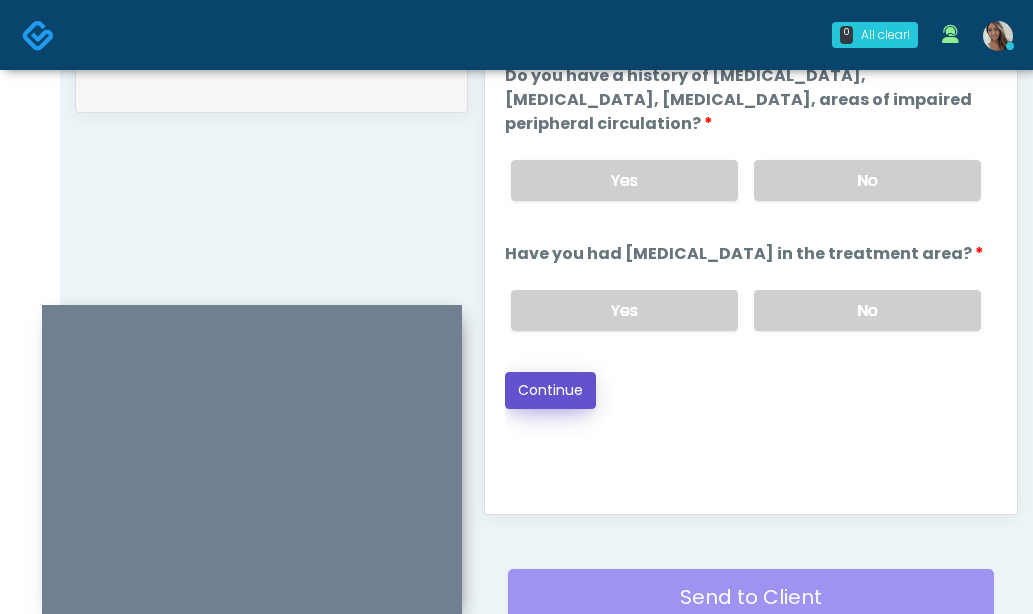 click on "Continue" at bounding box center (550, 390) 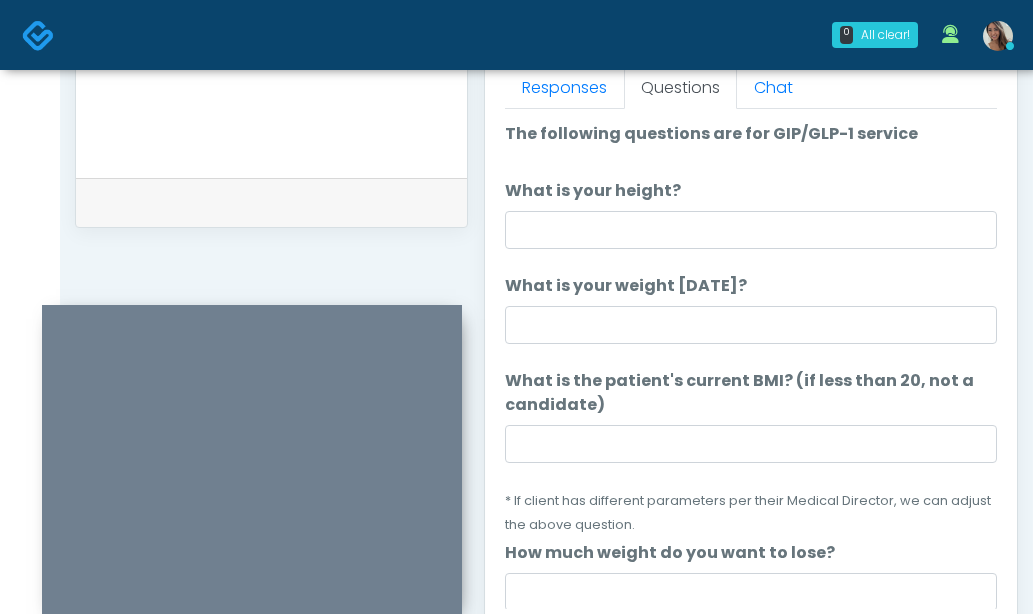 scroll, scrollTop: 832, scrollLeft: 0, axis: vertical 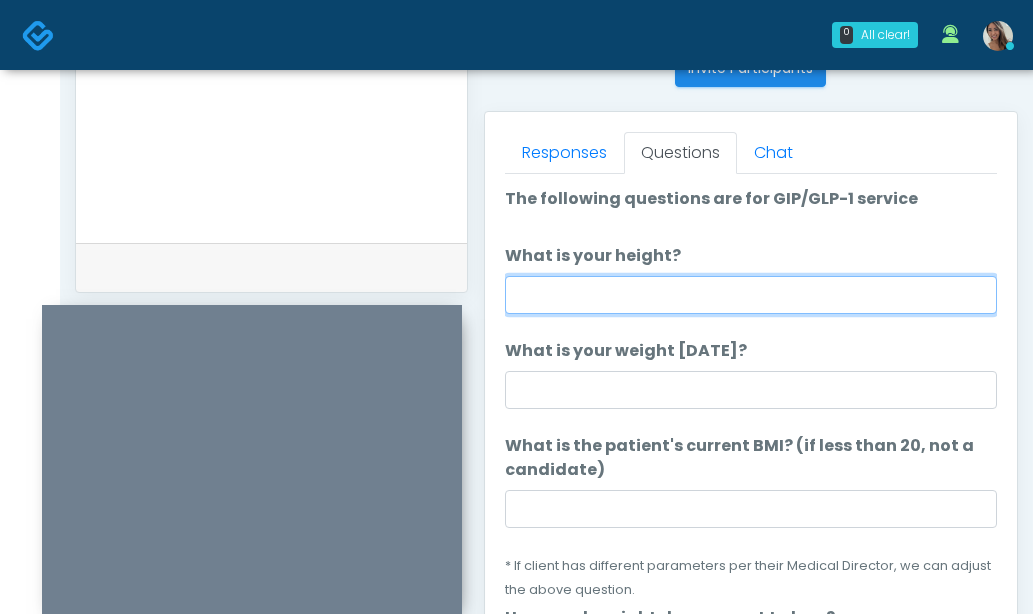 click on "What is your height?" at bounding box center [751, 295] 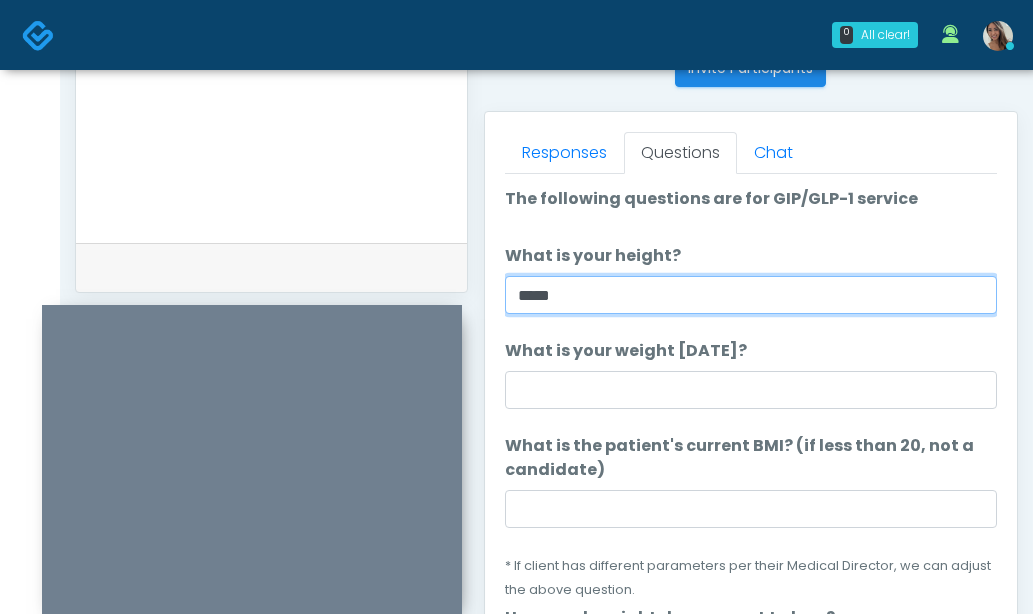 type on "*****" 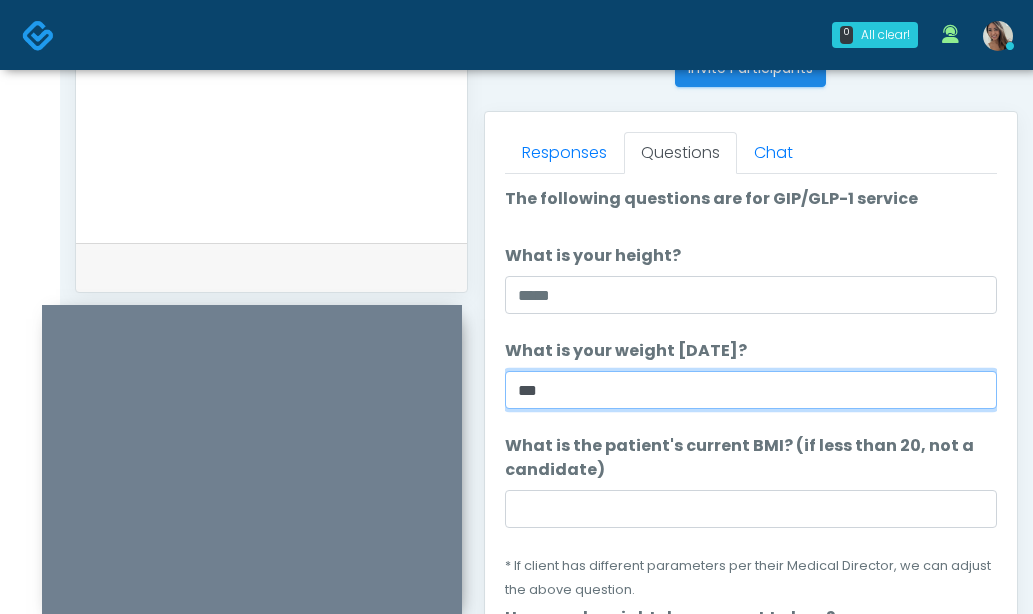 type on "***" 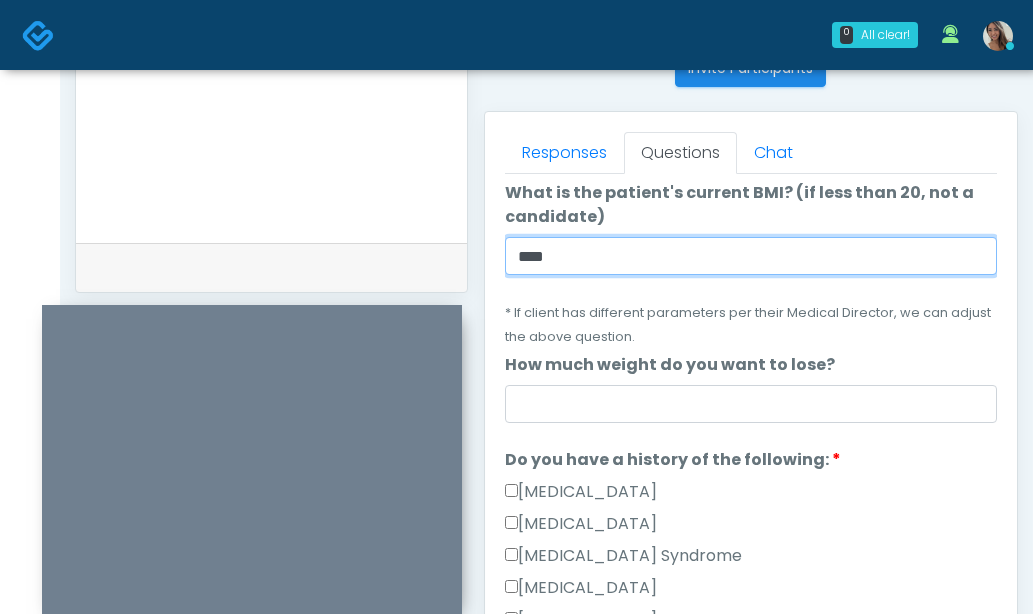 scroll, scrollTop: 545, scrollLeft: 0, axis: vertical 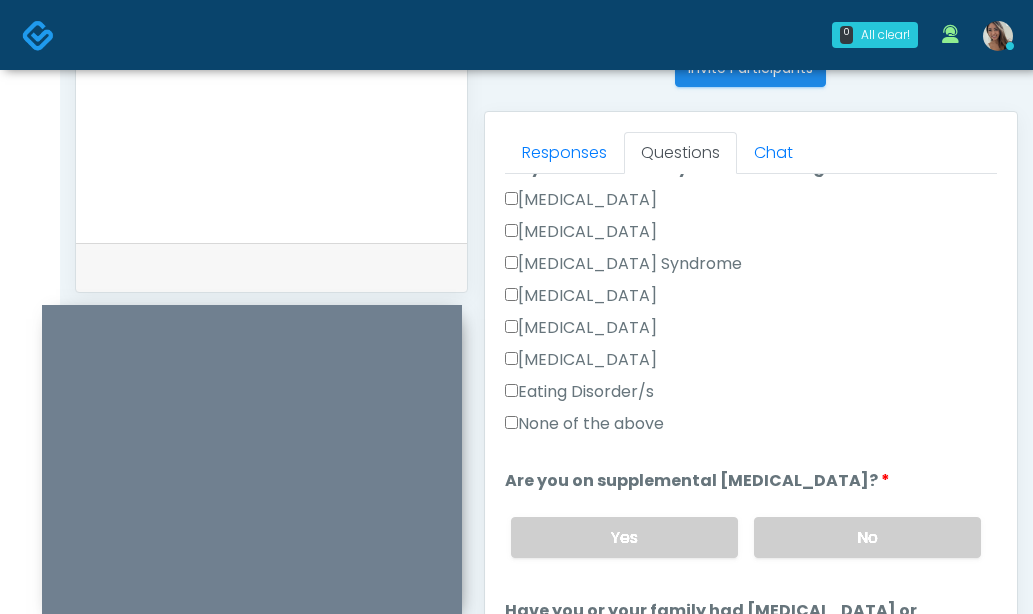 type on "****" 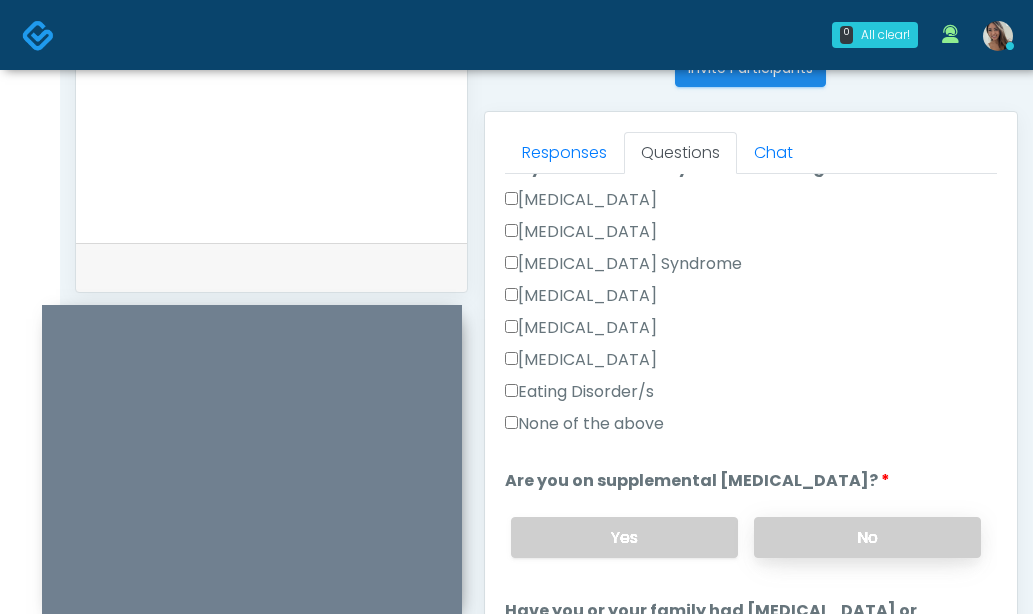 click on "No" at bounding box center [867, 537] 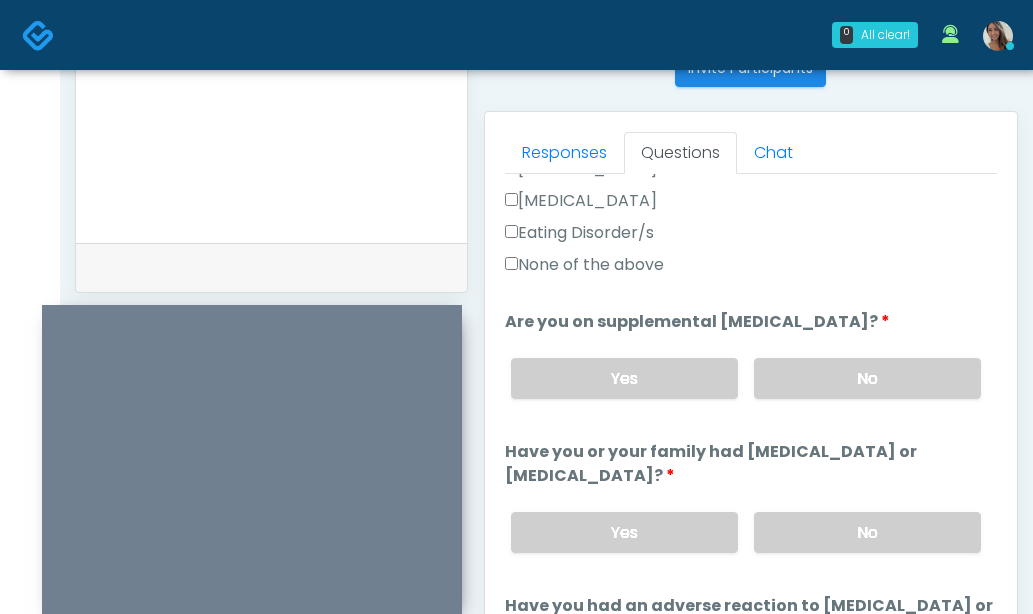 drag, startPoint x: 845, startPoint y: 525, endPoint x: 844, endPoint y: 488, distance: 37.01351 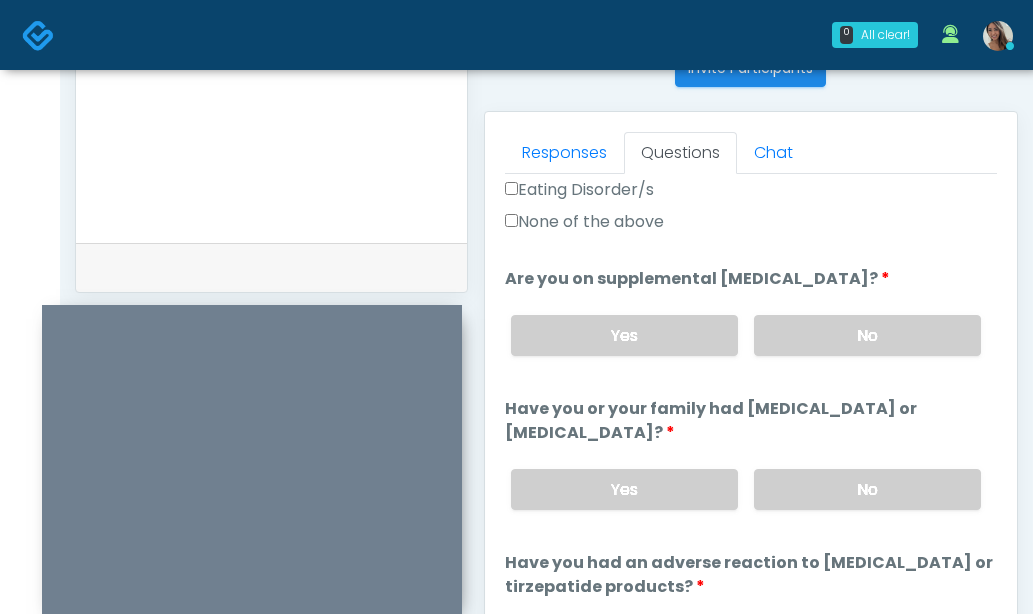 scroll, scrollTop: 846, scrollLeft: 0, axis: vertical 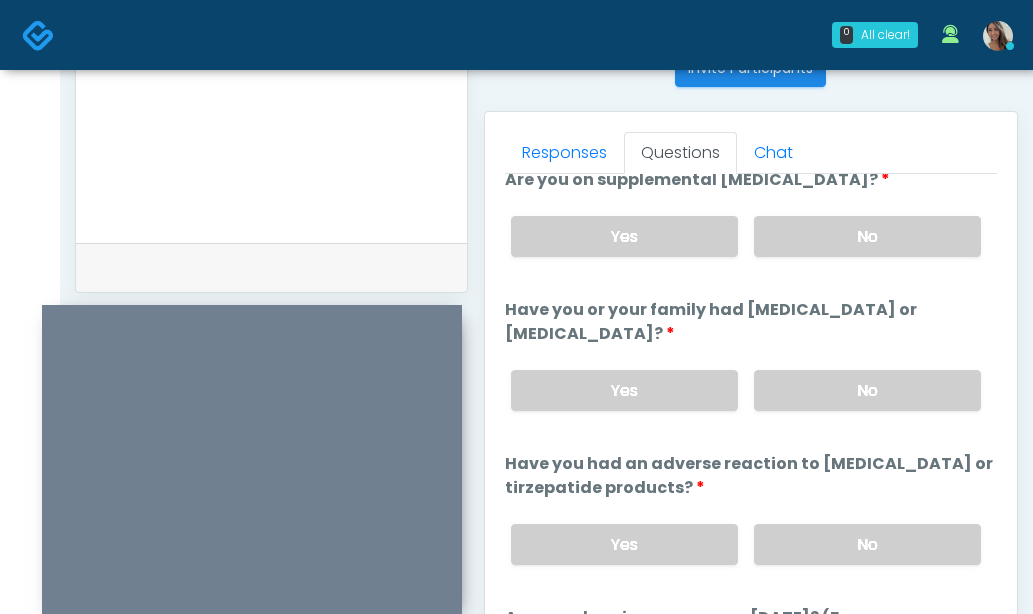 click on "Yes
No" at bounding box center (746, 544) 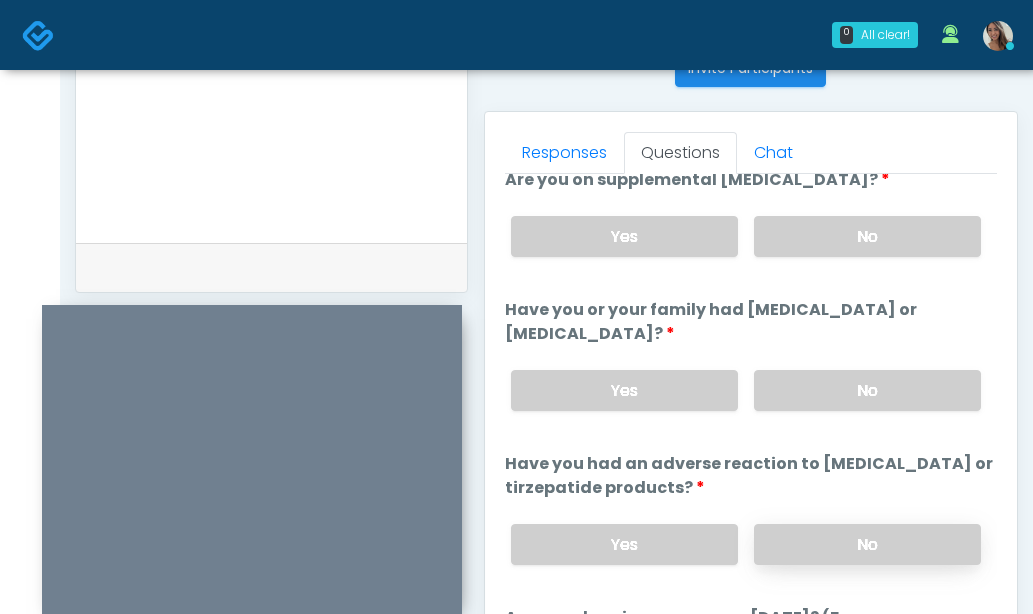click on "No" at bounding box center (867, 544) 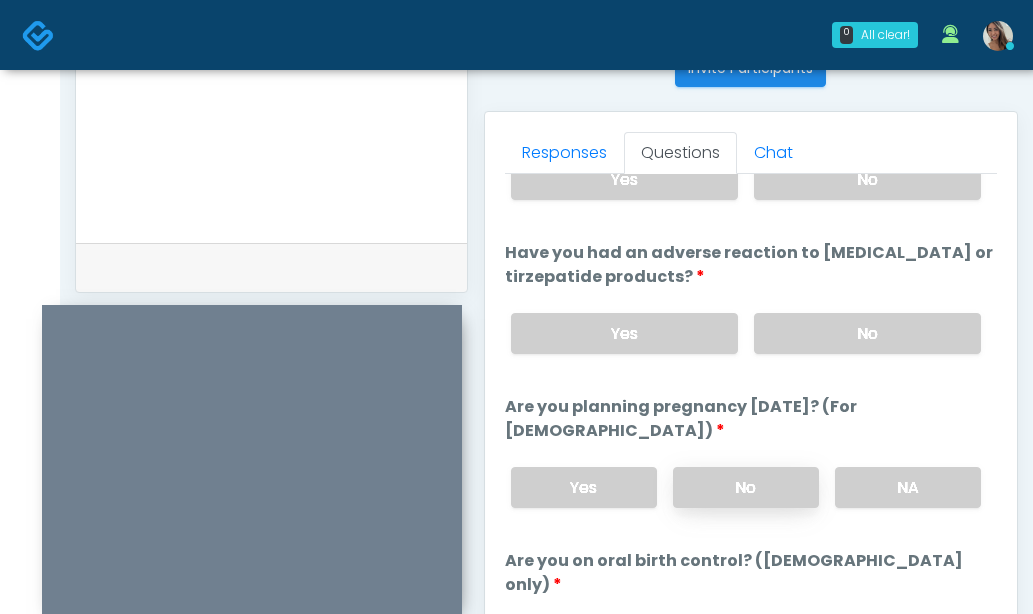 click on "No" at bounding box center (746, 487) 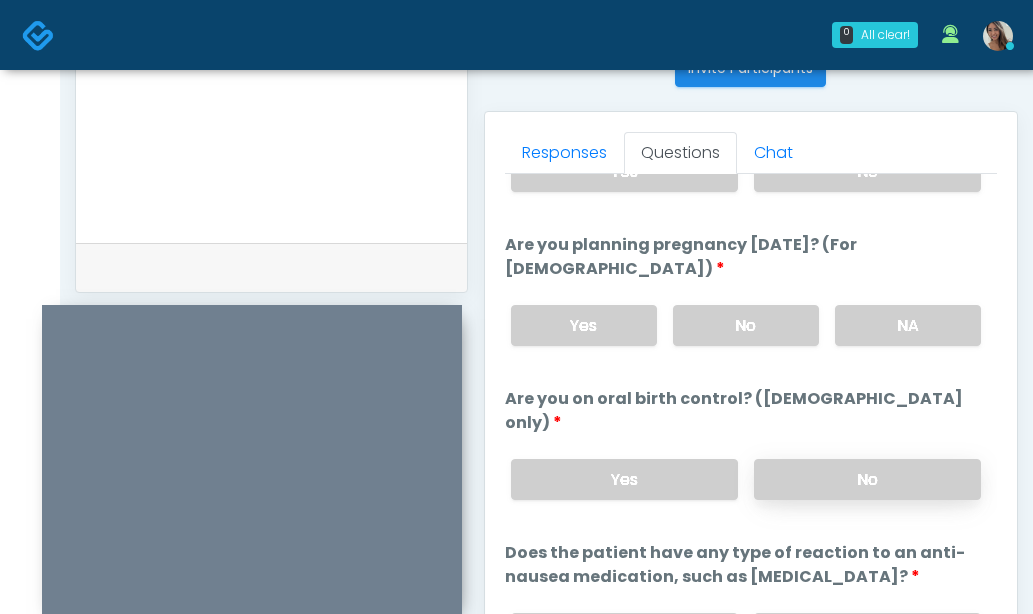 scroll, scrollTop: 1253, scrollLeft: 0, axis: vertical 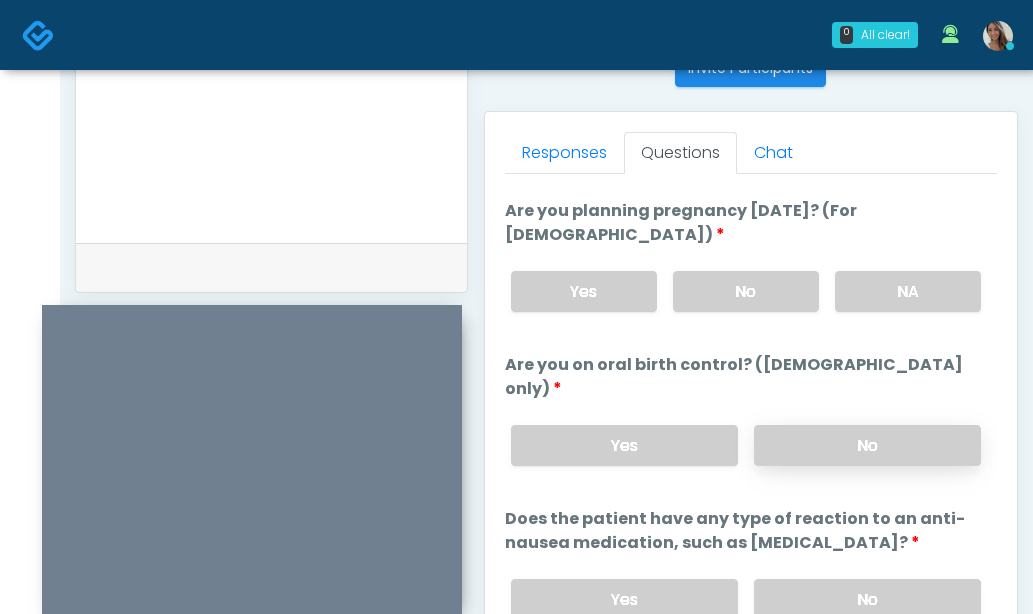click on "No" at bounding box center [867, 445] 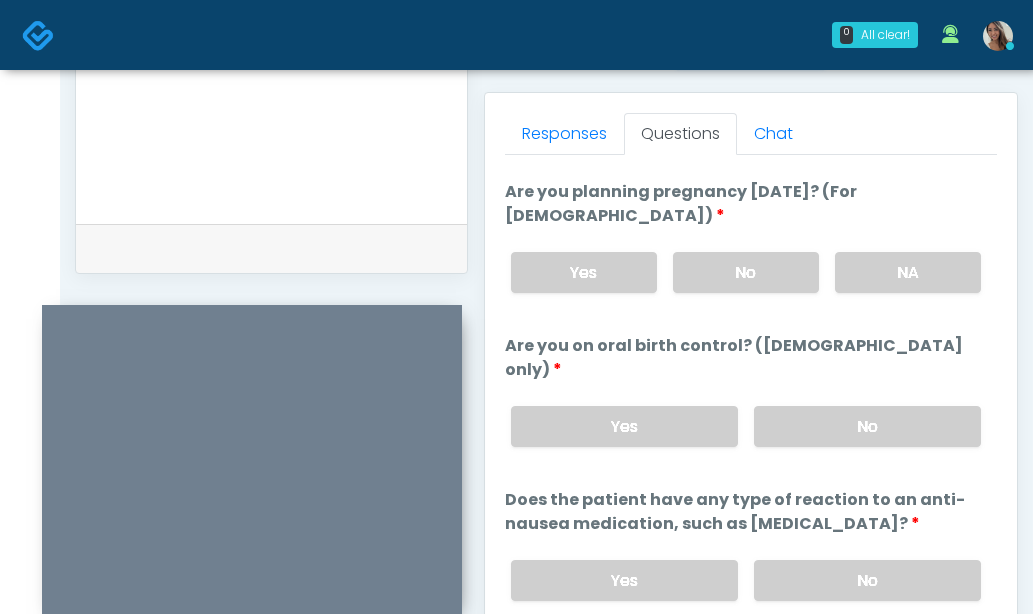 scroll, scrollTop: 882, scrollLeft: 0, axis: vertical 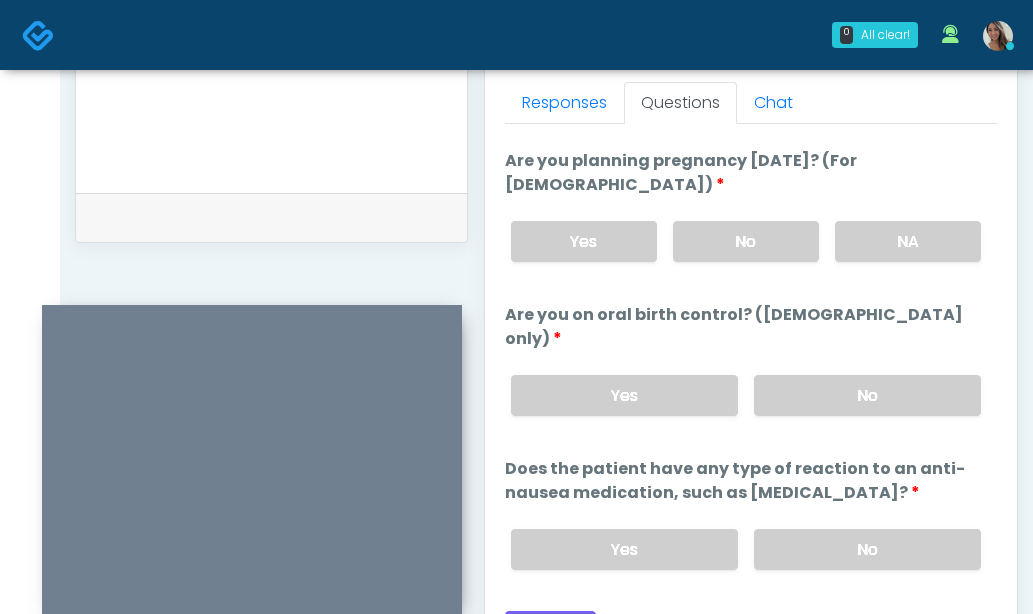 click on "Yes
No" at bounding box center [746, 549] 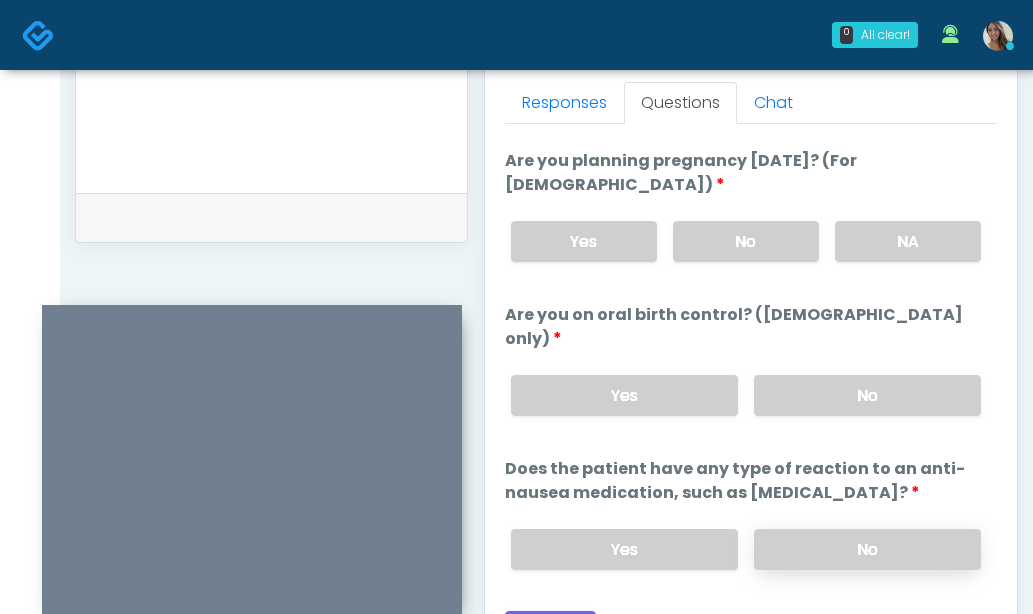 click on "No" at bounding box center (867, 549) 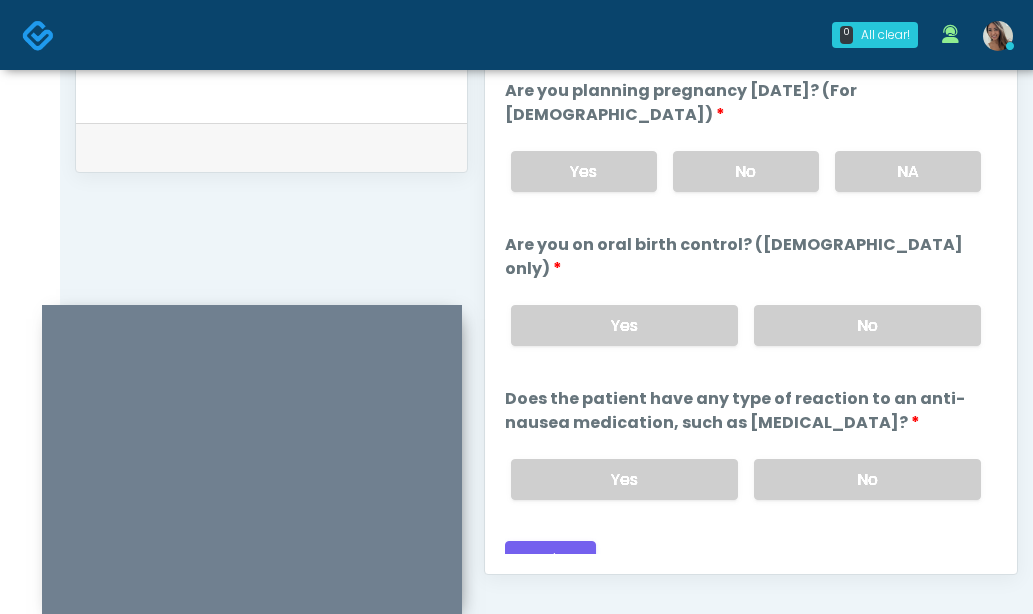 scroll, scrollTop: 967, scrollLeft: 0, axis: vertical 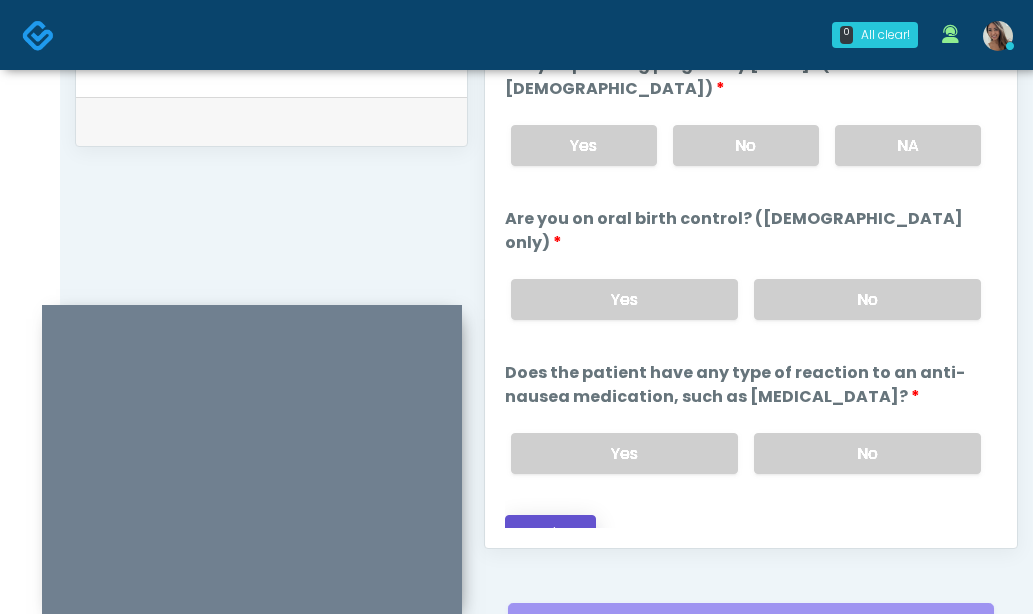 click on "Continue" at bounding box center [550, 533] 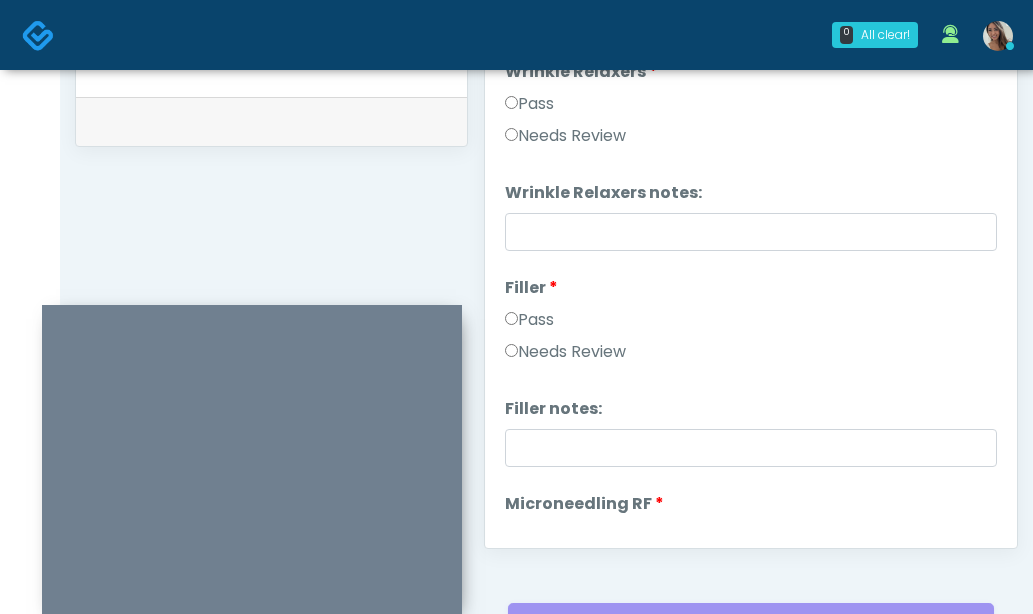 scroll, scrollTop: 0, scrollLeft: 0, axis: both 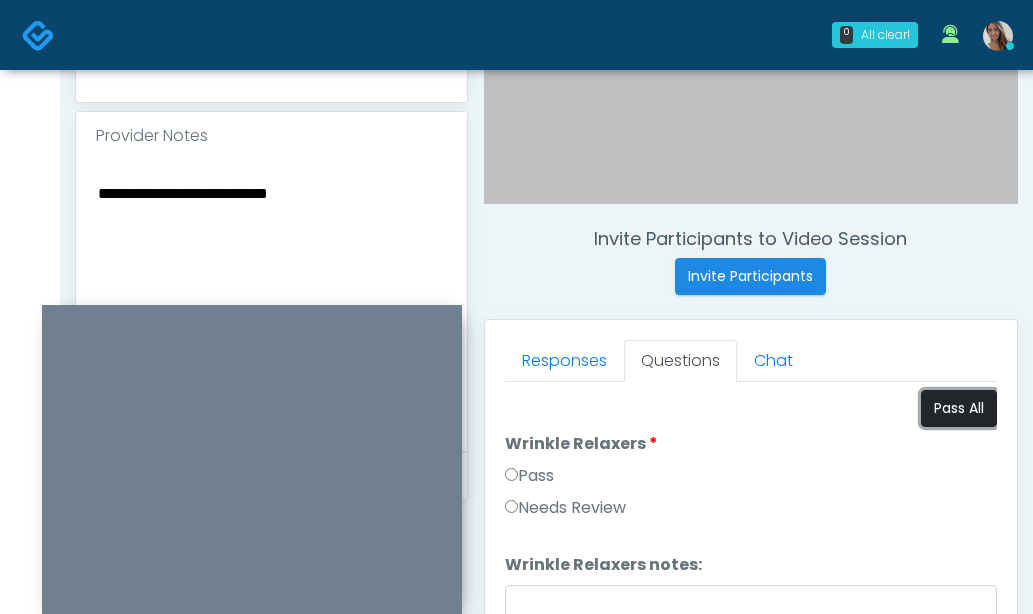 click on "Pass All" at bounding box center (959, 408) 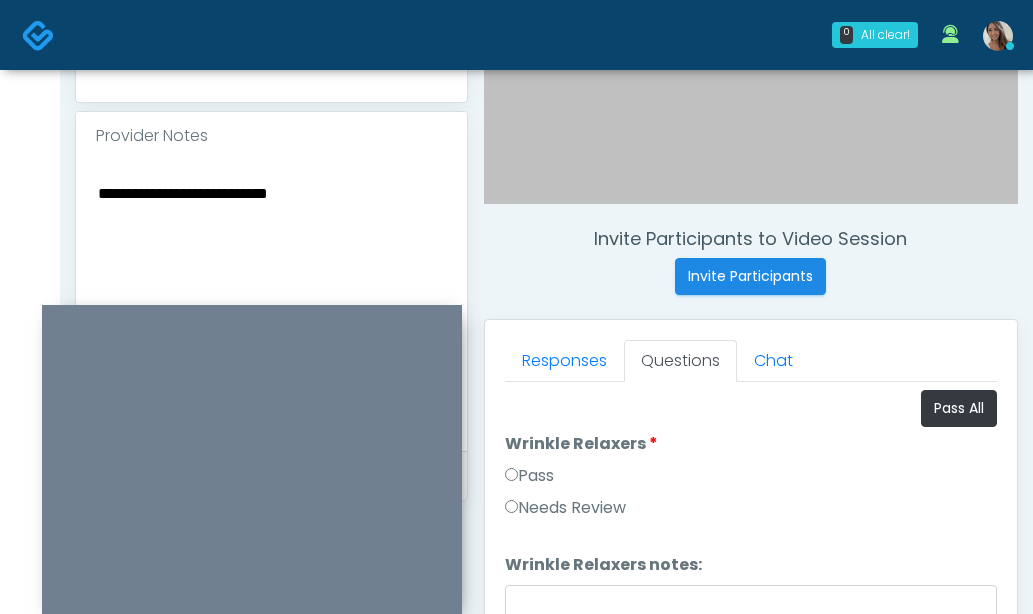 click on "**********" at bounding box center [271, 302] 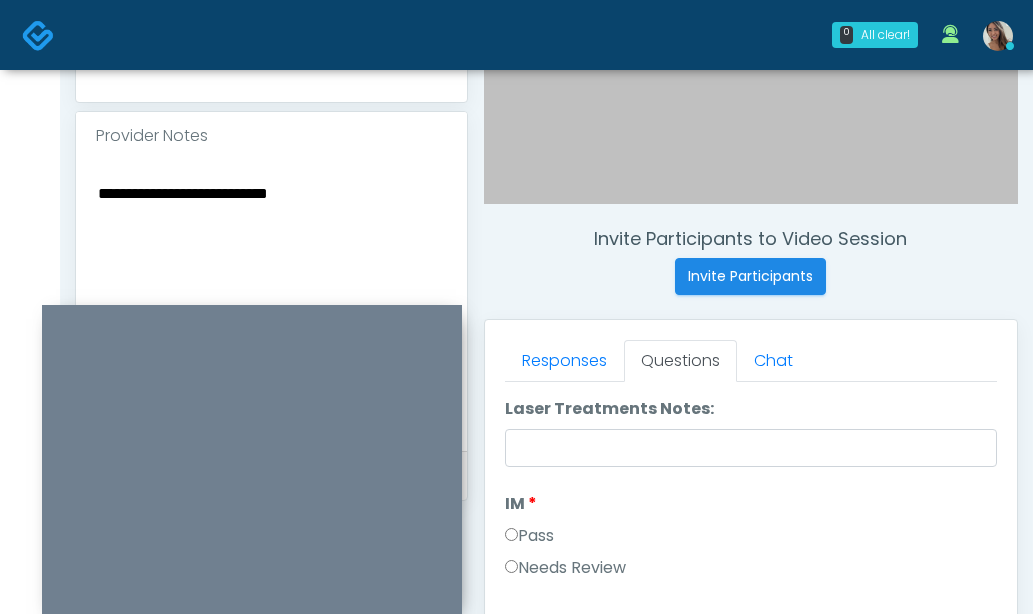scroll, scrollTop: 1040, scrollLeft: 0, axis: vertical 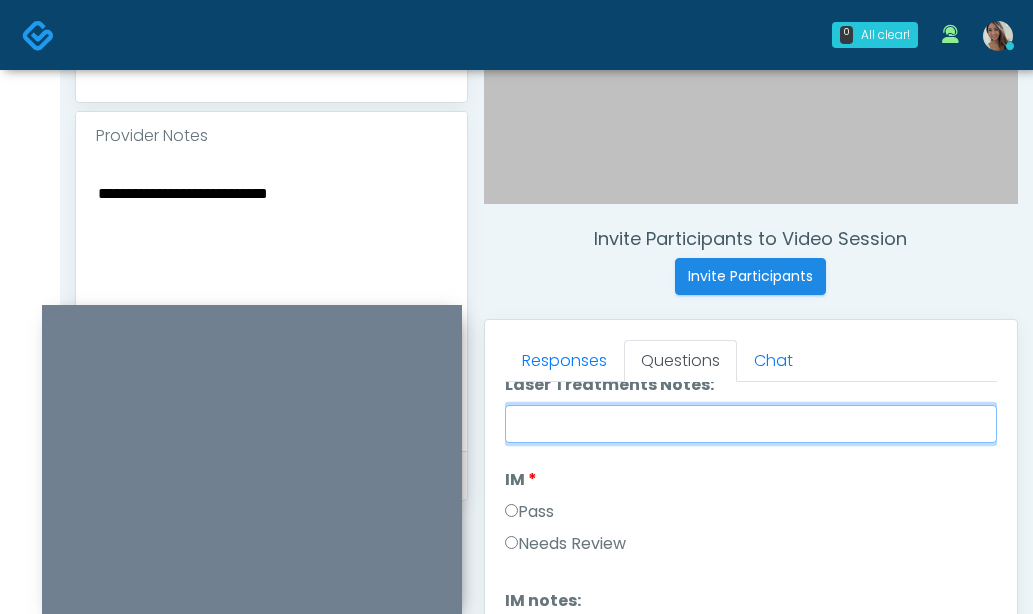 click on "Laser Treatments Notes:" at bounding box center (751, 424) 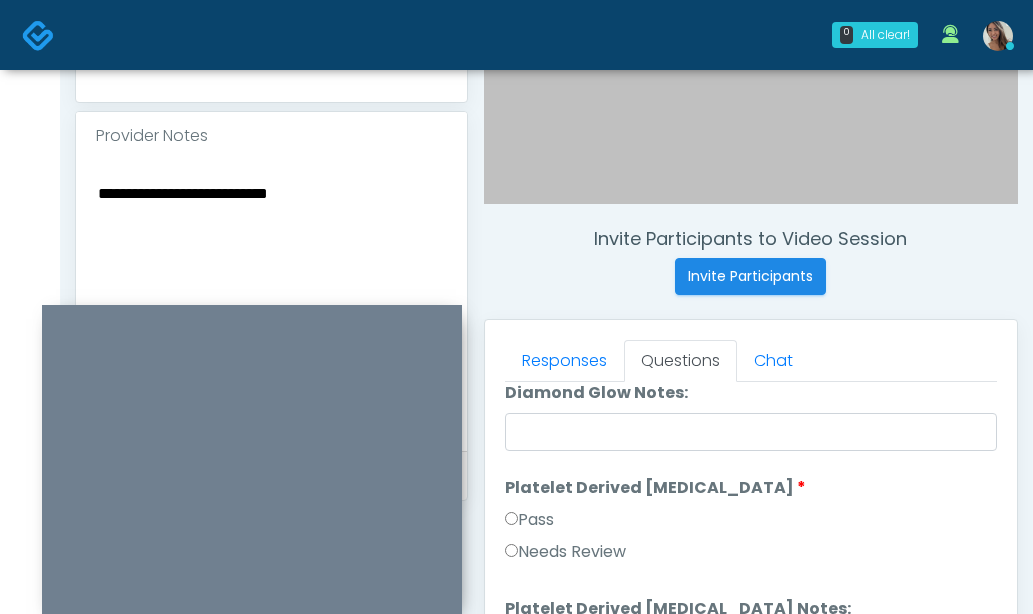 type on "**********" 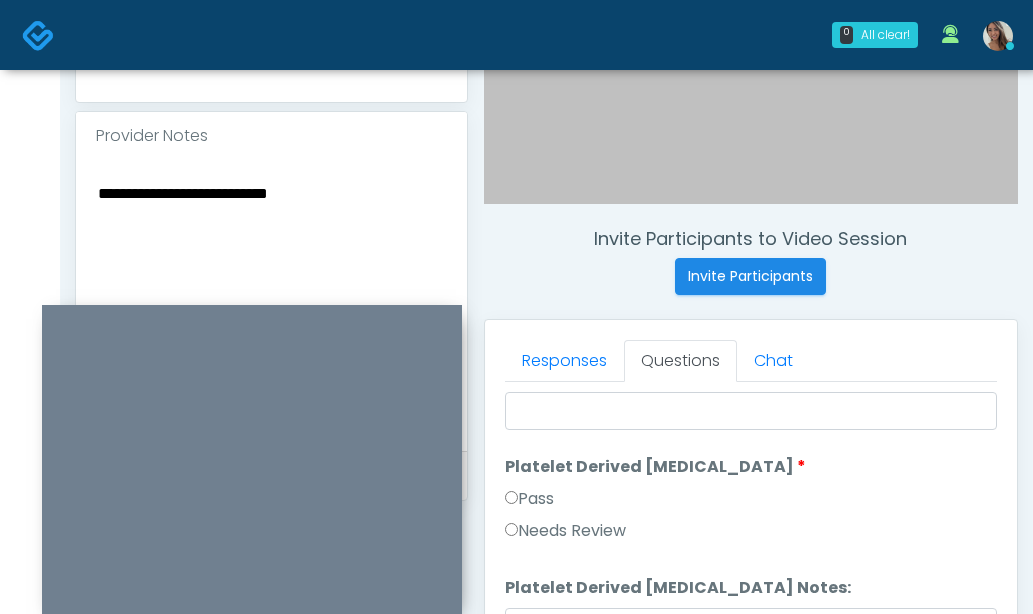 scroll, scrollTop: 3691, scrollLeft: 0, axis: vertical 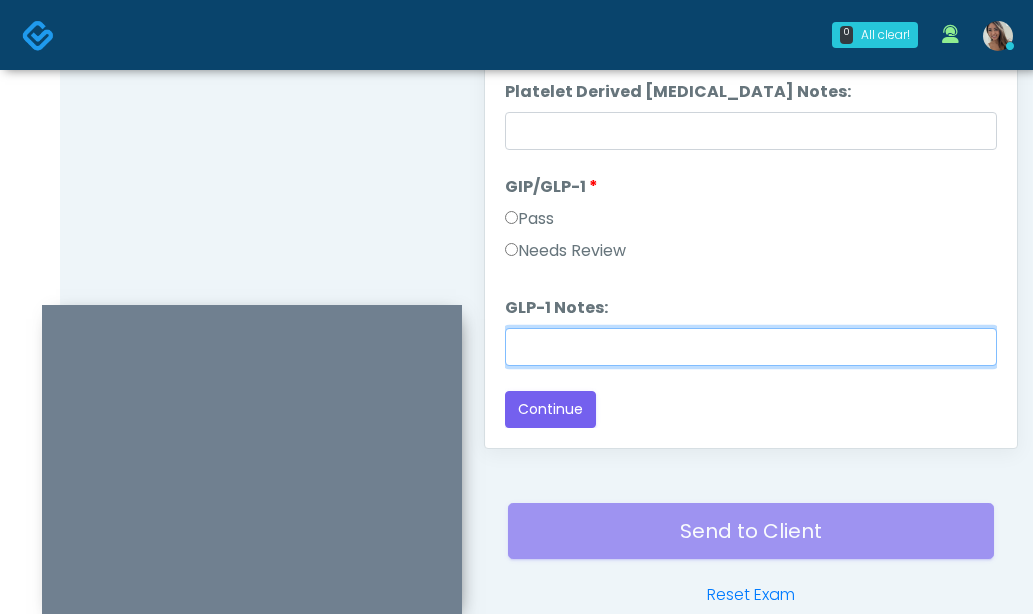 click on "GLP-1 Notes:" at bounding box center [751, 347] 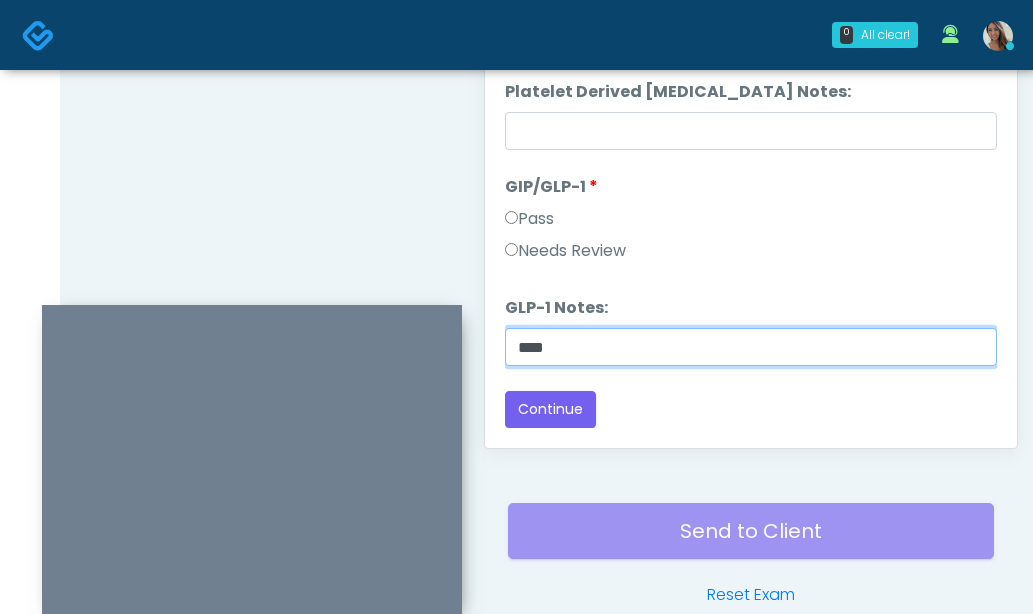 paste on "*****" 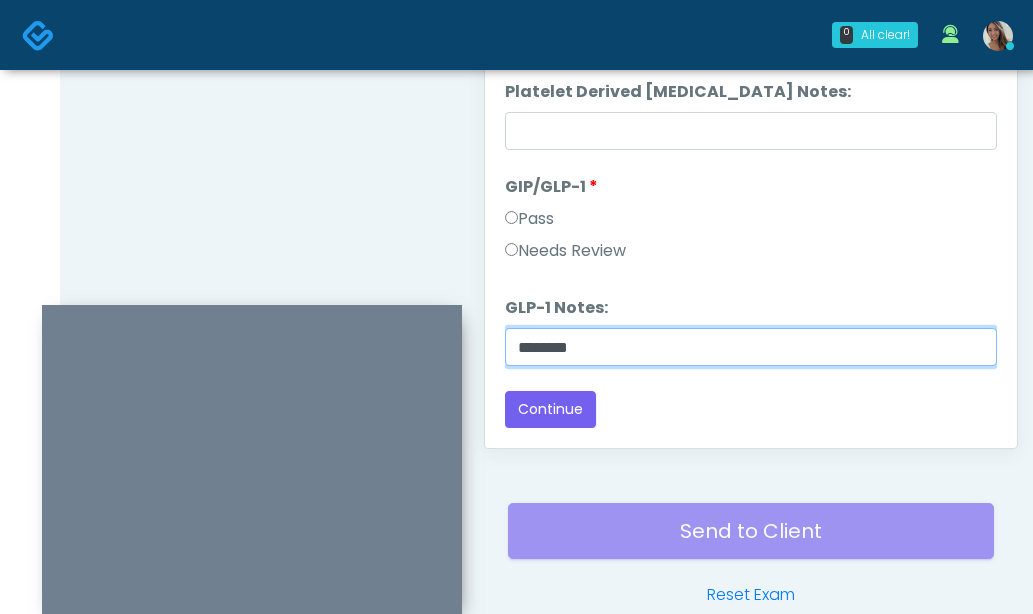type on "********" 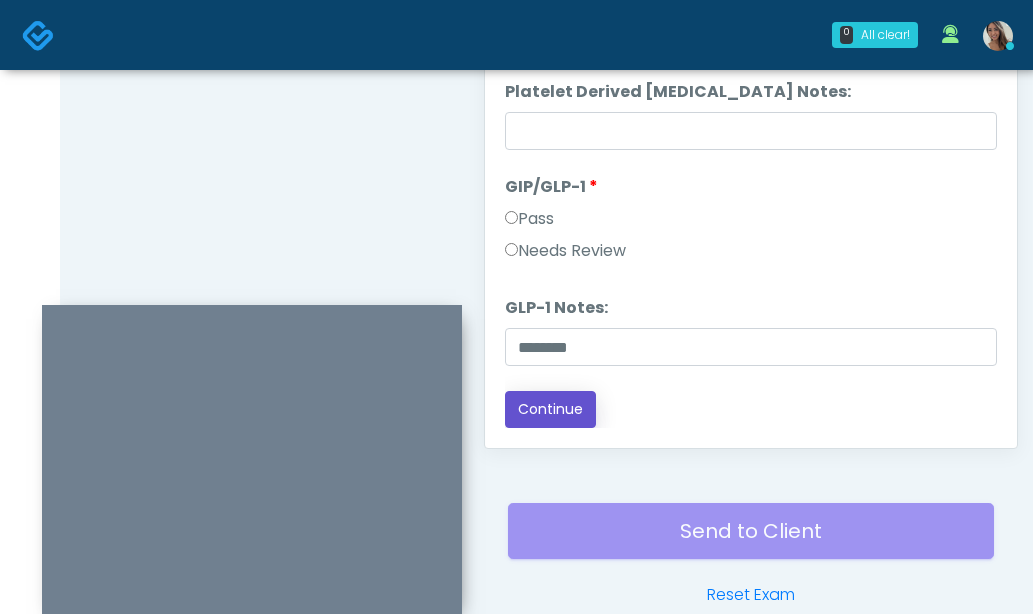 click on "Continue" at bounding box center [550, 409] 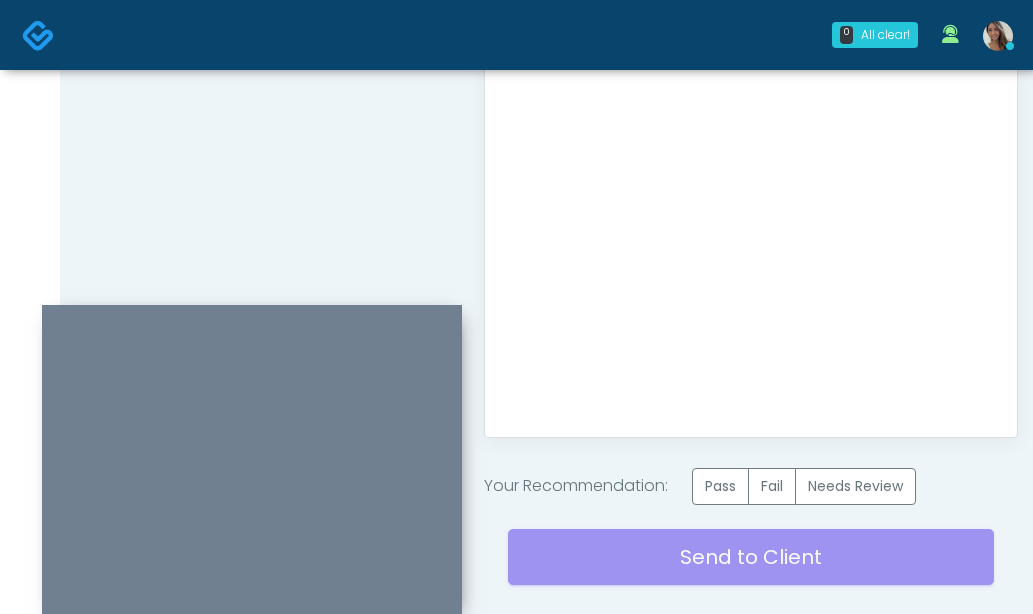 scroll, scrollTop: 1202, scrollLeft: 0, axis: vertical 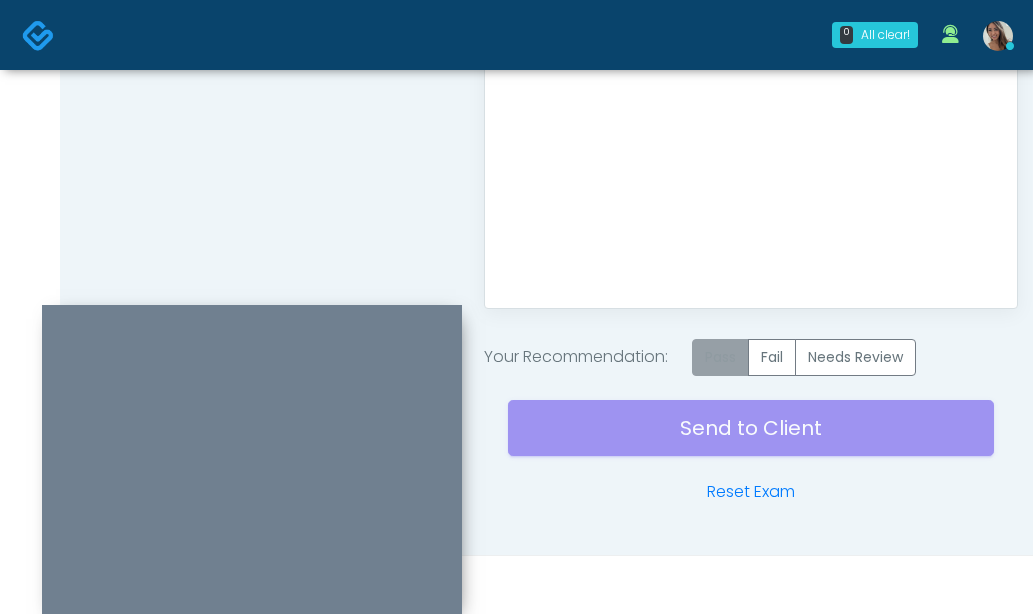 click on "Pass" at bounding box center [720, 357] 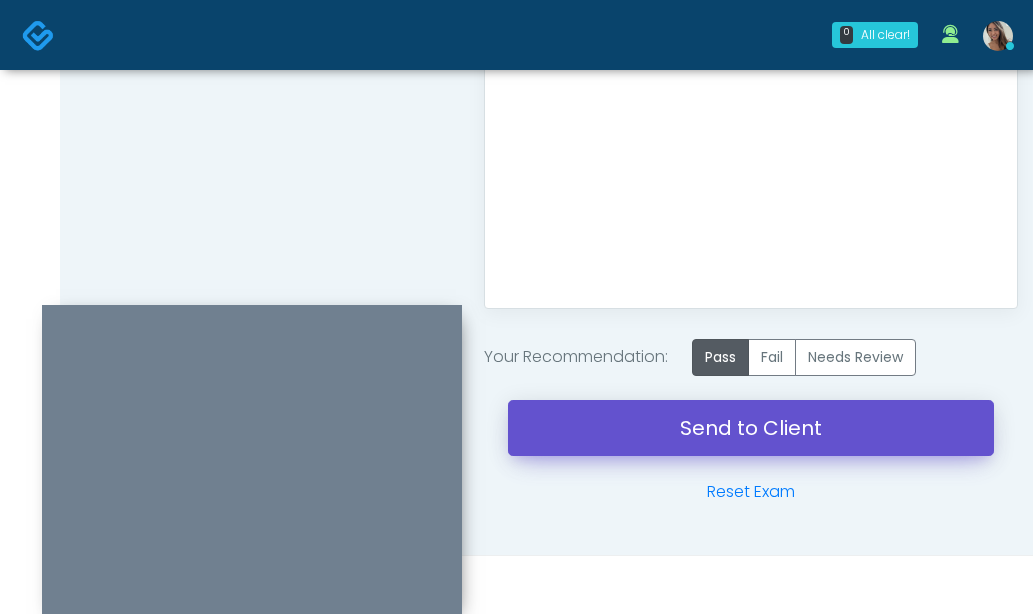 click on "Send to Client" at bounding box center [751, 428] 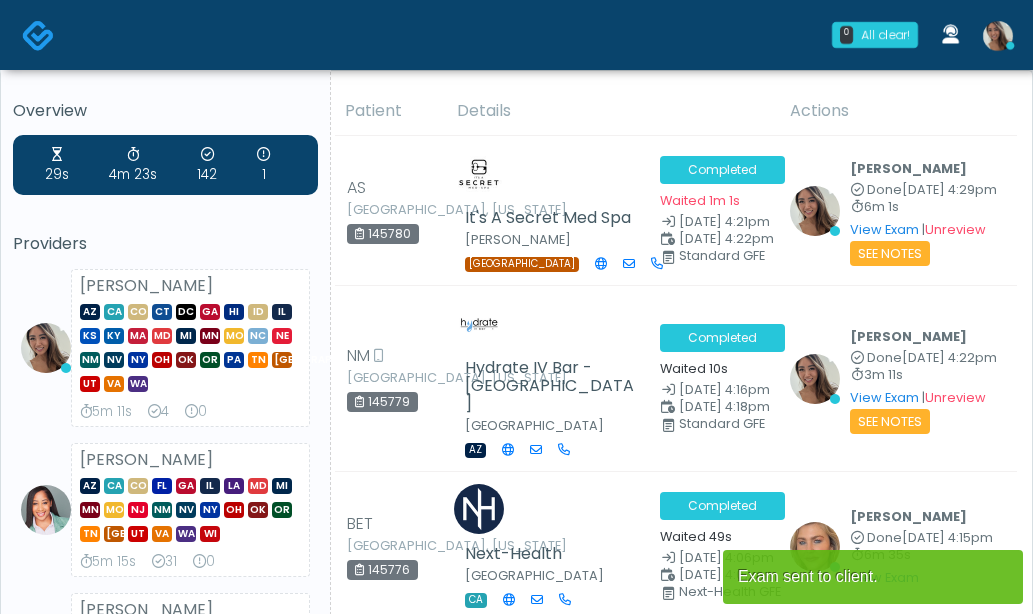 scroll, scrollTop: 0, scrollLeft: 0, axis: both 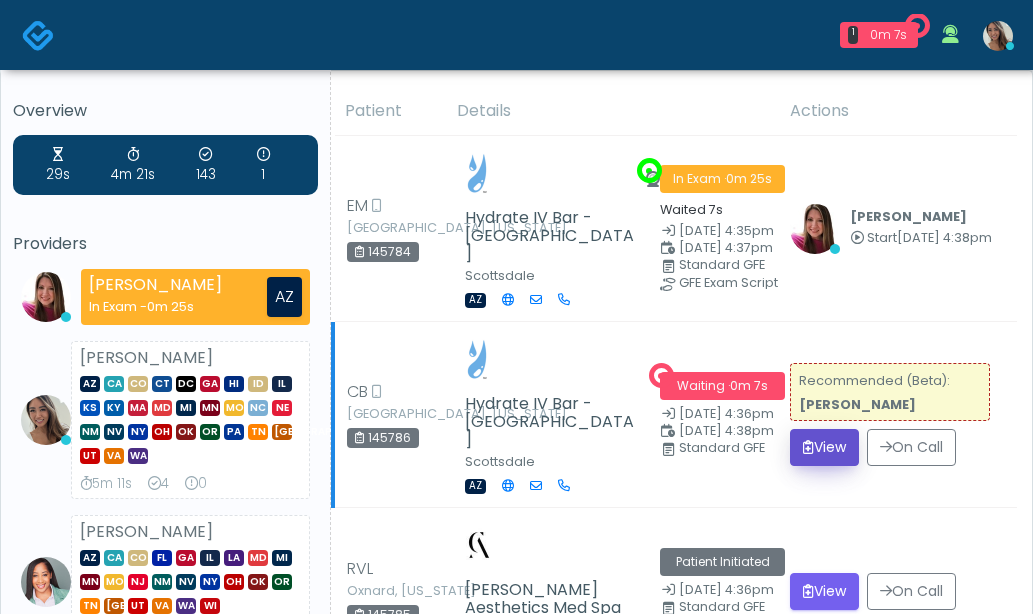 click on "View" at bounding box center (824, 447) 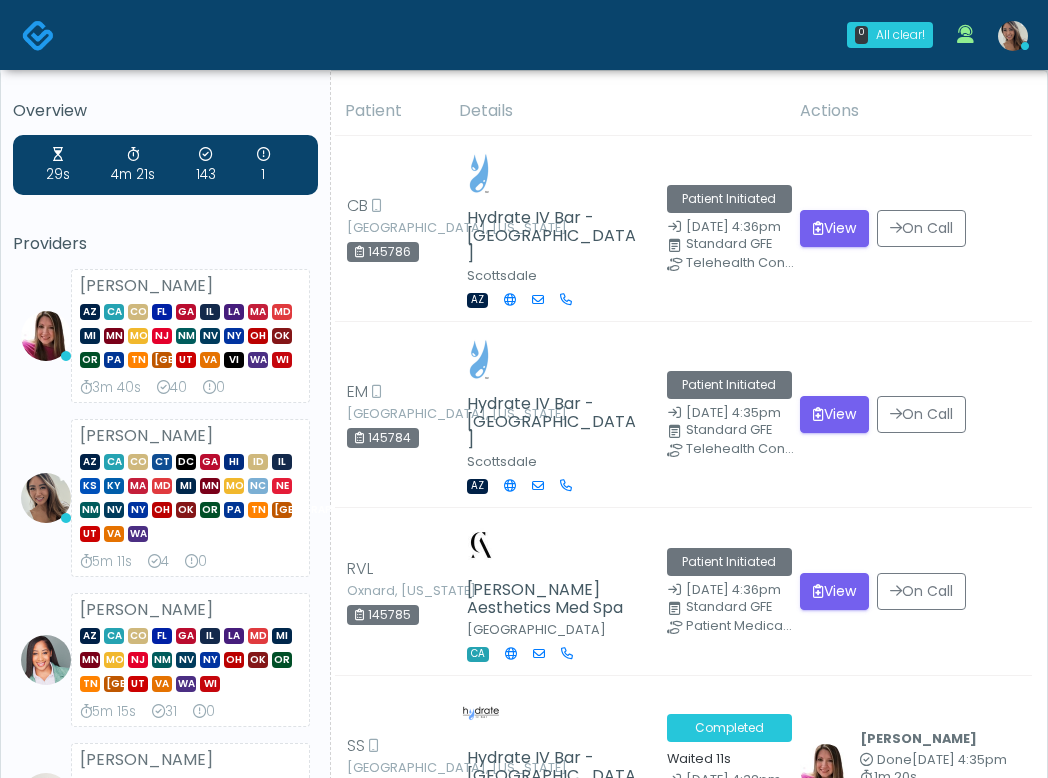 scroll, scrollTop: 0, scrollLeft: 0, axis: both 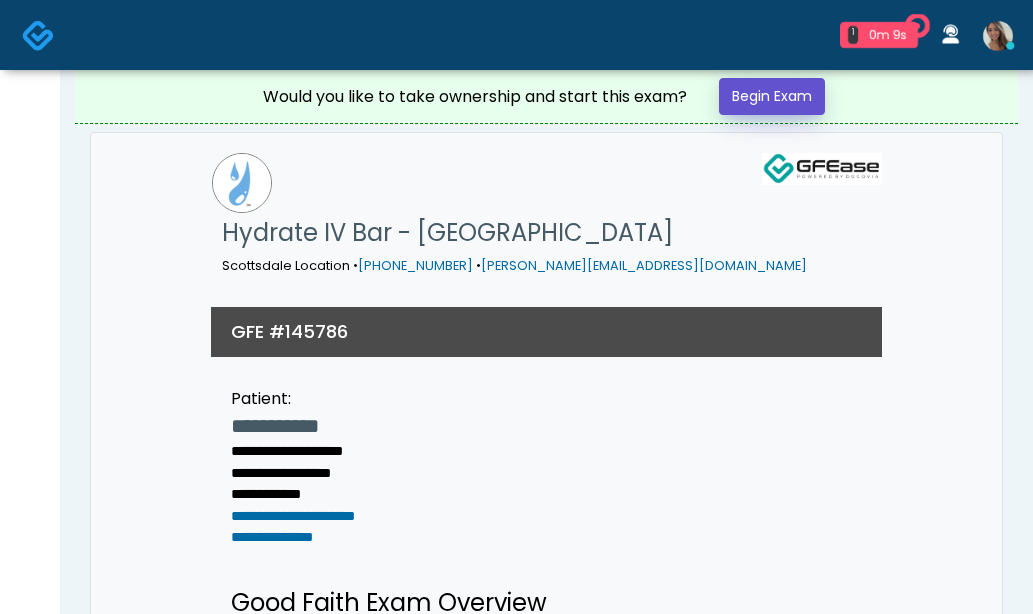 click on "Begin Exam" at bounding box center (772, 96) 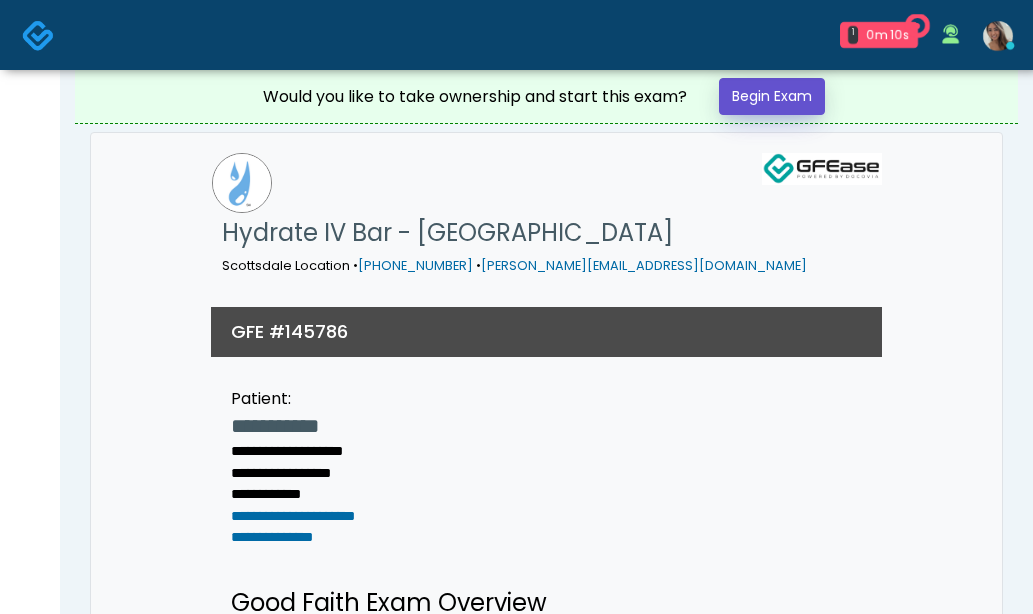 scroll, scrollTop: 0, scrollLeft: 0, axis: both 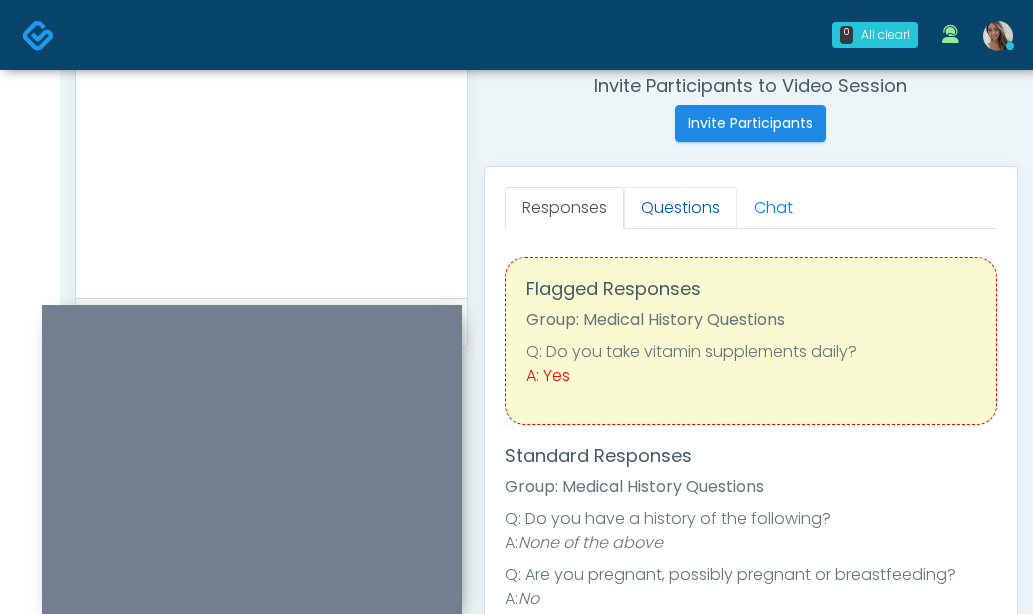 click on "Questions" at bounding box center [680, 208] 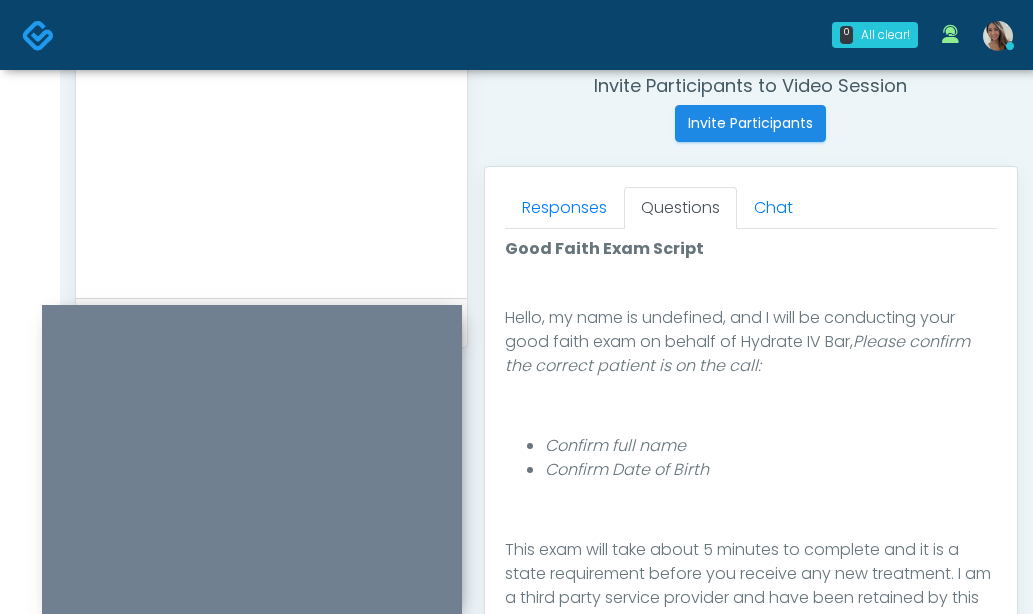 scroll, scrollTop: 328, scrollLeft: 0, axis: vertical 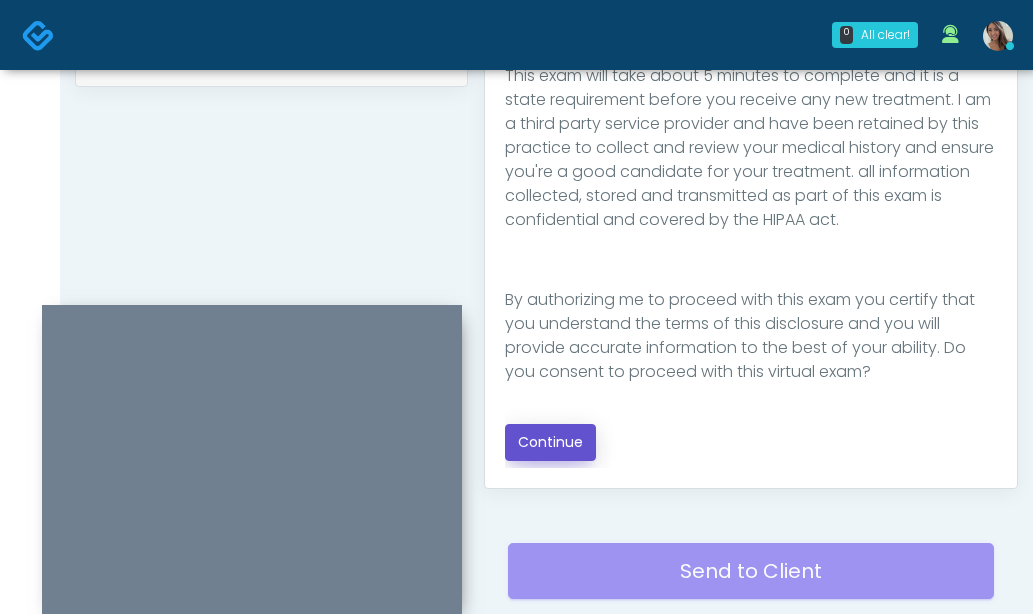 click on "Continue" at bounding box center [550, 442] 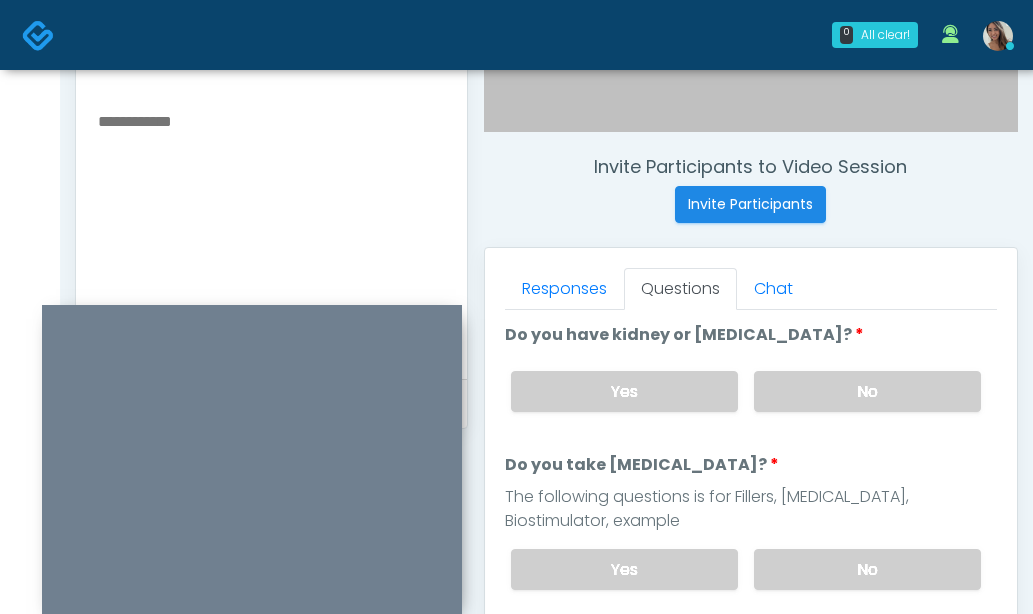 scroll, scrollTop: 702, scrollLeft: 0, axis: vertical 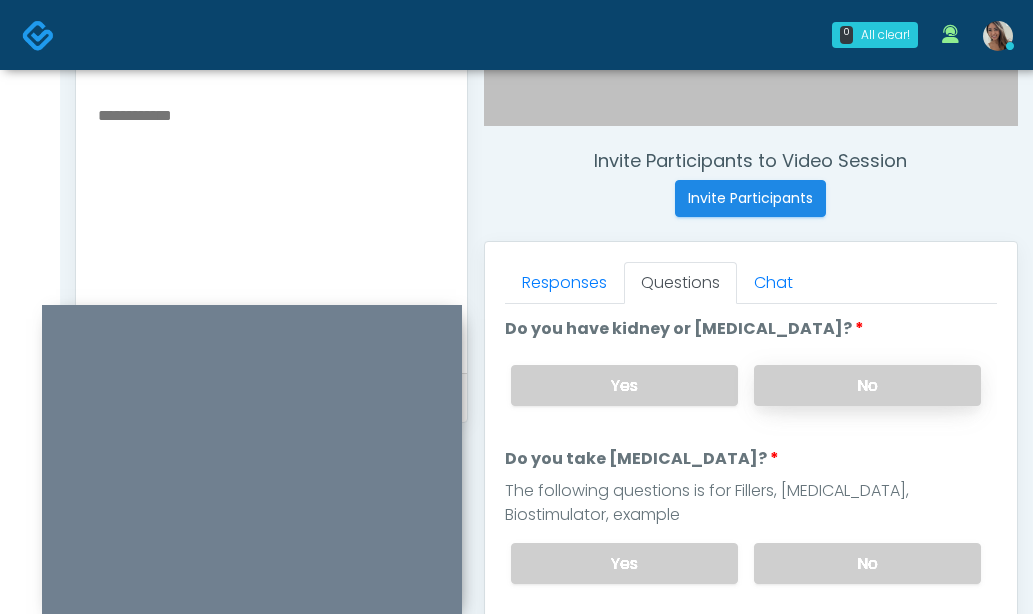 click on "No" at bounding box center [867, 385] 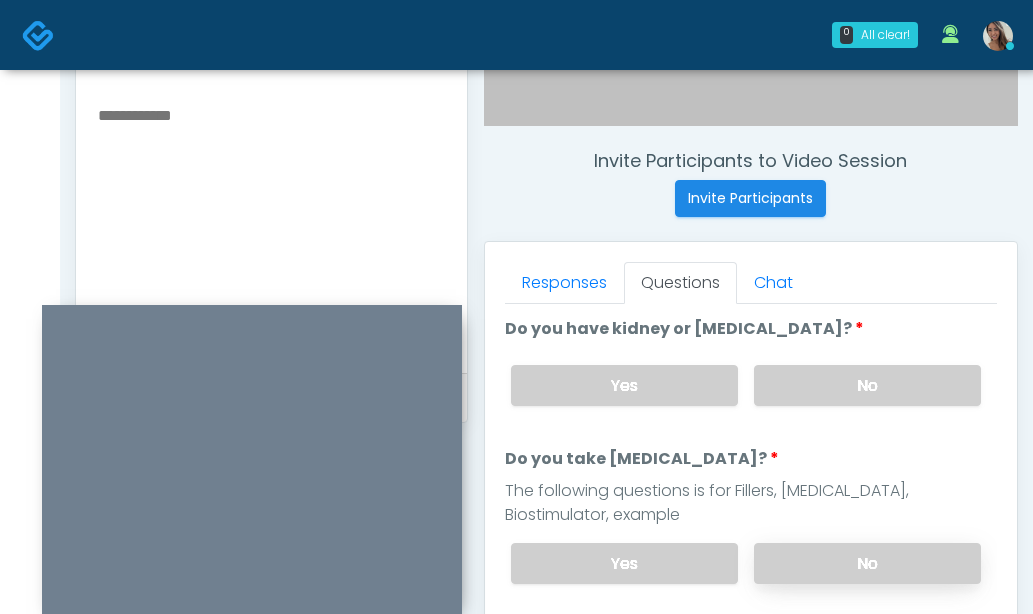 click on "No" at bounding box center (867, 563) 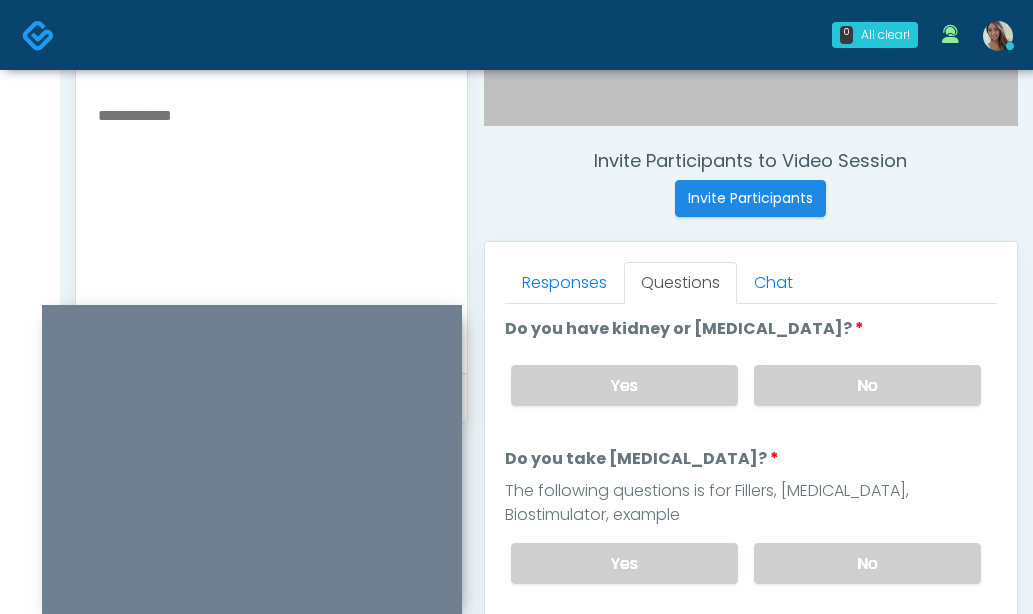 drag, startPoint x: 629, startPoint y: 328, endPoint x: 824, endPoint y: 319, distance: 195.20758 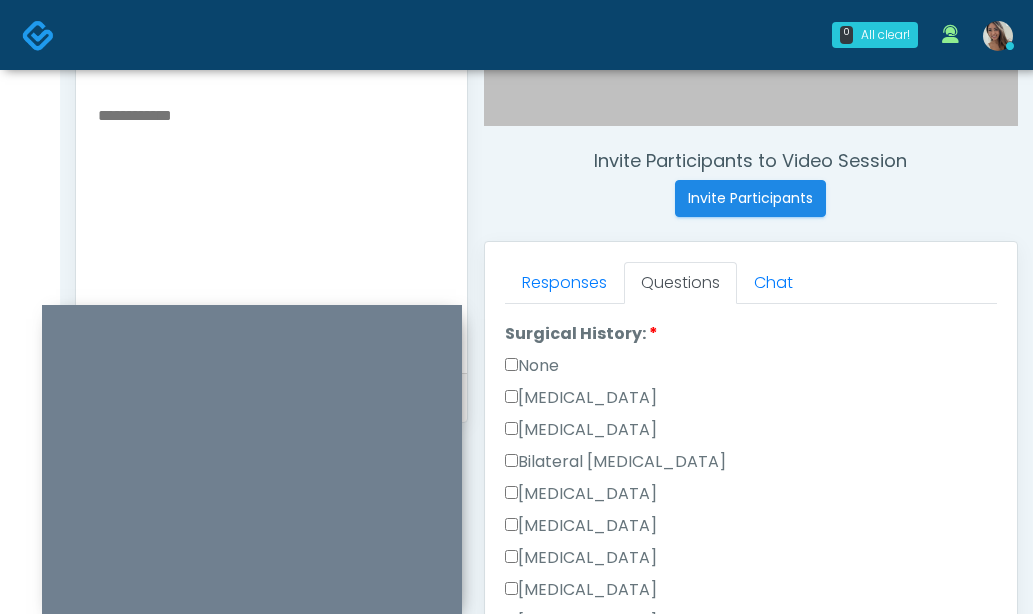 scroll, scrollTop: 320, scrollLeft: 0, axis: vertical 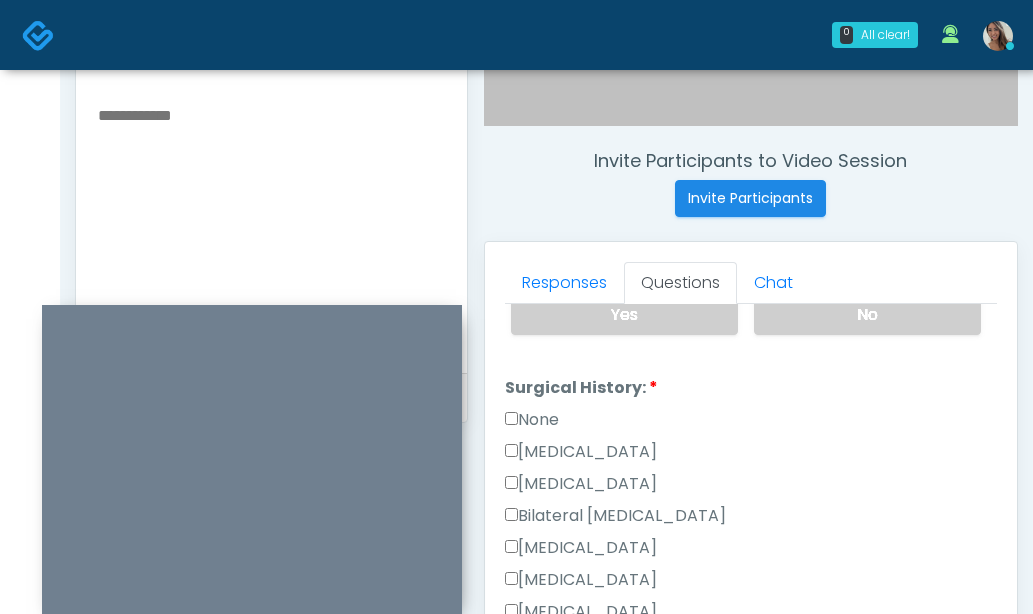 click on "None" at bounding box center [532, 420] 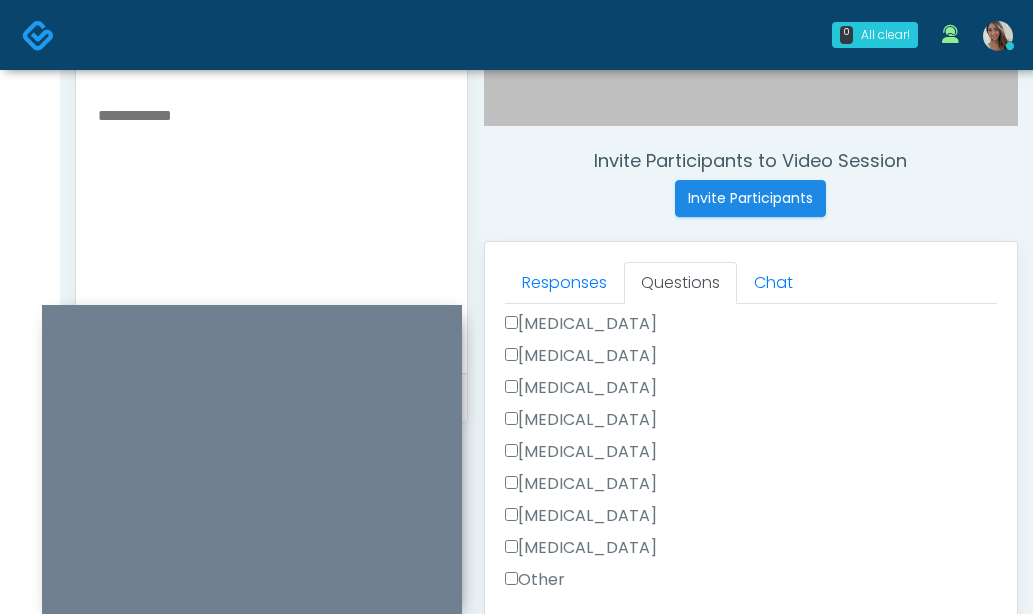 scroll, scrollTop: 481, scrollLeft: 0, axis: vertical 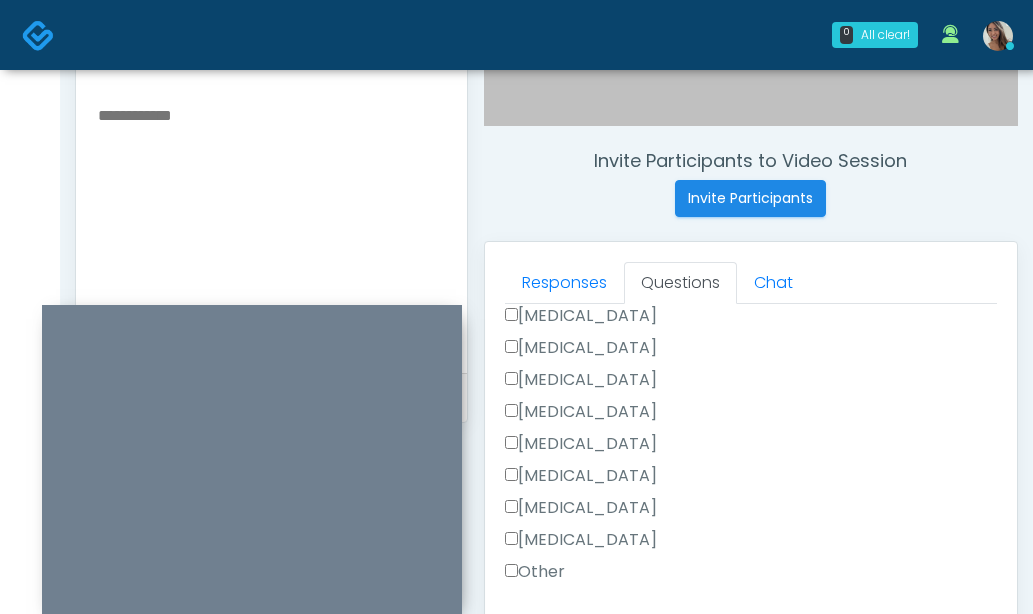 click on "Other" at bounding box center (535, 572) 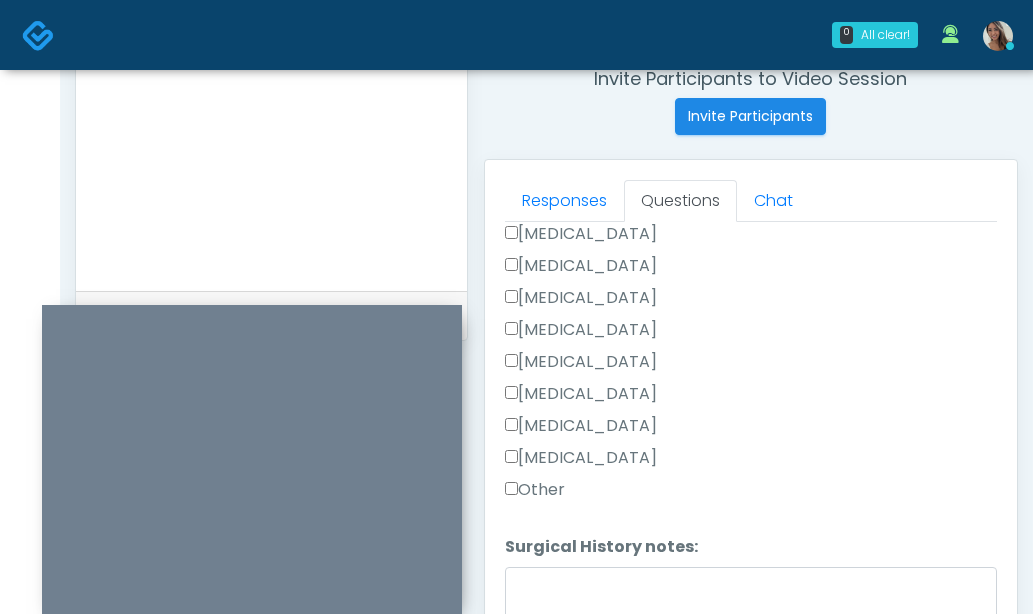 scroll, scrollTop: 873, scrollLeft: 0, axis: vertical 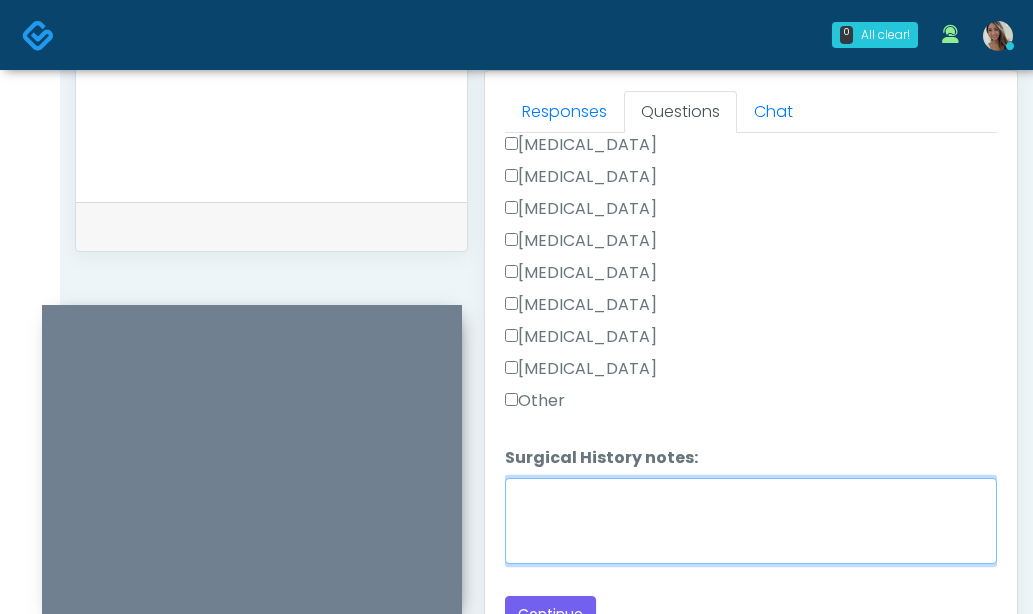 click on "Surgical History notes:" at bounding box center [751, 521] 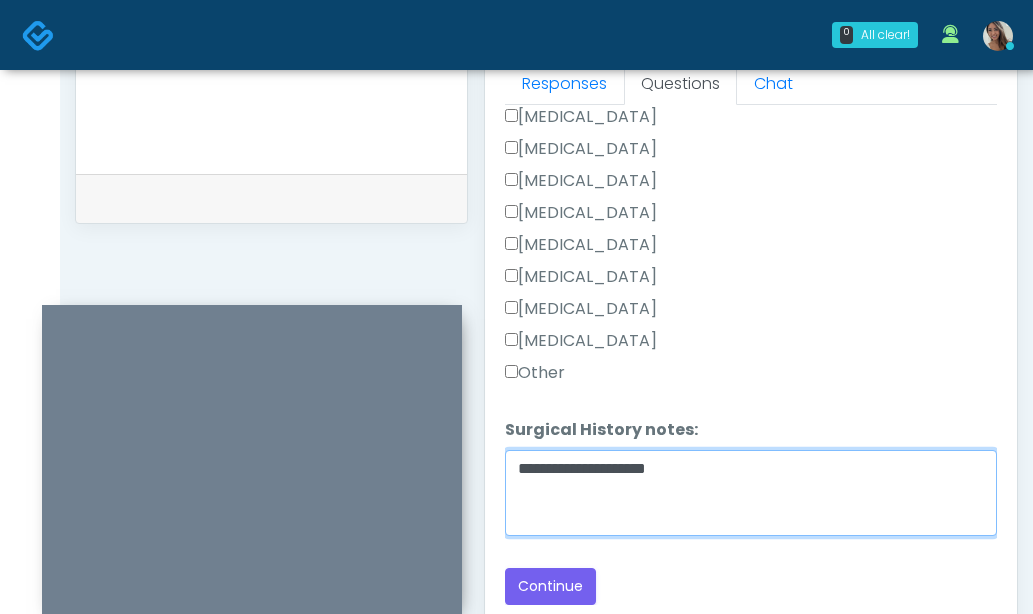 scroll, scrollTop: 905, scrollLeft: 0, axis: vertical 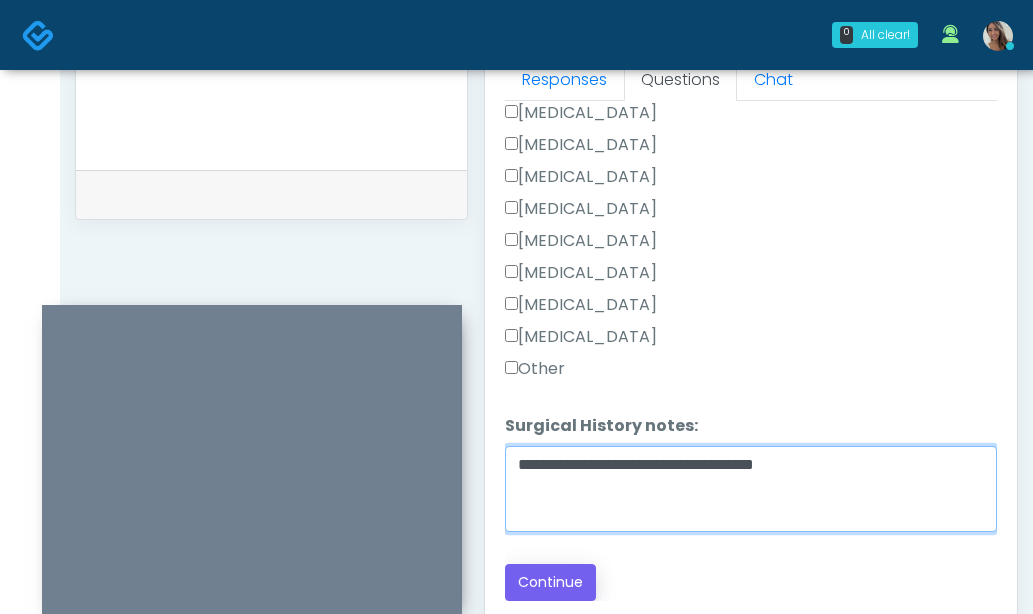 type on "**********" 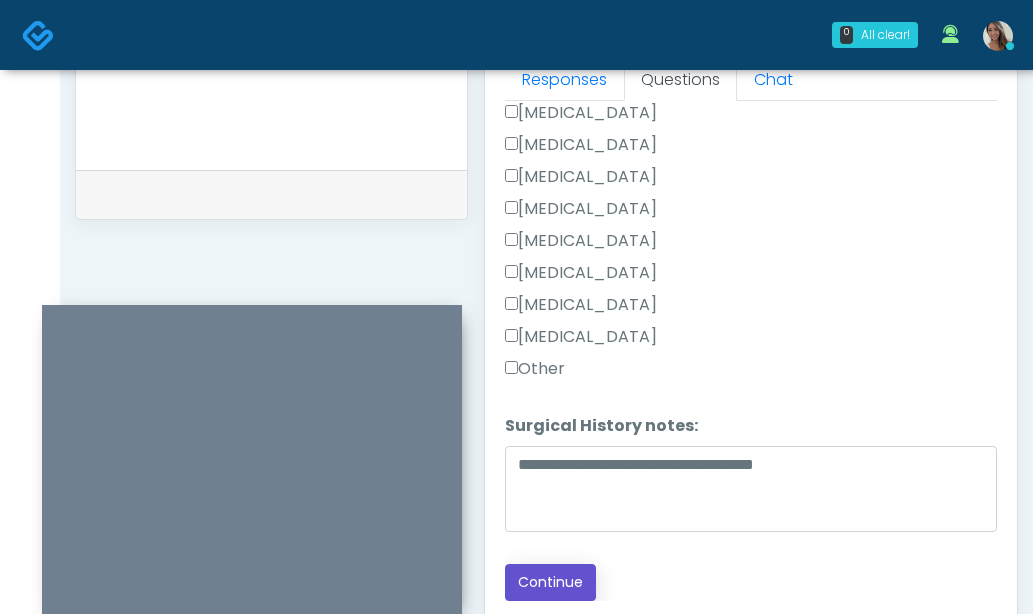 click on "Continue" at bounding box center (550, 582) 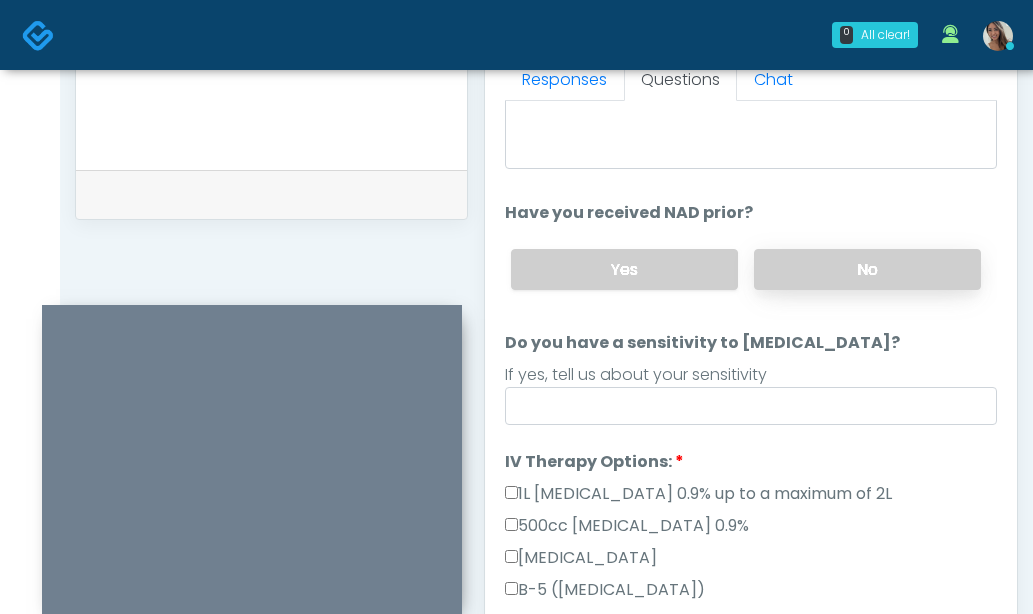 drag, startPoint x: 780, startPoint y: 263, endPoint x: 746, endPoint y: 284, distance: 39.962482 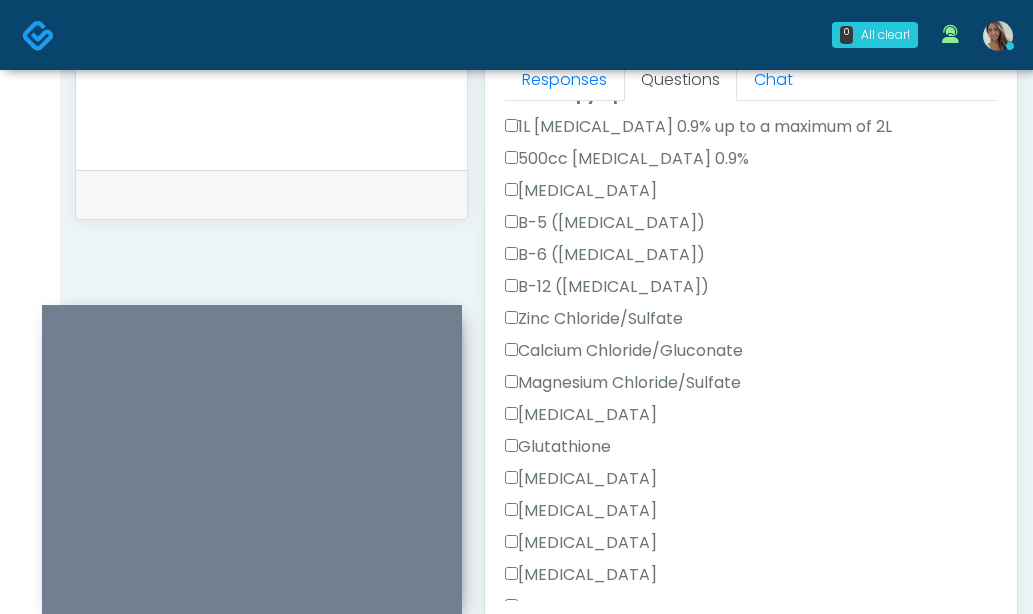 scroll, scrollTop: 811, scrollLeft: 0, axis: vertical 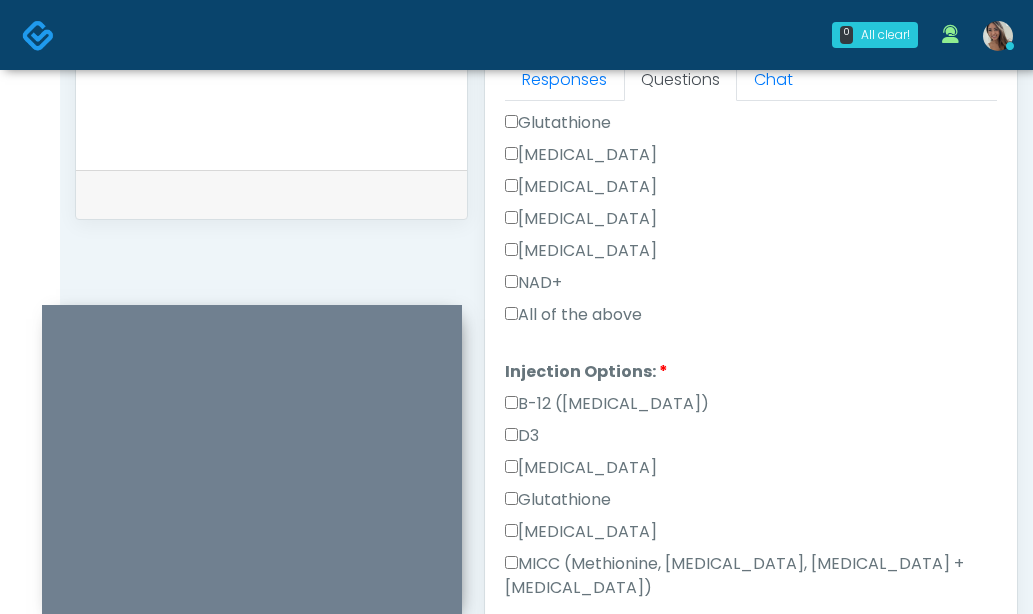 click on "All of the above" at bounding box center (573, 315) 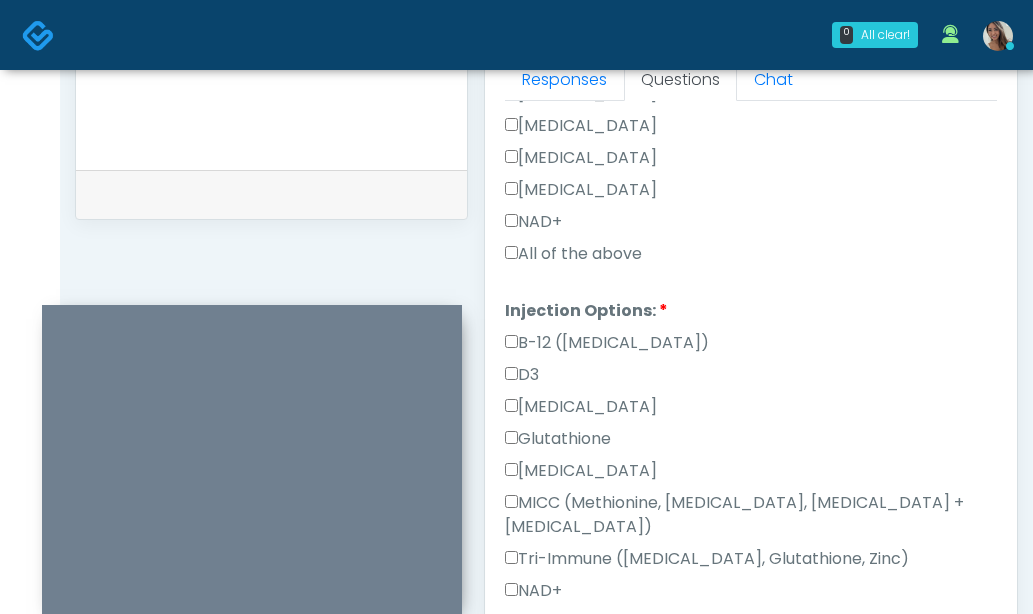 scroll, scrollTop: 1016, scrollLeft: 0, axis: vertical 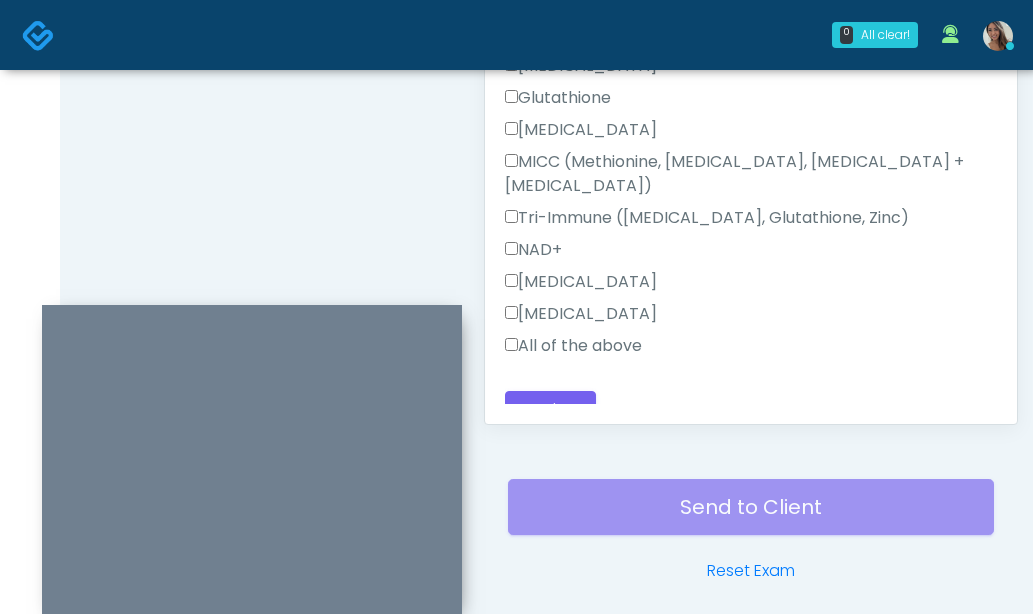 click on "All of the above" at bounding box center [573, 346] 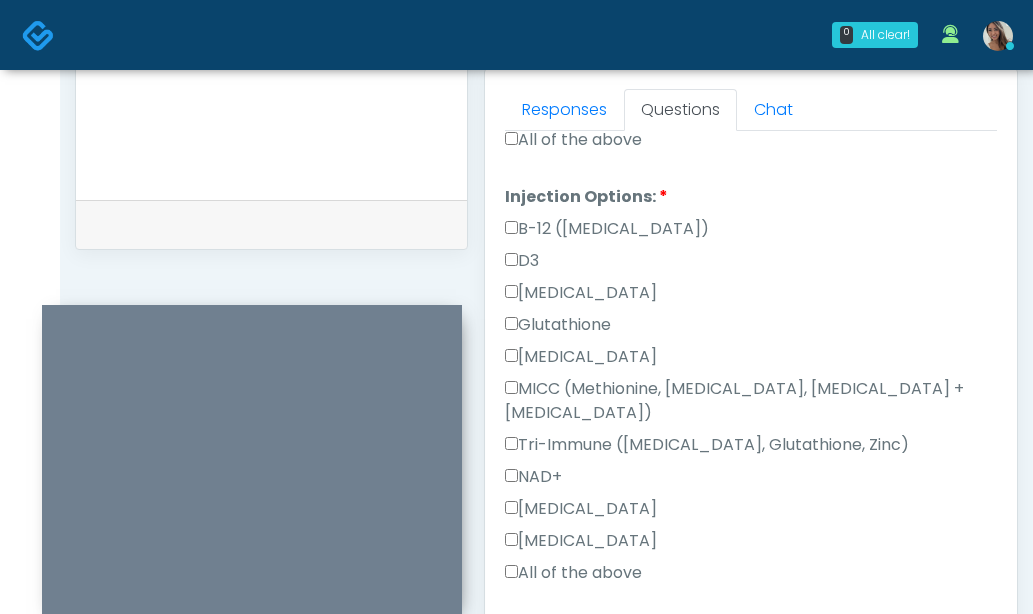 scroll, scrollTop: 826, scrollLeft: 0, axis: vertical 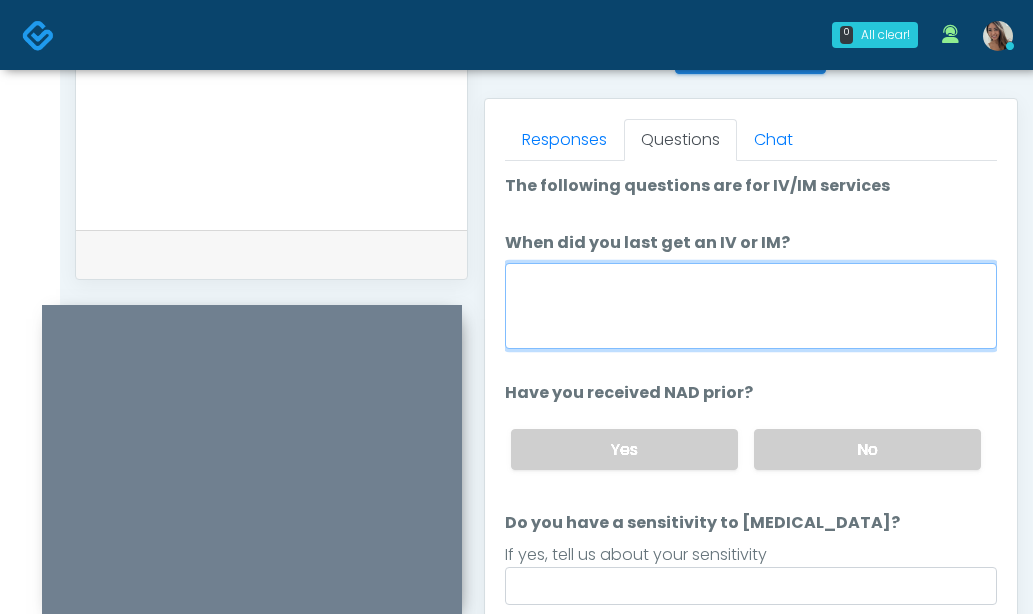 drag, startPoint x: 670, startPoint y: 305, endPoint x: 45, endPoint y: 206, distance: 632.79224 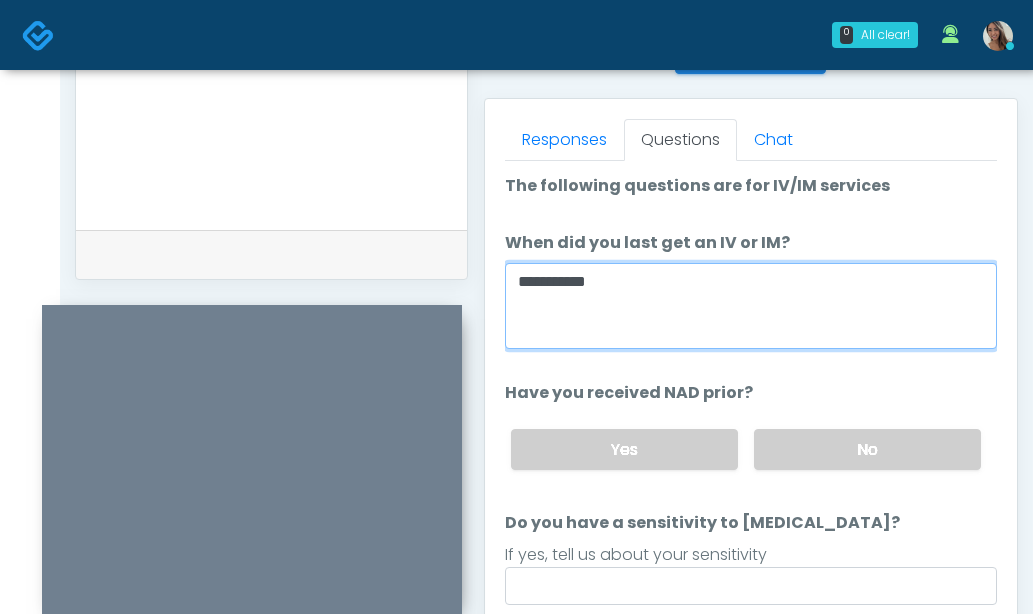 click on "**********" at bounding box center (751, 306) 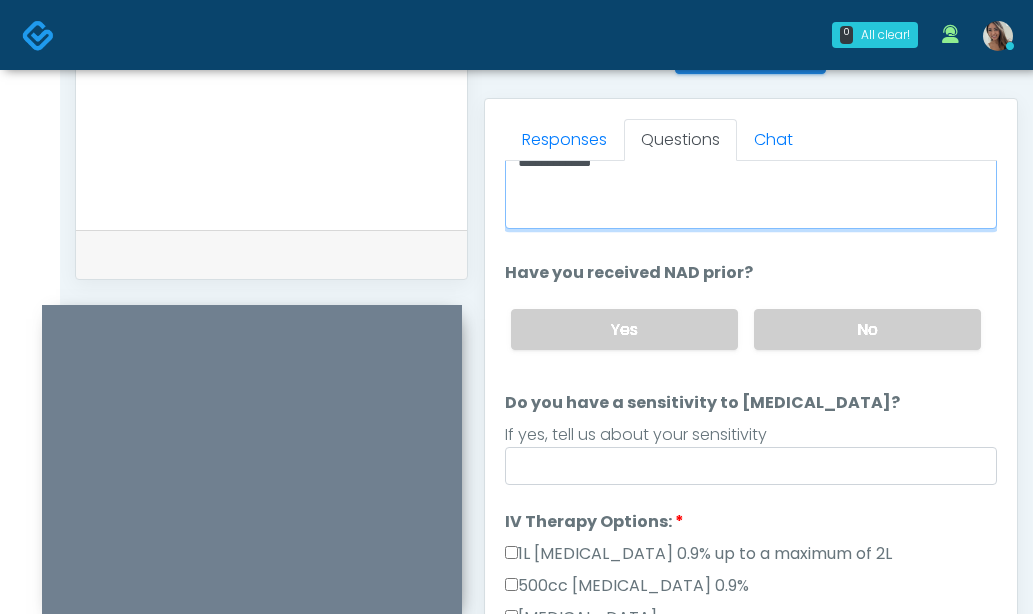 scroll, scrollTop: 137, scrollLeft: 0, axis: vertical 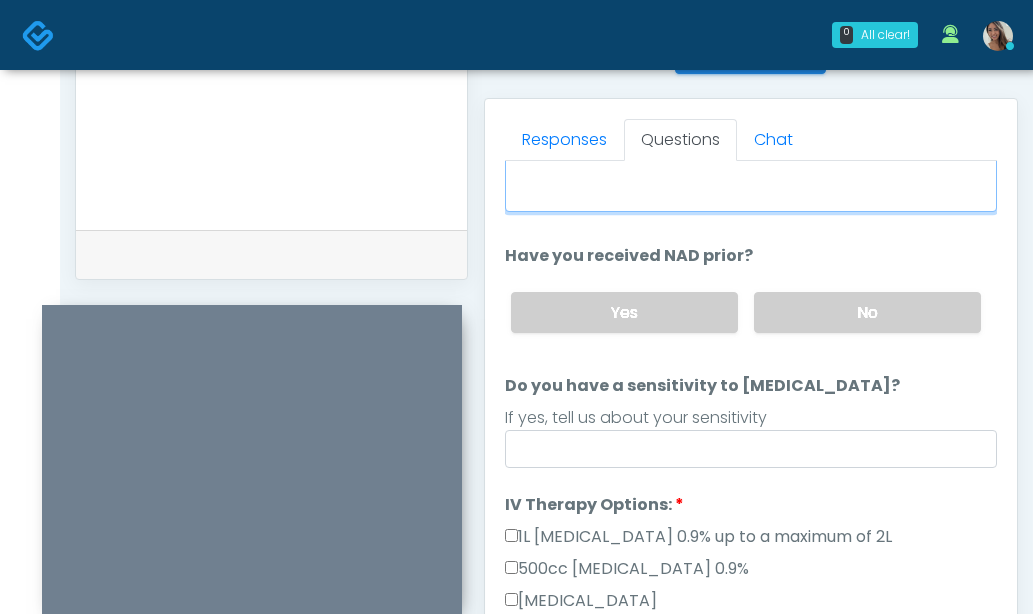 type on "**********" 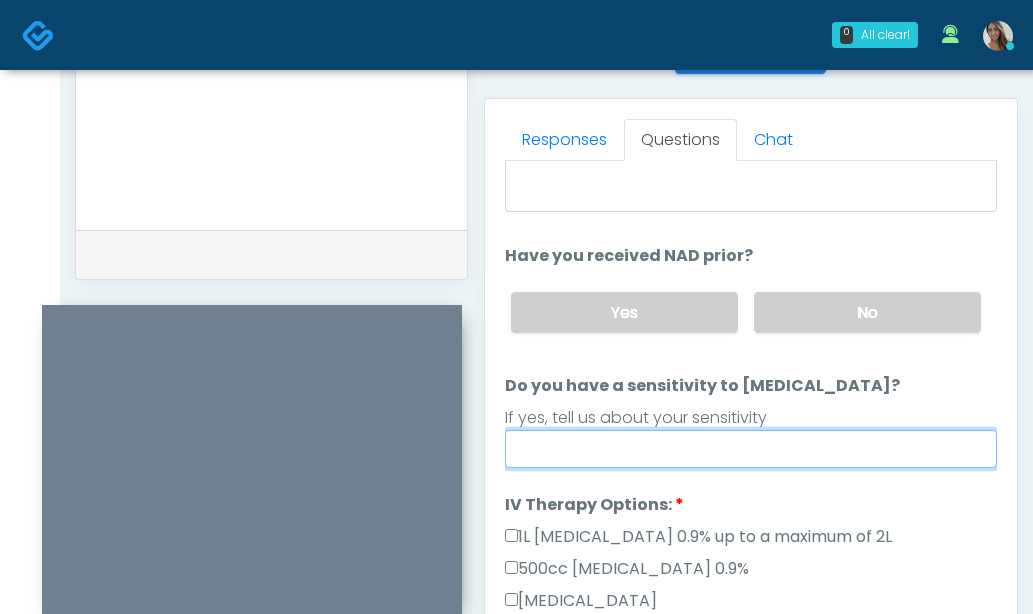click on "Do you have a sensitivity to Niacin?" at bounding box center [751, 449] 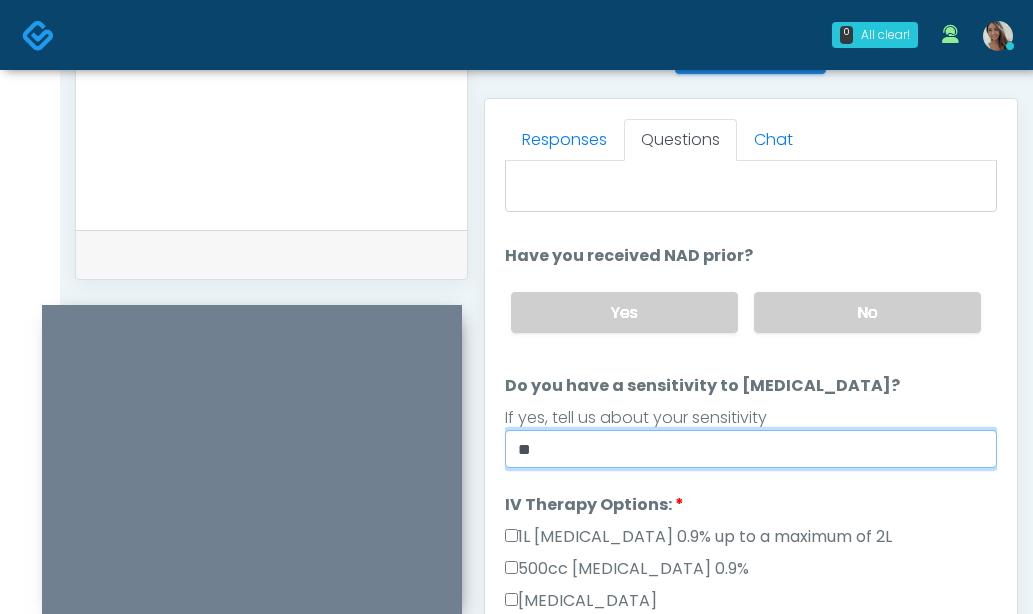 type on "**" 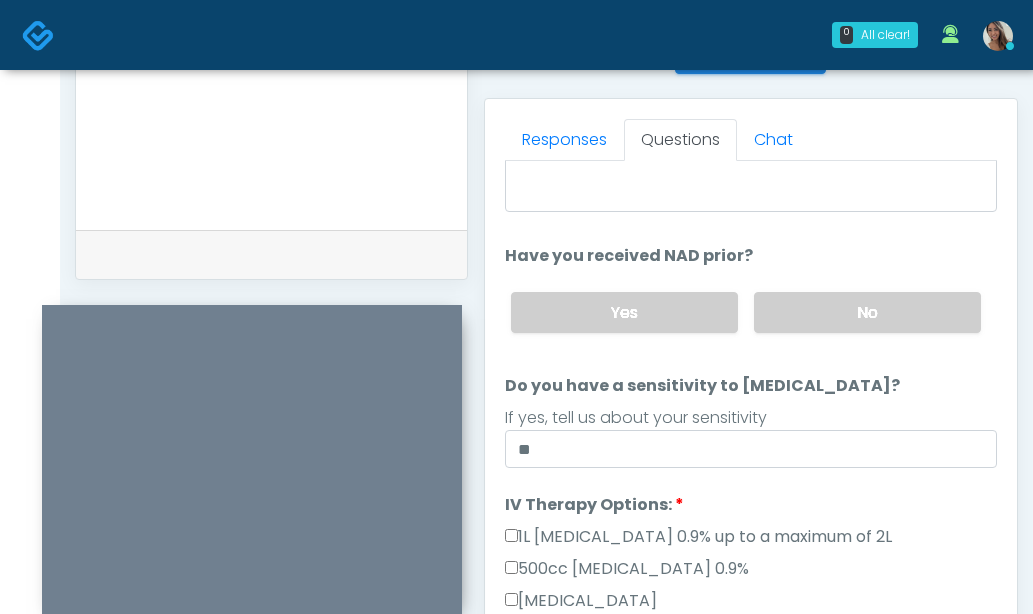 click on "0
All clear!
All clear!
Megan McComy
In Exam -  3m 46s
AZ
Samantha Ly
In Exam -  3m 18s
AZ
Jennifer Ekeh
AZ
CA
CO
FL
GA
IL
LA" at bounding box center (516, 52) 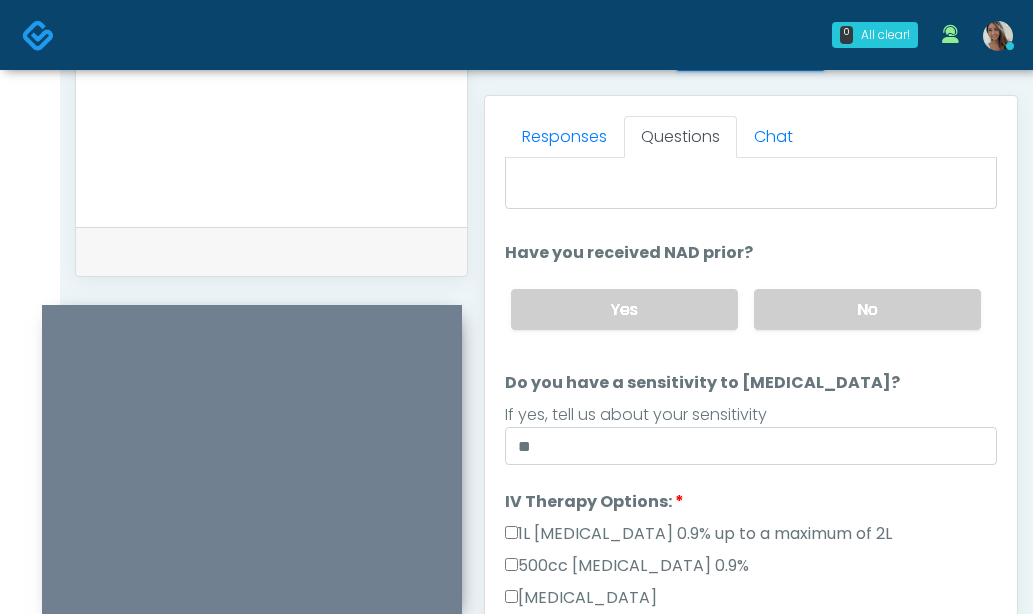 scroll, scrollTop: 849, scrollLeft: 0, axis: vertical 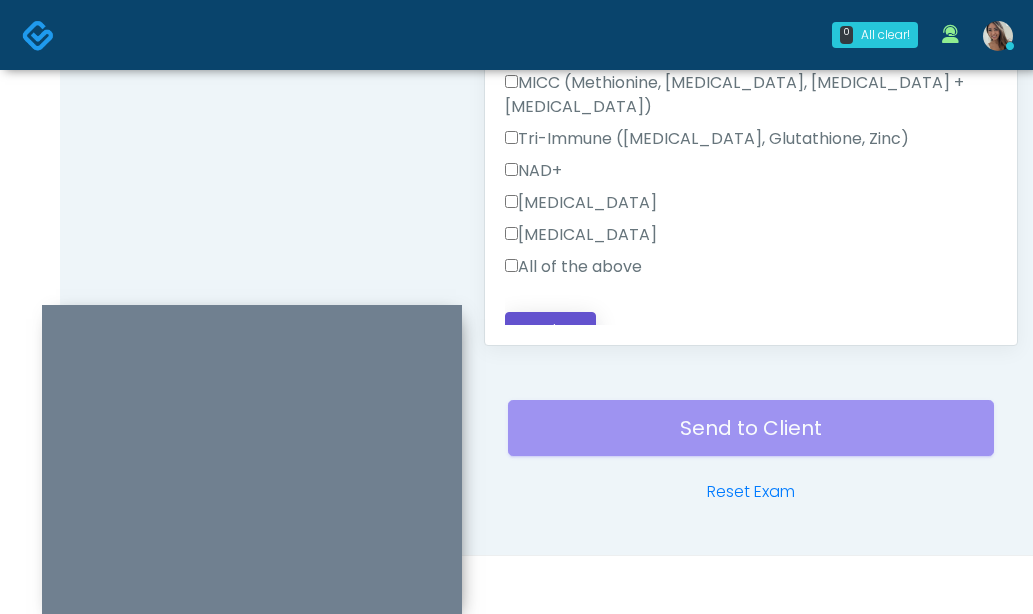 click on "Continue" at bounding box center [550, 330] 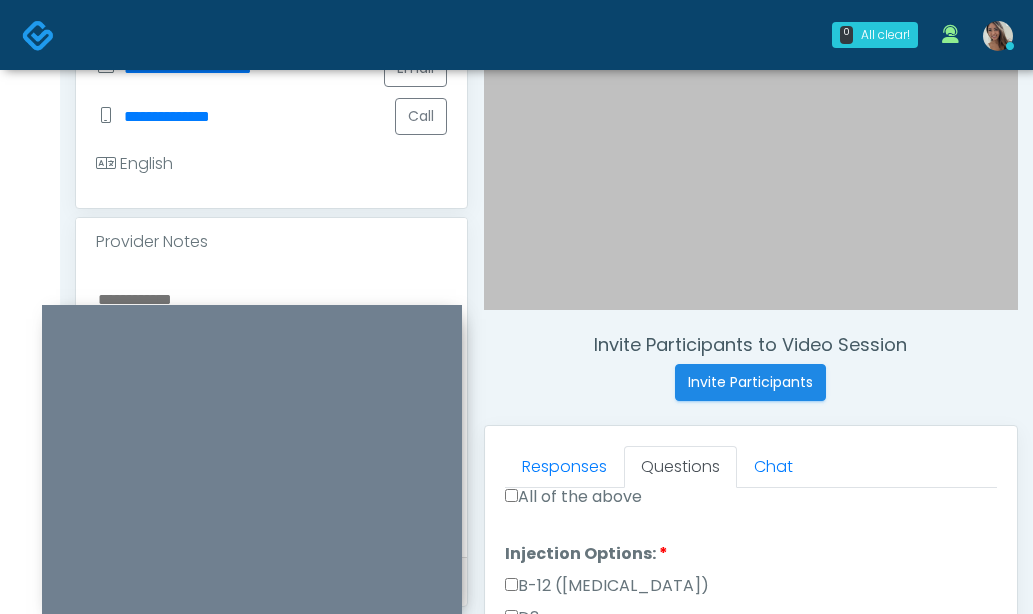 scroll, scrollTop: 424, scrollLeft: 0, axis: vertical 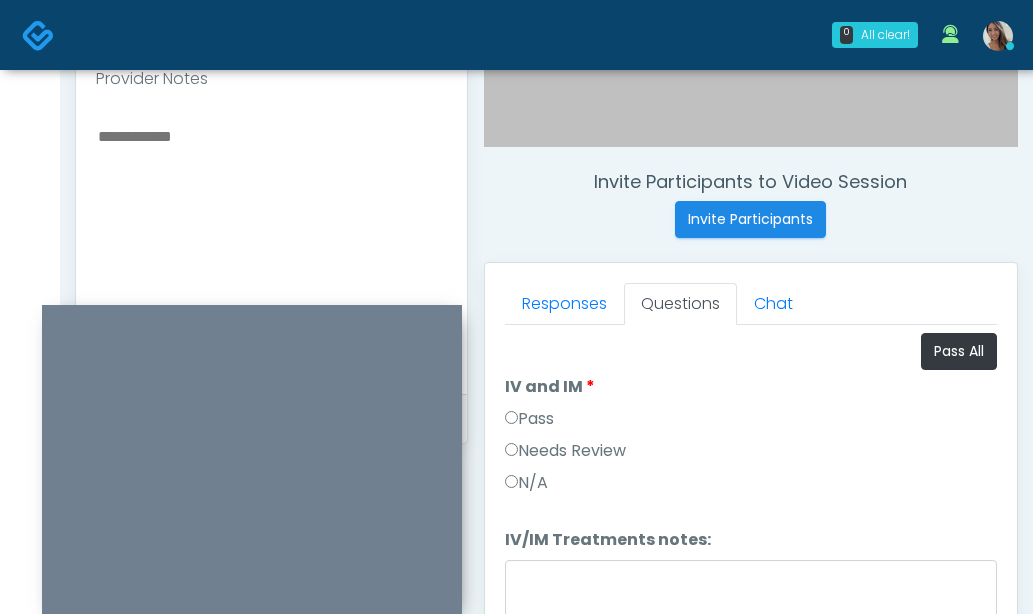 click on "Pass" at bounding box center [529, 419] 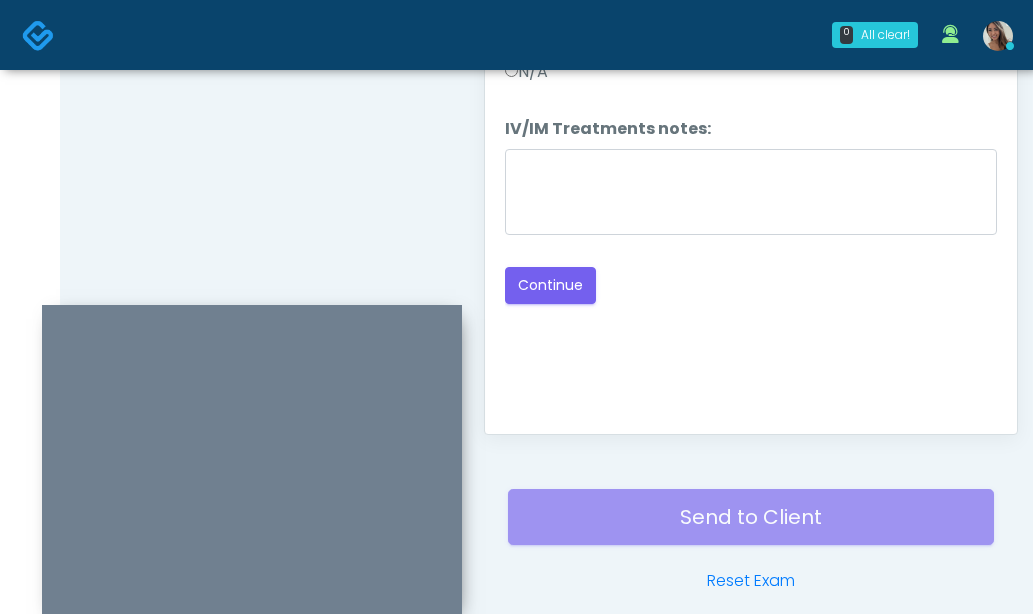 scroll, scrollTop: 1126, scrollLeft: 0, axis: vertical 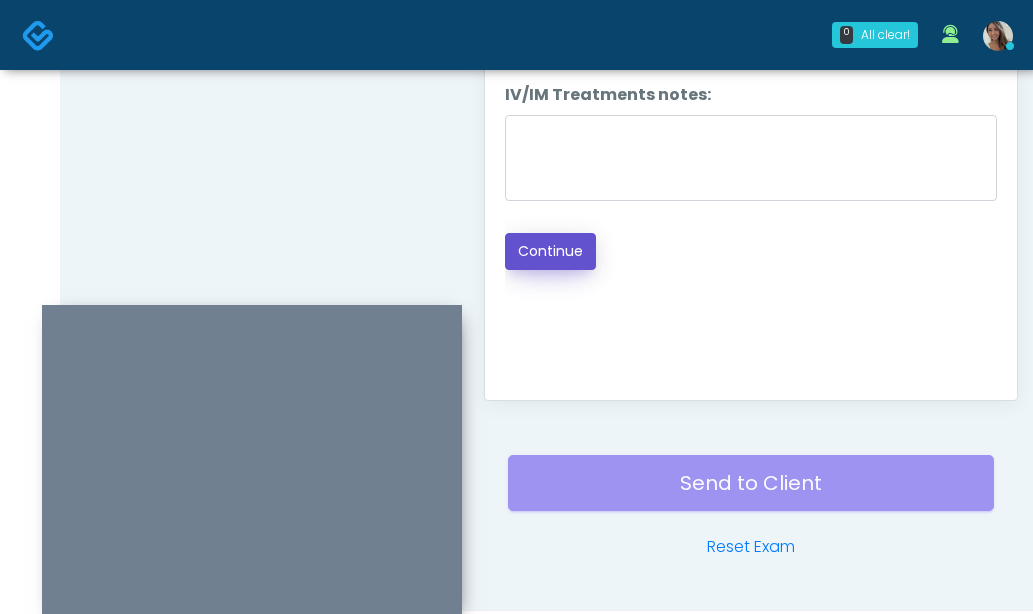 click on "Continue" at bounding box center (550, 251) 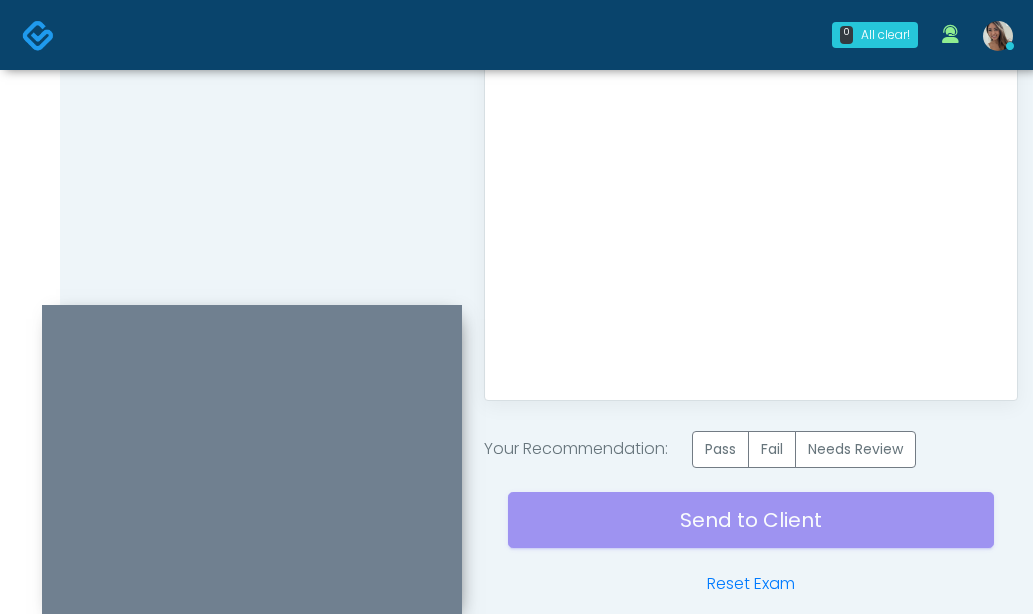 drag, startPoint x: 731, startPoint y: 453, endPoint x: 726, endPoint y: 468, distance: 15.811388 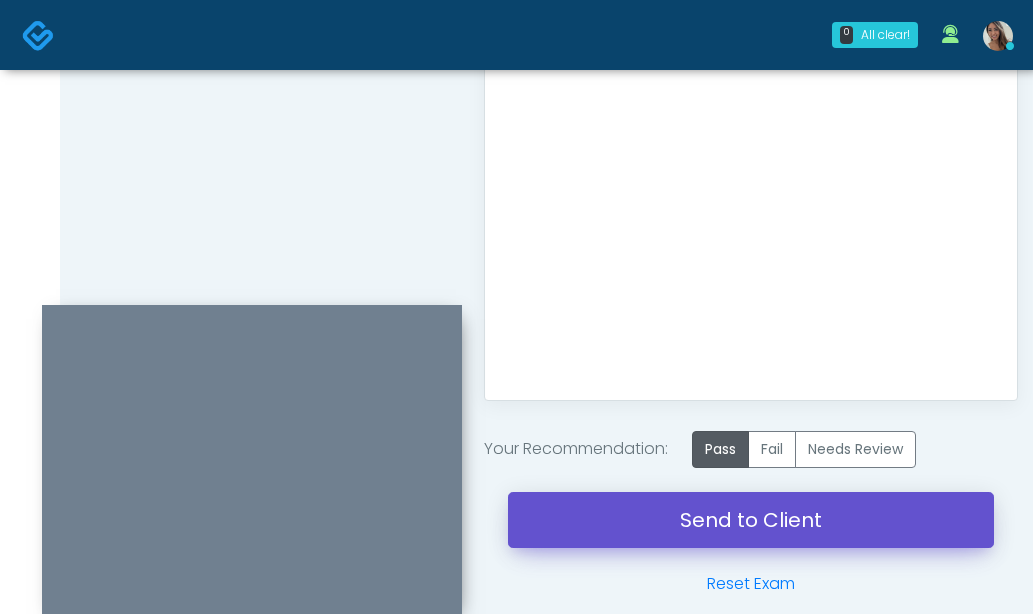 click on "Send to Client" at bounding box center [751, 520] 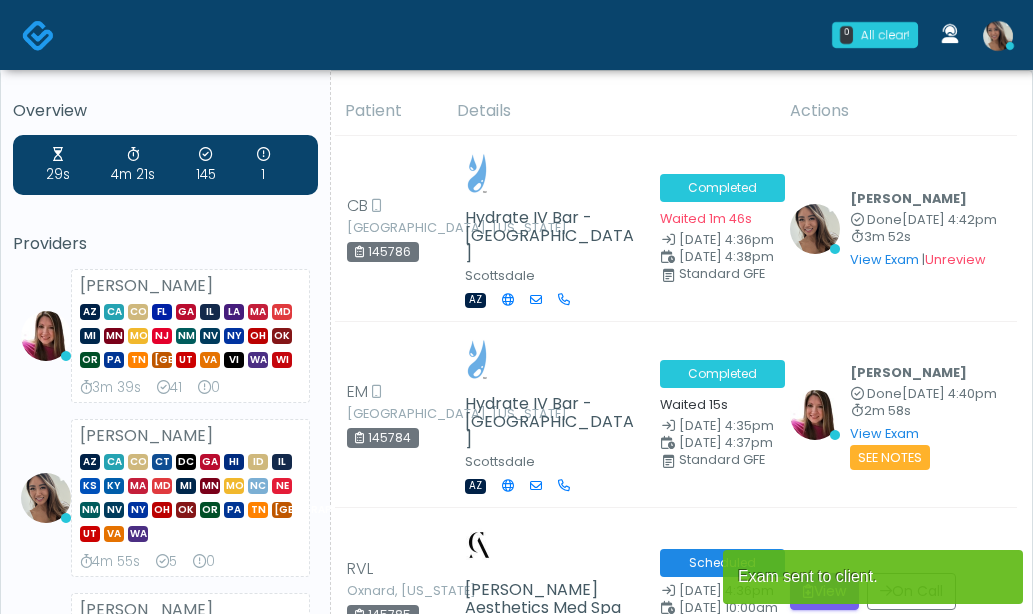scroll, scrollTop: 0, scrollLeft: 0, axis: both 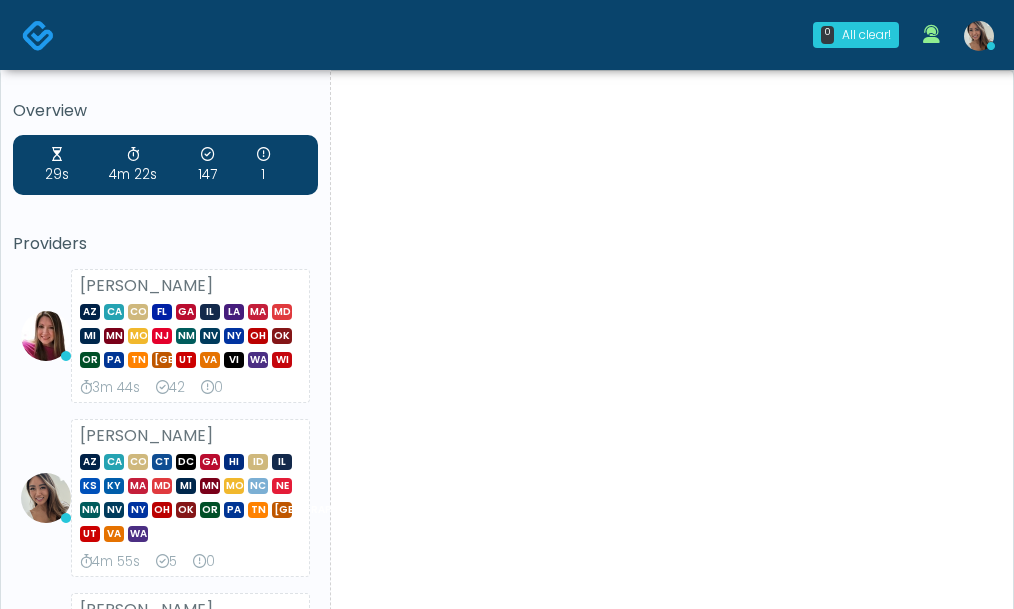 click at bounding box center [322, 1552] 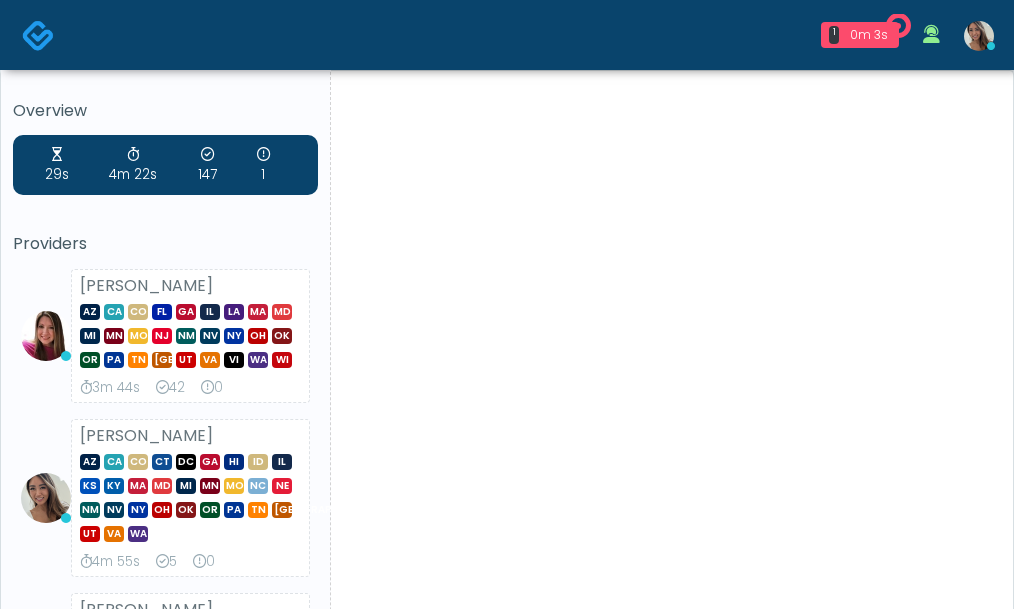 click on "View" at bounding box center (702, 1553) 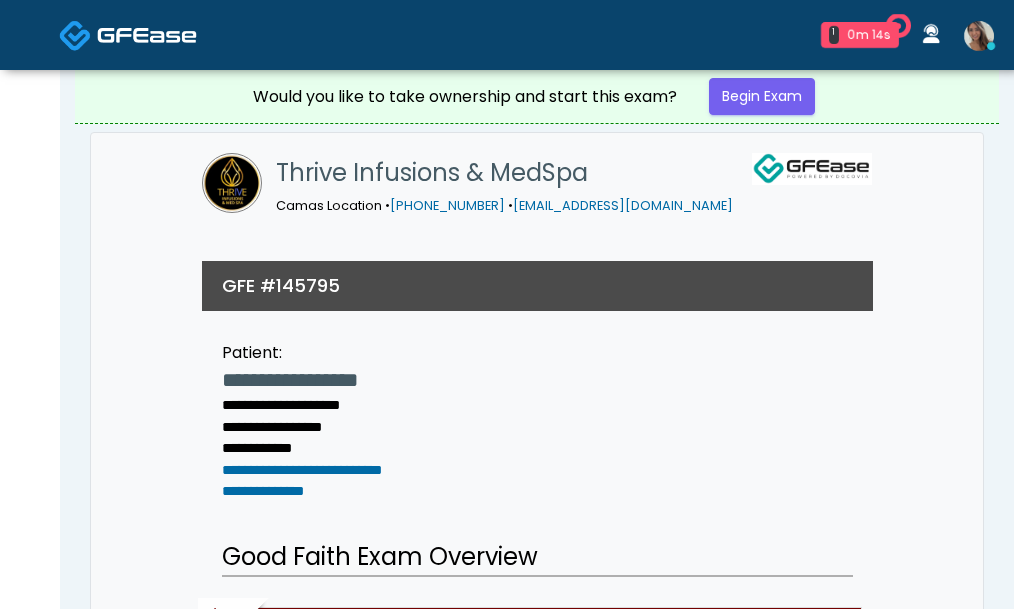 scroll, scrollTop: 0, scrollLeft: 0, axis: both 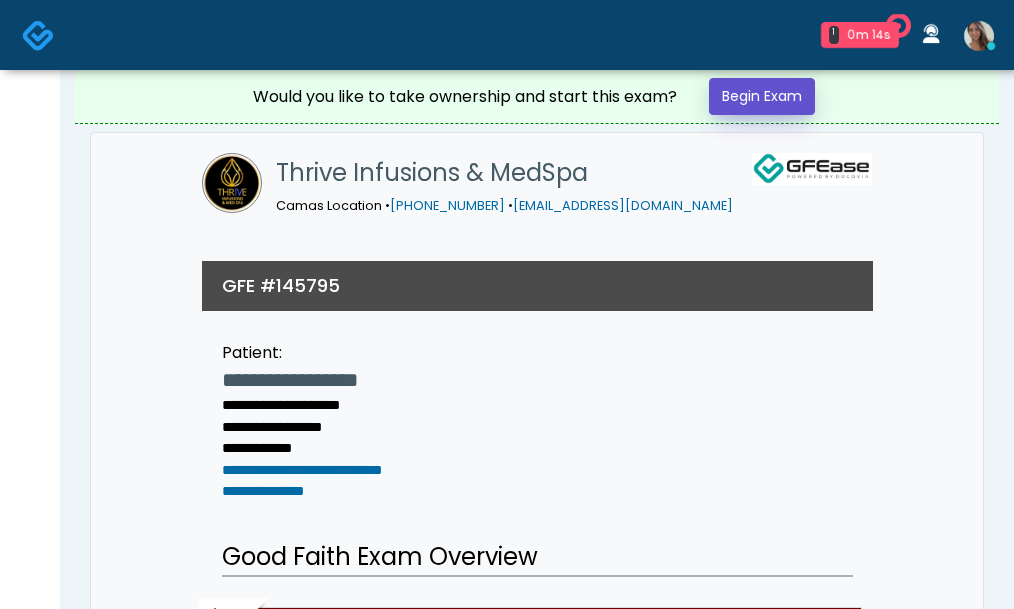 click on "Begin Exam" at bounding box center (762, 96) 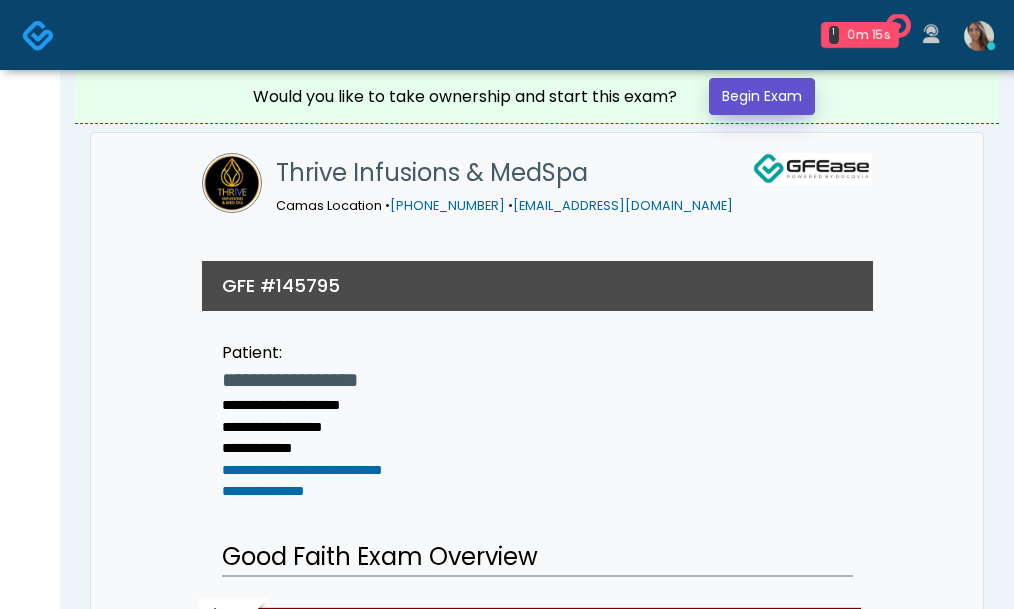 scroll, scrollTop: 0, scrollLeft: 0, axis: both 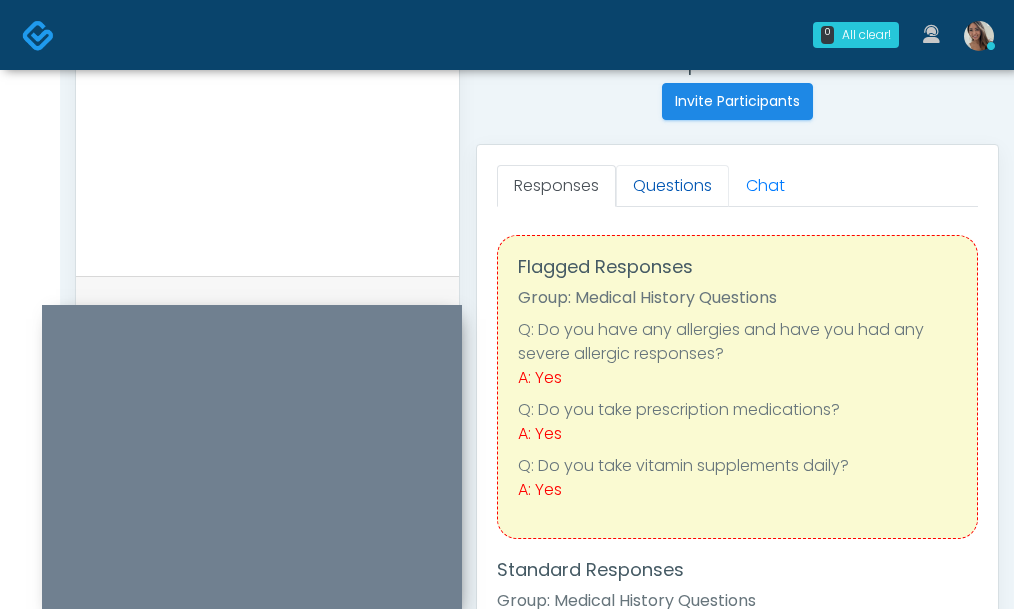 click on "Questions" at bounding box center (672, 186) 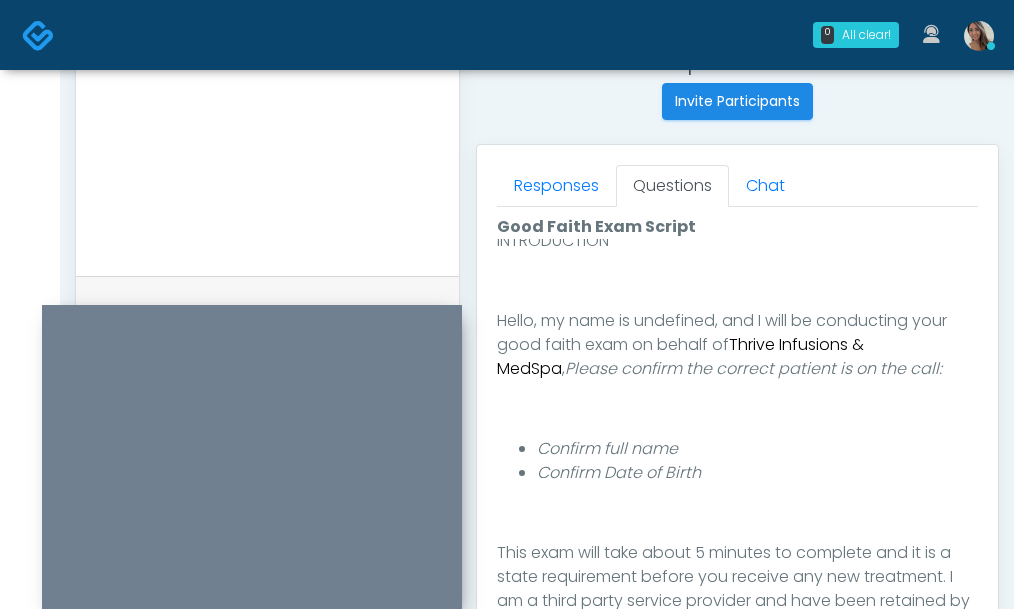 scroll, scrollTop: 328, scrollLeft: 0, axis: vertical 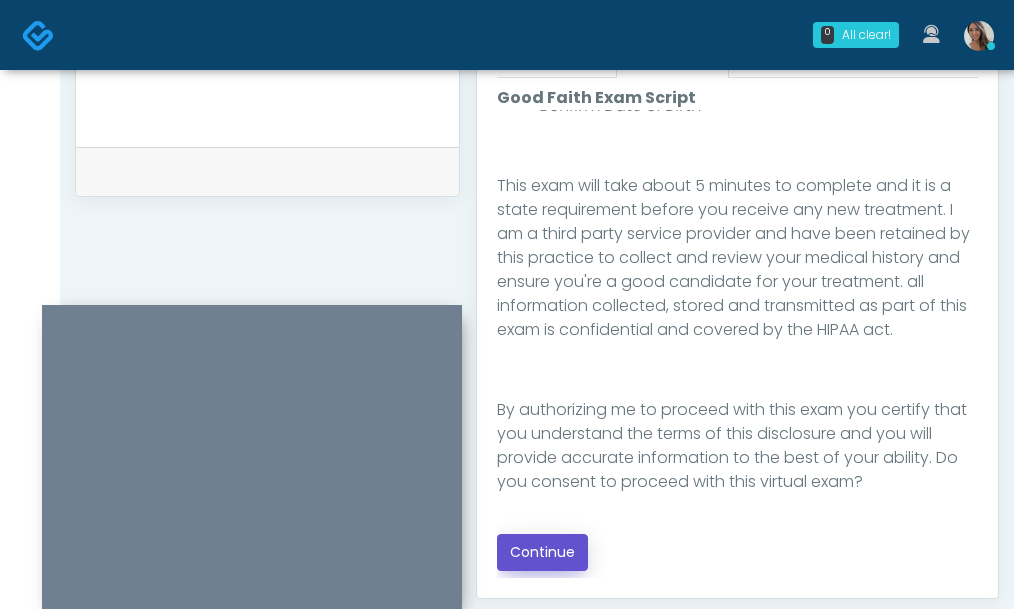 click on "Continue" at bounding box center [542, 552] 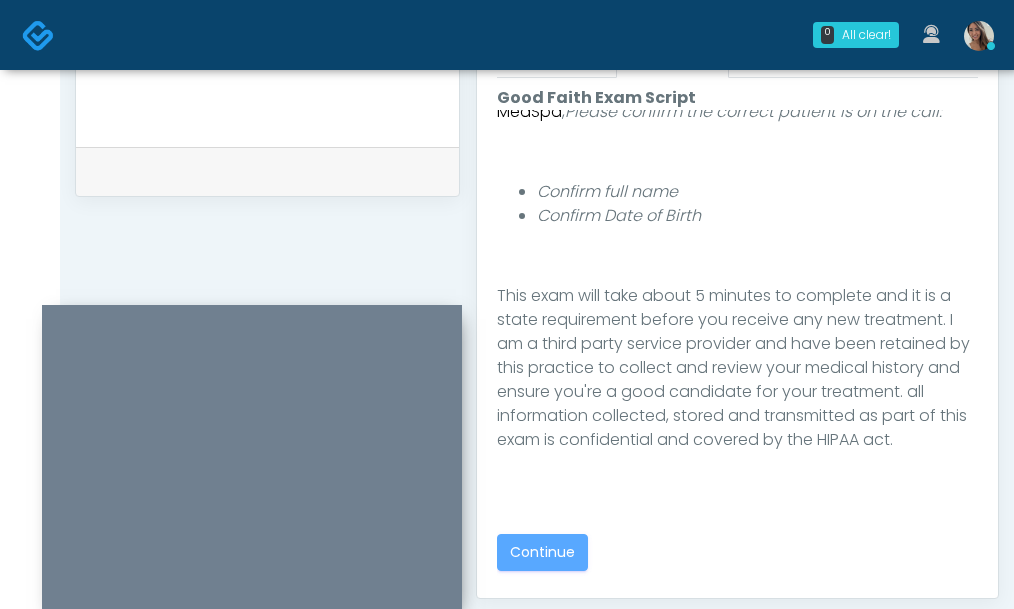 scroll, scrollTop: 158, scrollLeft: 0, axis: vertical 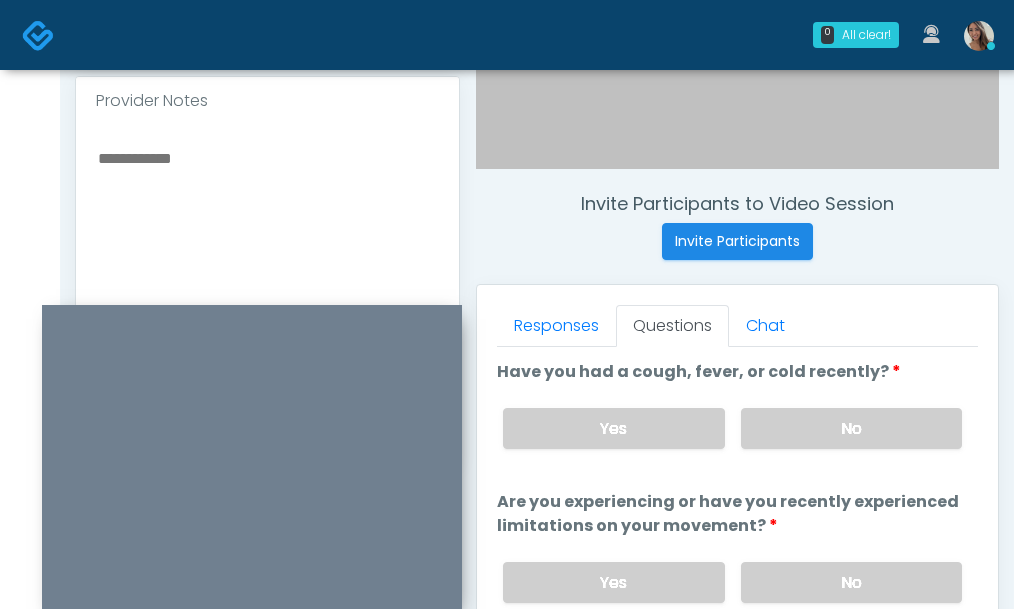 click at bounding box center (267, 267) 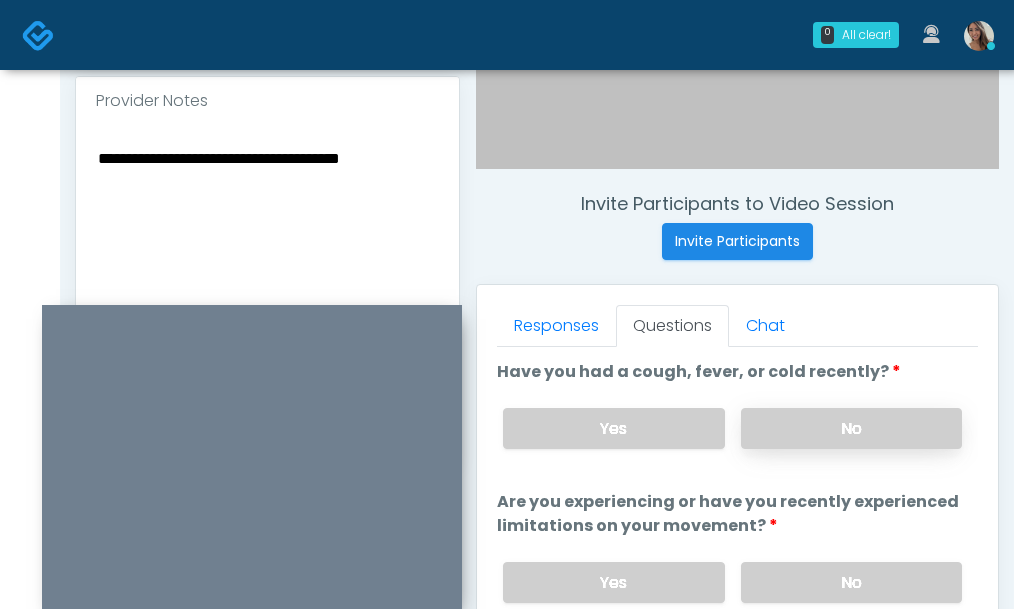 click on "No" at bounding box center [852, 428] 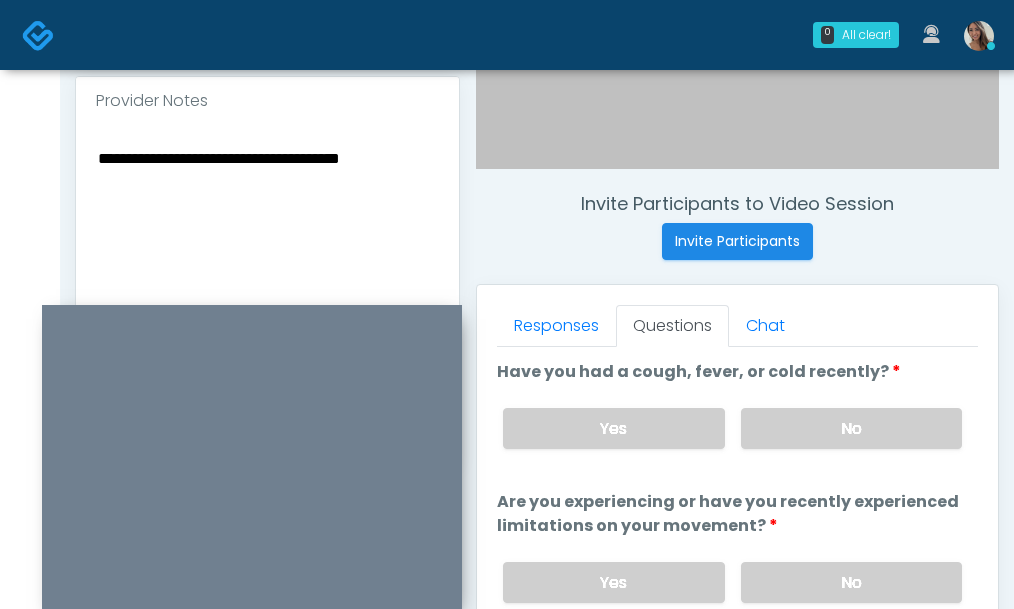 click on "**********" at bounding box center (267, 267) 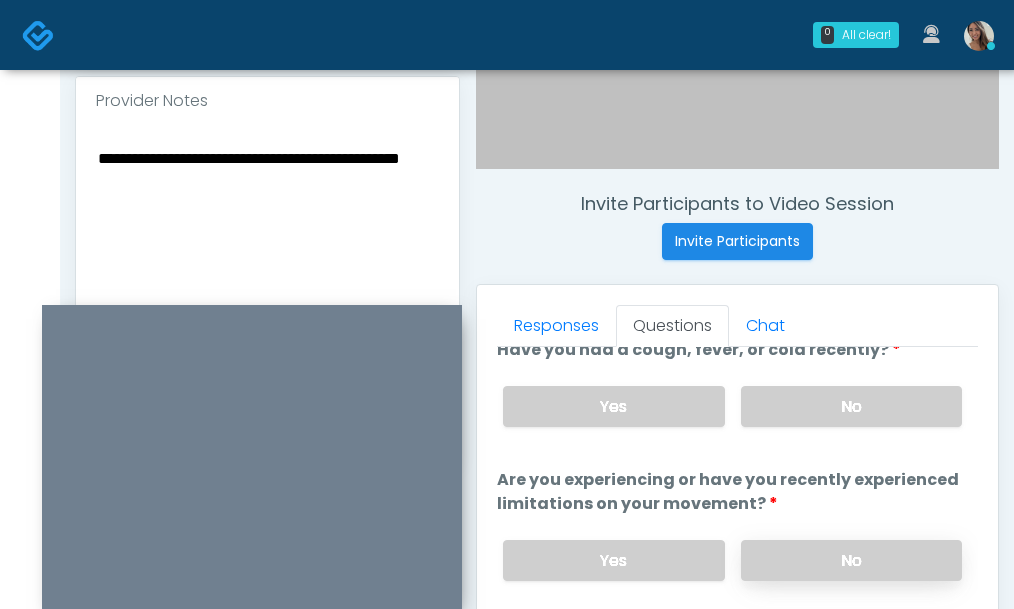 scroll, scrollTop: 26, scrollLeft: 0, axis: vertical 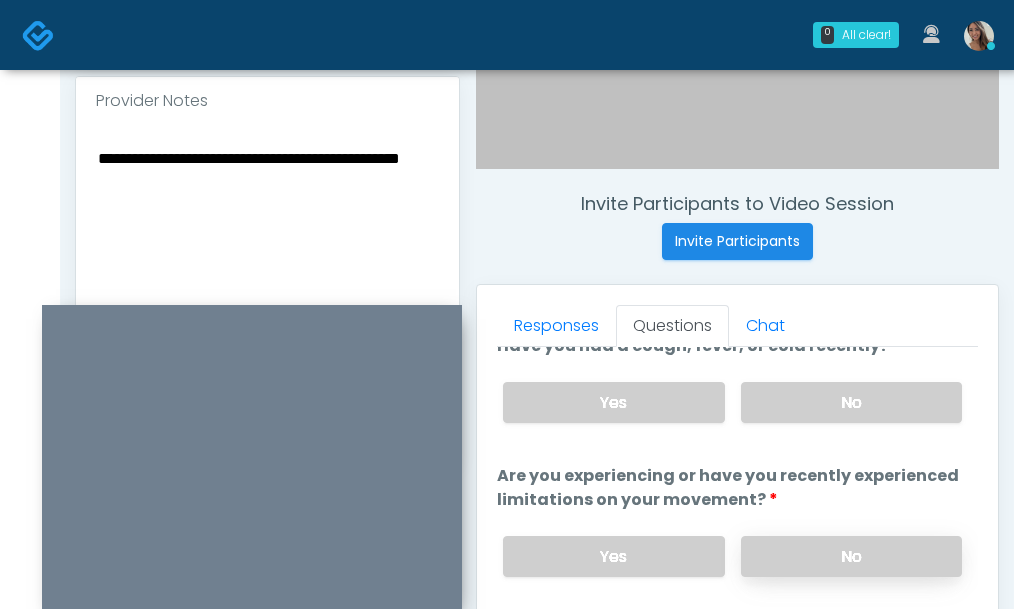 type on "**********" 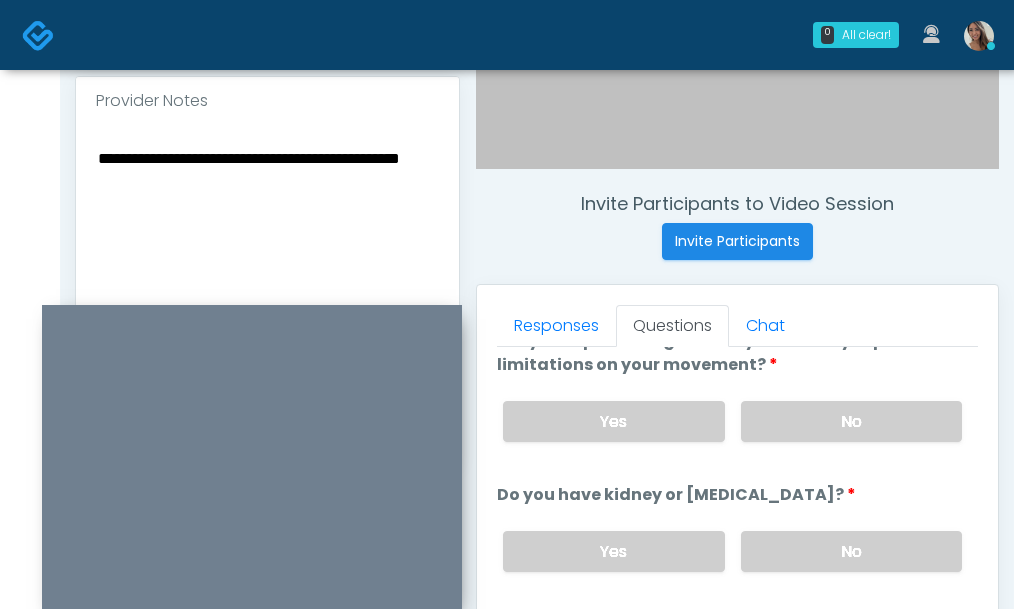 scroll, scrollTop: 208, scrollLeft: 0, axis: vertical 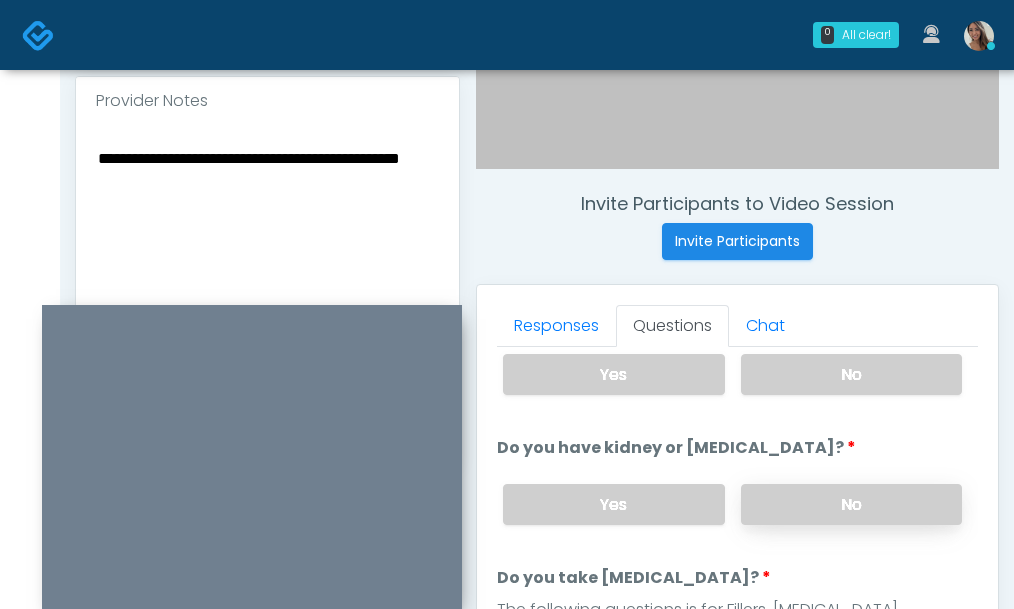 click on "No" at bounding box center (852, 504) 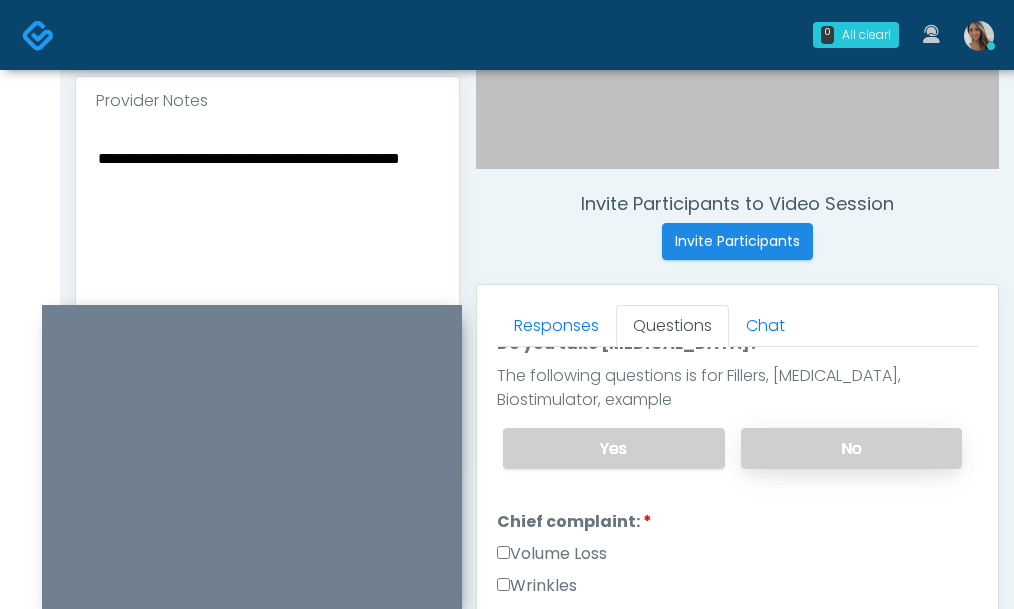 click on "No" at bounding box center [852, 448] 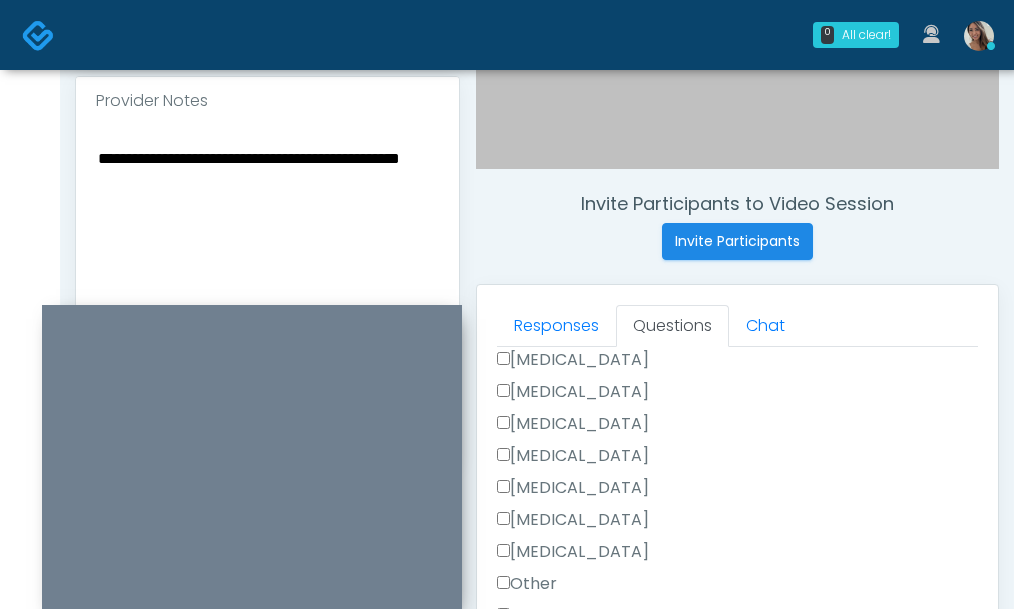 scroll, scrollTop: 1356, scrollLeft: 0, axis: vertical 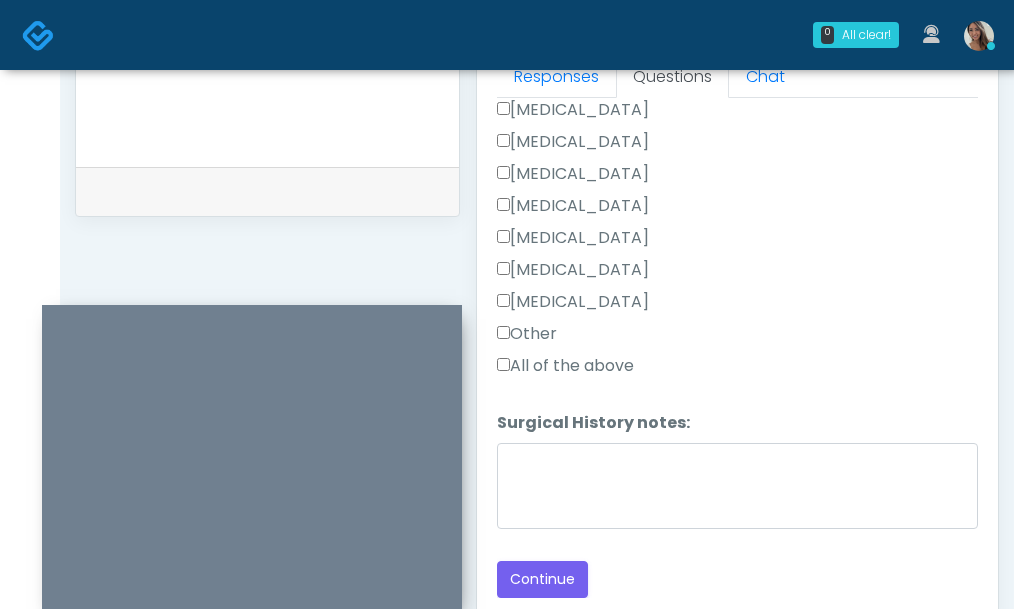 click on "All of the above" at bounding box center (565, 366) 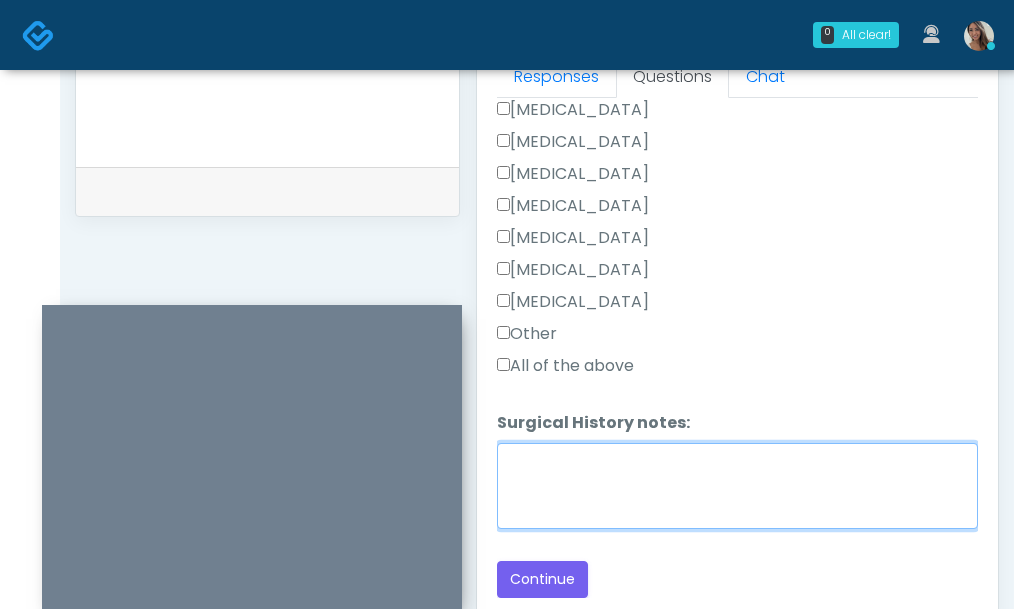 click on "Surgical History notes:" at bounding box center [737, 486] 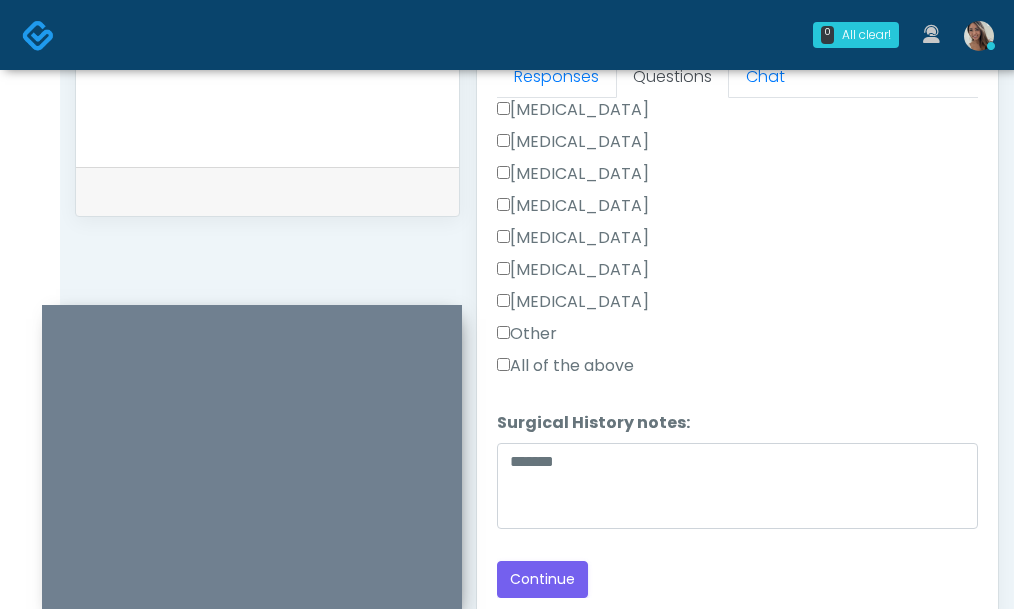 click on "Appendectomy" at bounding box center (573, 270) 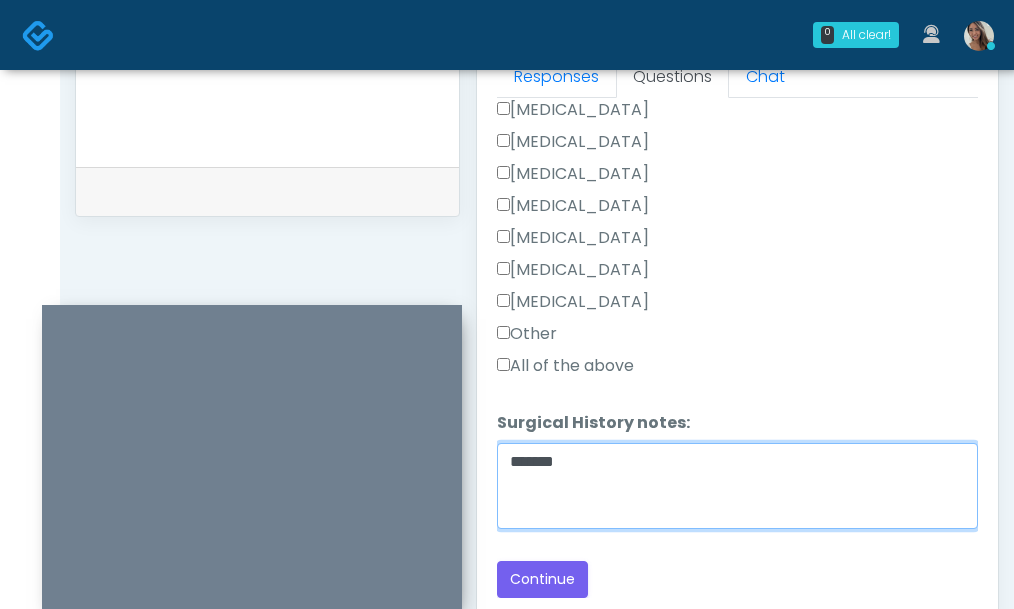 click on "*******" at bounding box center (737, 486) 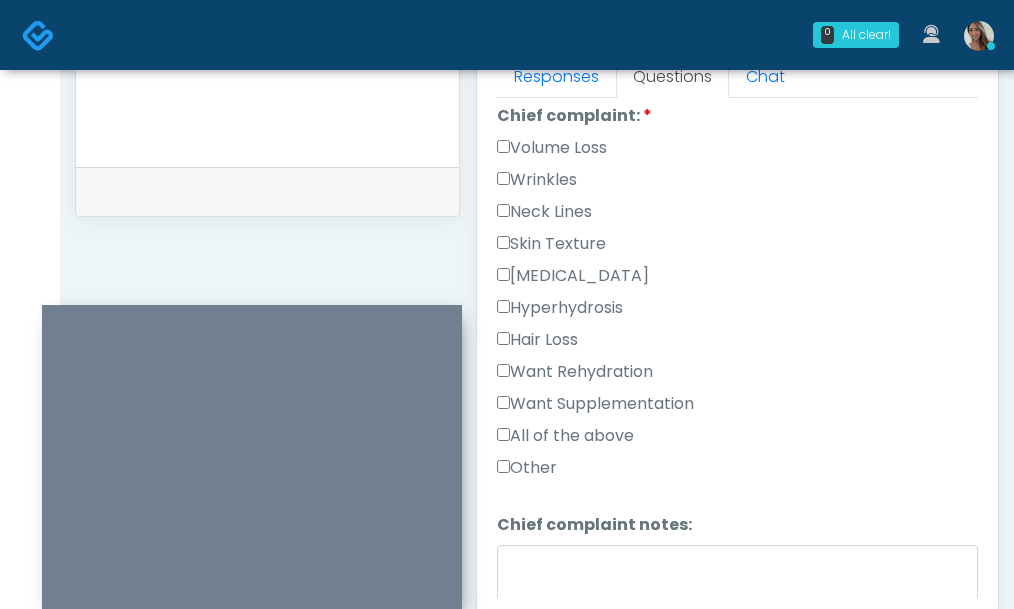 scroll, scrollTop: 579, scrollLeft: 0, axis: vertical 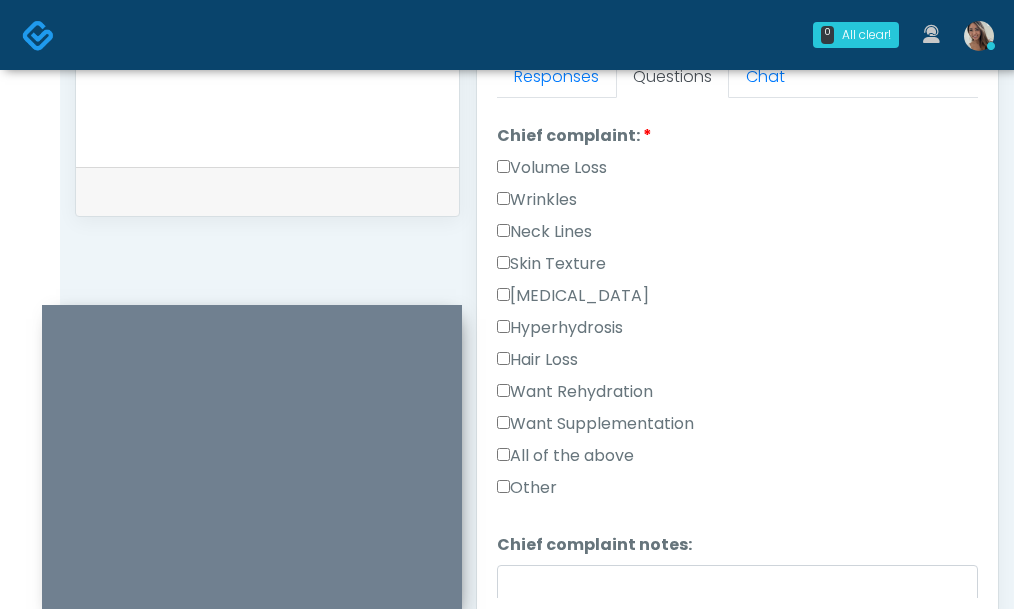 type on "**********" 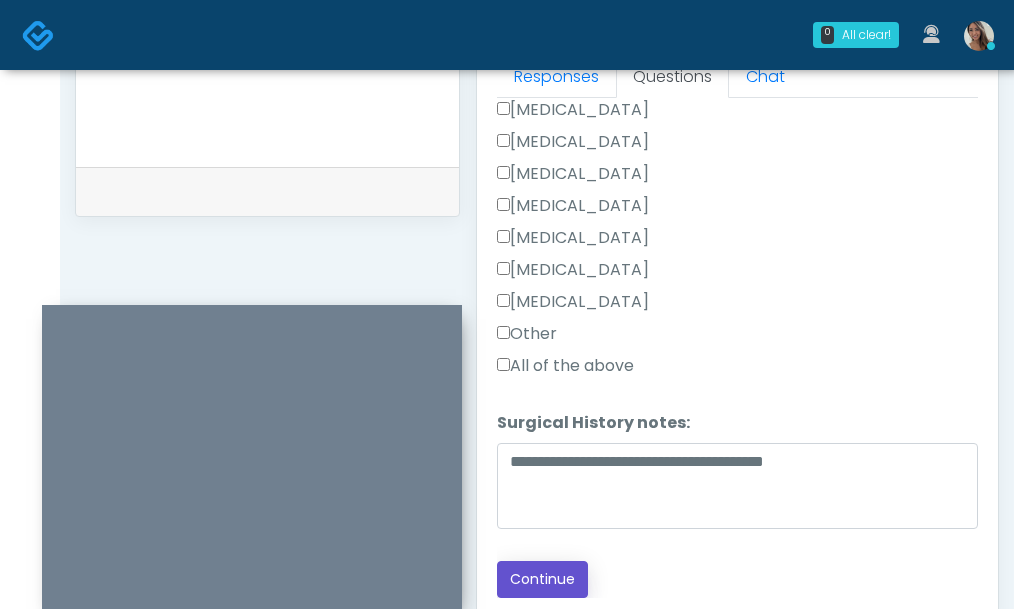click on "Continue" at bounding box center [542, 579] 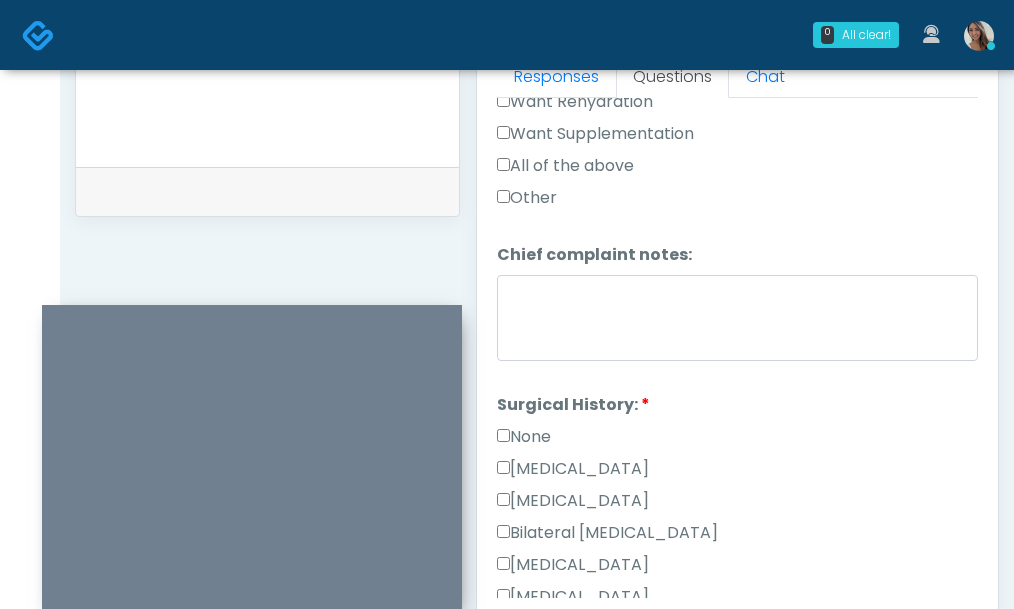 scroll, scrollTop: 0, scrollLeft: 0, axis: both 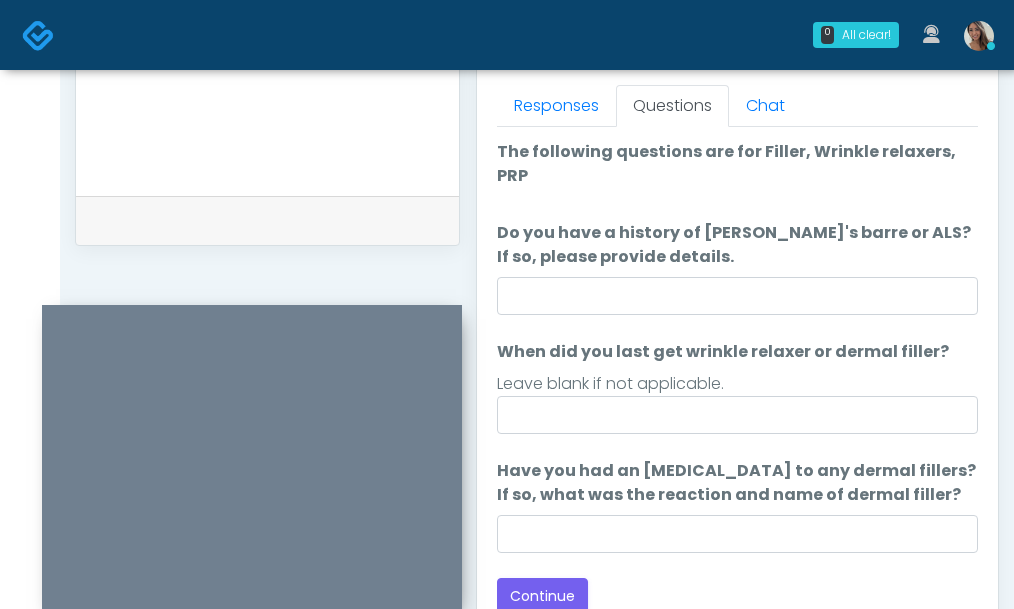 click on "The following questions are for Filler, Wrinkle relaxers, PRP
The following questions are for Filler, Wrinkle relaxers, PRP
Do you have a history of Guillain's barre or ALS? If so, please provide details.
Do you have a history of Guillain's barre or ALS? If so, please provide details.
When did you last get wrinkle relaxer or dermal filler?
When did you last get wrinkle relaxer or dermal filler?
Leave blank if not applicable.
Have you had an allergic response to any dermal fillers? If so, what was the reaction and name of dermal filler?" at bounding box center [737, 346] 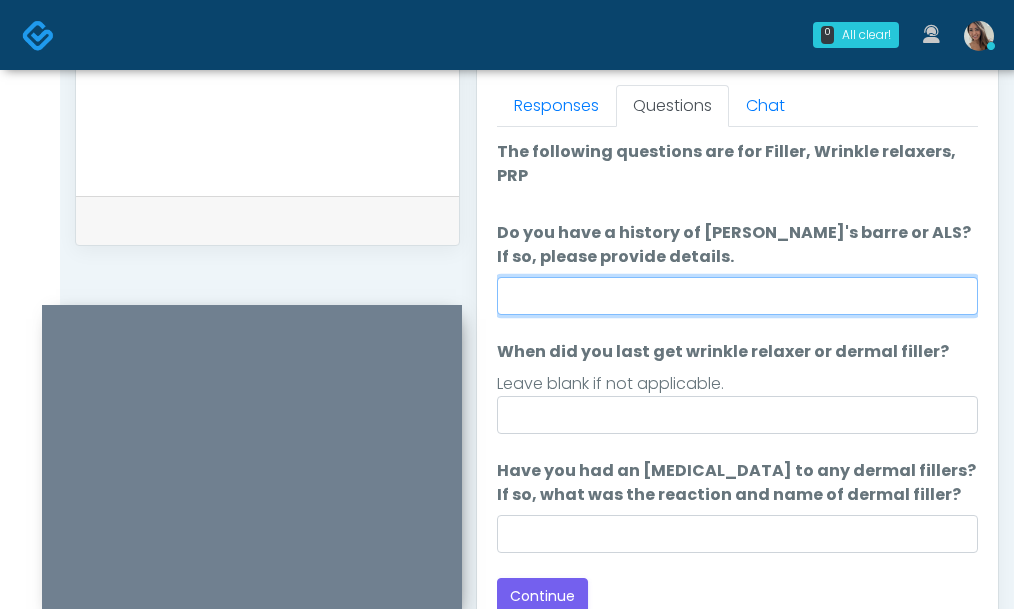 click on "Do you have a history of Guillain's barre or ALS? If so, please provide details." at bounding box center (737, 296) 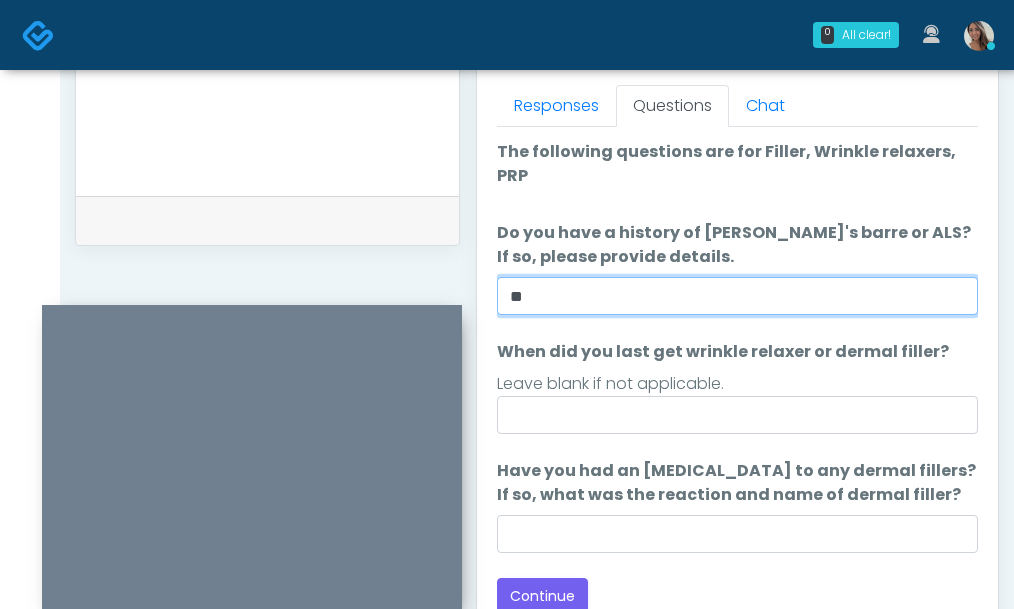 type on "**" 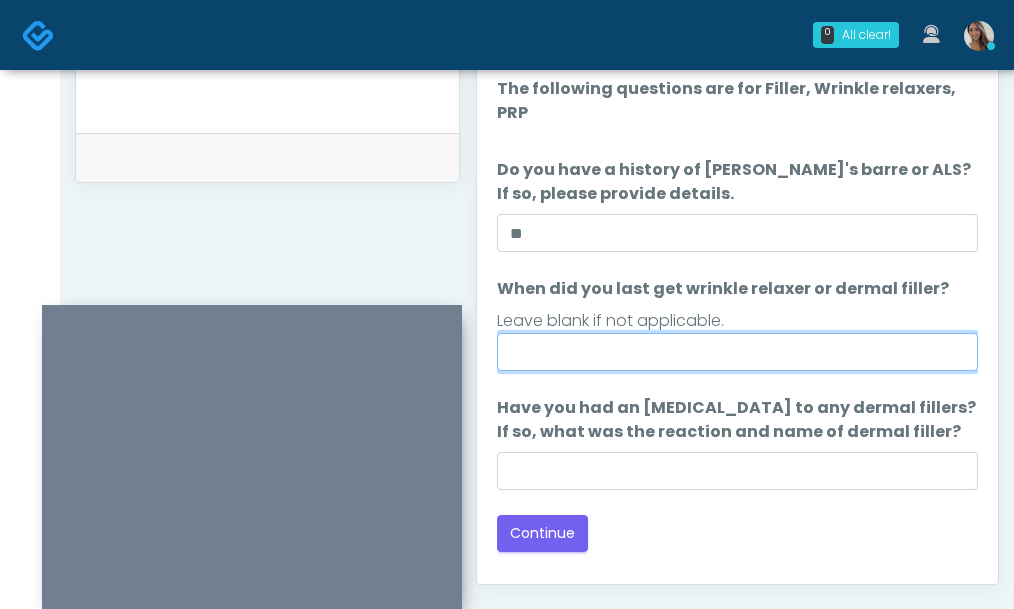 scroll, scrollTop: 956, scrollLeft: 0, axis: vertical 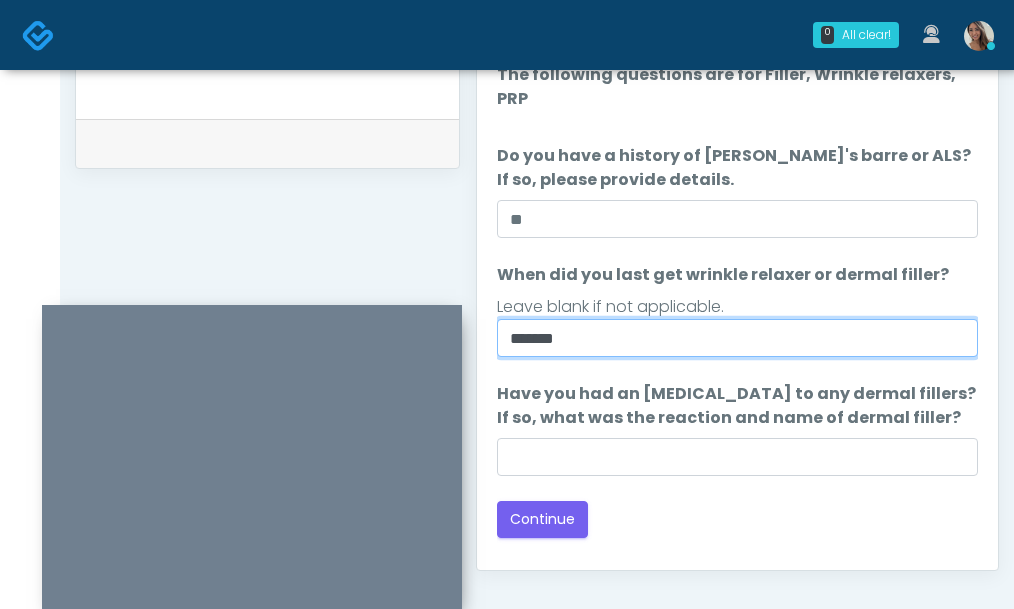 type on "*******" 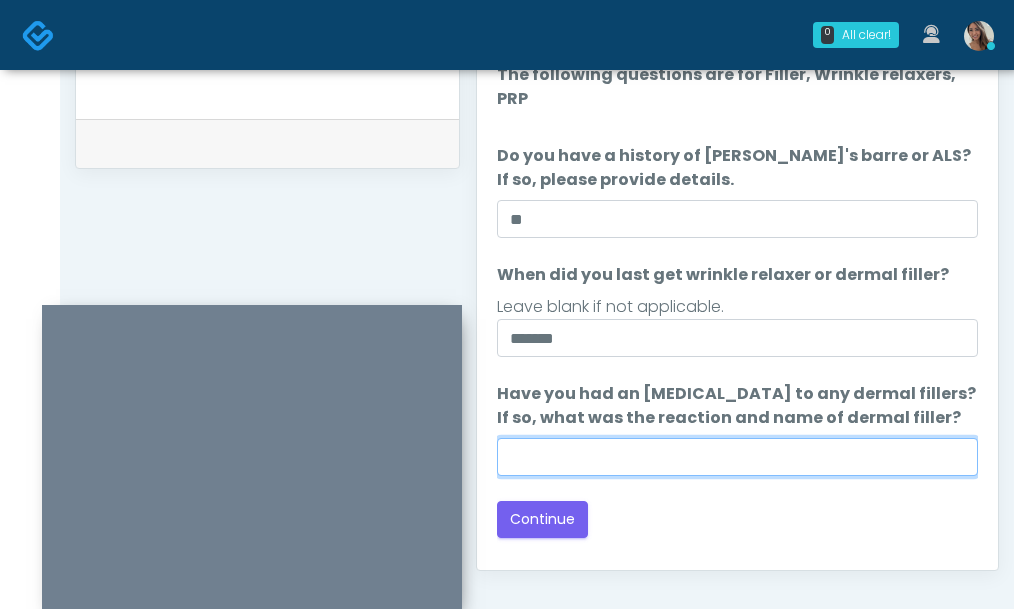 click on "Have you had an allergic response to any dermal fillers? If so, what was the reaction and name of dermal filler?" at bounding box center [737, 457] 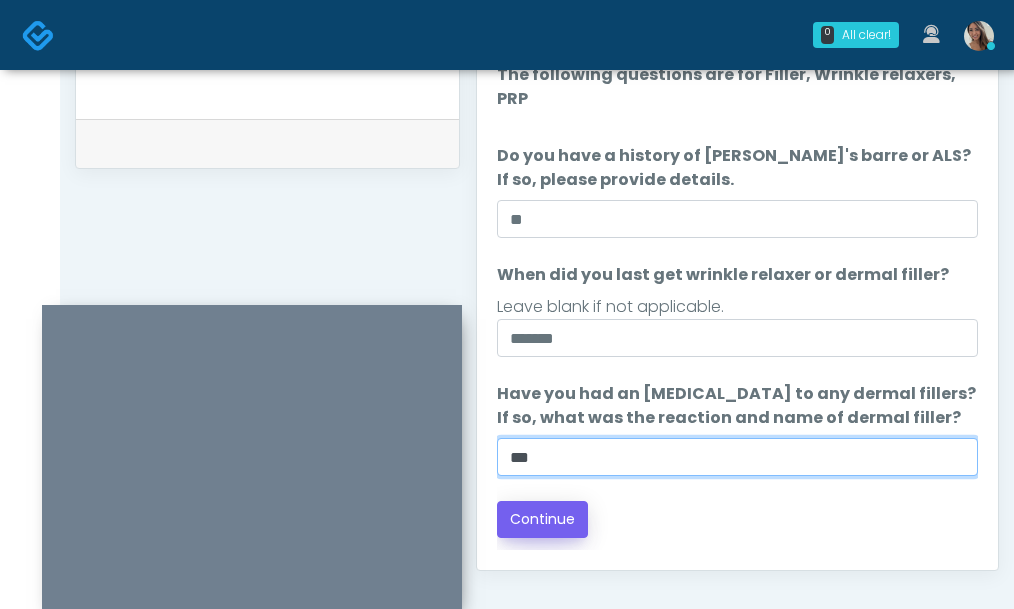 type on "**" 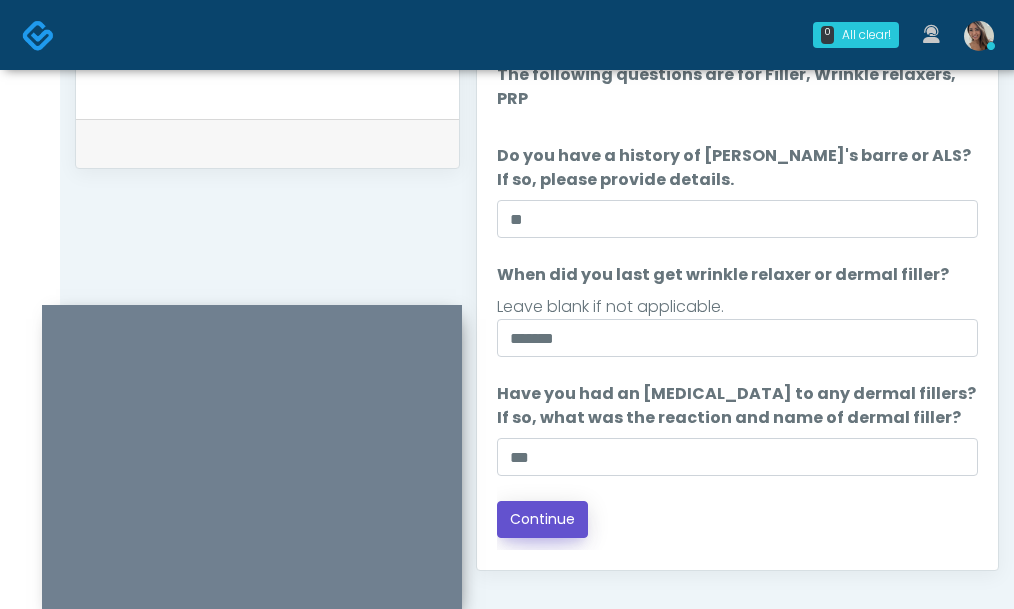 click on "Continue" at bounding box center (542, 519) 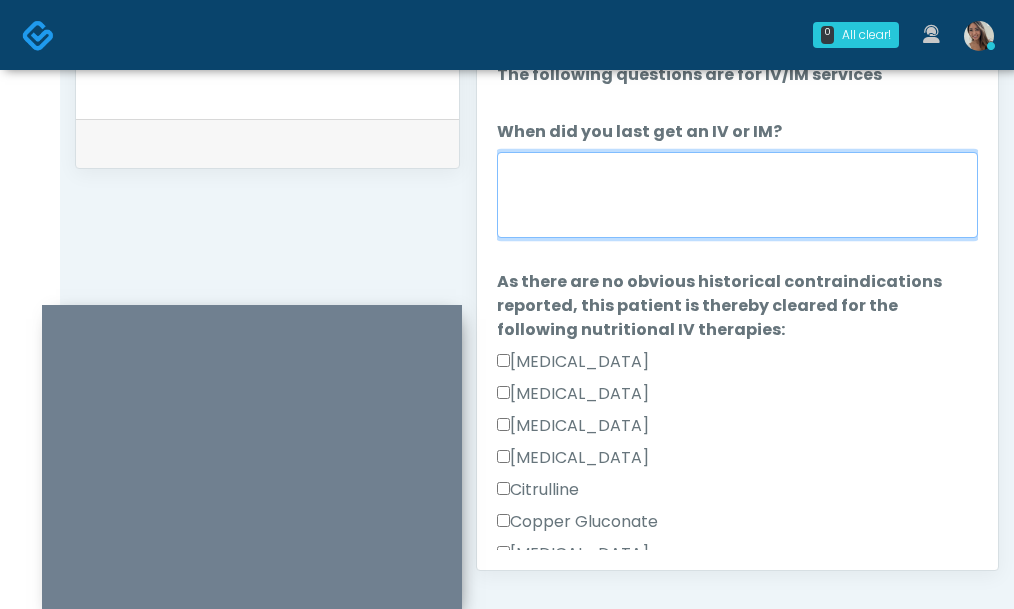 click on "When did you last get an IV or IM?" at bounding box center [737, 195] 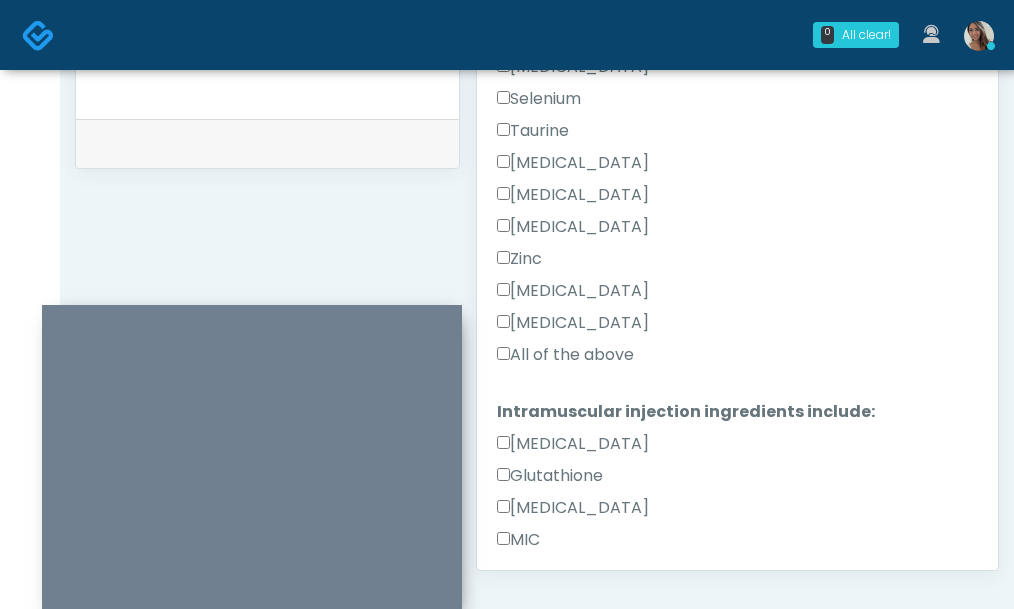 type on "**********" 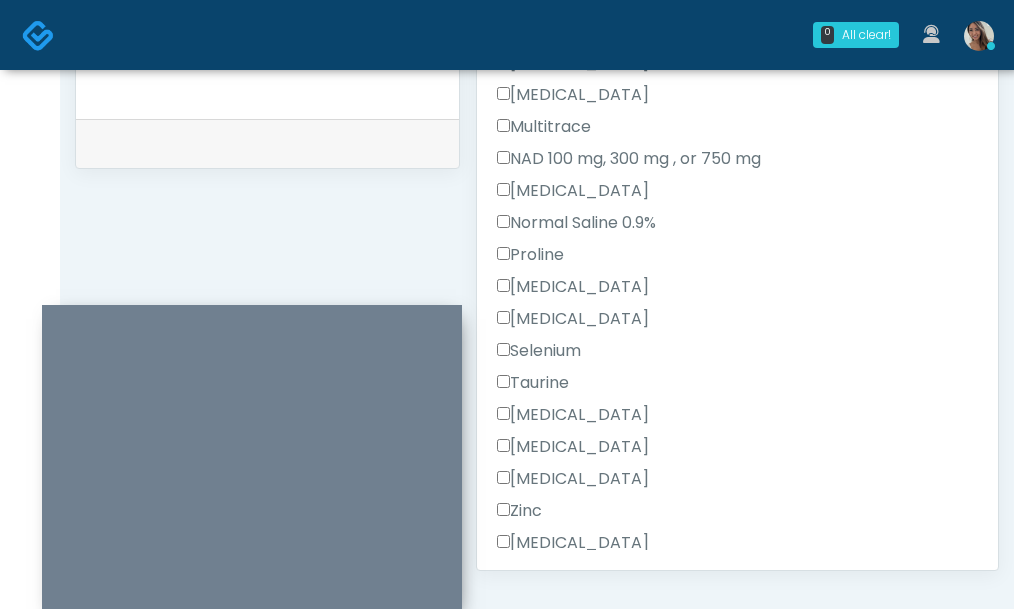 click on "NAD 100 mg, 300 mg , or 750 mg" at bounding box center (629, 159) 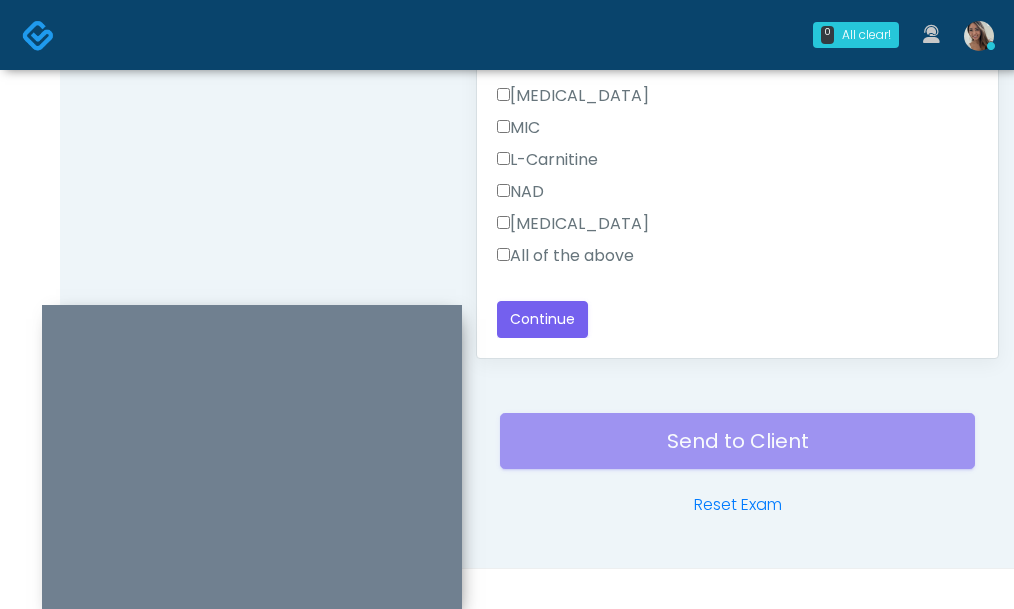 scroll, scrollTop: 1186, scrollLeft: 0, axis: vertical 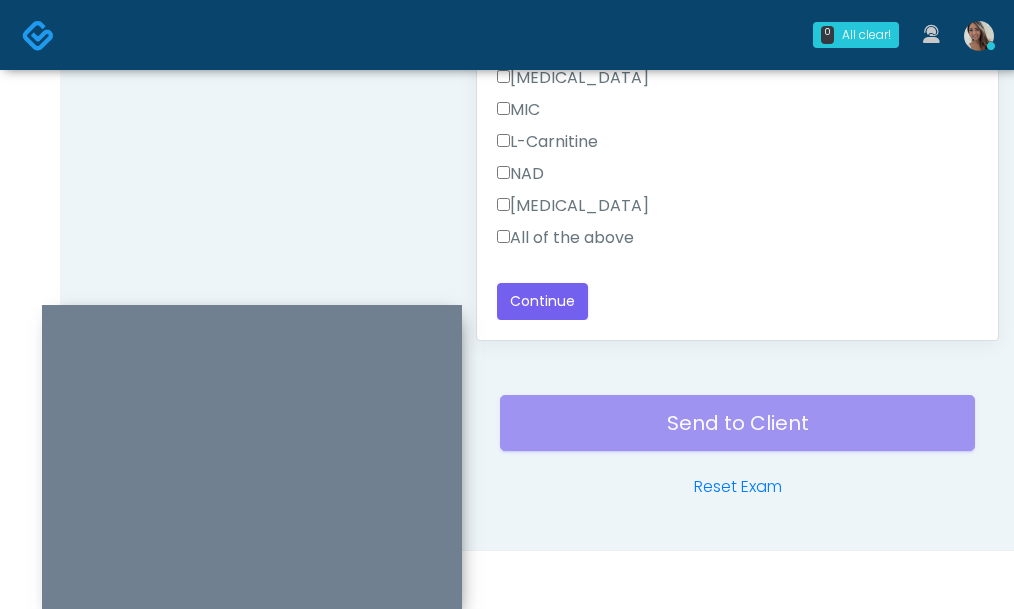 click on "All of the above" at bounding box center [565, 238] 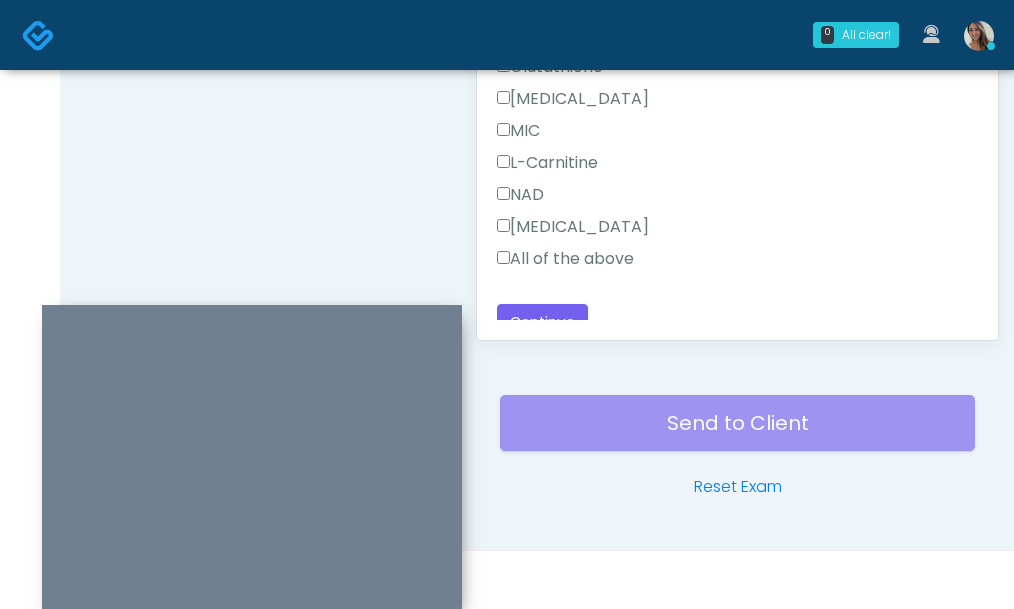 drag, startPoint x: 529, startPoint y: 199, endPoint x: 613, endPoint y: 217, distance: 85.90693 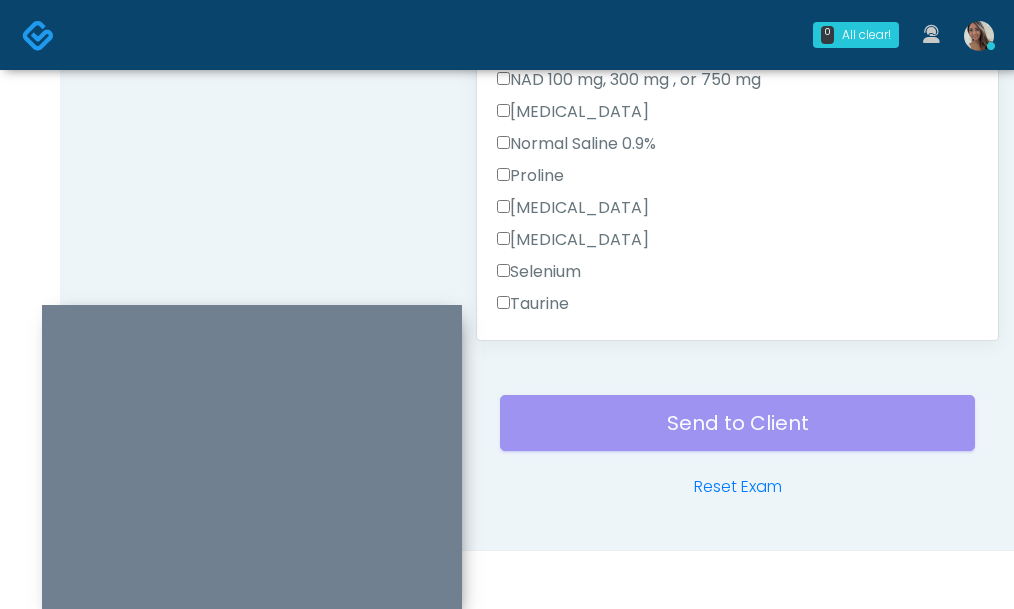 scroll, scrollTop: 595, scrollLeft: 0, axis: vertical 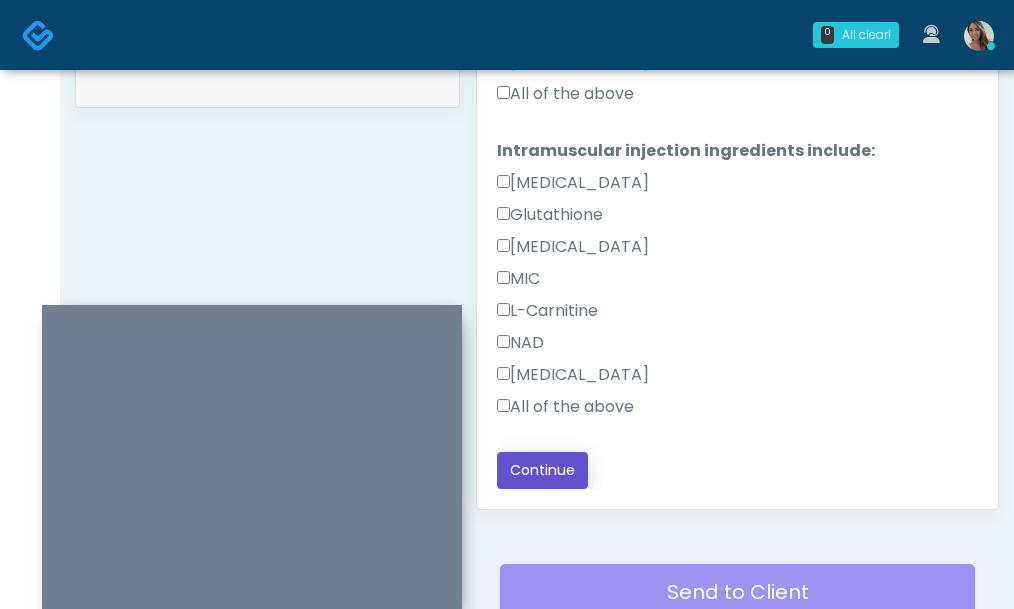 click on "Continue" at bounding box center [542, 470] 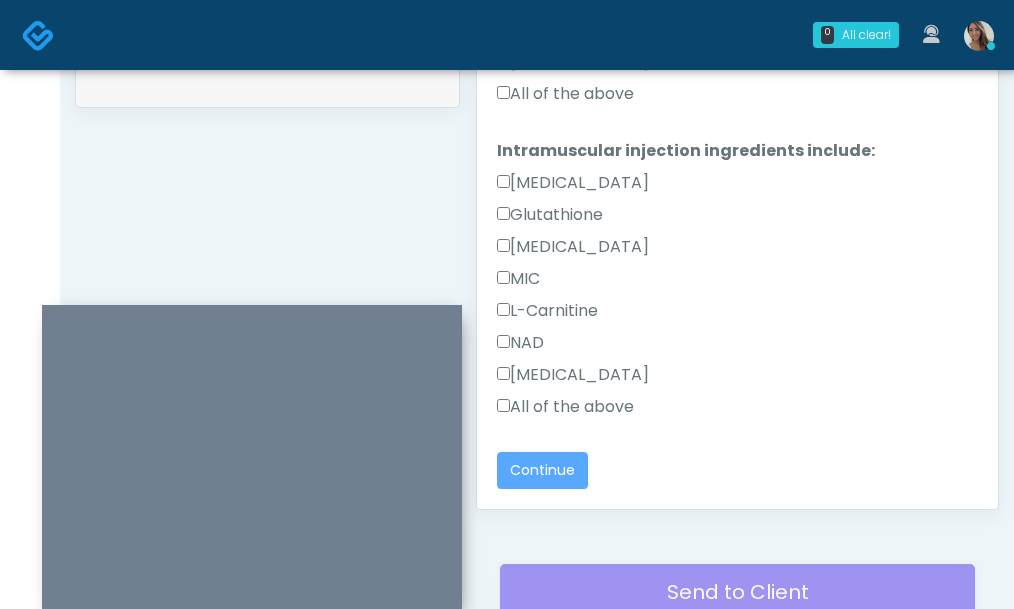 scroll, scrollTop: 0, scrollLeft: 0, axis: both 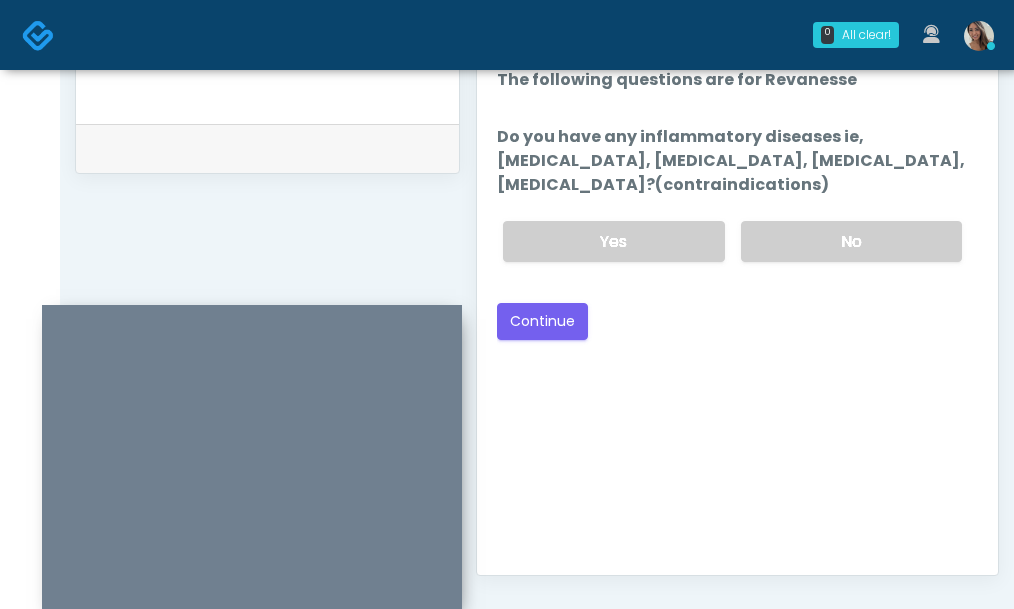click on "Yes
No" at bounding box center [732, 241] 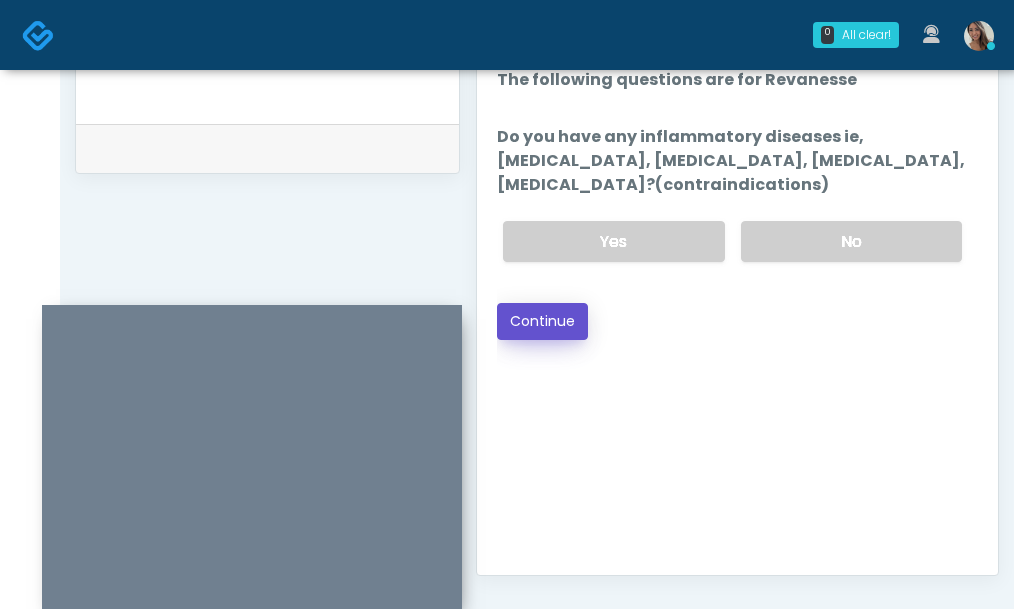 click on "Continue" at bounding box center [542, 321] 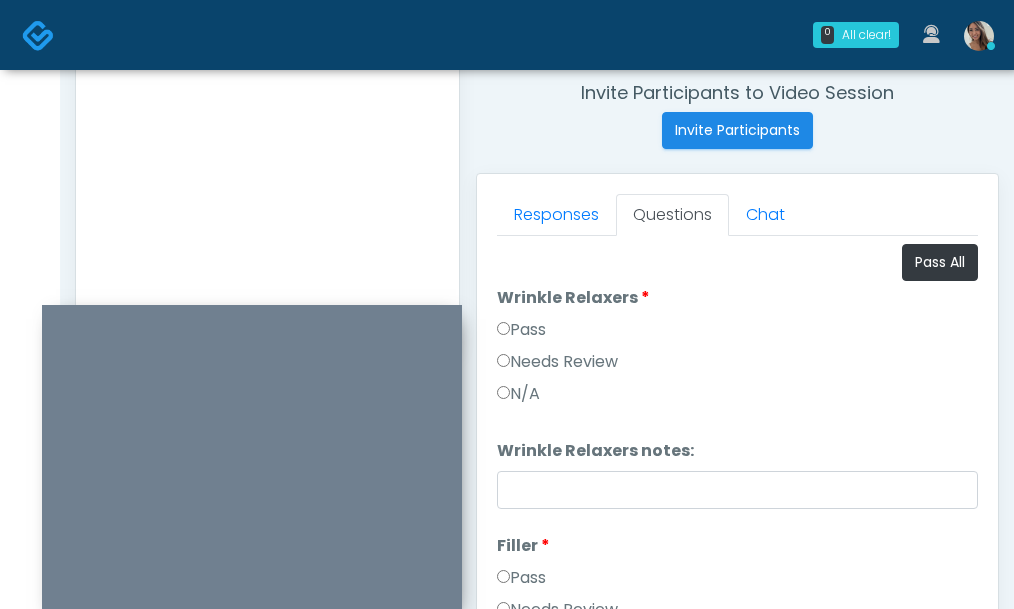scroll, scrollTop: 769, scrollLeft: 0, axis: vertical 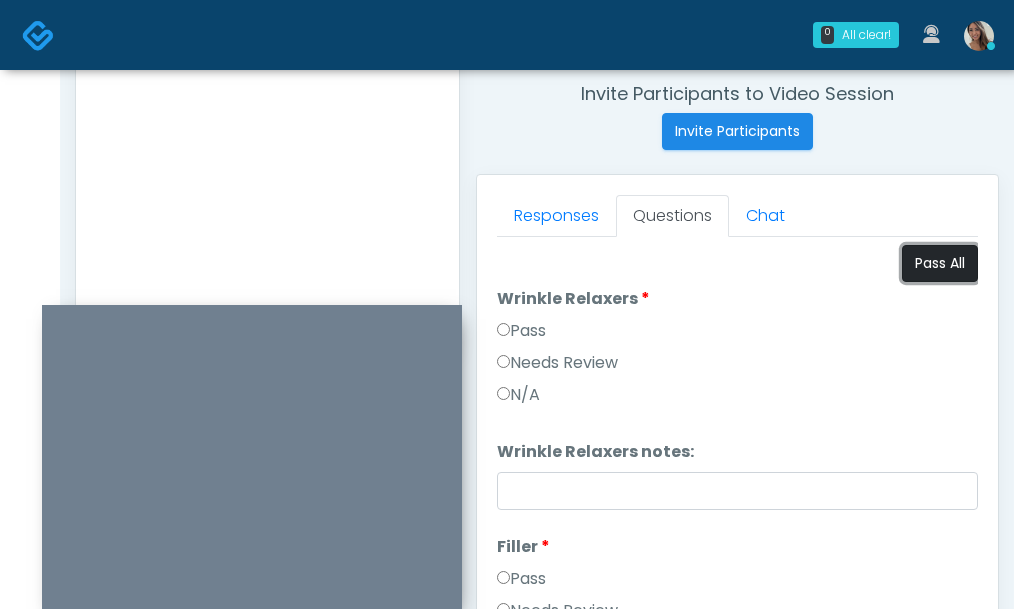 click on "Pass All" at bounding box center (940, 263) 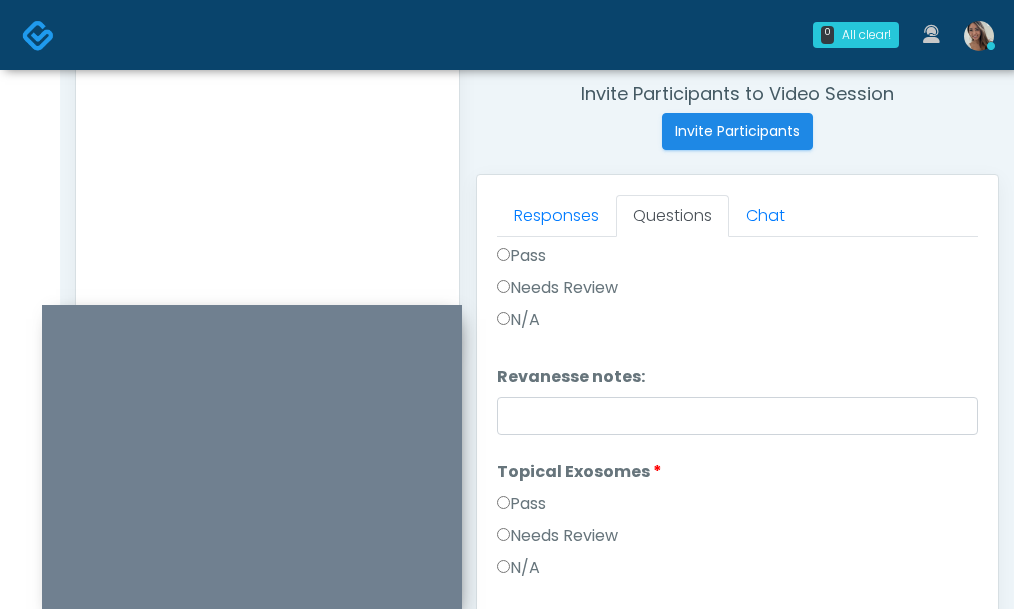 scroll, scrollTop: 1075, scrollLeft: 0, axis: vertical 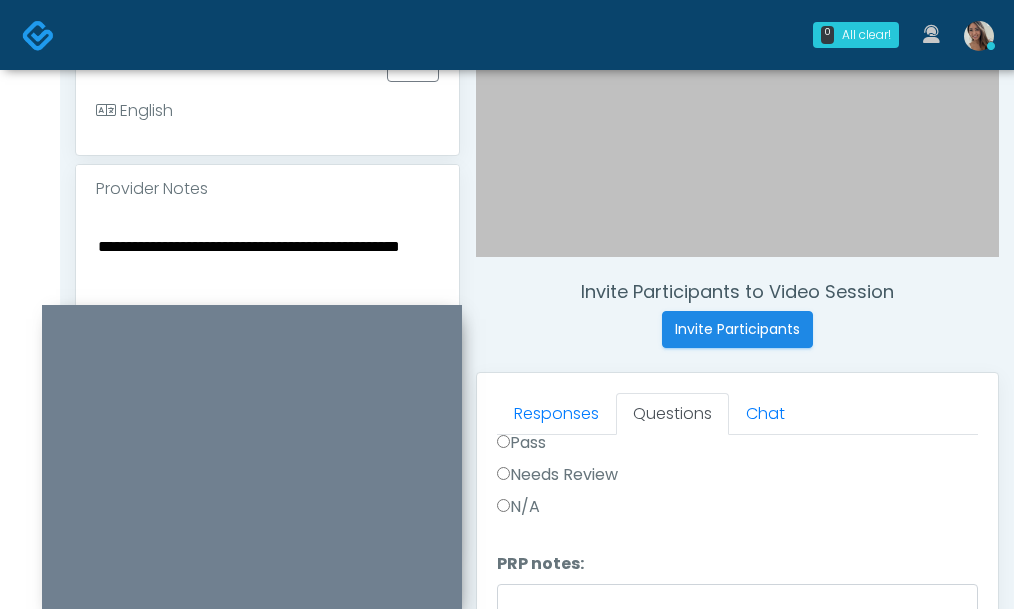 click on "**********" at bounding box center [267, 355] 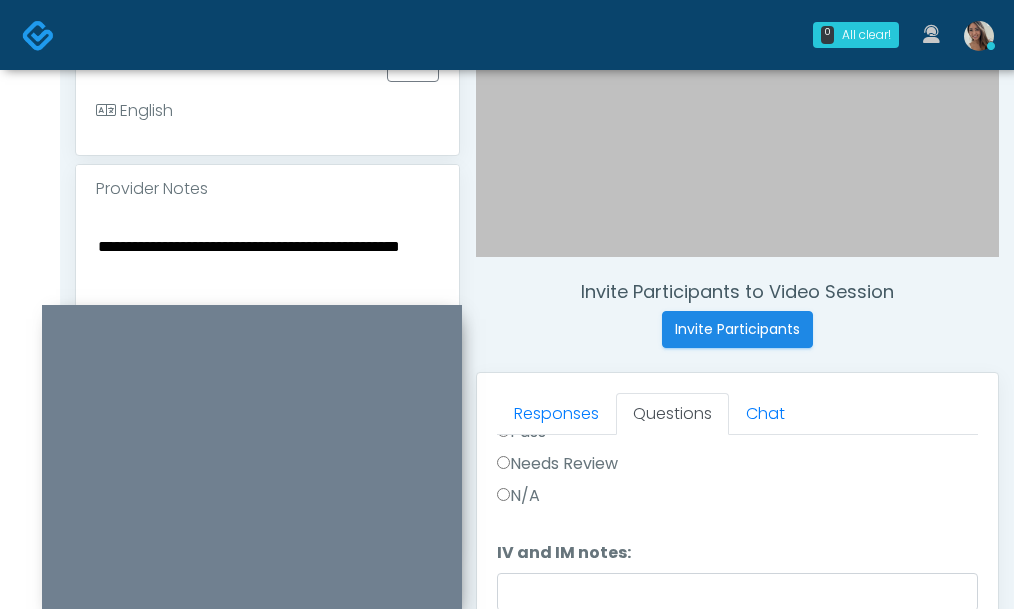 scroll, scrollTop: 1019, scrollLeft: 0, axis: vertical 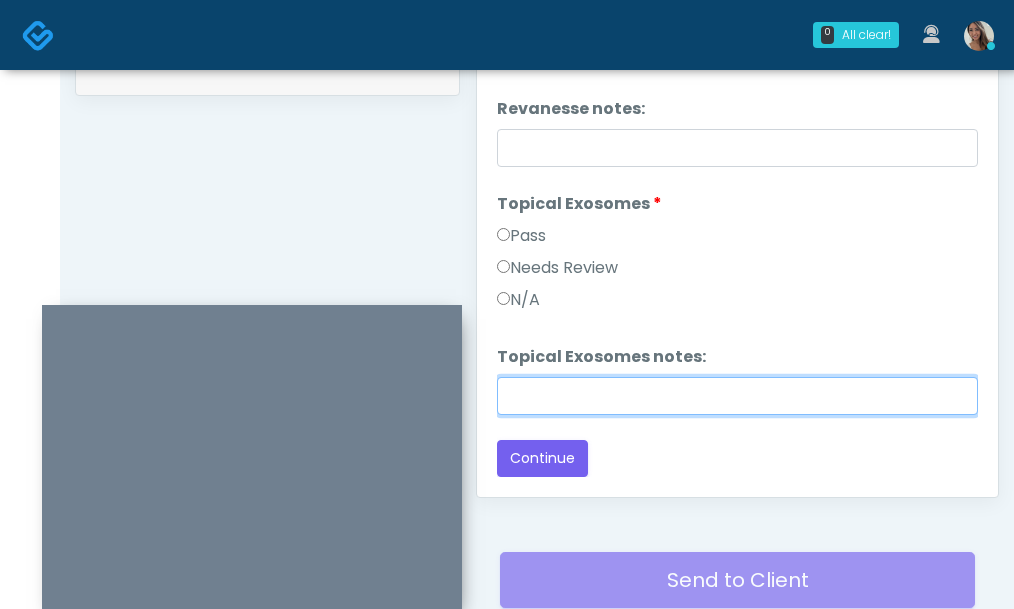 drag, startPoint x: 591, startPoint y: 393, endPoint x: 610, endPoint y: 368, distance: 31.400637 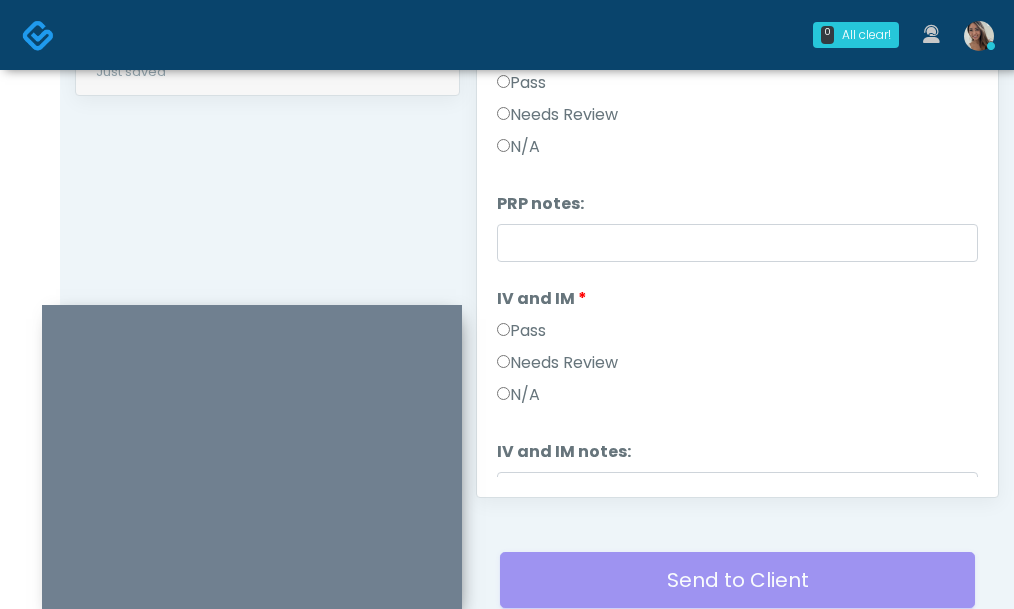 click on "IV and IM notes:" at bounding box center [564, 452] 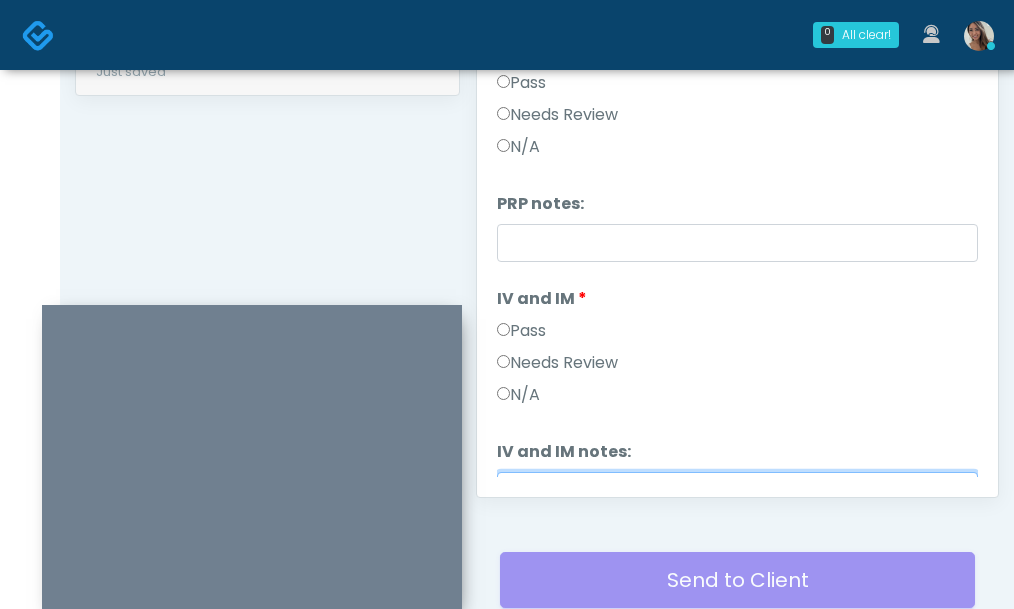 click on "IV and IM notes:" at bounding box center (737, 491) 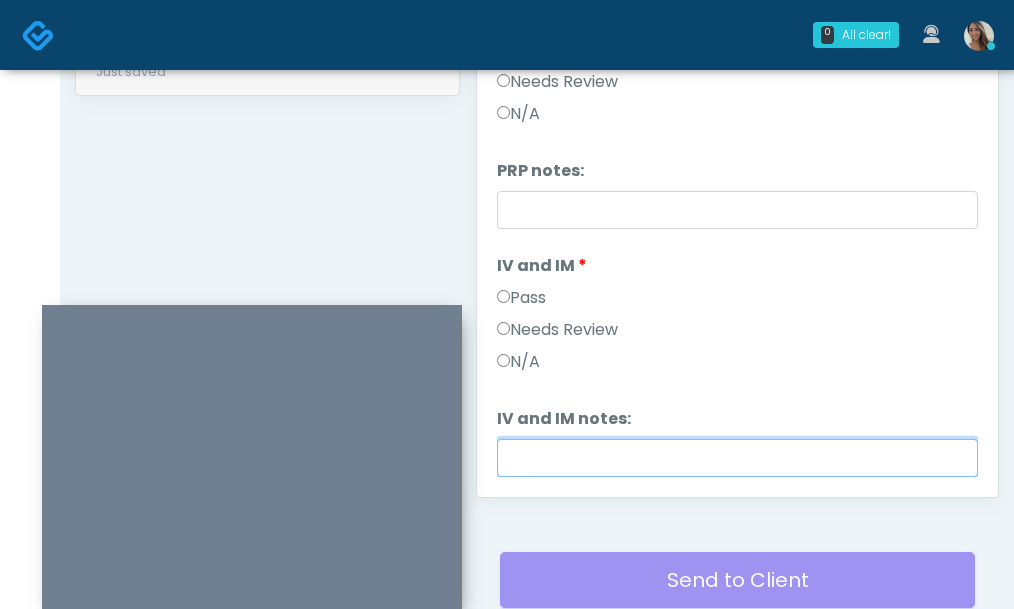 click on "IV and IM notes:" at bounding box center [737, 458] 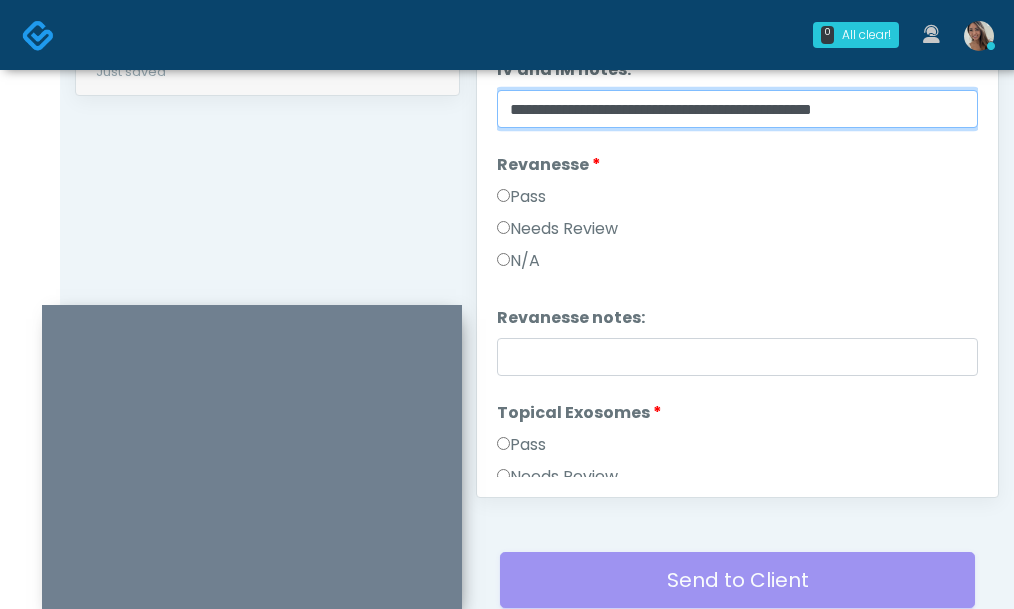 scroll, scrollTop: 1075, scrollLeft: 0, axis: vertical 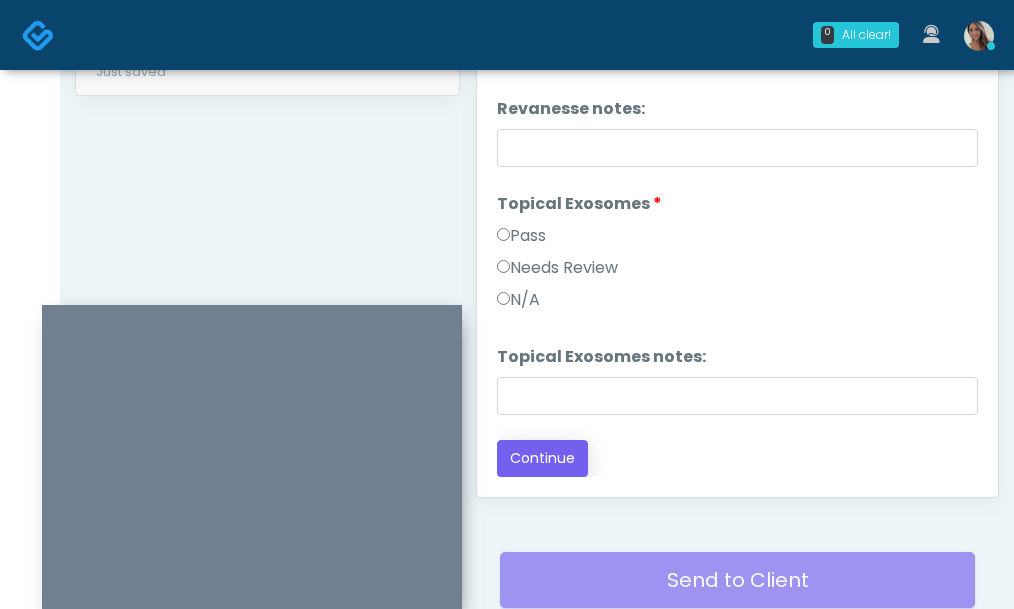 type on "**********" 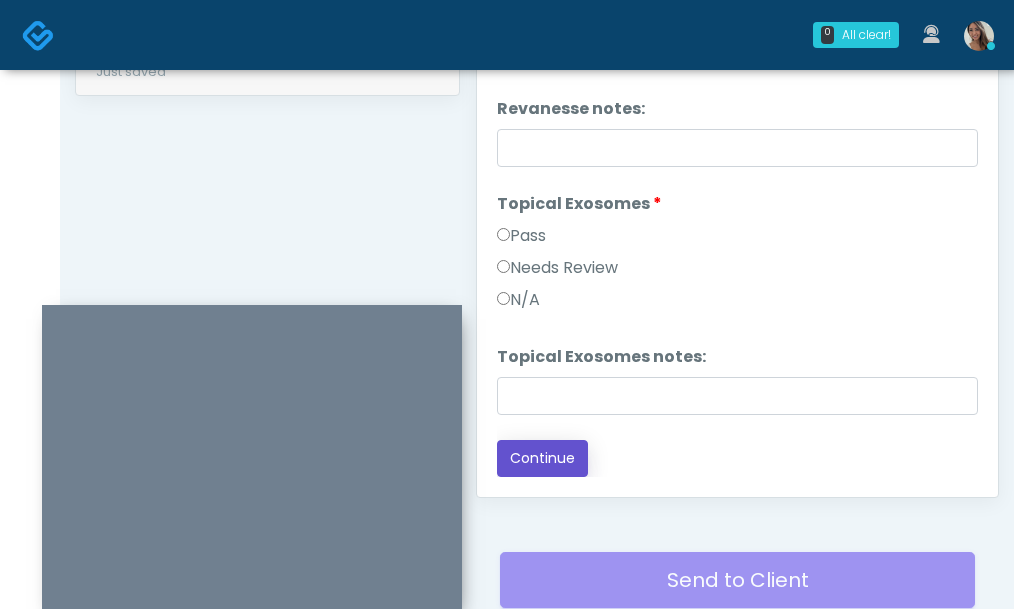 click on "Continue" at bounding box center (542, 458) 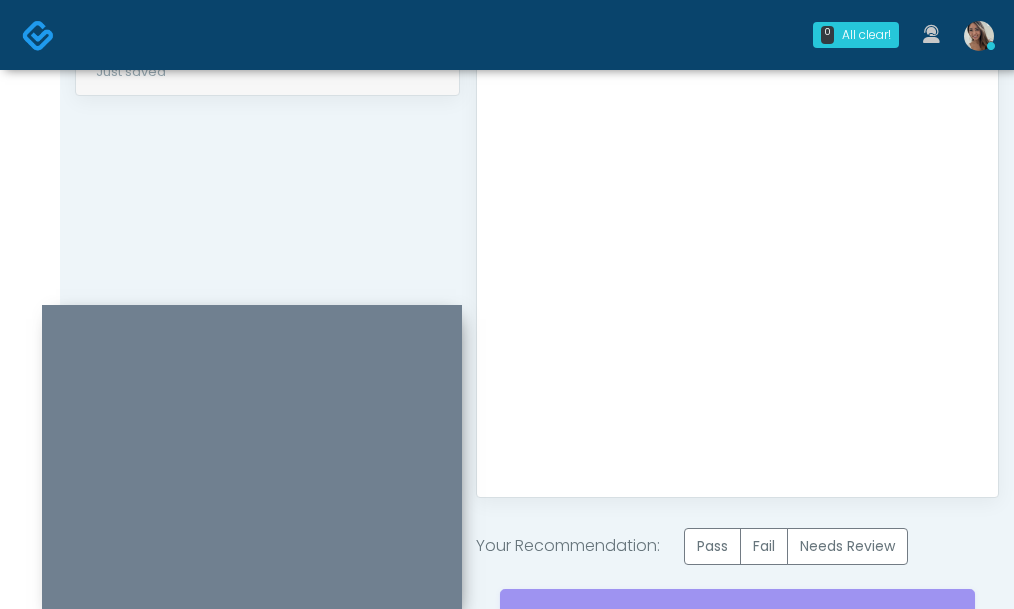 scroll, scrollTop: 0, scrollLeft: 0, axis: both 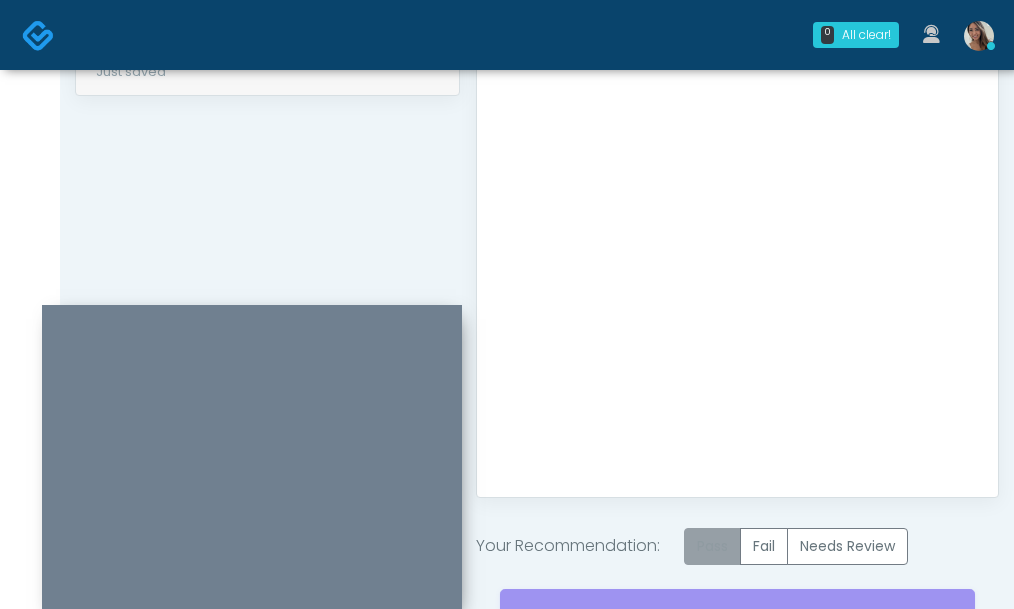 click on "Pass" at bounding box center (712, 546) 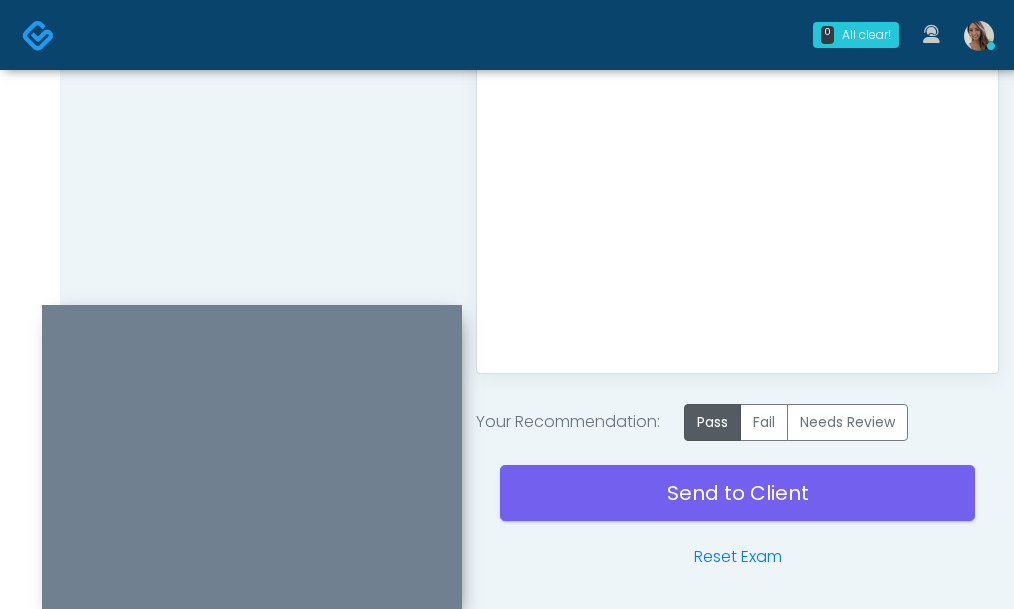 scroll, scrollTop: 1208, scrollLeft: 0, axis: vertical 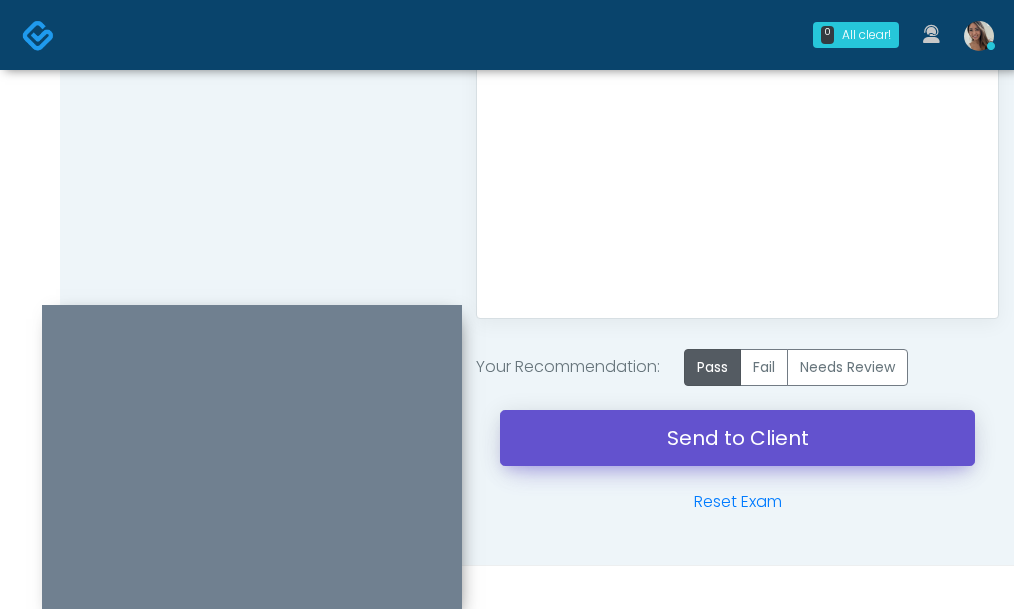 click on "Send to Client" at bounding box center (737, 438) 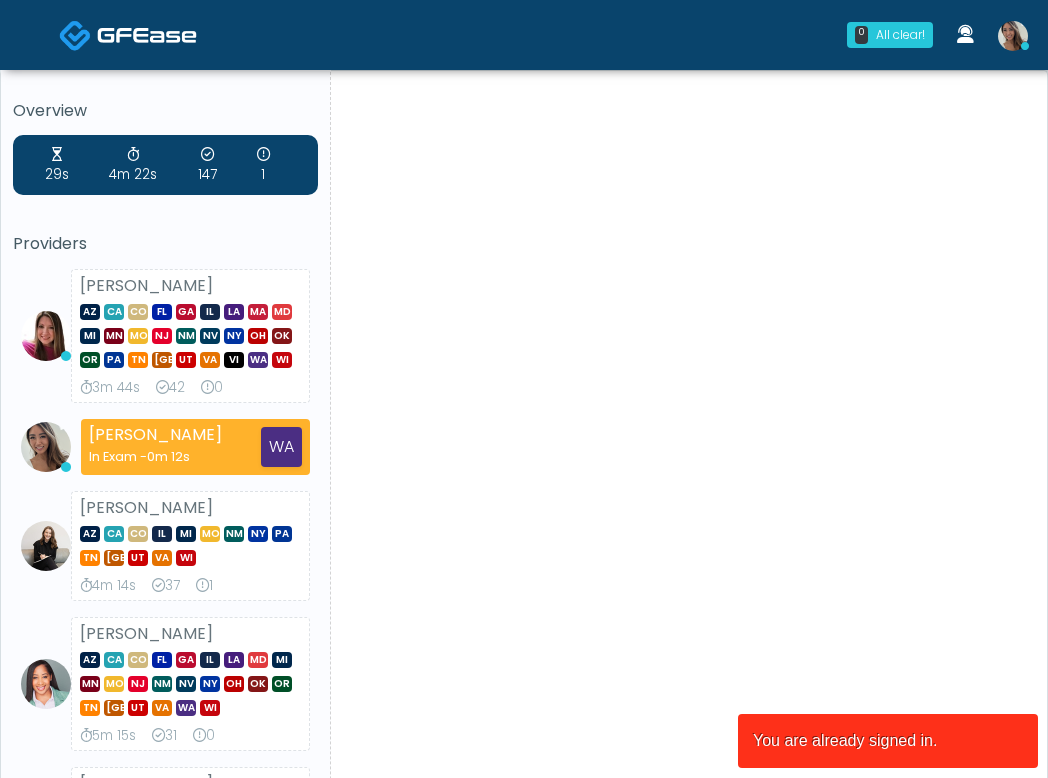 scroll, scrollTop: 0, scrollLeft: 0, axis: both 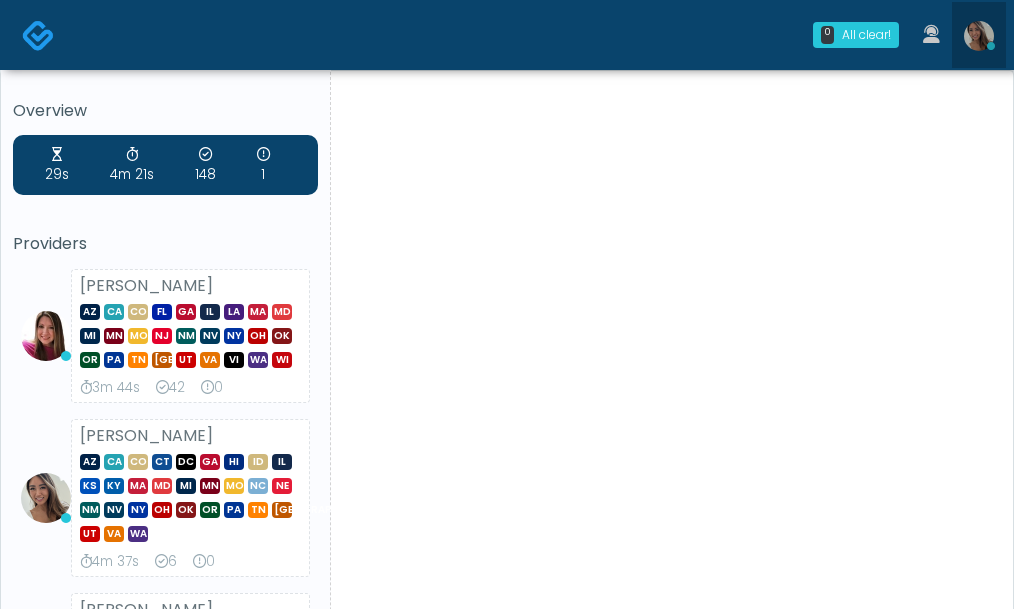 click at bounding box center (979, 36) 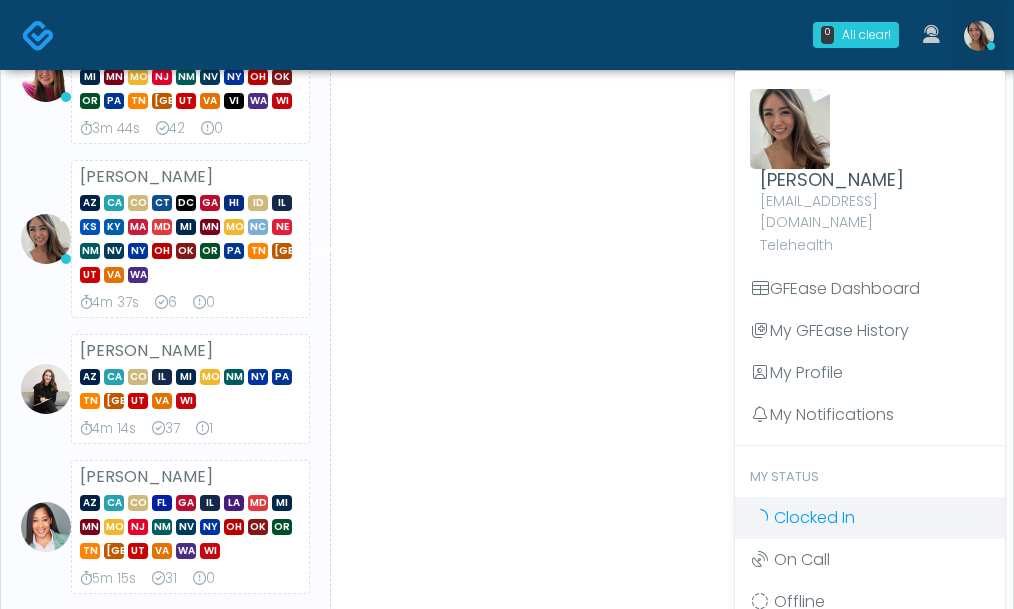 scroll, scrollTop: 260, scrollLeft: 0, axis: vertical 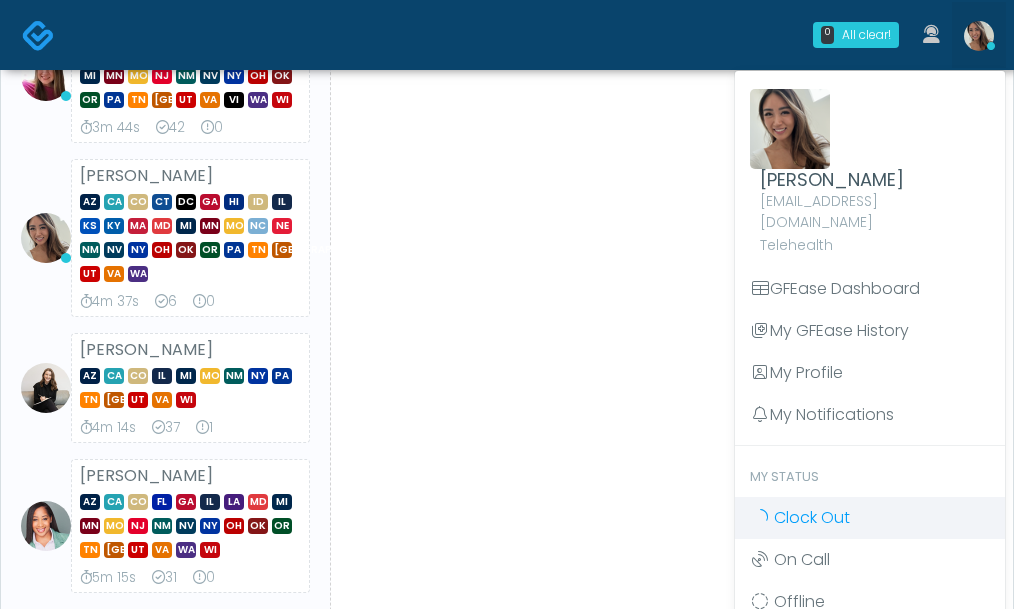 click on "Clock Out" at bounding box center (812, 517) 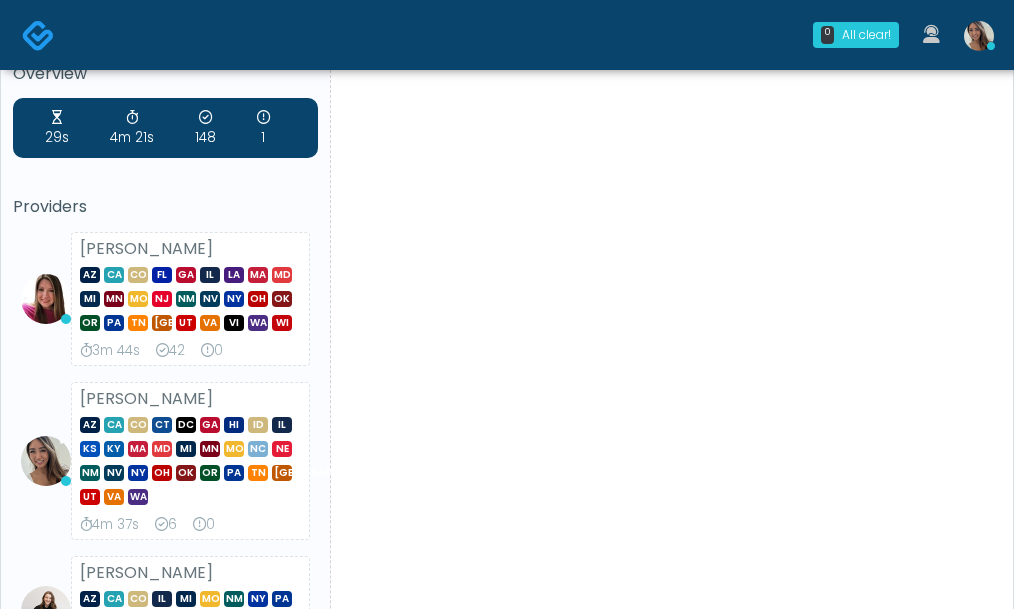 scroll, scrollTop: 42, scrollLeft: 0, axis: vertical 